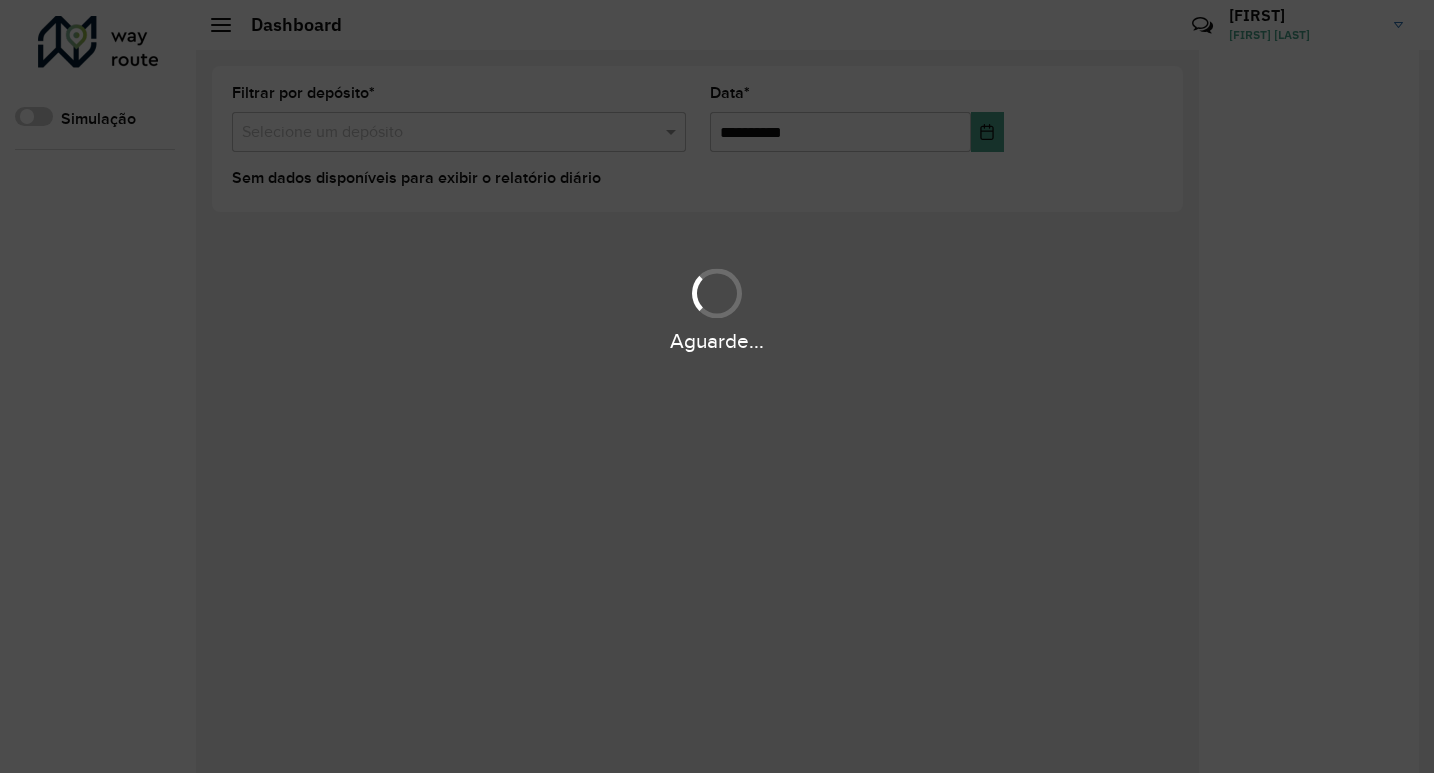 scroll, scrollTop: 0, scrollLeft: 0, axis: both 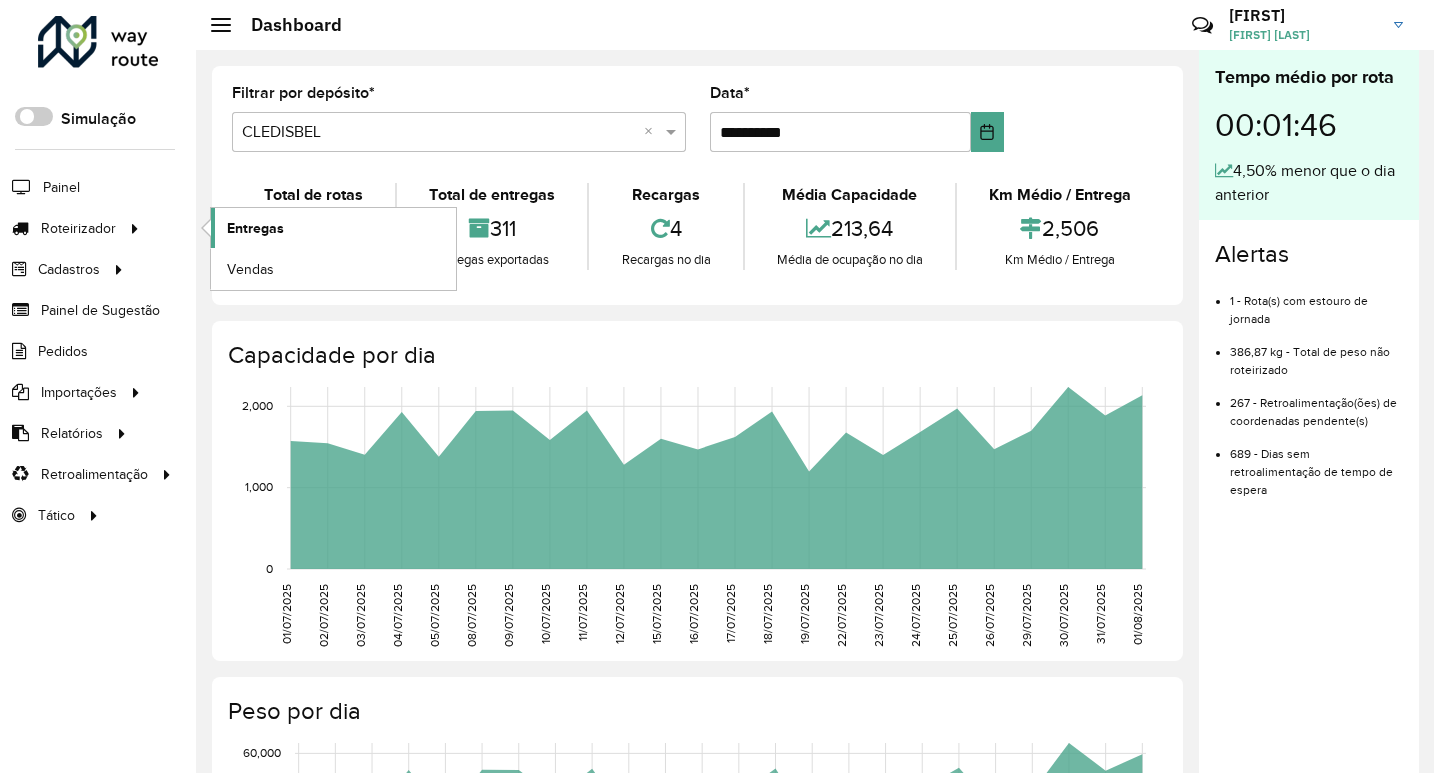click on "Entregas" 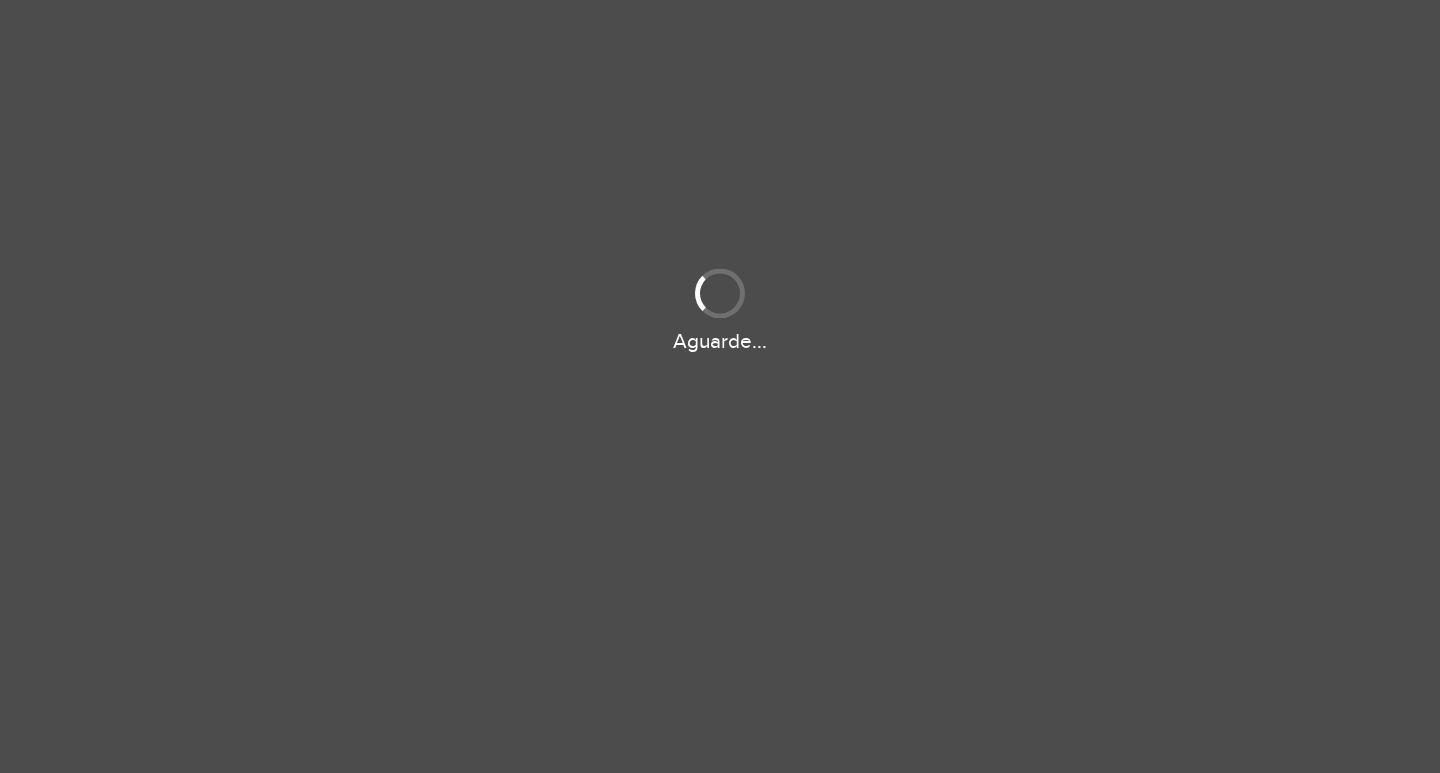 scroll, scrollTop: 0, scrollLeft: 0, axis: both 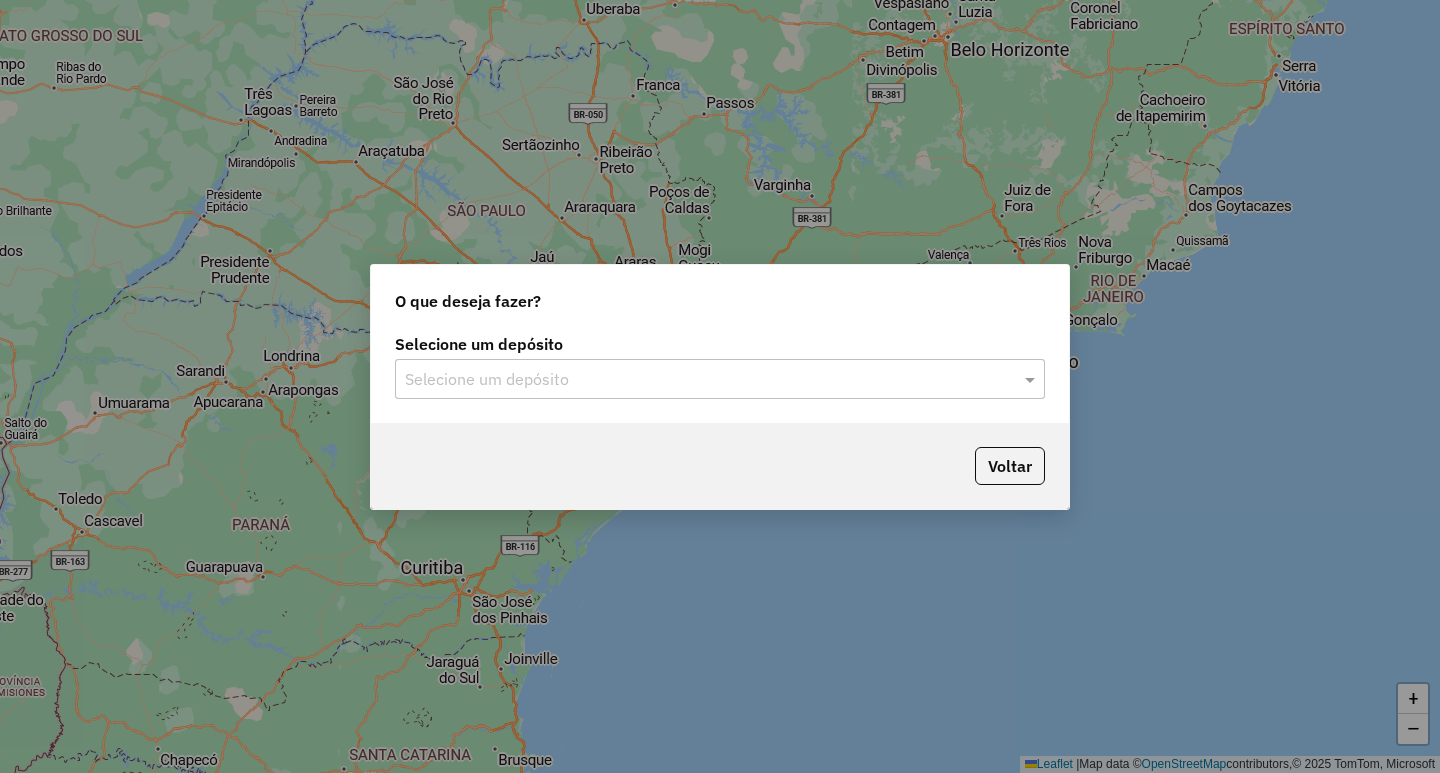 drag, startPoint x: 536, startPoint y: 357, endPoint x: 520, endPoint y: 383, distance: 30.528675 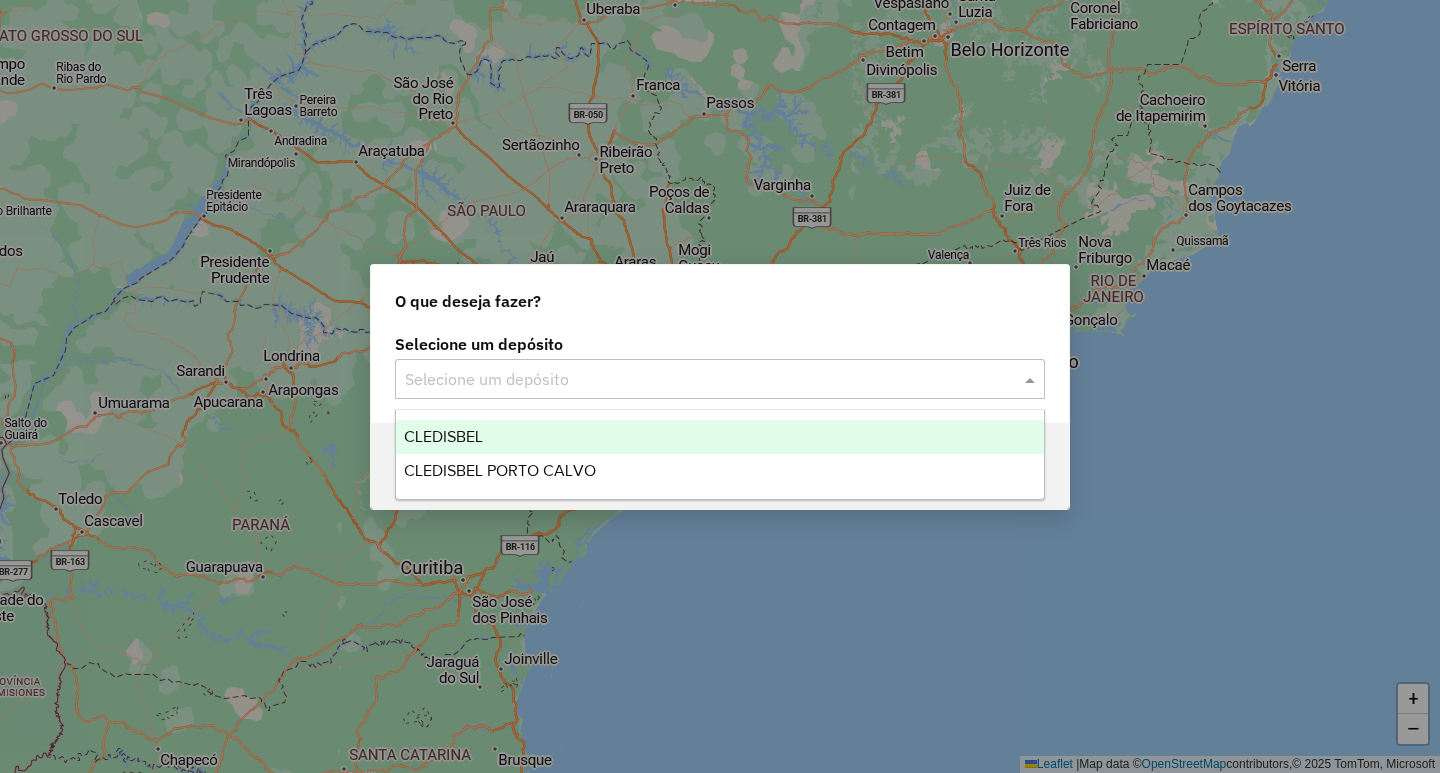 click on "Selecione um depósito" 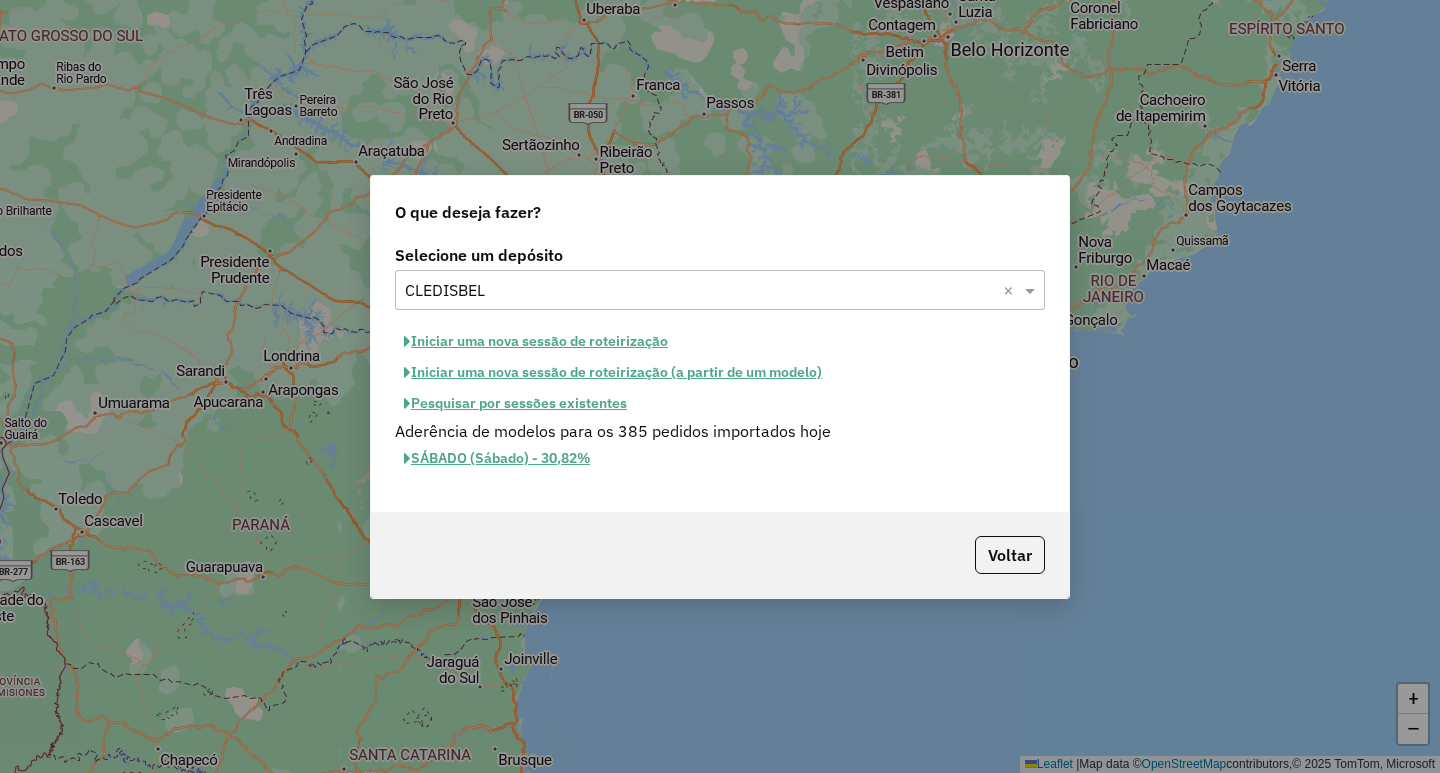click on "Iniciar uma nova sessão de roteirização (a partir de um modelo)" 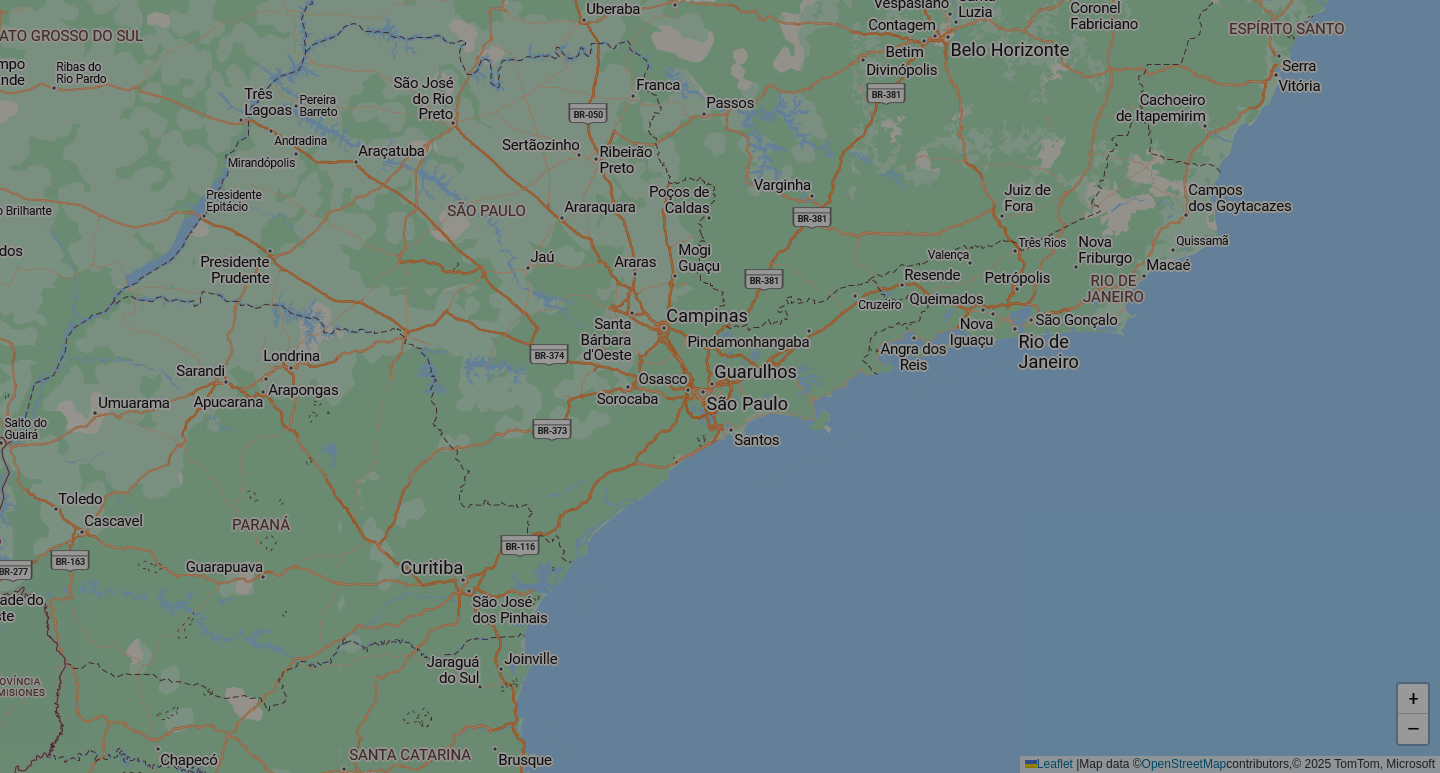 select on "*" 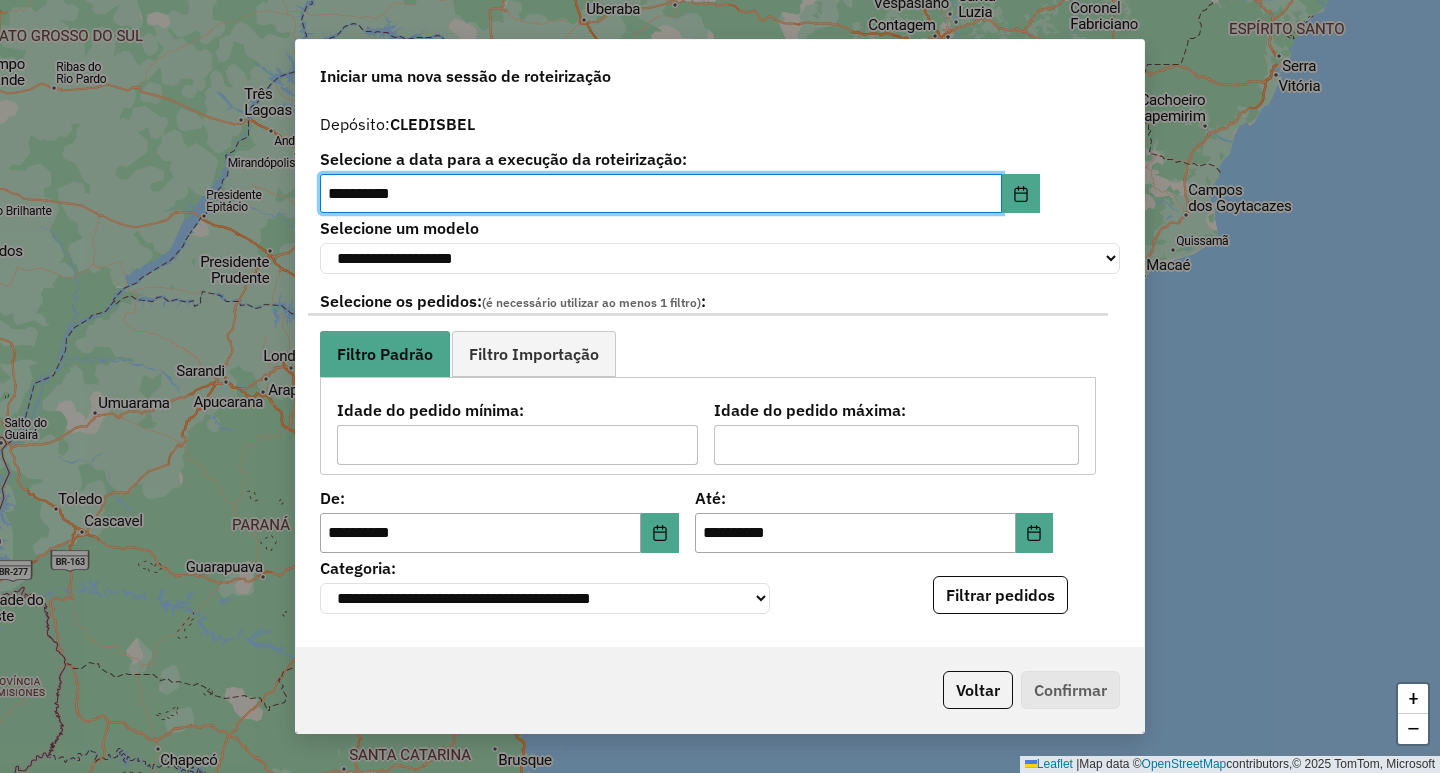 click on "Filtrar pedidos" 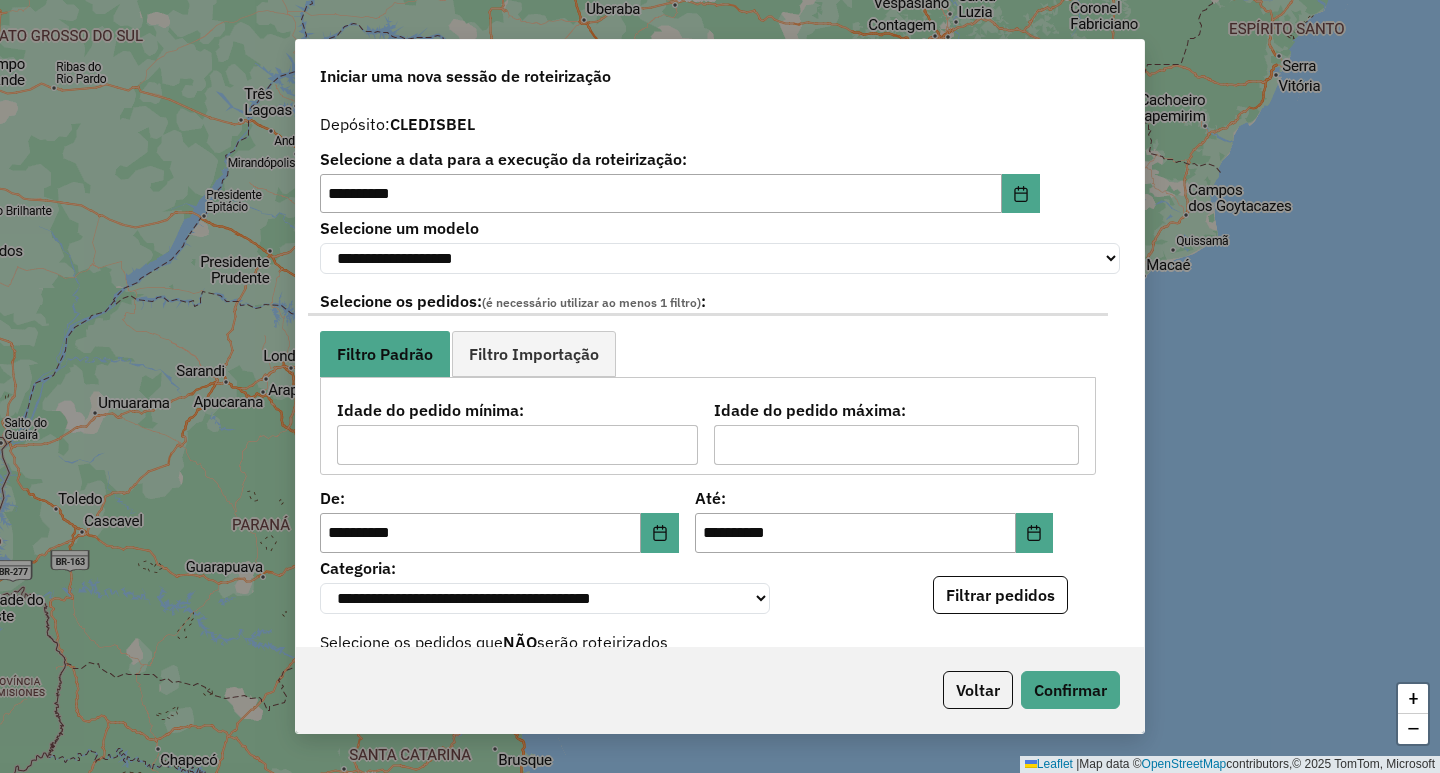 scroll, scrollTop: 400, scrollLeft: 0, axis: vertical 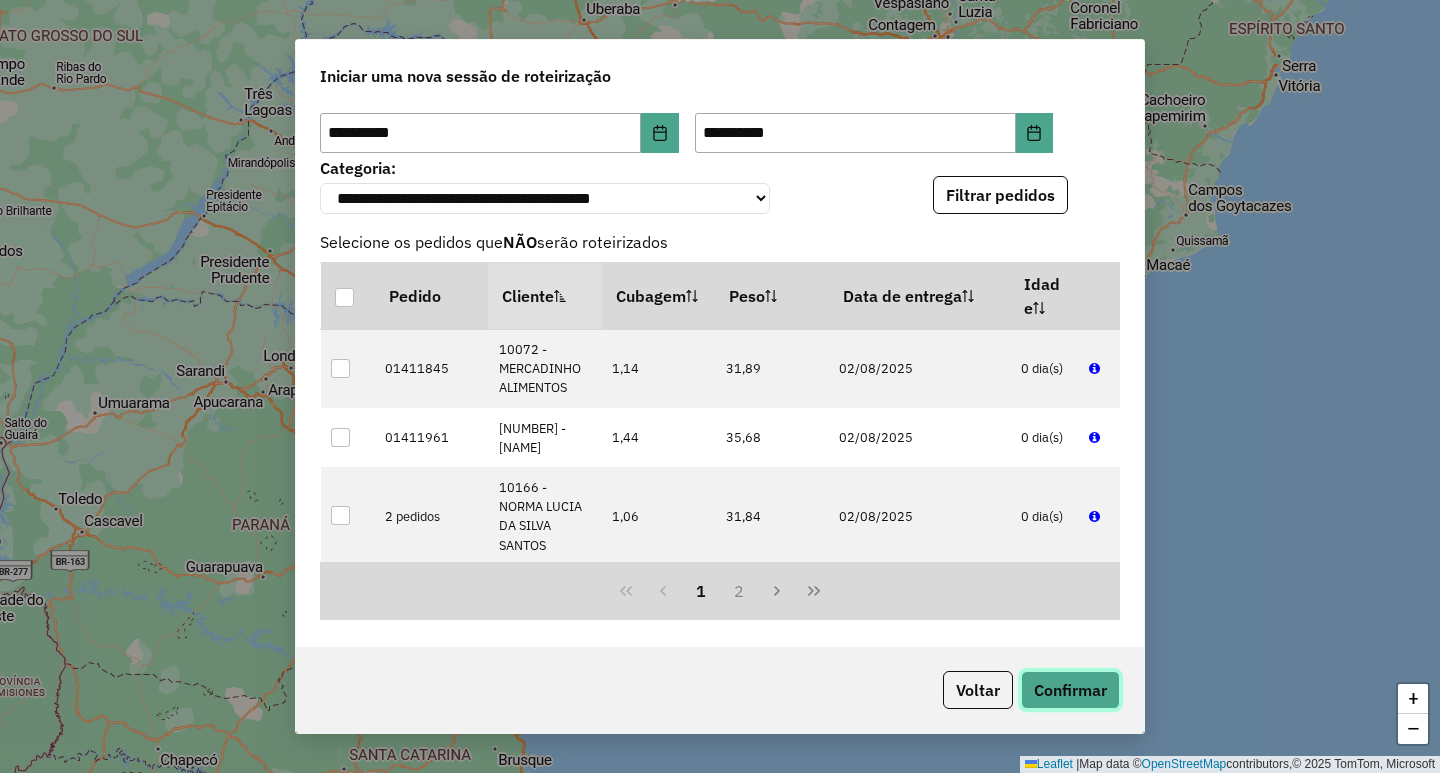 click on "Confirmar" 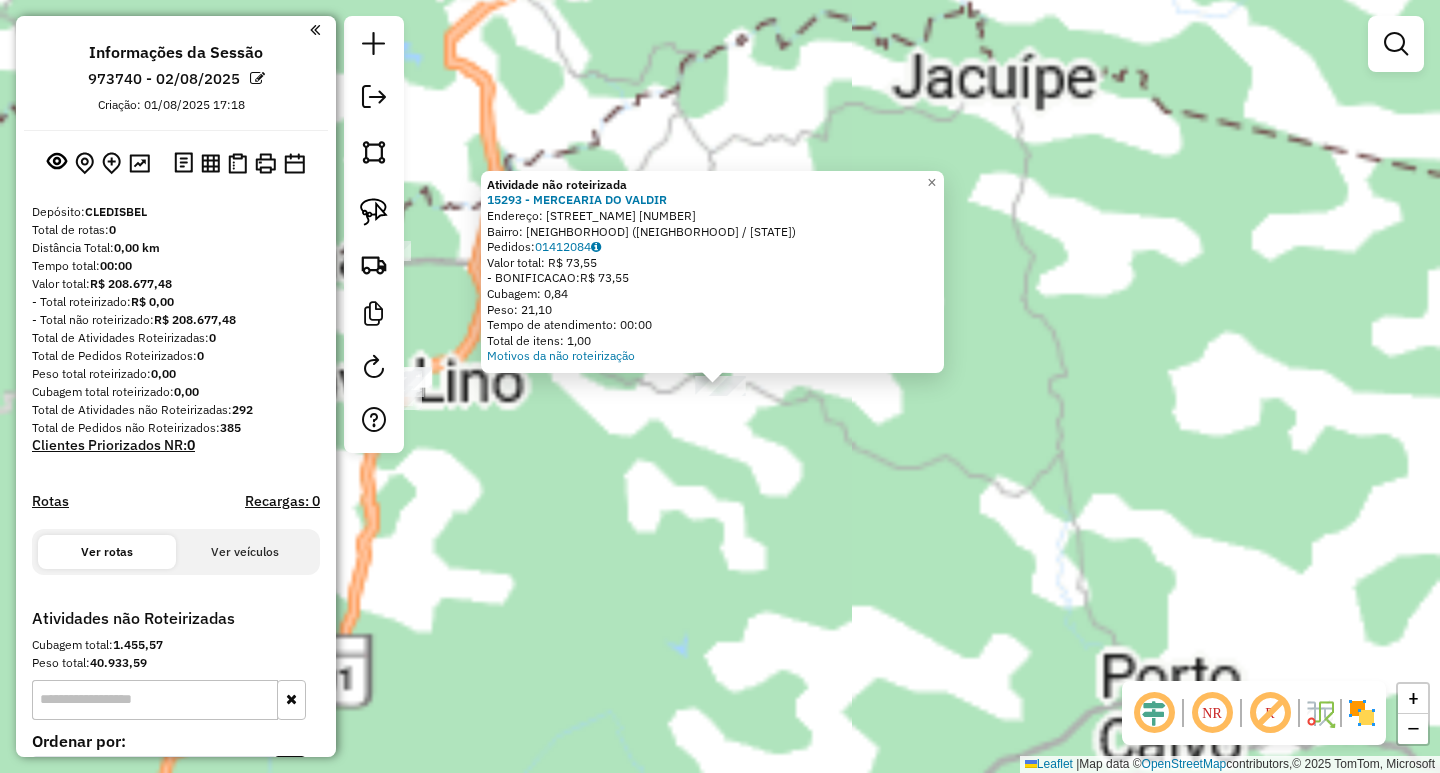 click on "Atividade não roteirizada 15293 - [COMPANY] Endereço: CJ JOAO RUFINO 20 Bairro: CENTRO (JUNDIA / AL) Pedidos: 01412084 Valor total: R$ 73,55 - BONIFICACAO: R$ 73,55 Cubagem: 0,84 Peso: 21,10 Tempo de atendimento: 00:00 Total de itens: 1,00 Motivos da não roteirização × Janela de atendimento Grade de atendimento Capacidade Transportadoras Veículos Cliente Pedidos Rotas Selecione os dias de semana para filtrar as janelas de atendimento Seg Ter Qua Qui Sex Sáb Dom Informe o período da janela de atendimento: De: Até: Filtrar exatamente a janela do cliente Considerar janela de atendimento padrão Selecione os dias de semana para filtrar as grades de atendimento Seg Ter Qua Qui Sex Sáb Dom Considerar clientes sem dia de atendimento cadastrado Clientes fora do dia de atendimento selecionado Filtrar as atividades entre os valores definidos abaixo: Peso mínimo: Peso máximo: Cubagem mínima: Cubagem máxima: De: Até: De: Nome:" 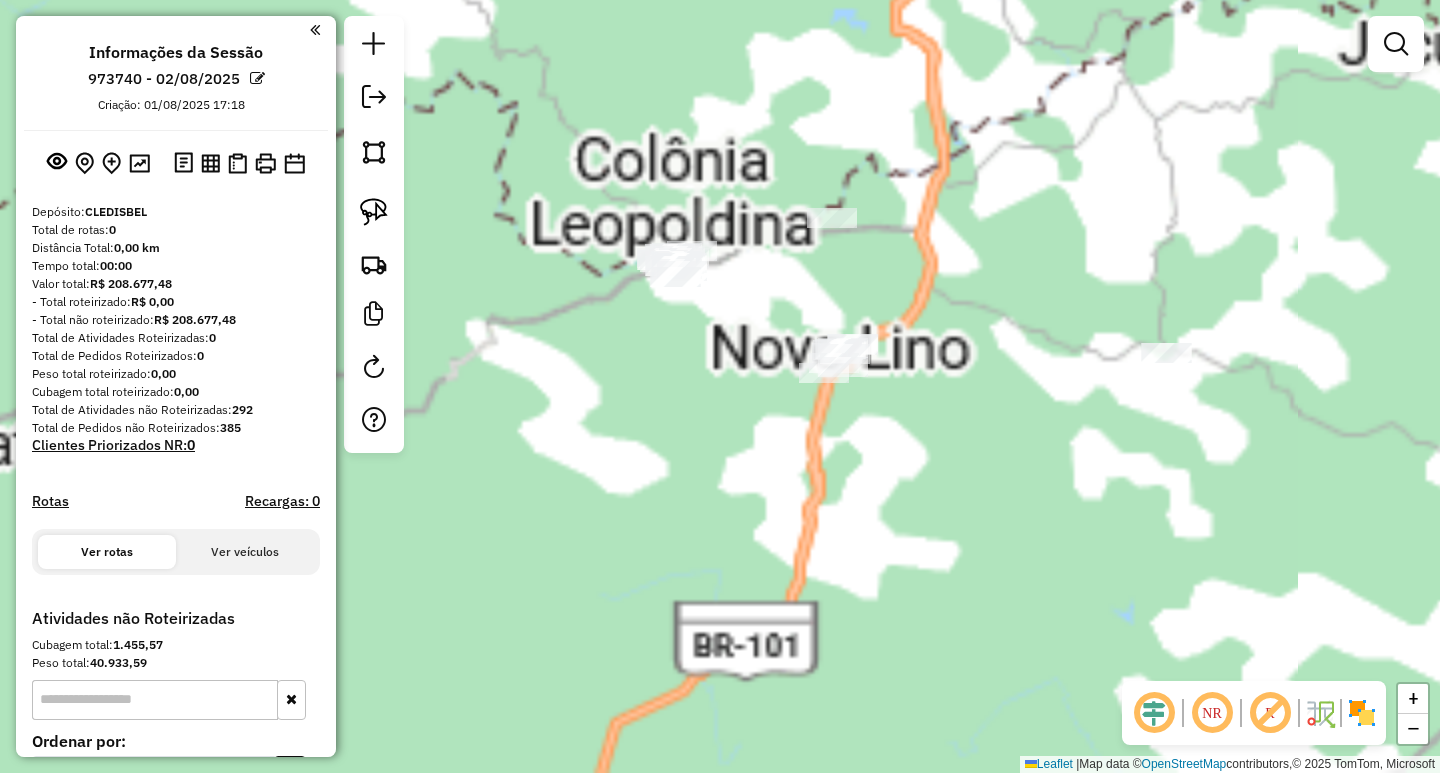drag, startPoint x: 560, startPoint y: 516, endPoint x: 983, endPoint y: 483, distance: 424.28528 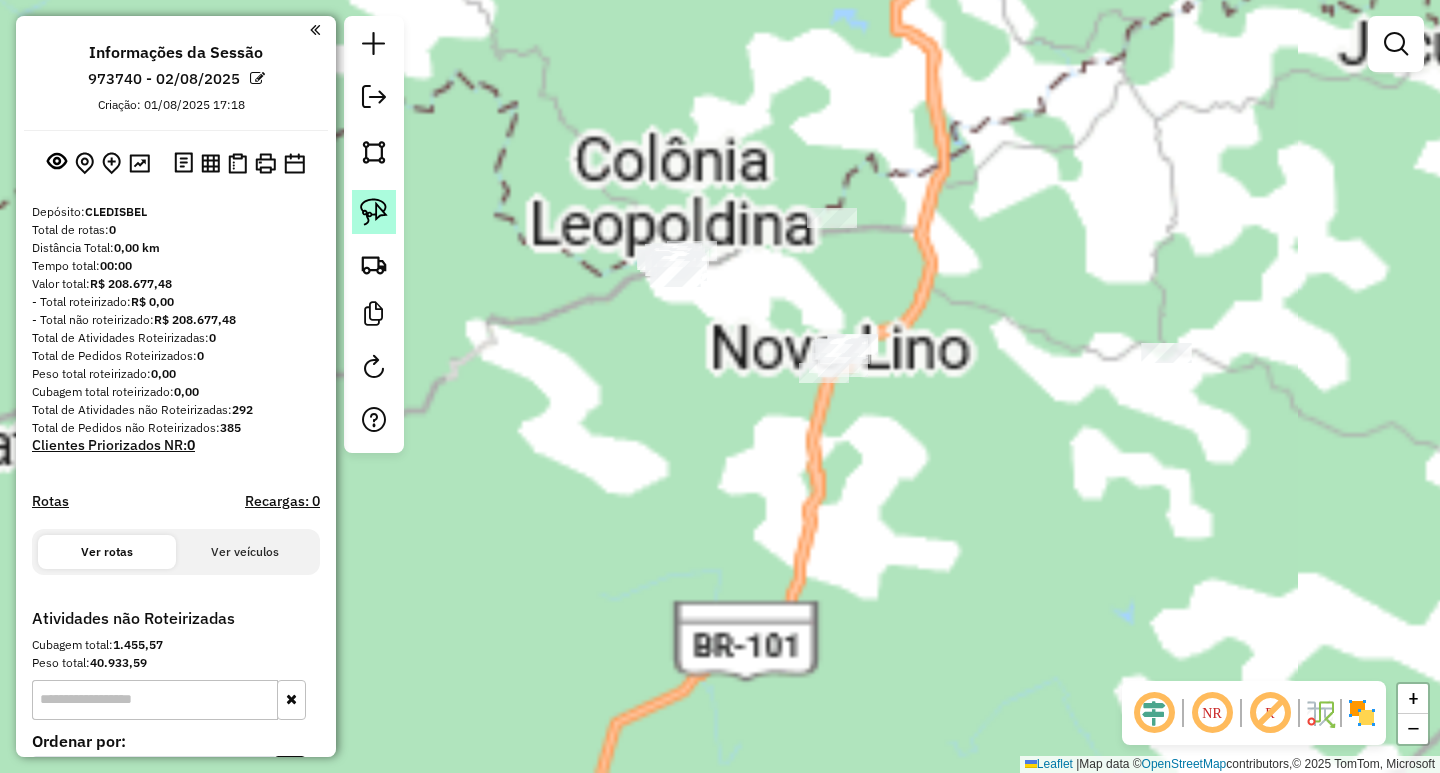 click 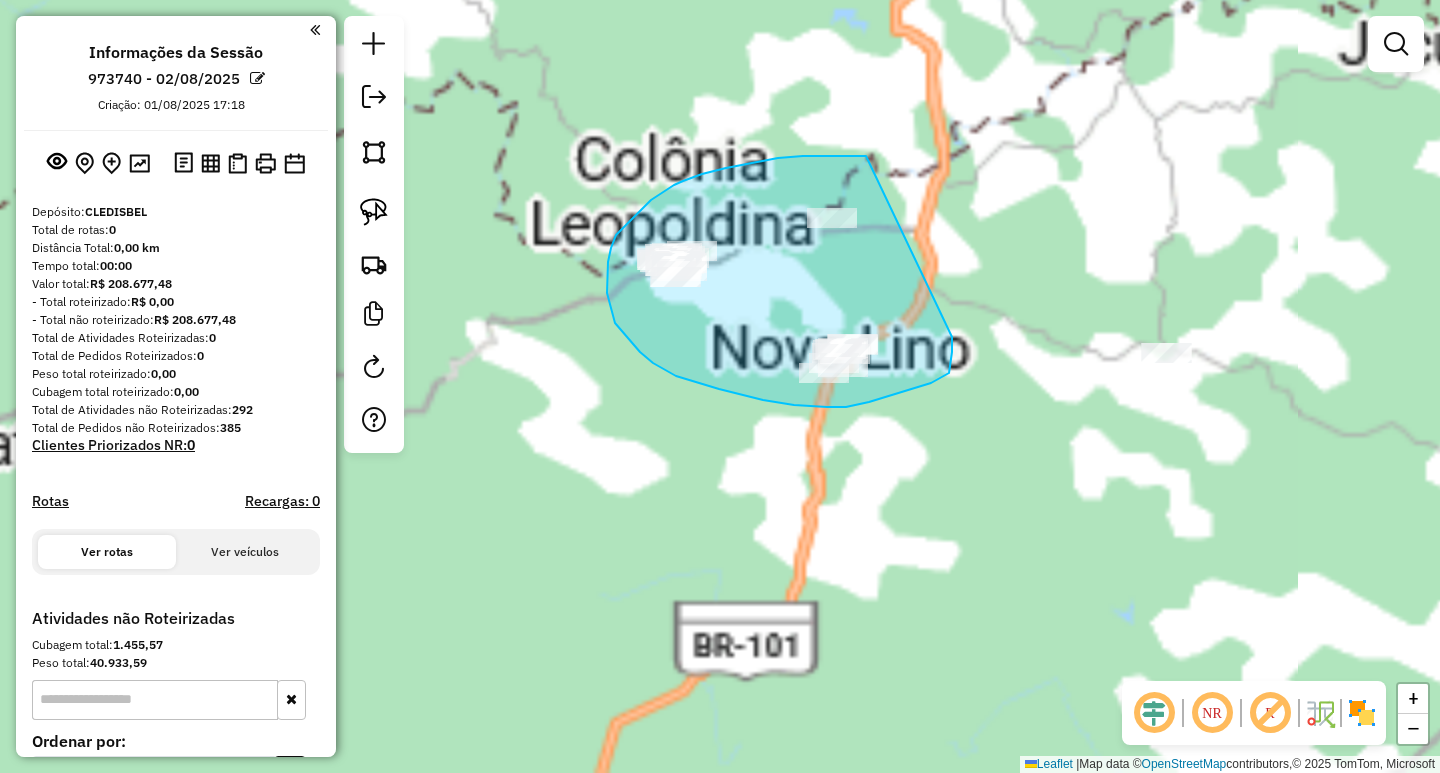 drag, startPoint x: 860, startPoint y: 156, endPoint x: 947, endPoint y: 307, distance: 174.26991 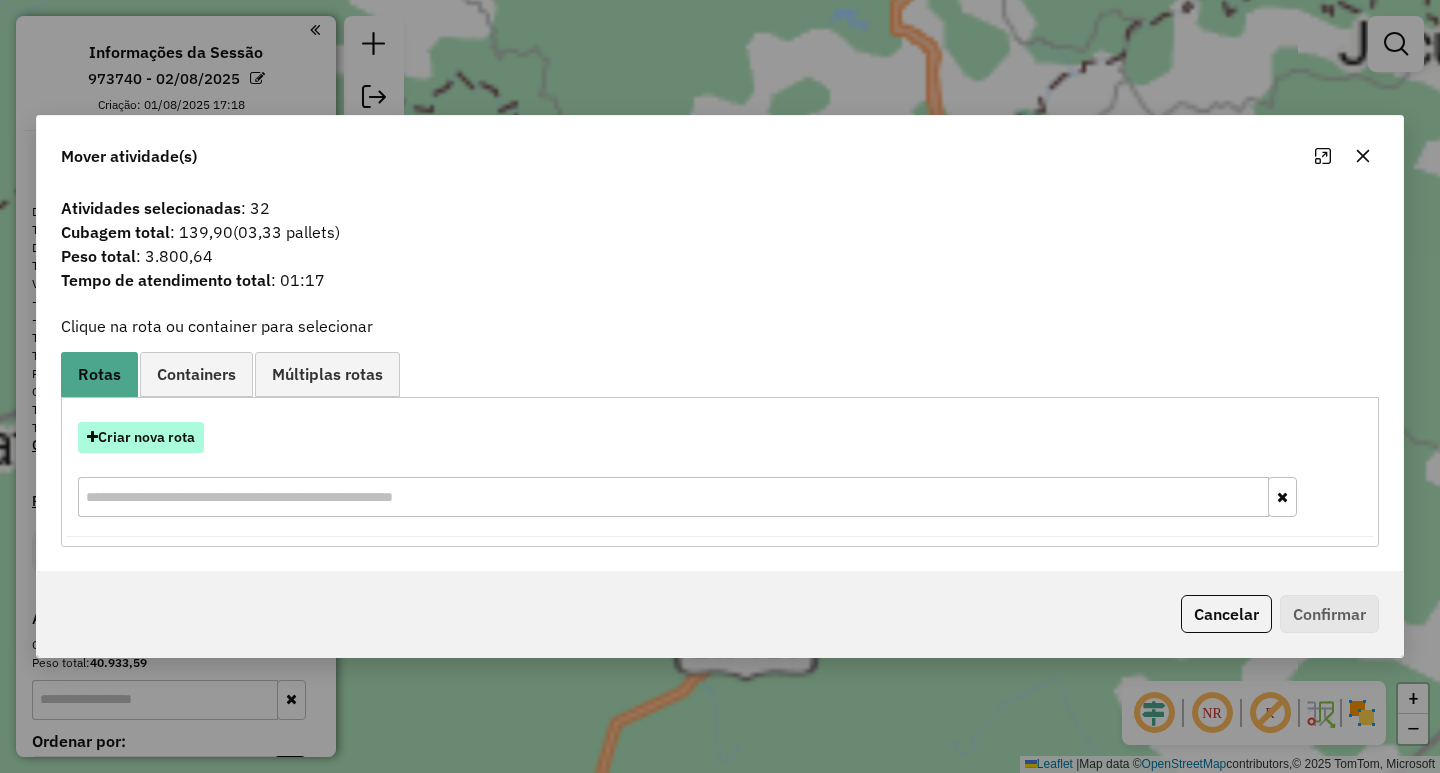 click on "Criar nova rota" at bounding box center [141, 437] 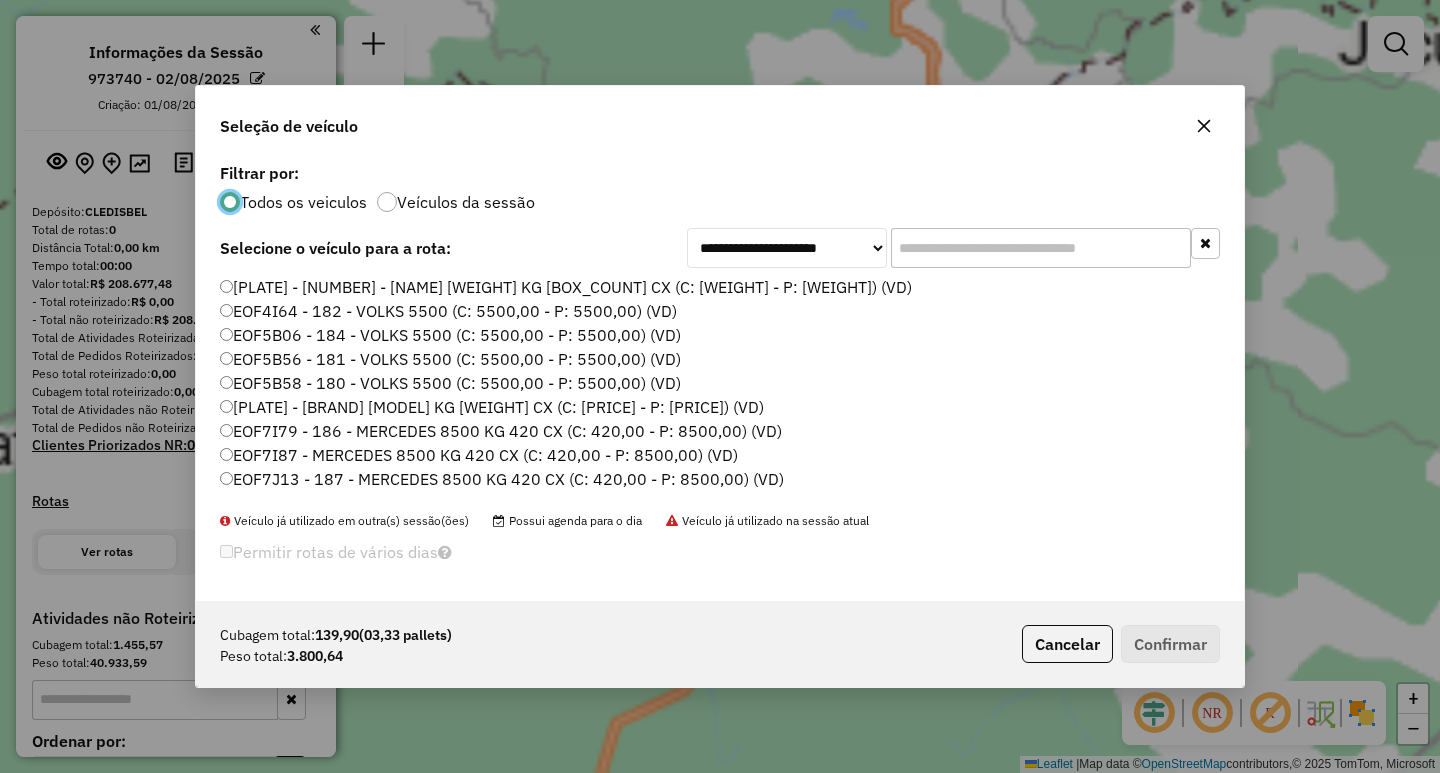 scroll, scrollTop: 11, scrollLeft: 6, axis: both 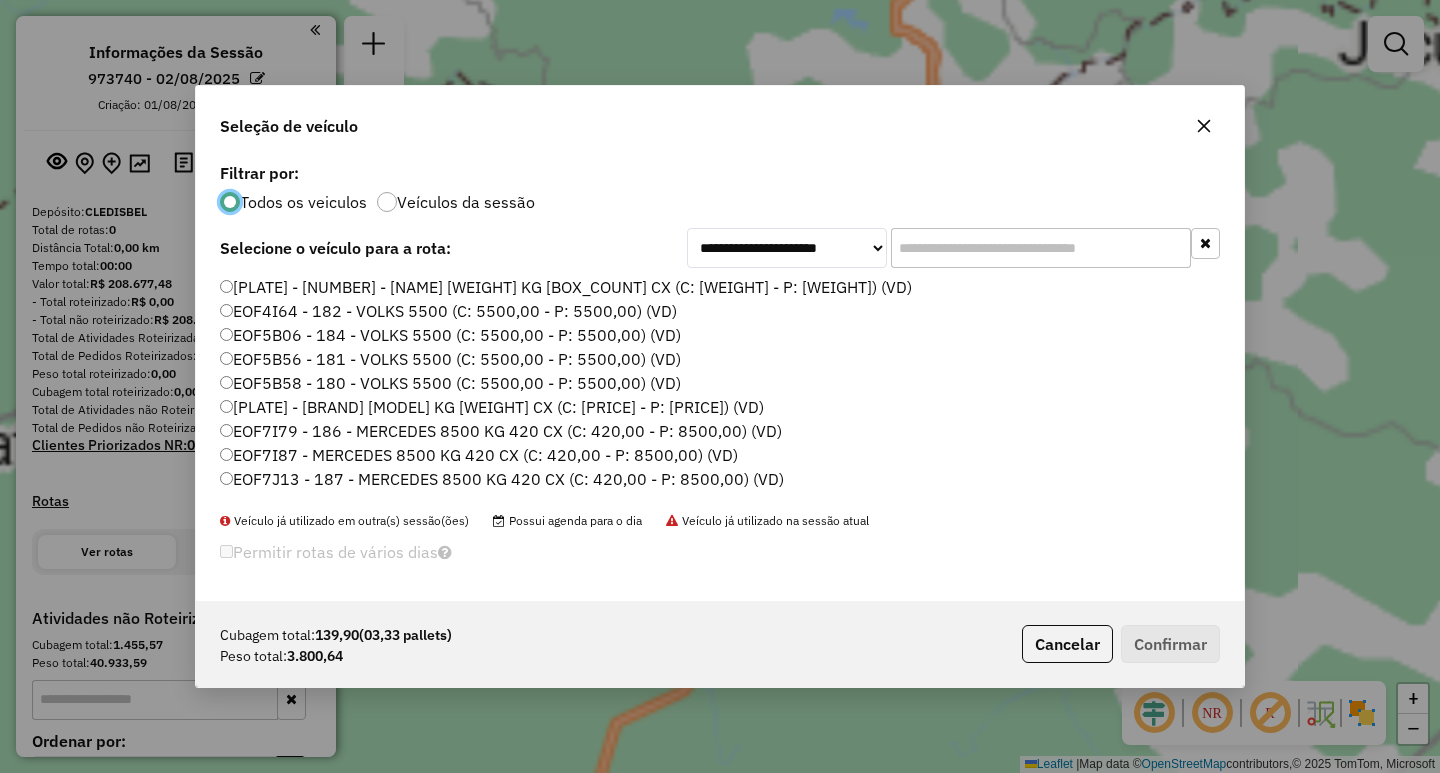 click 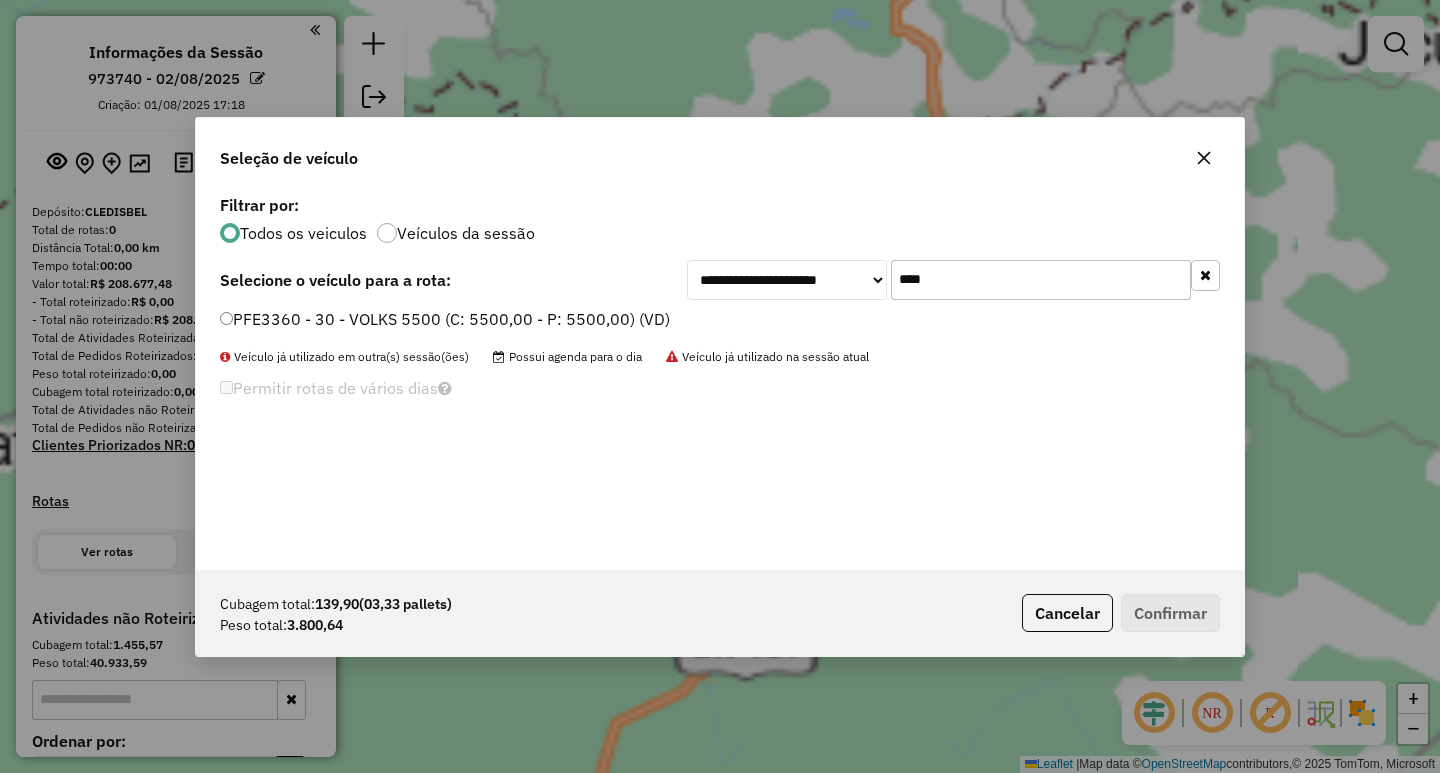 type on "****" 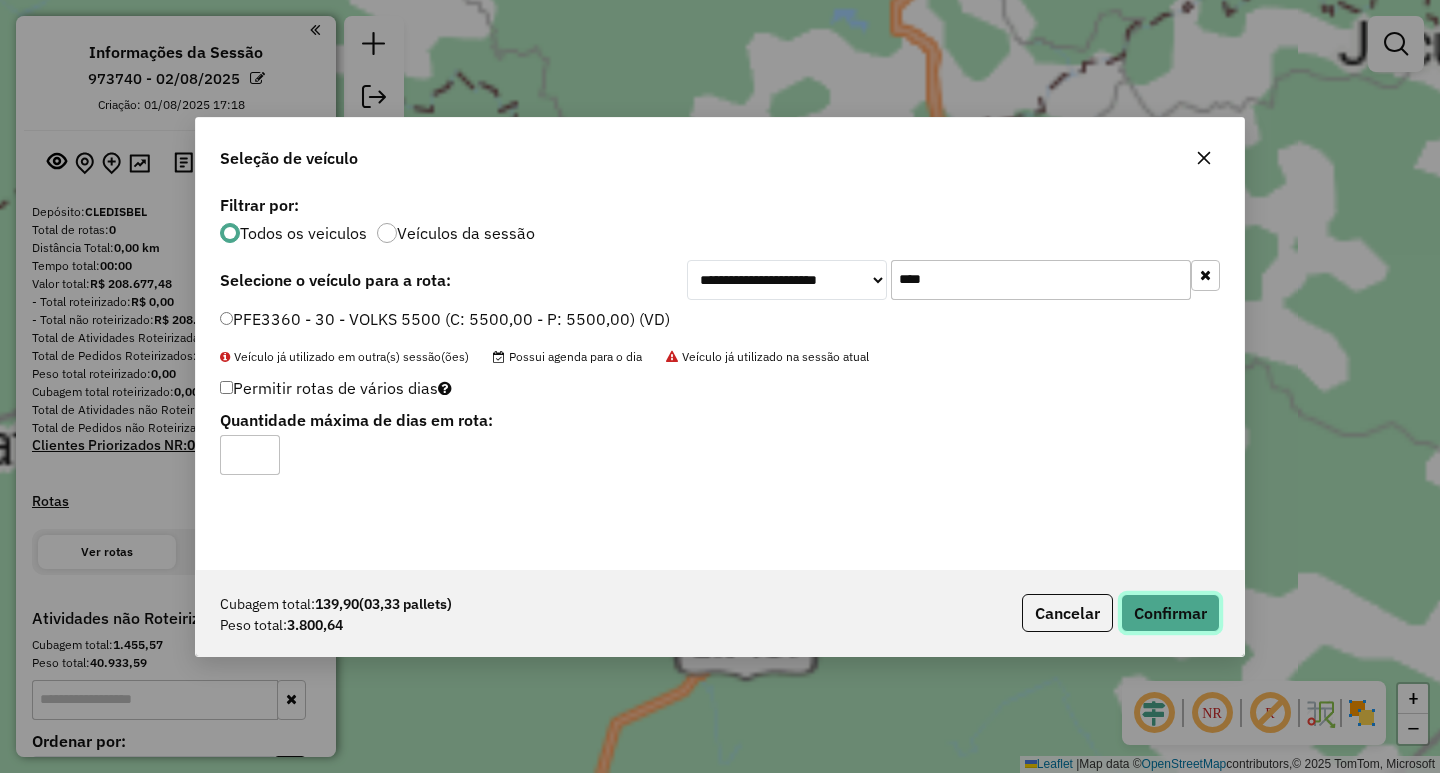 click on "Confirmar" 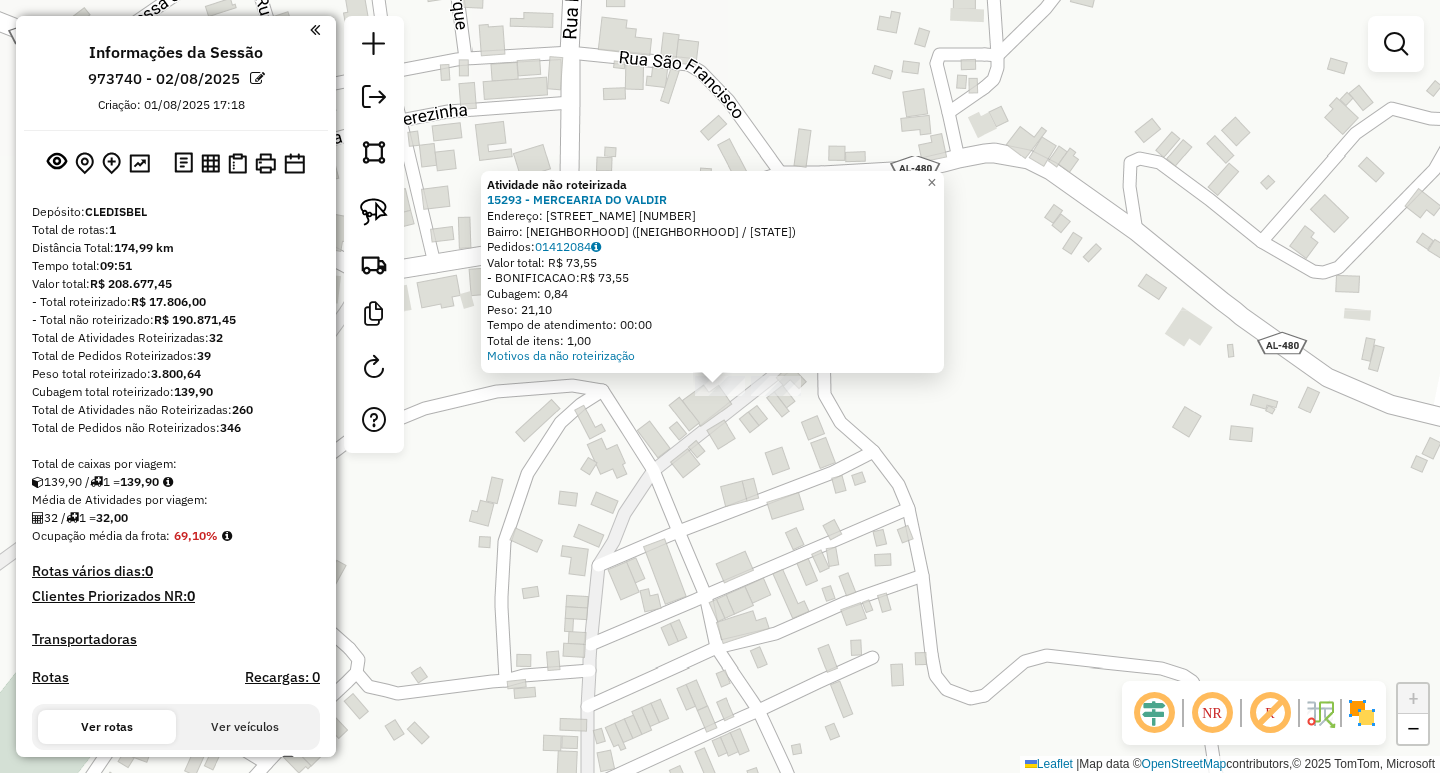 click on "Atividade não roteirizada 15293 - [COMPANY] Endereço: CJ JOAO RUFINO 20 Bairro: CENTRO (JUNDIA / AL) Pedidos: 01412084 Valor total: R$ 73,55 - BONIFICACAO: R$ 73,55 Cubagem: 0,84 Peso: 21,10 Tempo de atendimento: 00:00 Total de itens: 1,00 Motivos da não roteirização × Janela de atendimento Grade de atendimento Capacidade Transportadoras Veículos Cliente Pedidos Rotas Selecione os dias de semana para filtrar as janelas de atendimento Seg Ter Qua Qui Sex Sáb Dom Informe o período da janela de atendimento: De: Até: Filtrar exatamente a janela do cliente Considerar janela de atendimento padrão Selecione os dias de semana para filtrar as grades de atendimento Seg Ter Qua Qui Sex Sáb Dom Considerar clientes sem dia de atendimento cadastrado Clientes fora do dia de atendimento selecionado Filtrar as atividades entre os valores definidos abaixo: Peso mínimo: Peso máximo: Cubagem mínima: Cubagem máxima: De: Até: De: Nome:" 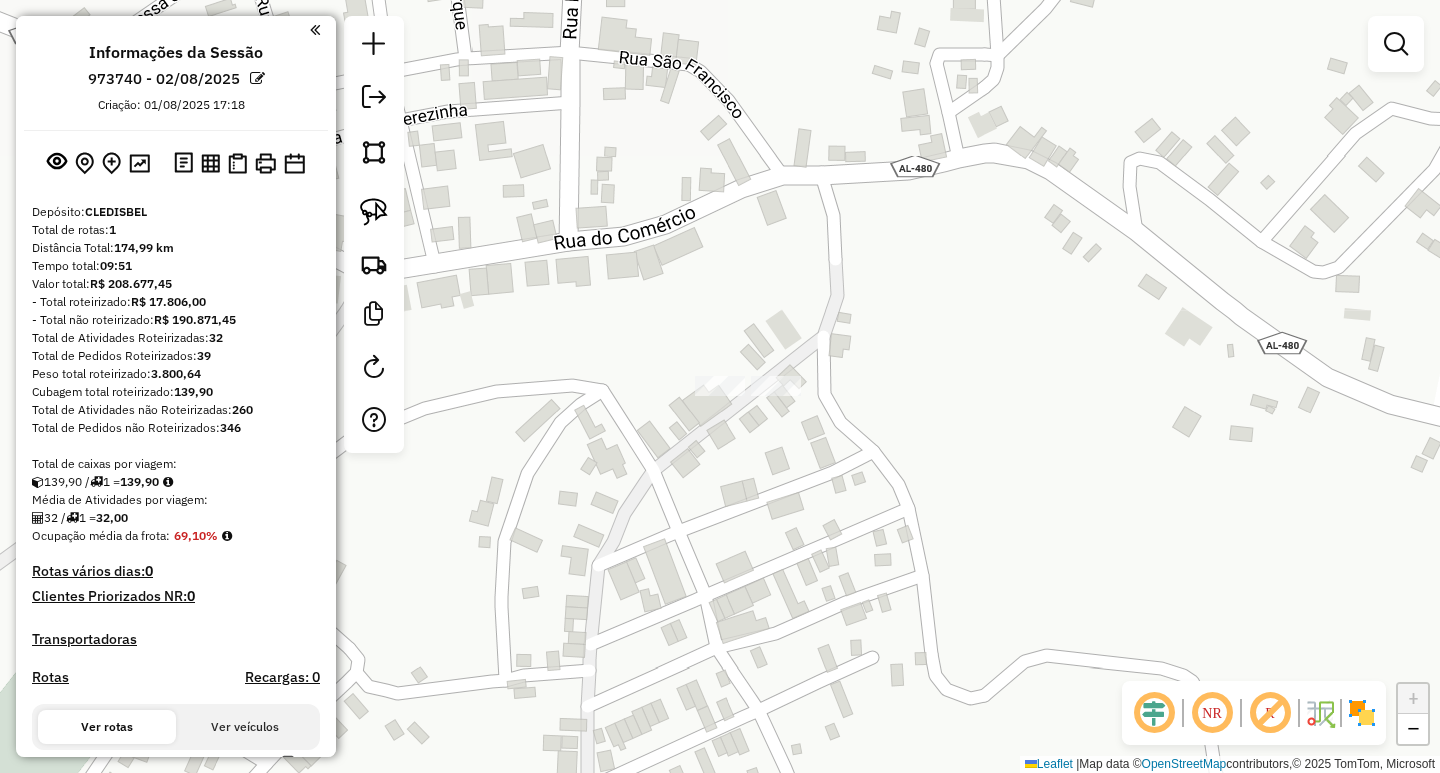 click 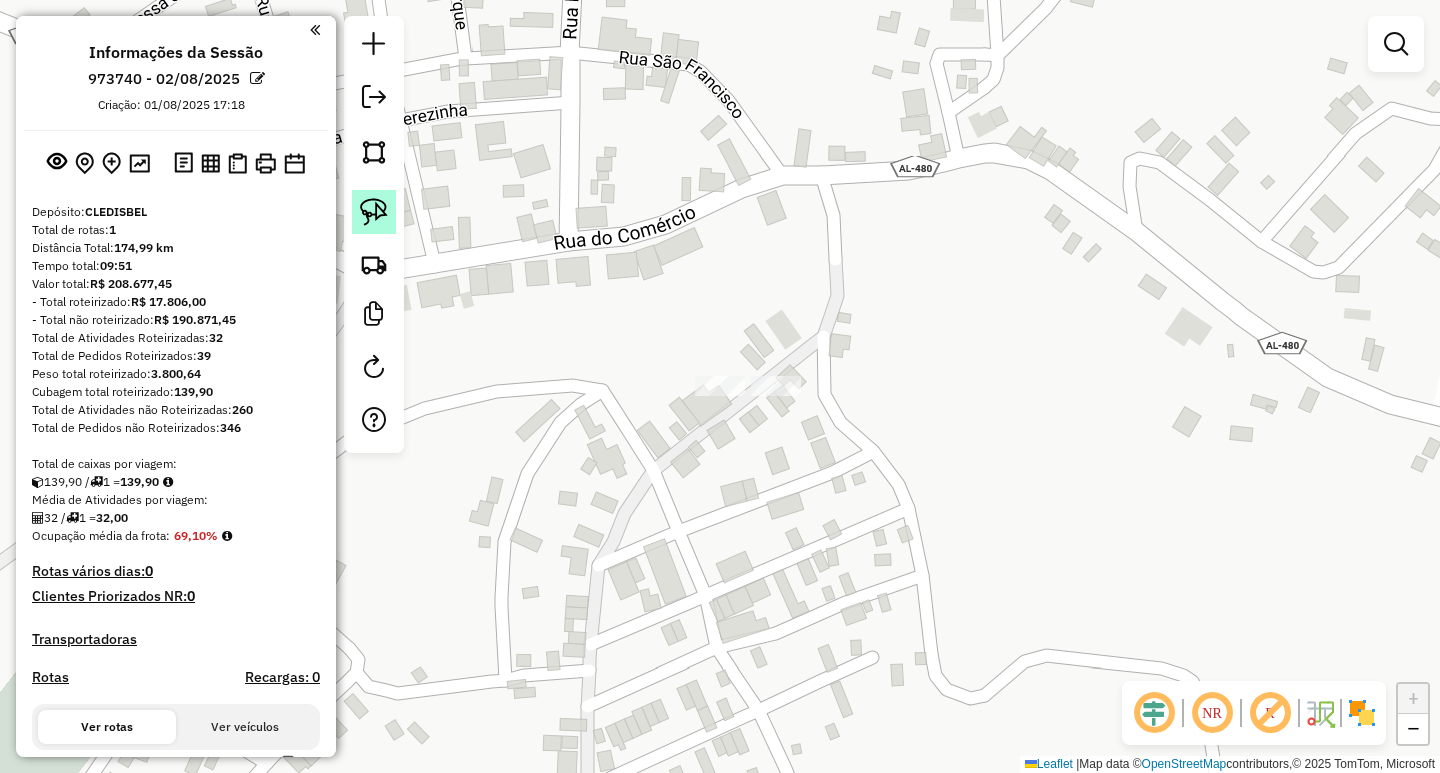 click 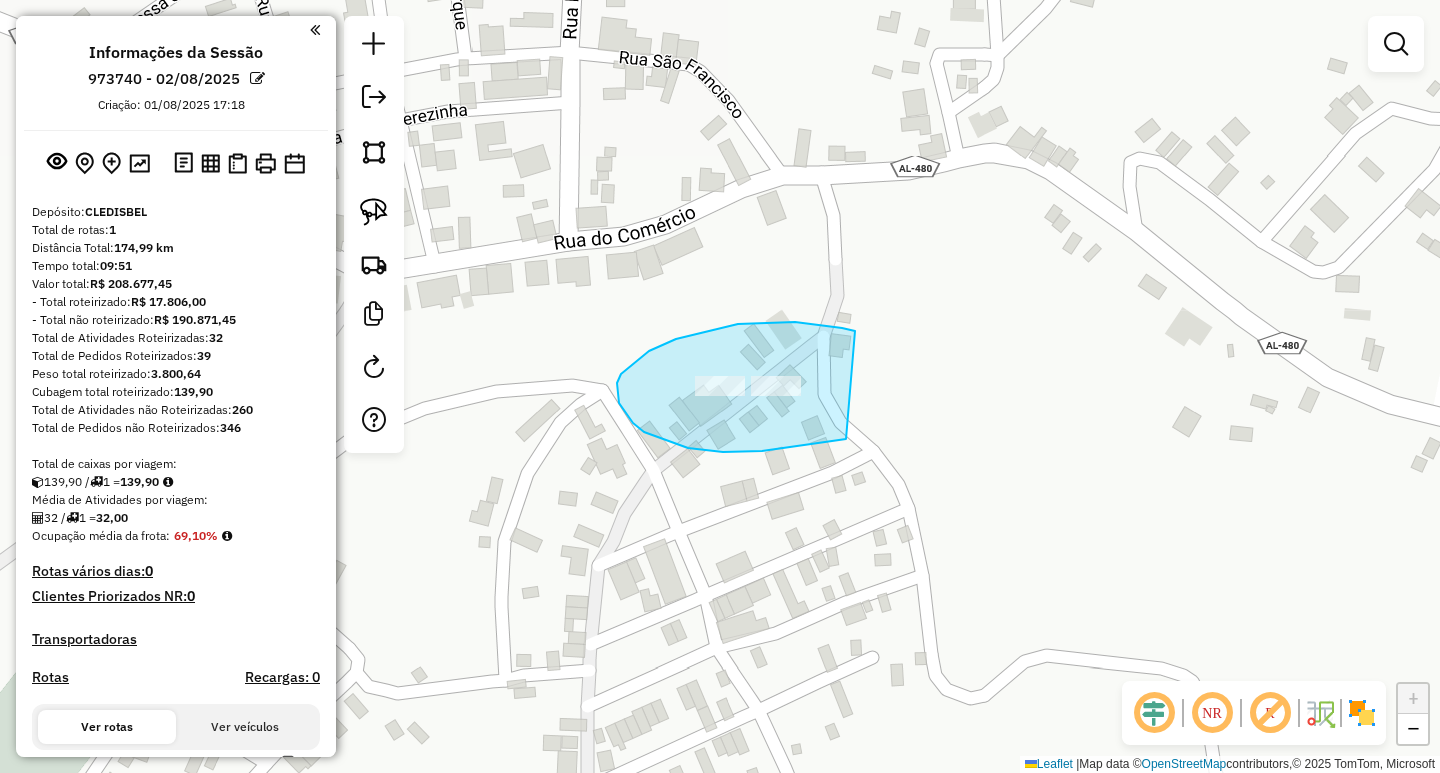 drag, startPoint x: 842, startPoint y: 328, endPoint x: 933, endPoint y: 427, distance: 134.46933 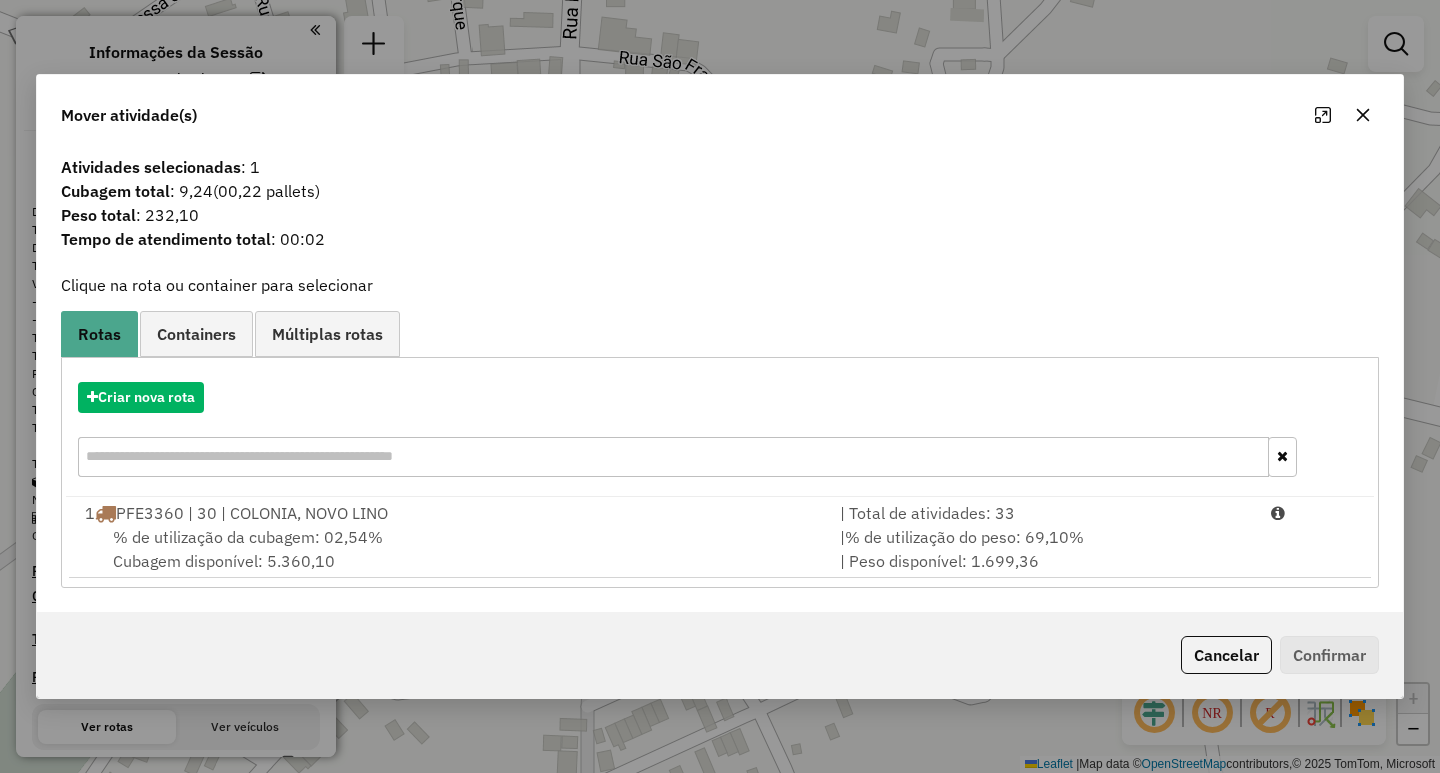 click on "% de utilização da cubagem: 02,54%  Cubagem disponível: 5.360,10" at bounding box center [450, 549] 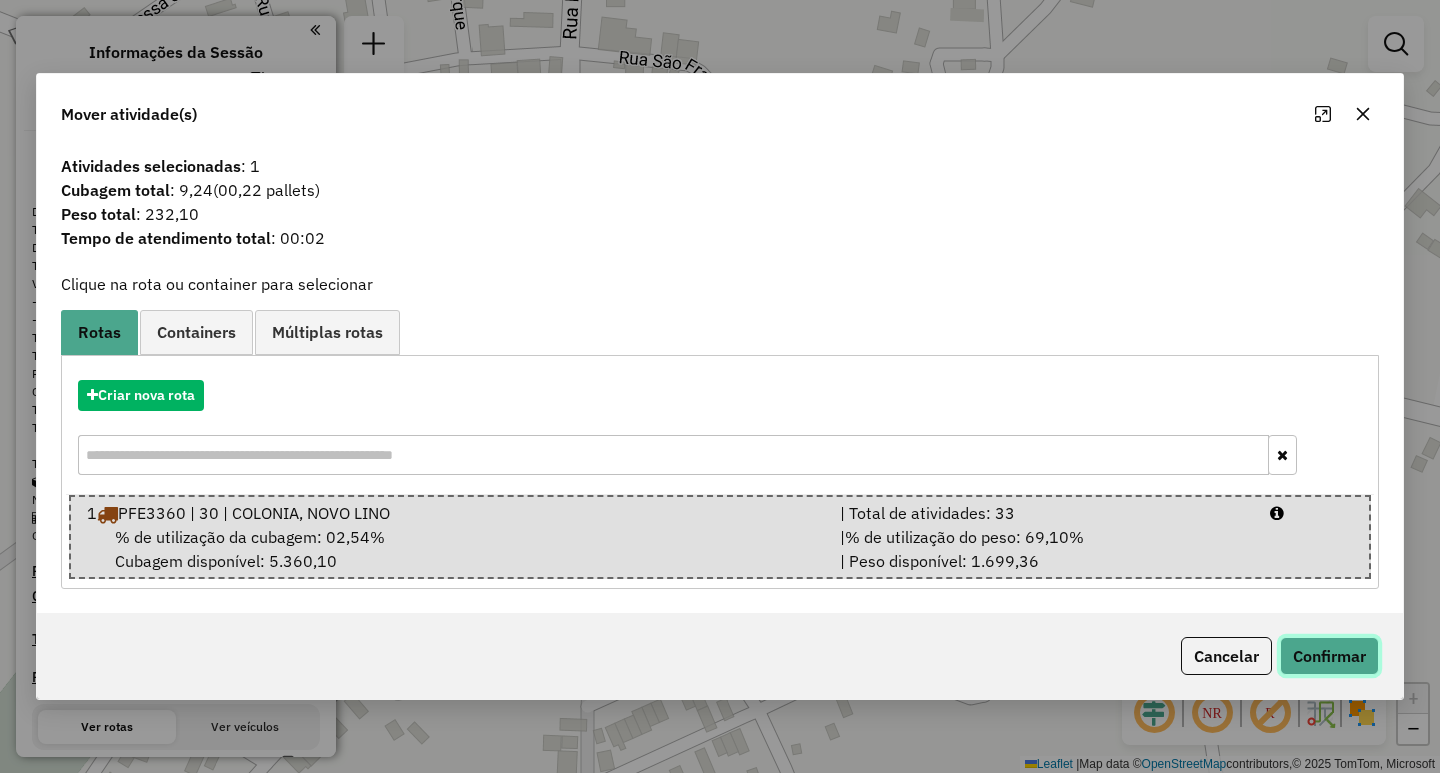 click on "Confirmar" 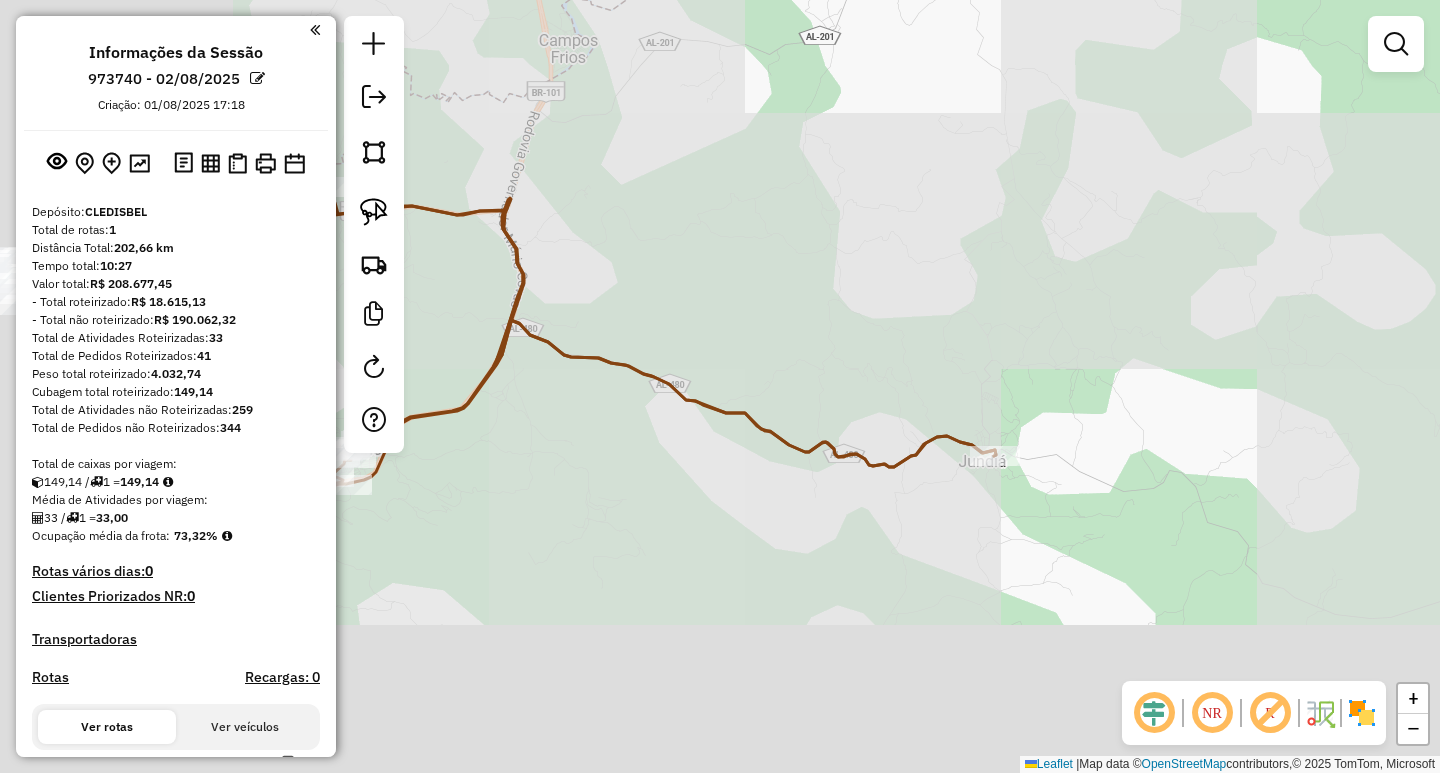 drag, startPoint x: 807, startPoint y: 460, endPoint x: 1233, endPoint y: 155, distance: 523.9284 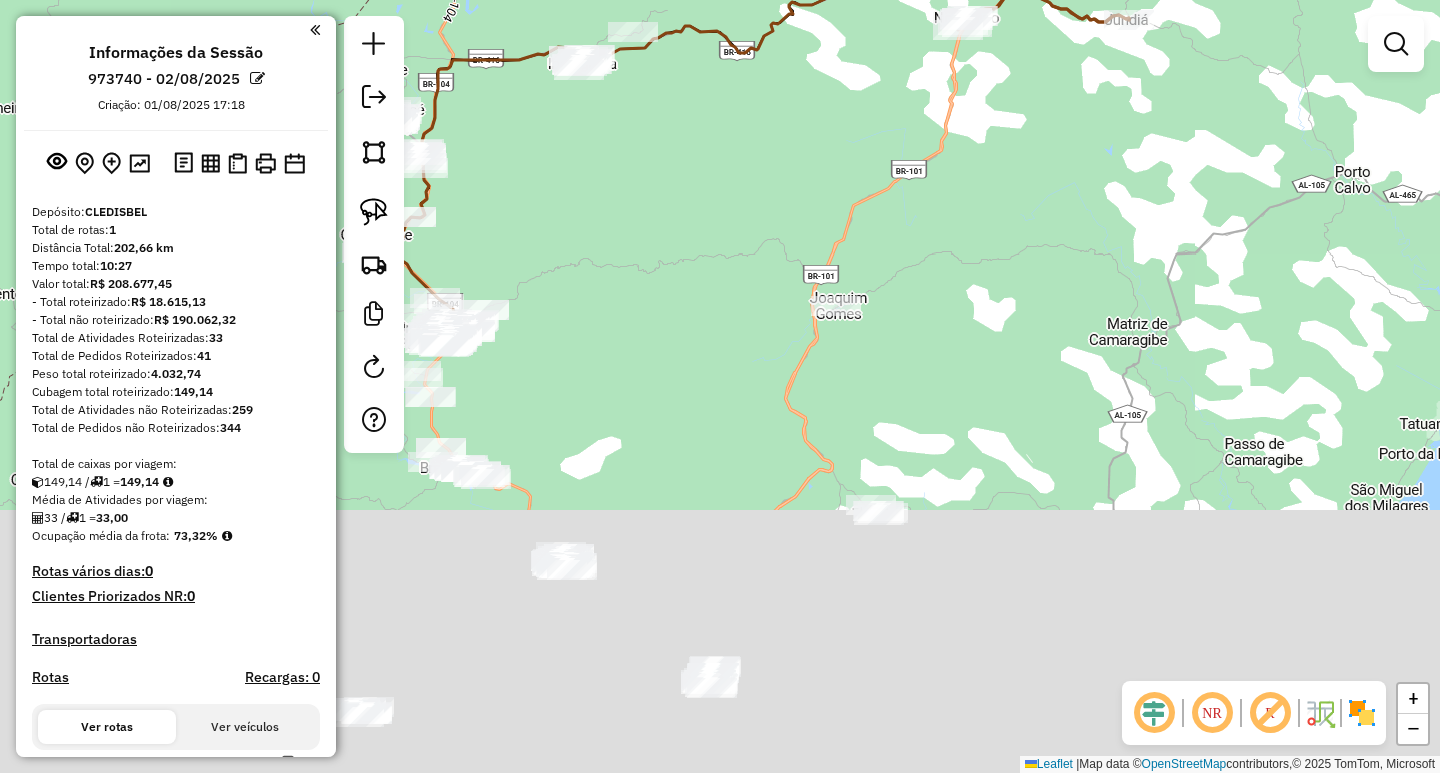drag, startPoint x: 976, startPoint y: 445, endPoint x: 990, endPoint y: 164, distance: 281.34854 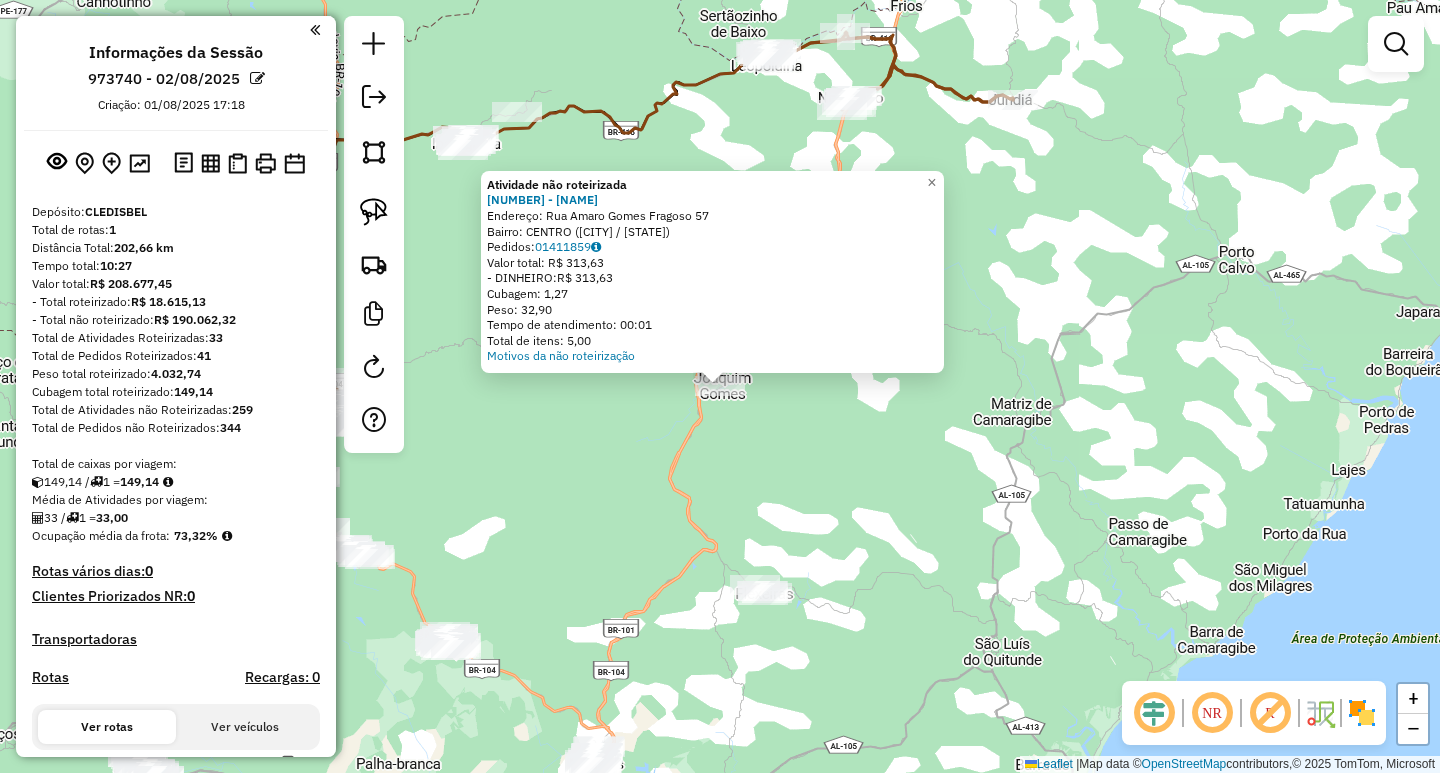 click on "Atividade não roteirizada 19292 - [COMPANY] Endereço: Rua Amaro Gomes Fragoso 57 Bairro: CENTRO (JOAQUIM GOMES / AL) Pedidos: 01411859 Valor total: R$ 313,63 - DINHEIRO: R$ 313,63 Cubagem: 1,27 Peso: 32,90 Tempo de atendimento: 00:01 Total de itens: 5,00 Motivos da não roteirização × Janela de atendimento Grade de atendimento Capacidade Transportadoras Veículos Cliente Pedidos Rotas Selecione os dias de semana para filtrar as janelas de atendimento Seg Ter Qua Qui Sex Sáb Dom Informe o período da janela de atendimento: De: Até: Filtrar exatamente a janela do cliente Considerar janela de atendimento padrão Selecione os dias de semana para filtrar as grades de atendimento Seg Ter Qua Qui Sex Sáb Dom Considerar clientes sem dia de atendimento cadastrado Clientes fora do dia de atendimento selecionado Filtrar as atividades entre os valores definidos abaixo: Peso mínimo: Peso máximo: Cubagem mínima: Cubagem máxima: De: Até: De: +" 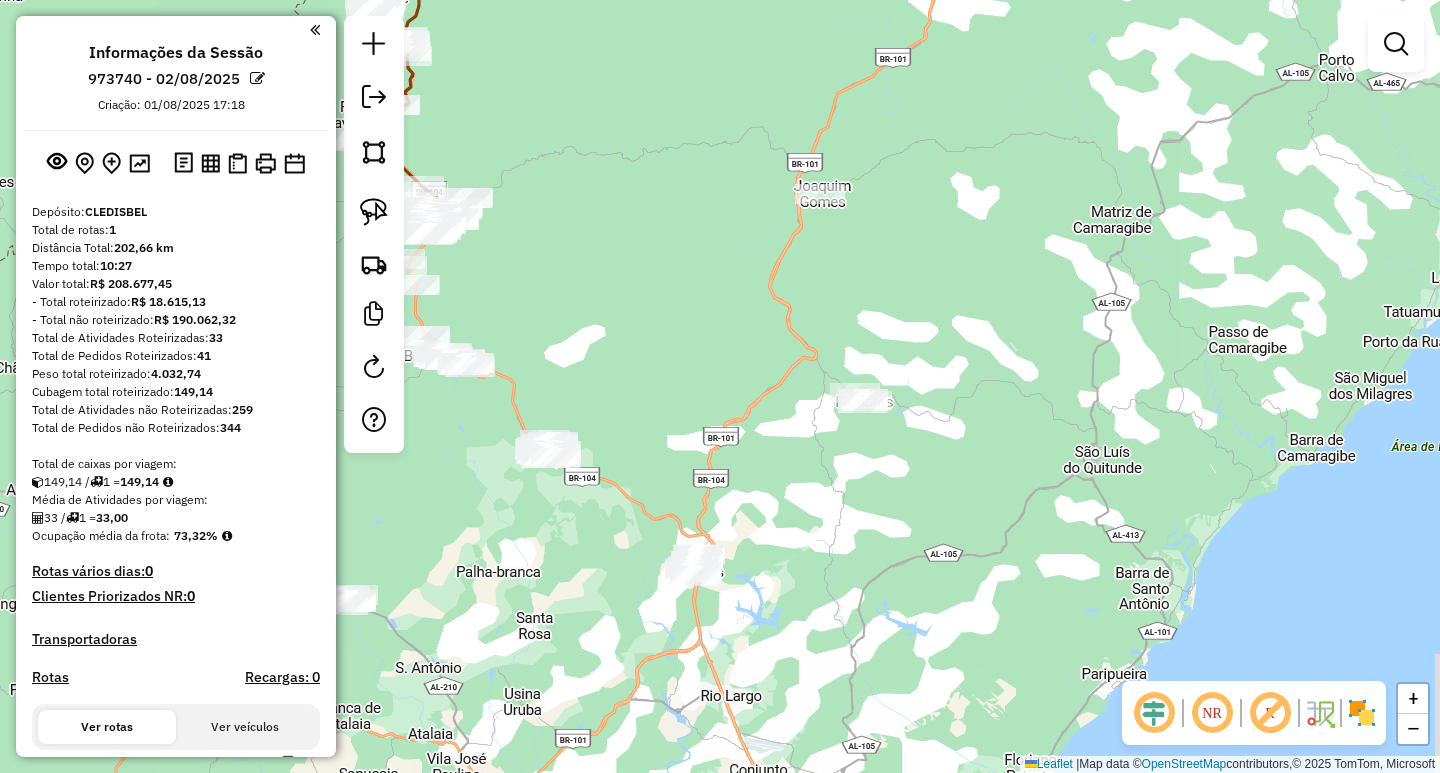 drag, startPoint x: 820, startPoint y: 470, endPoint x: 969, endPoint y: 165, distance: 339.44955 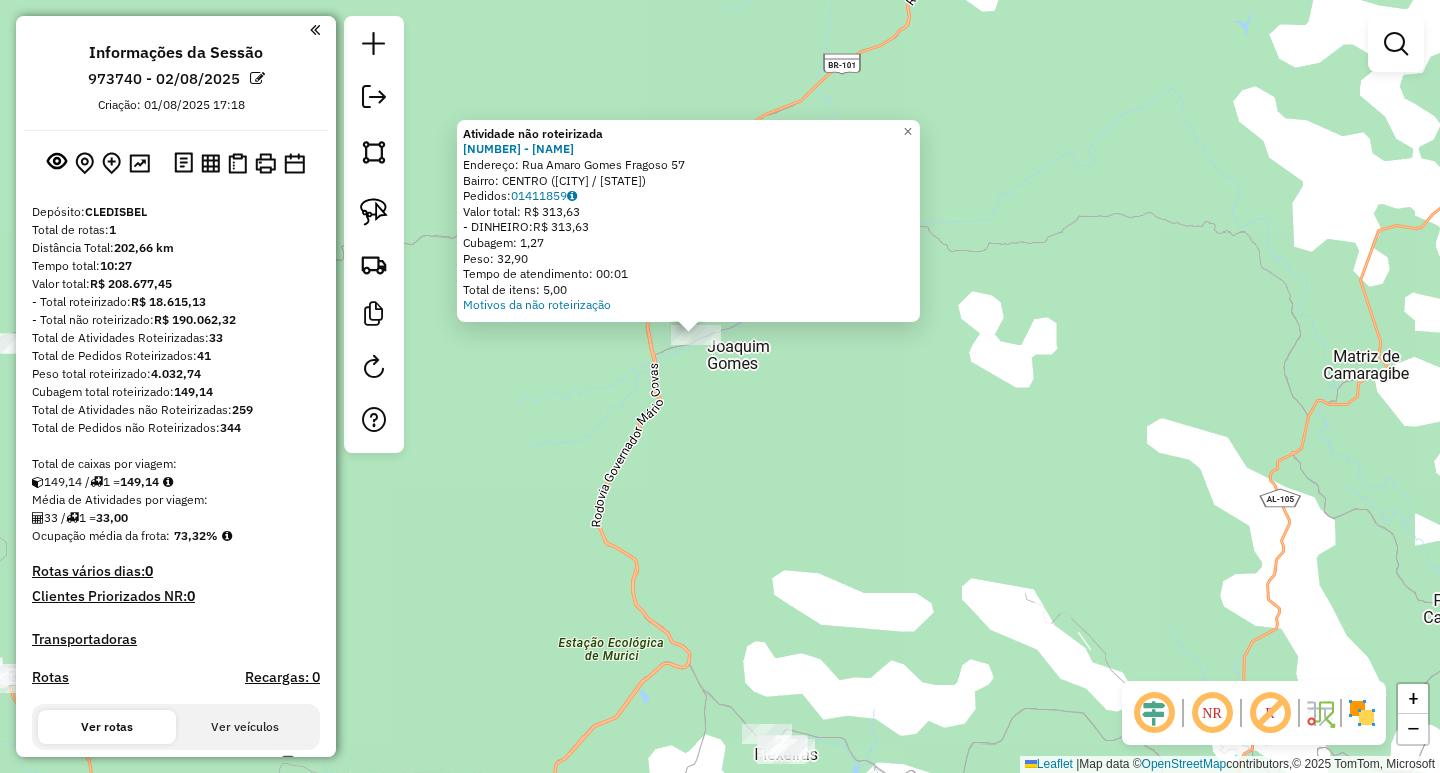 click on "Atividade não roteirizada 19292 - [COMPANY] Endereço: Rua Amaro Gomes Fragoso 57 Bairro: CENTRO (JOAQUIM GOMES / AL) Pedidos: 01411859 Valor total: R$ 313,63 - DINHEIRO: R$ 313,63 Cubagem: 1,27 Peso: 32,90 Tempo de atendimento: 00:01 Total de itens: 5,00 Motivos da não roteirização × Janela de atendimento Grade de atendimento Capacidade Transportadoras Veículos Cliente Pedidos Rotas Selecione os dias de semana para filtrar as janelas de atendimento Seg Ter Qua Qui Sex Sáb Dom Informe o período da janela de atendimento: De: Até: Filtrar exatamente a janela do cliente Considerar janela de atendimento padrão Selecione os dias de semana para filtrar as grades de atendimento Seg Ter Qua Qui Sex Sáb Dom Considerar clientes sem dia de atendimento cadastrado Clientes fora do dia de atendimento selecionado Filtrar as atividades entre os valores definidos abaixo: Peso mínimo: Peso máximo: Cubagem mínima: Cubagem máxima: De: Até: De: +" 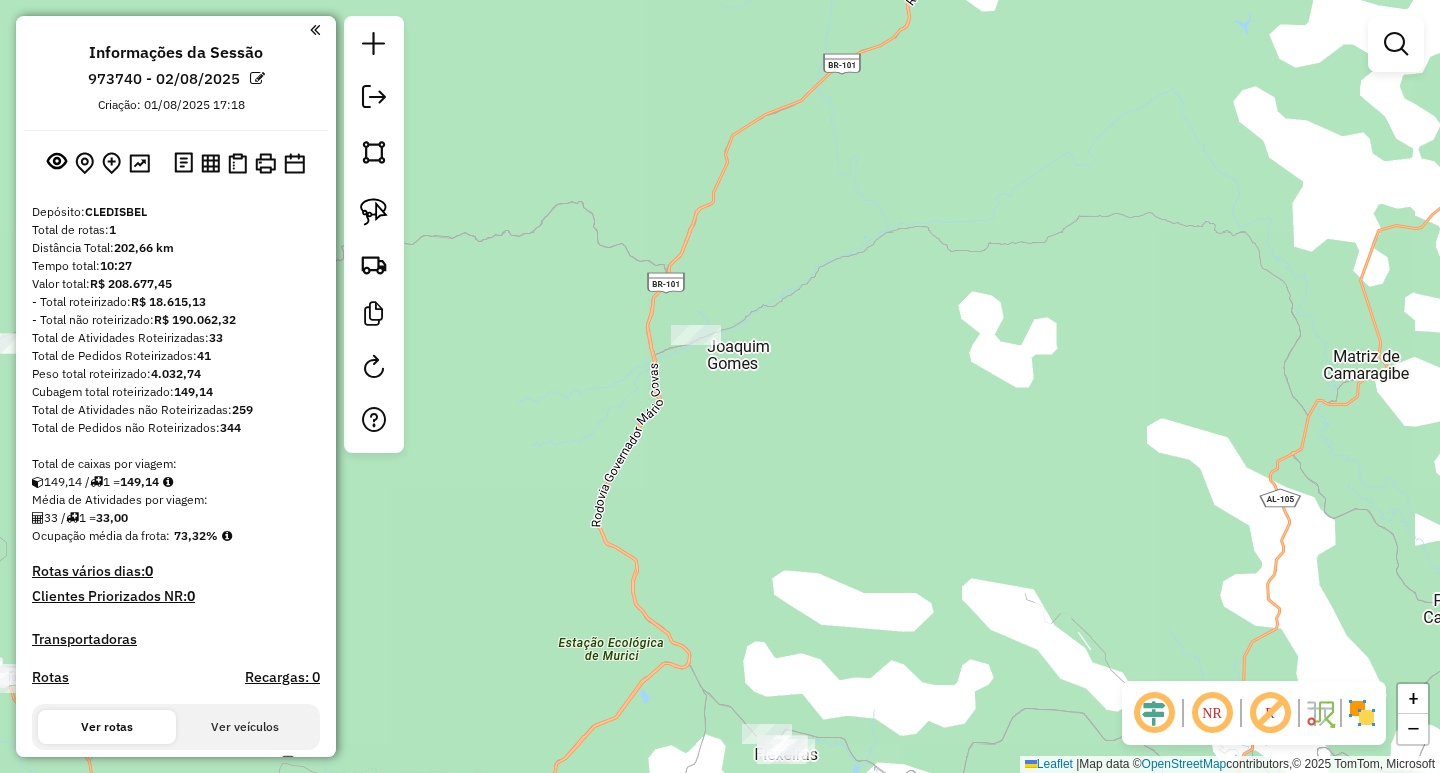 drag, startPoint x: 771, startPoint y: 583, endPoint x: 843, endPoint y: 321, distance: 271.71307 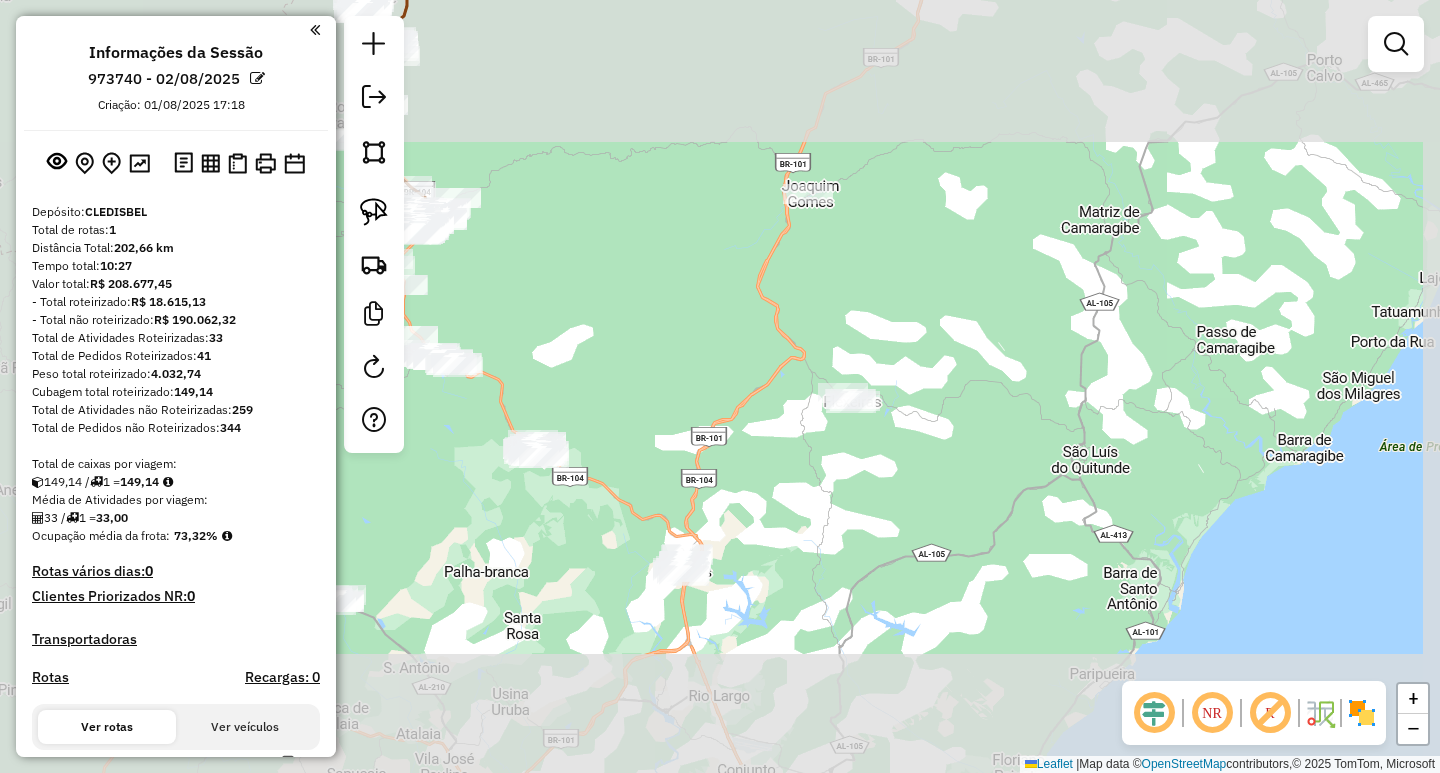 drag, startPoint x: 769, startPoint y: 547, endPoint x: 848, endPoint y: 282, distance: 276.52487 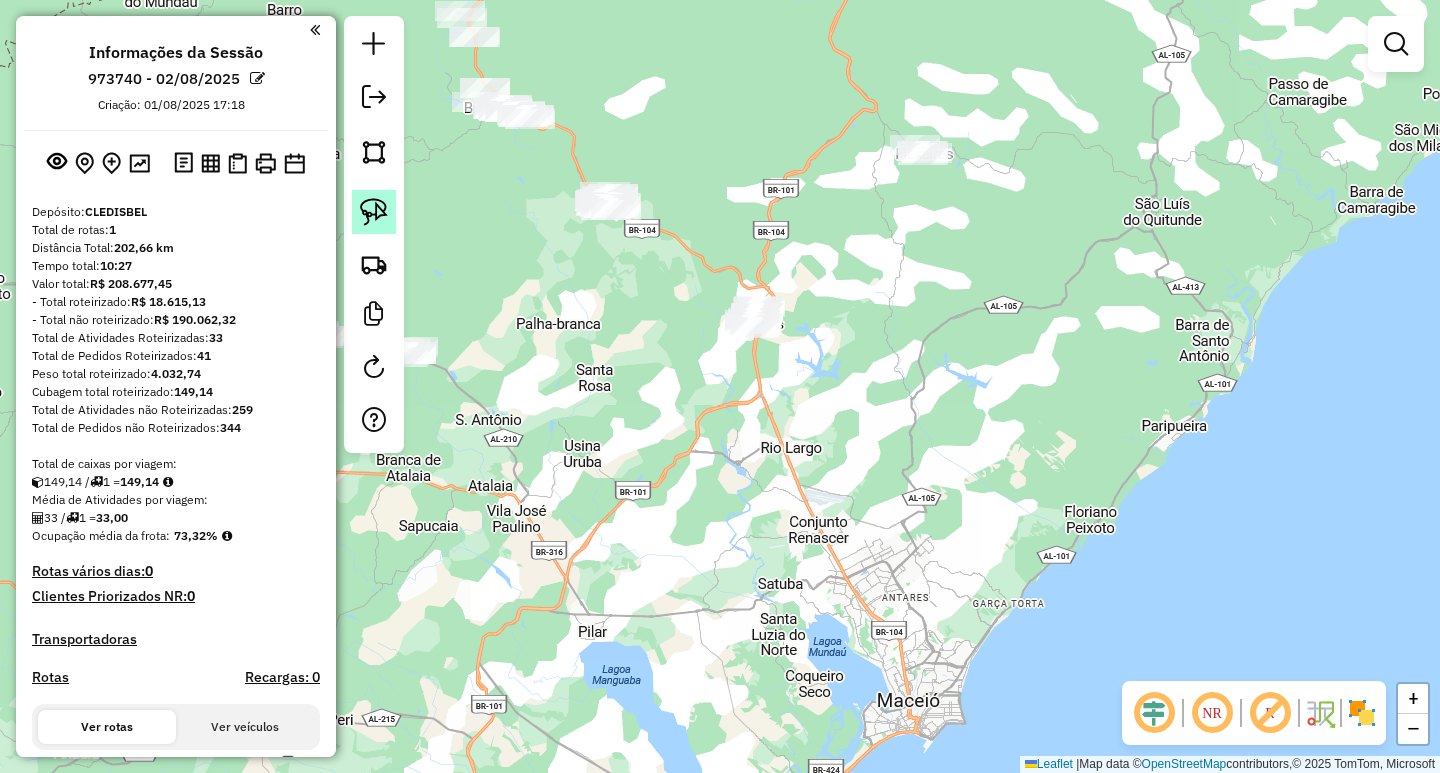 click 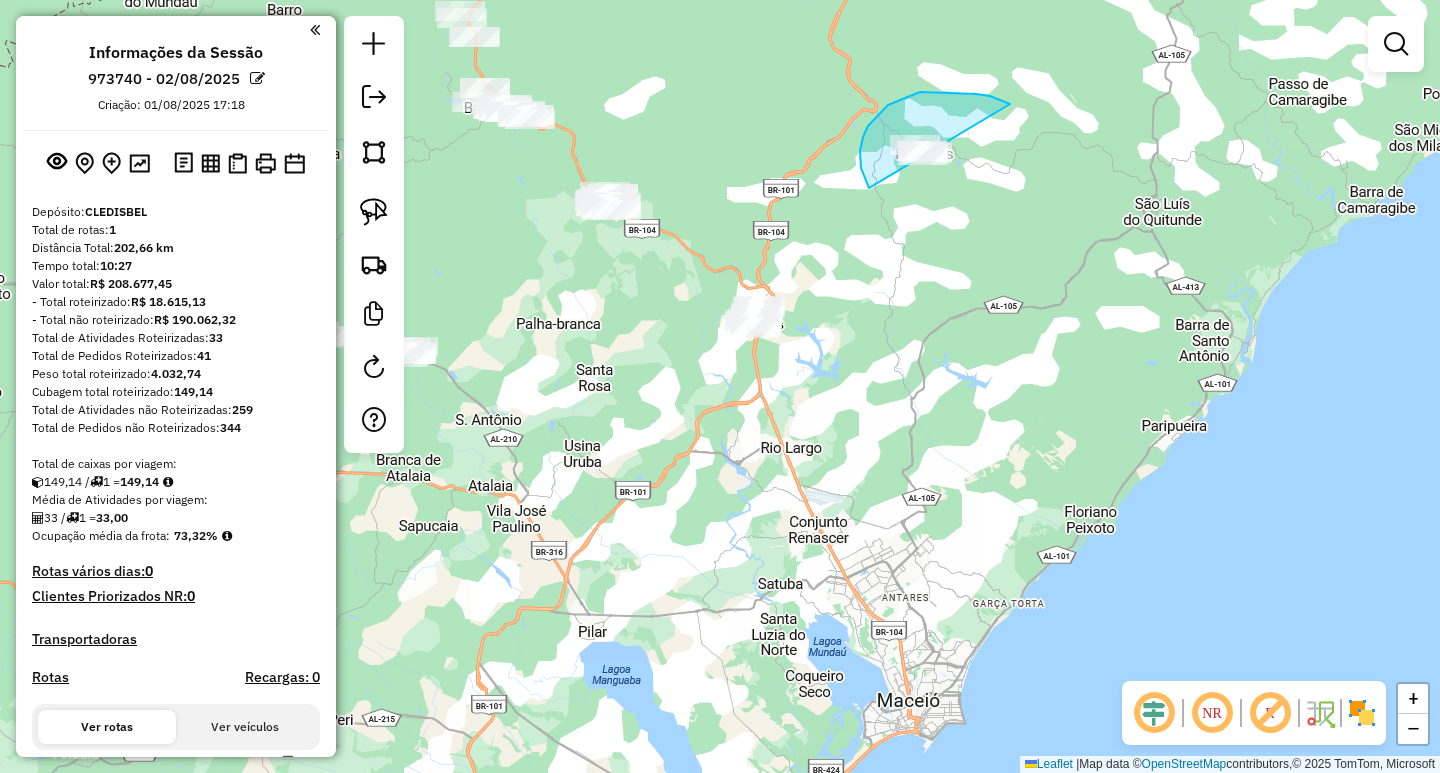 drag, startPoint x: 1010, startPoint y: 104, endPoint x: 1041, endPoint y: 212, distance: 112.36102 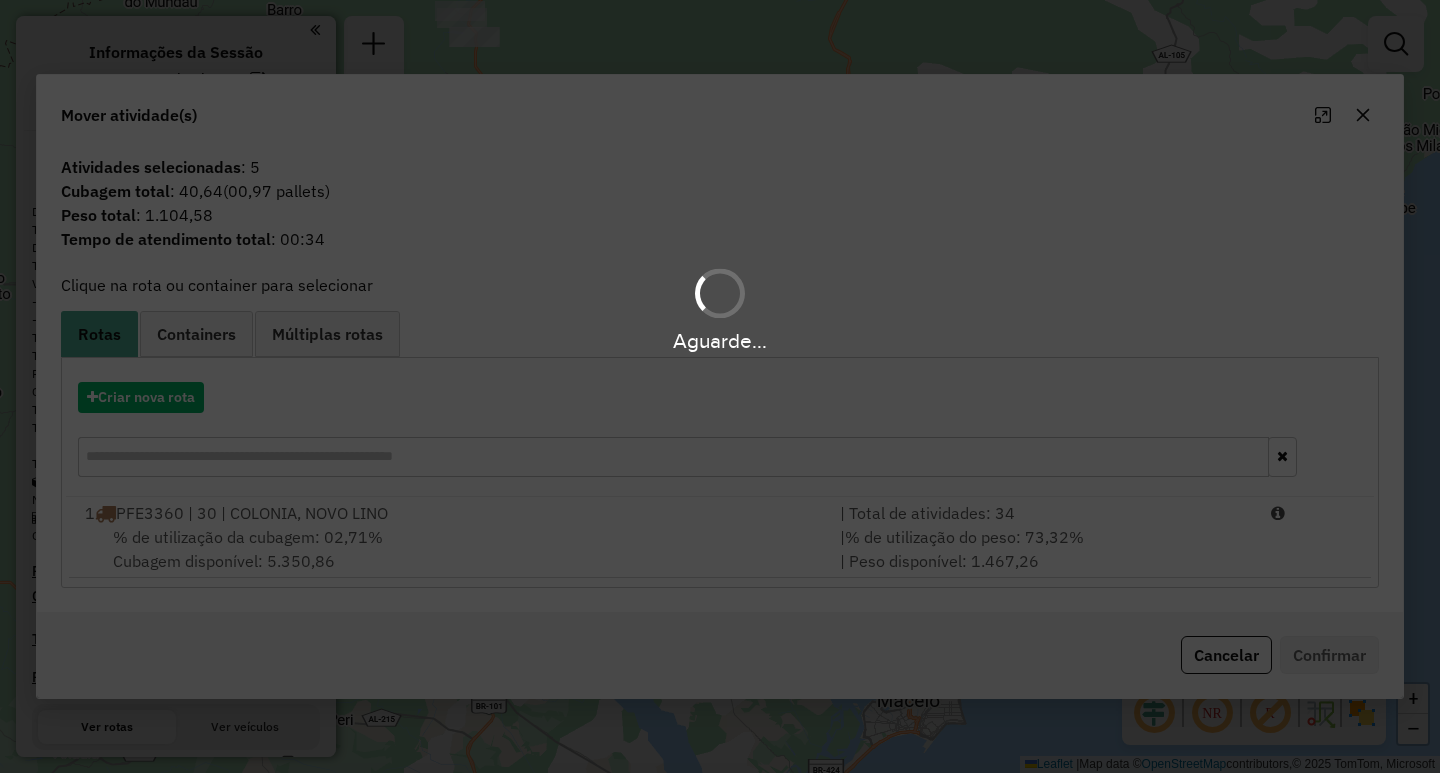 click on "Aguarde... Pop-up bloqueado! Seu navegador bloqueou automáticamente a abertura de uma nova janela. Acesse as configurações e adicione o endereço do sistema a lista de permissão. Fechar Informações da Sessão [NUMBER] - [DATE] Criação: [DATE] [TIME] Depósito: [NAME] Total de rotas: [NUMBER] Distância Total: [NUMBER] km Tempo total: [TIME] Valor total: R$ [NUMBER] - Total roteirizado: R$ [NUMBER] - Total não roteirizado: R$ [NUMBER] Total de Atividades Roteirizadas: [NUMBER] Total de Pedidos Roteirizados: [NUMBER] Peso total roteirizado: [NUMBER] Cubagem total roteirizado: [NUMBER] Total de Atividades não Roteirizadas: [NUMBER] Total de Pedidos não Roteirizados: [NUMBER] Total de caixas por viagem: [NUMBER] / [NUMBER] = [NUMBER] Média de Atividades por viagem: [NUMBER] / [NUMBER] = [NUMBER] Ocupação média da frota: [PERCENT] Rotas vários dias: [NUMBER] Clientes Priorizados NR: [NUMBER] Transportadoras Rotas Recargas: [NUMBER] Ver rotas Ver veículos [NUMBER] - [PLATE] | [NAME], [NAME] [NUMBER] KM" at bounding box center (720, 386) 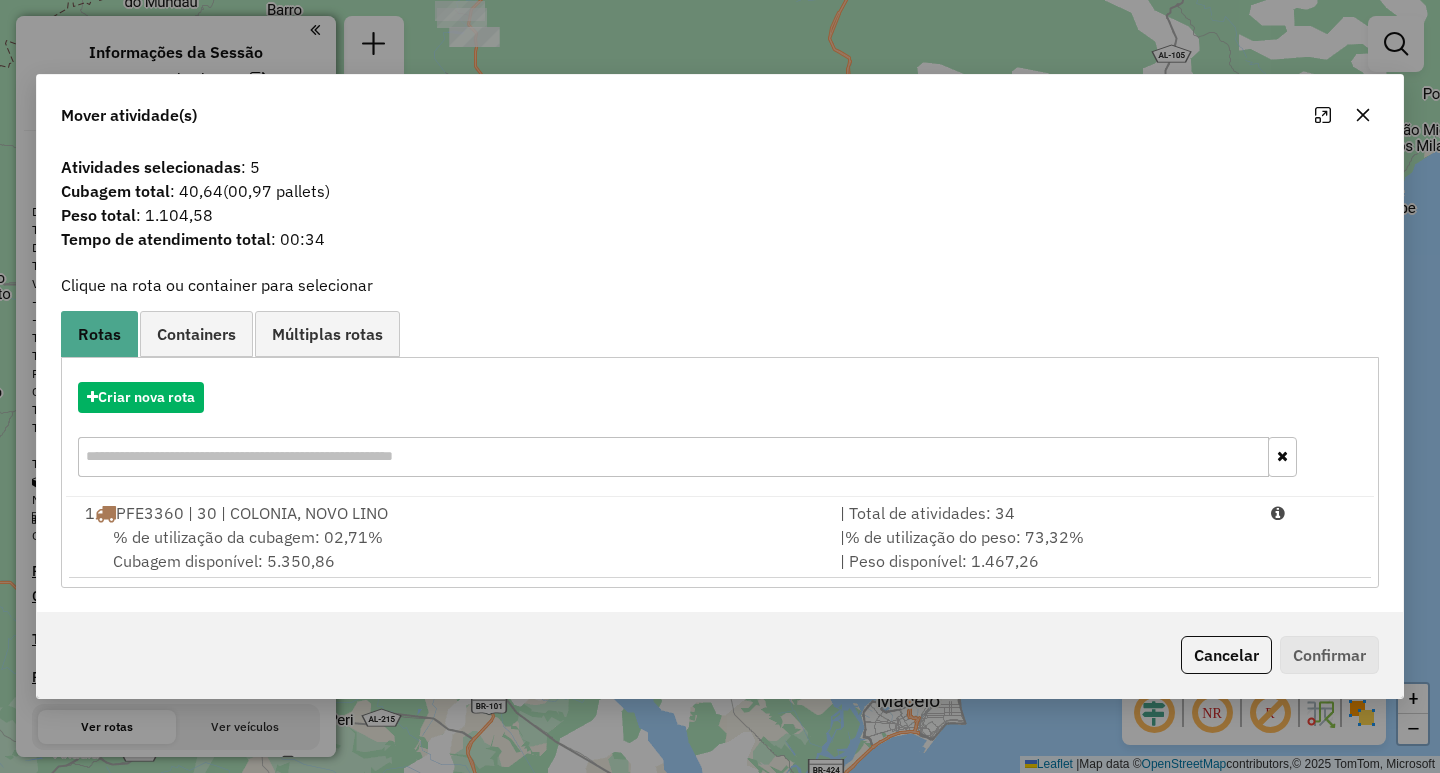 click 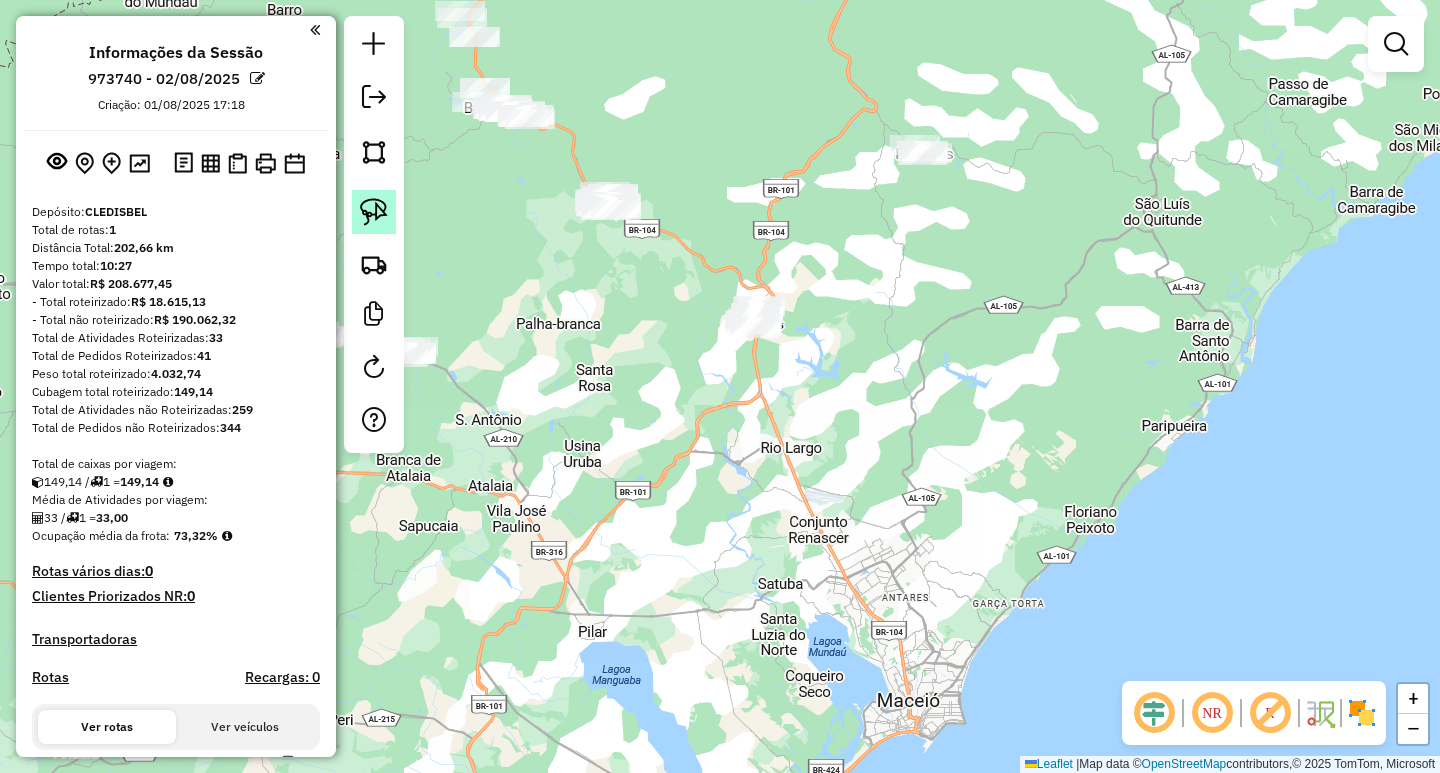 click 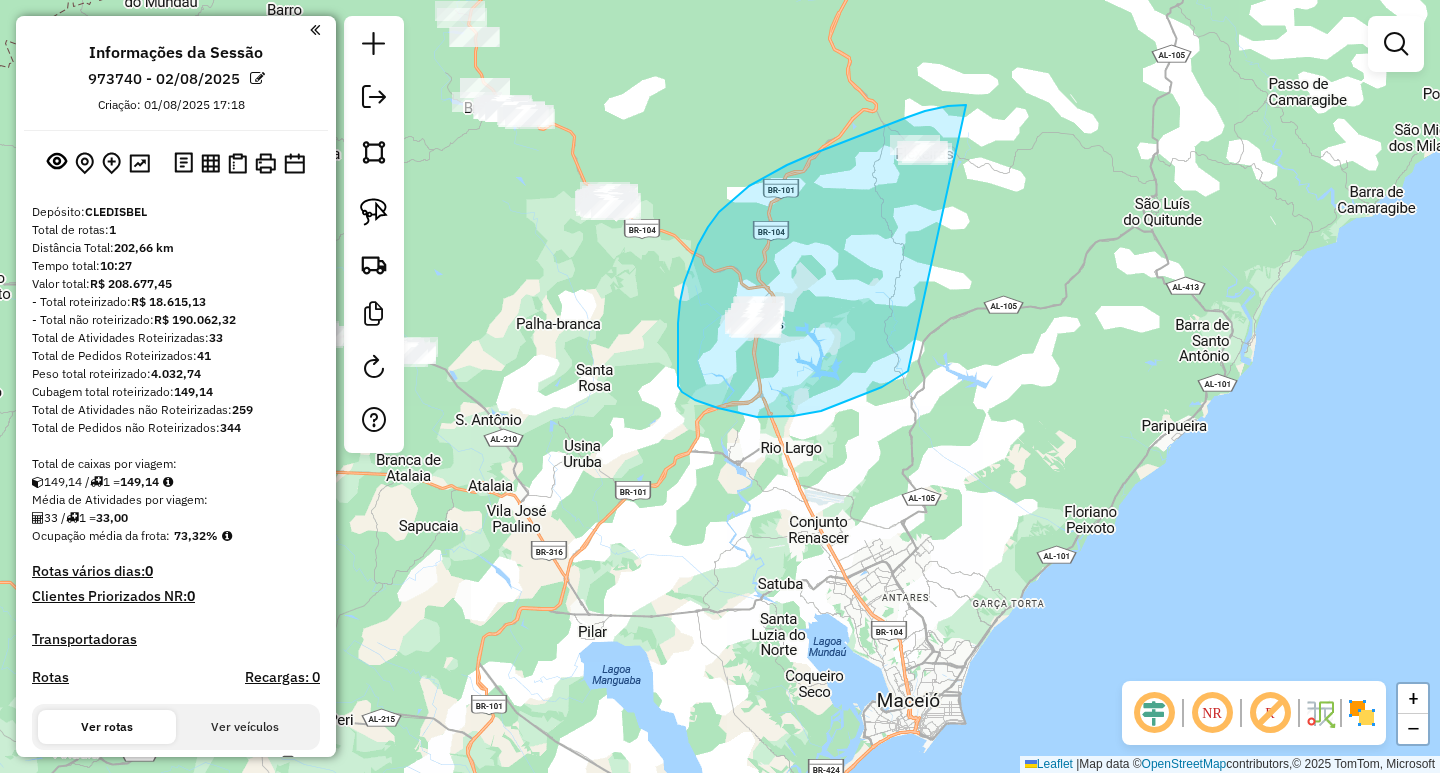 drag, startPoint x: 966, startPoint y: 105, endPoint x: 966, endPoint y: 330, distance: 225 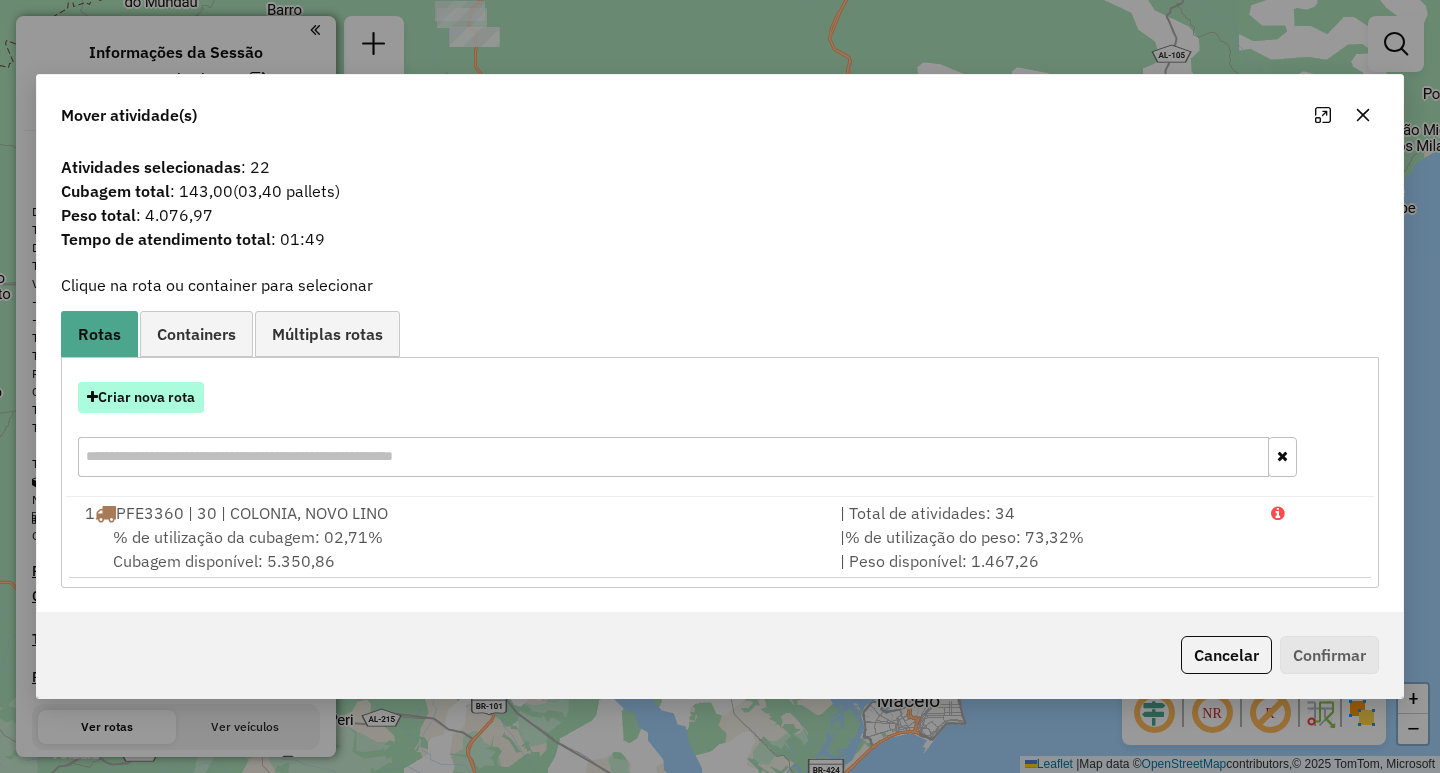 click on "Criar nova rota" at bounding box center (141, 397) 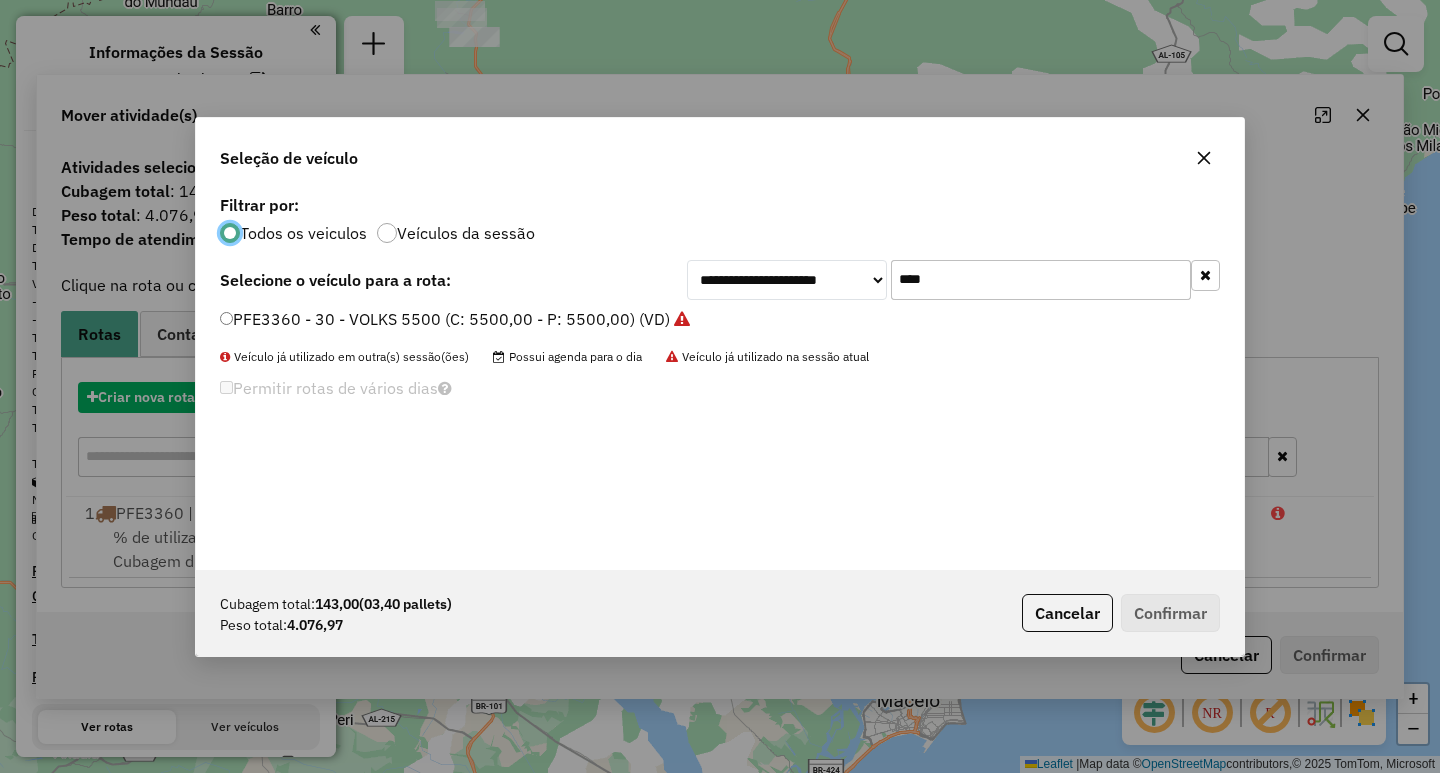 scroll, scrollTop: 11, scrollLeft: 6, axis: both 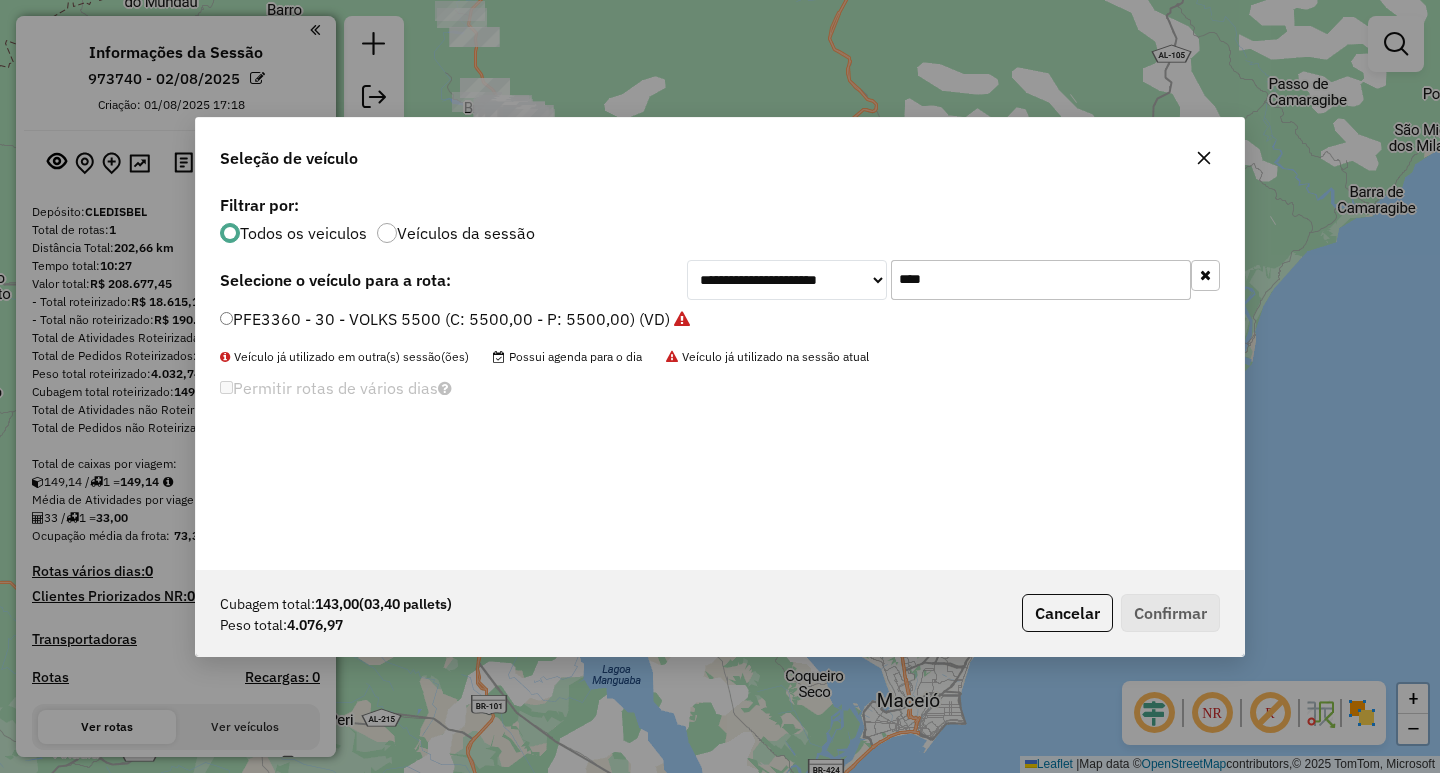 drag, startPoint x: 1028, startPoint y: 278, endPoint x: 701, endPoint y: 295, distance: 327.4416 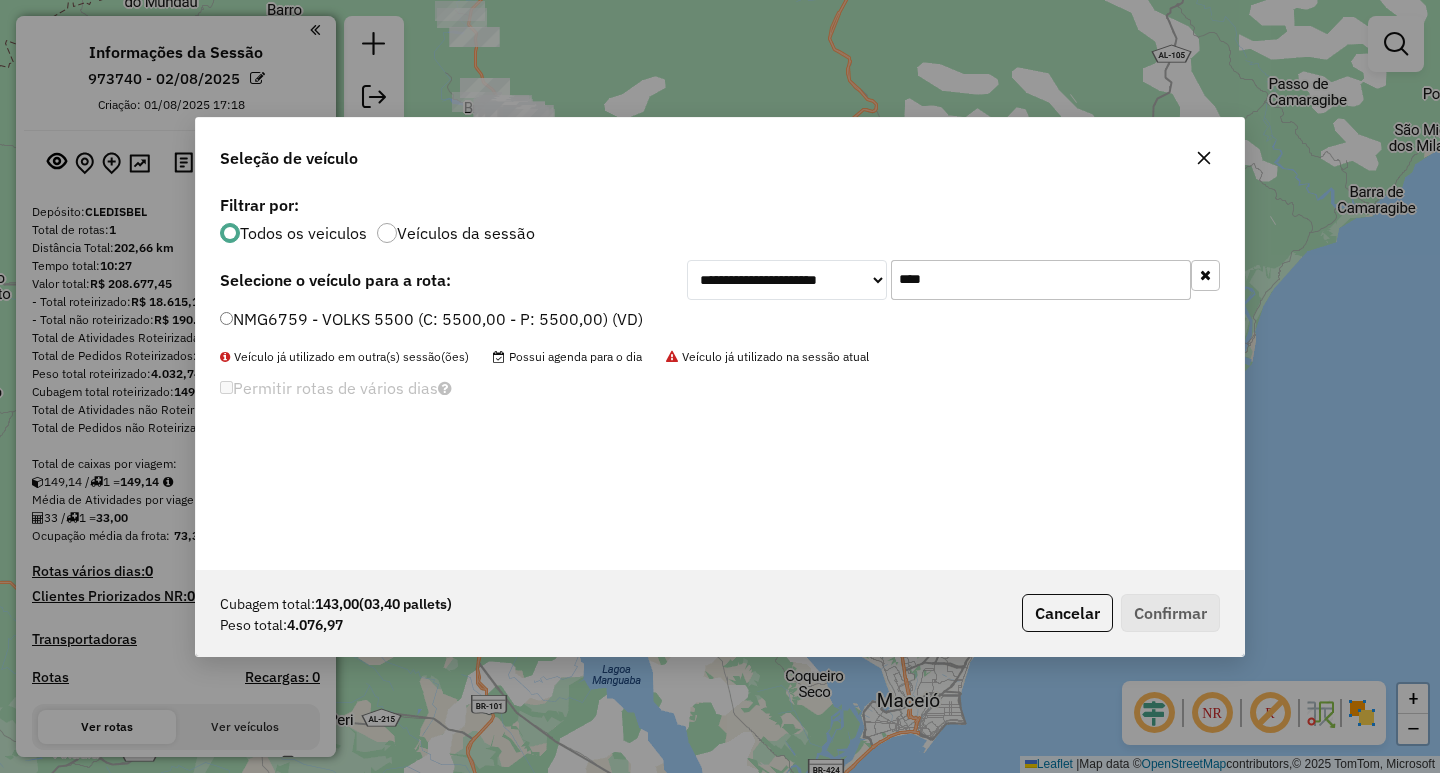 drag, startPoint x: 969, startPoint y: 273, endPoint x: 688, endPoint y: 285, distance: 281.2561 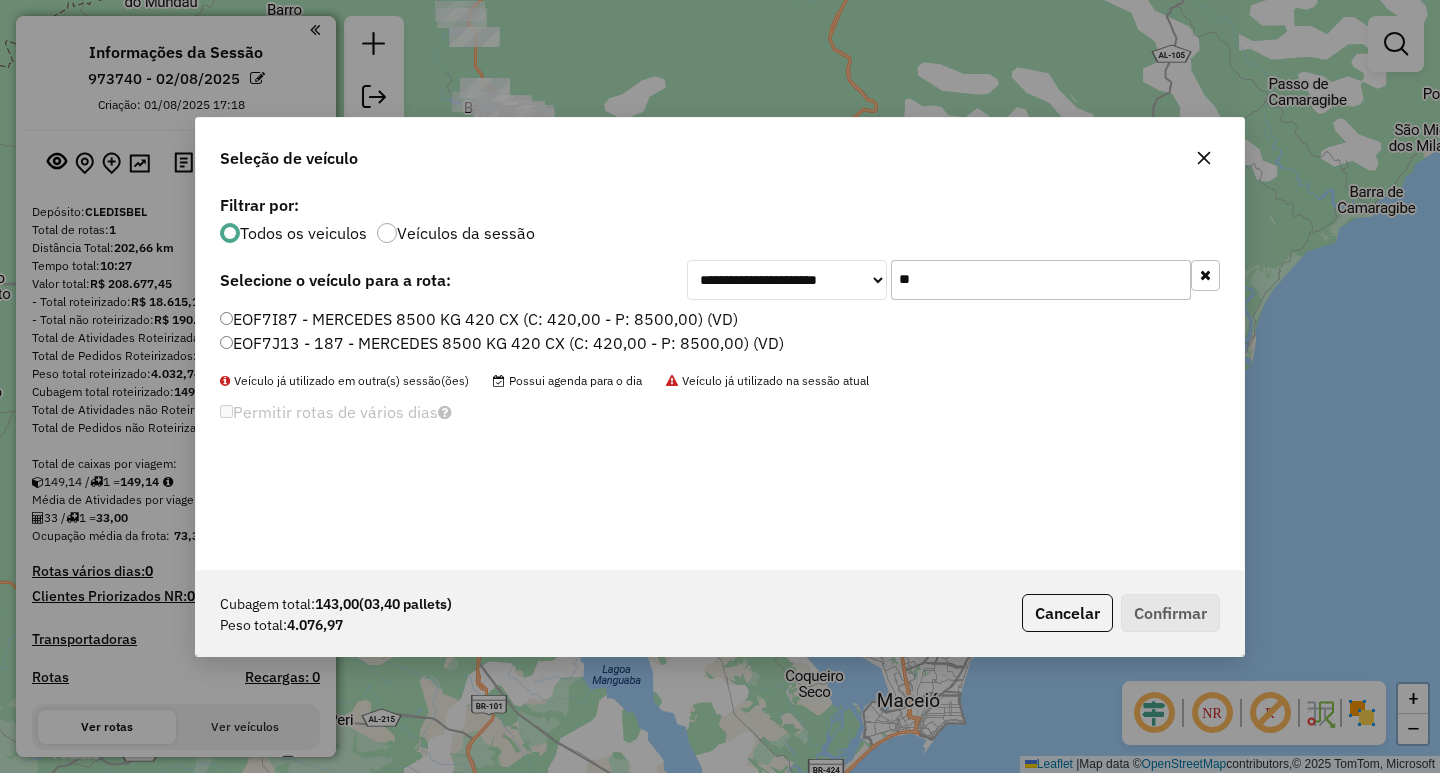 type on "**" 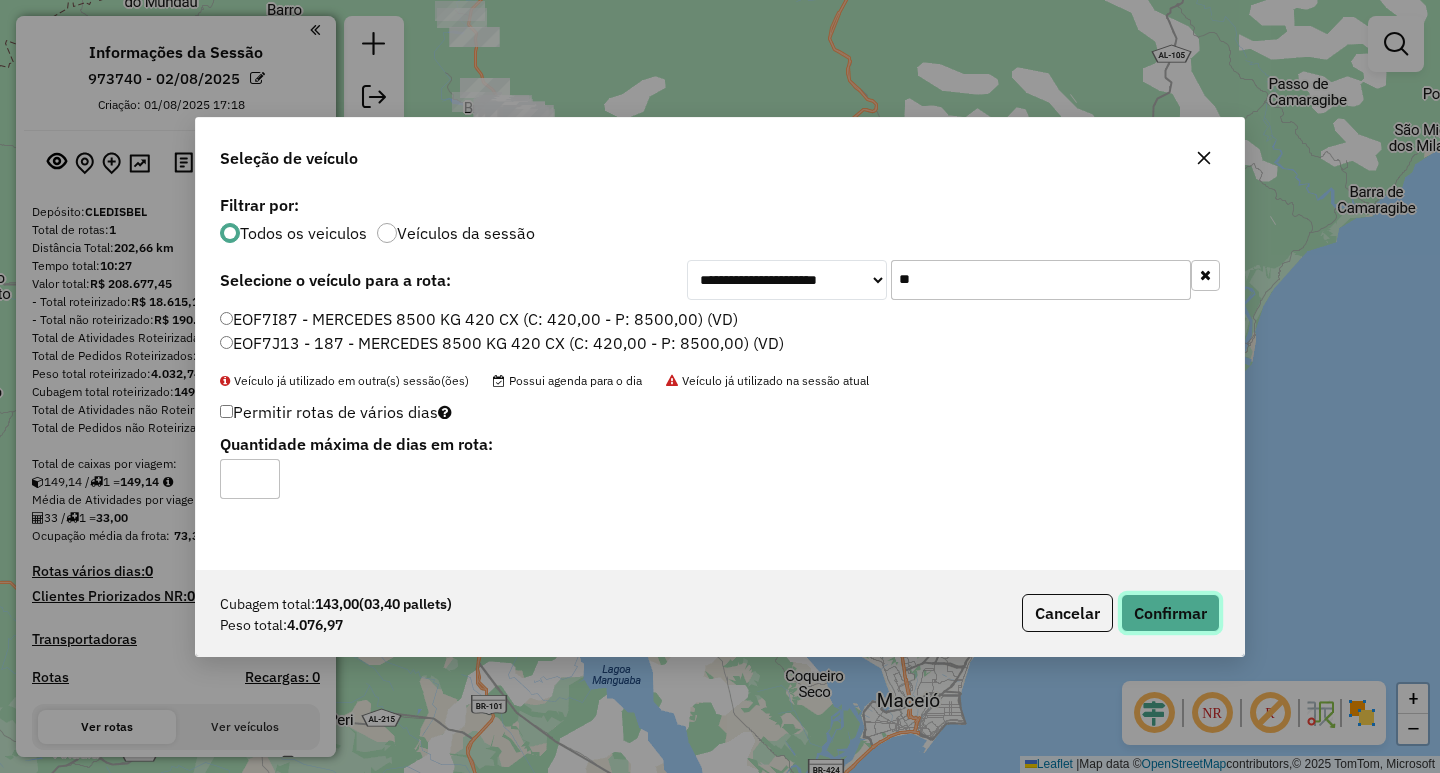click on "Confirmar" 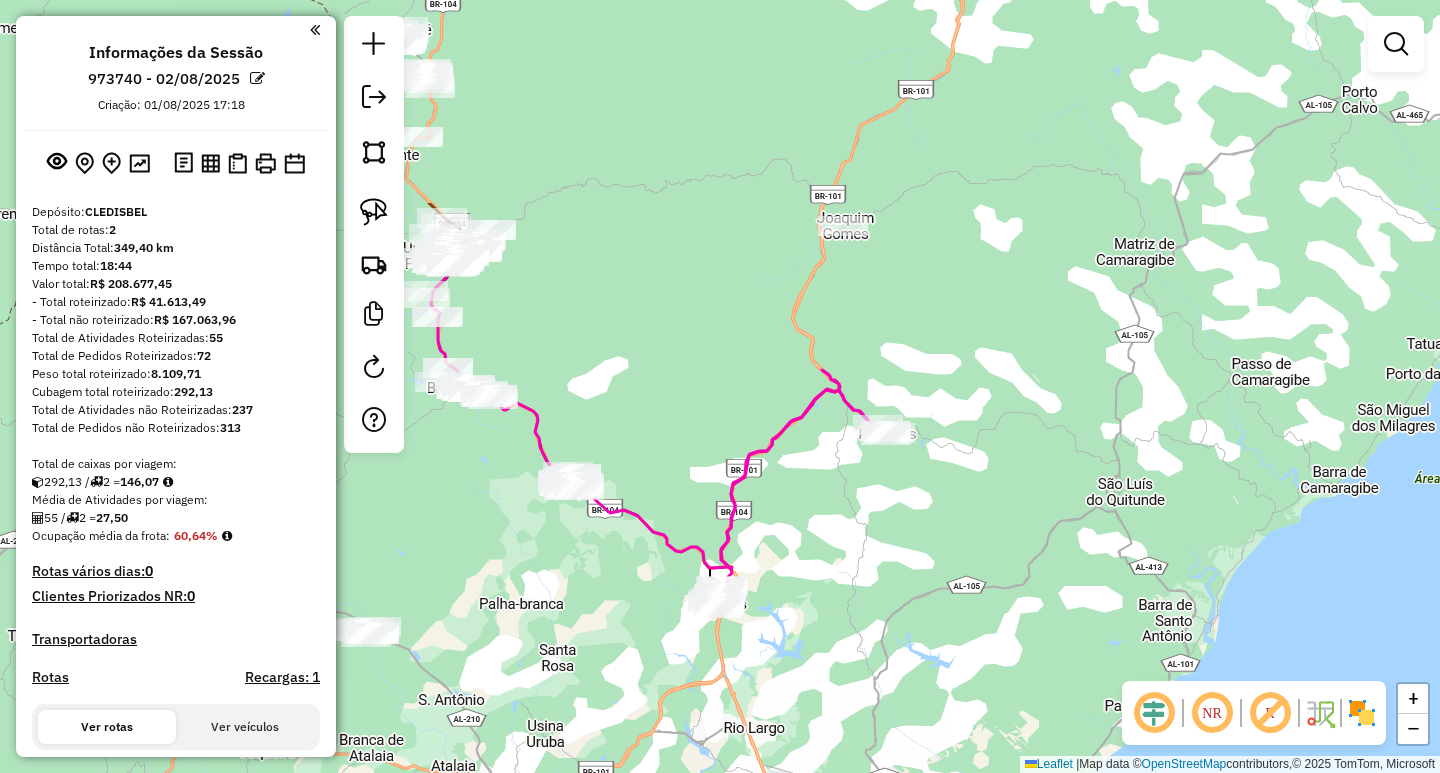 drag, startPoint x: 805, startPoint y: 121, endPoint x: 743, endPoint y: 626, distance: 508.79172 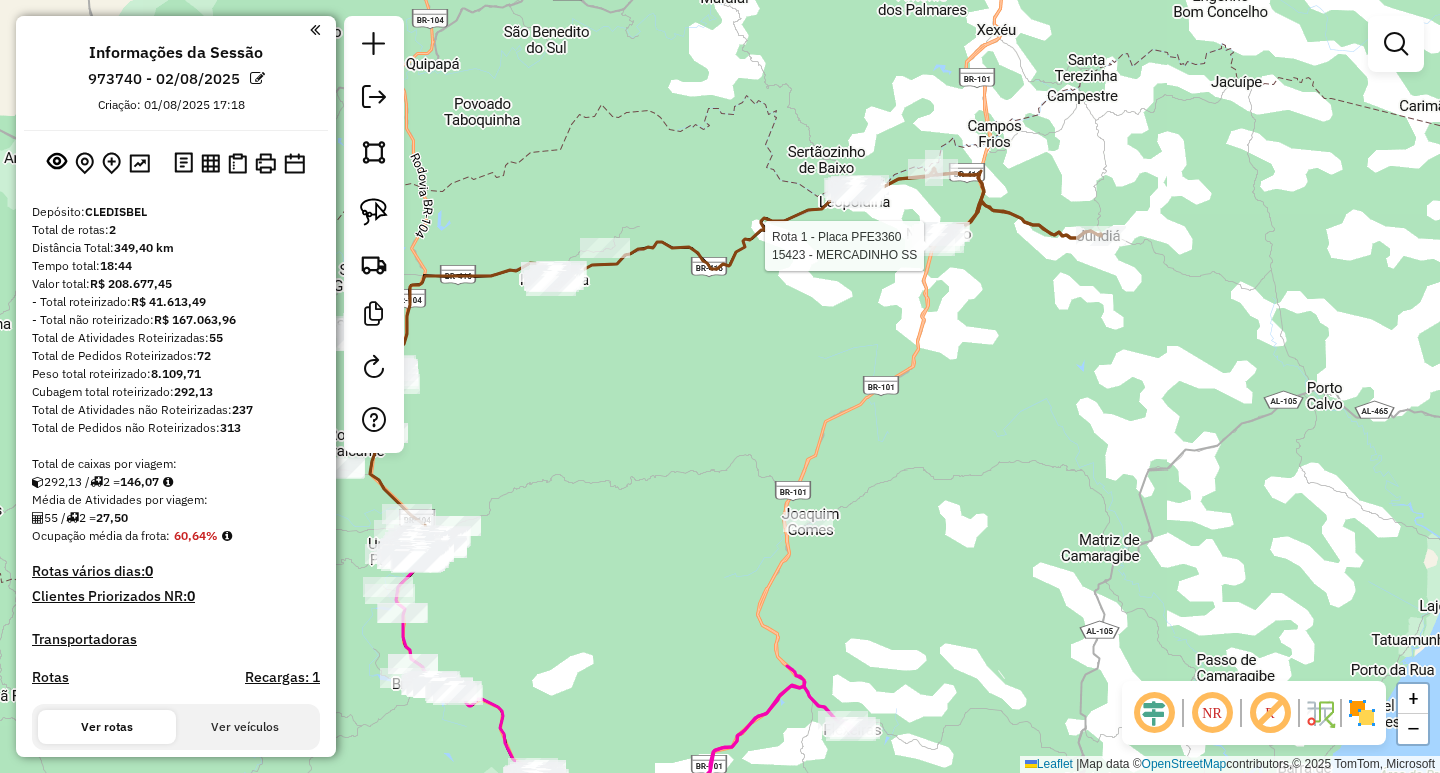 select on "**********" 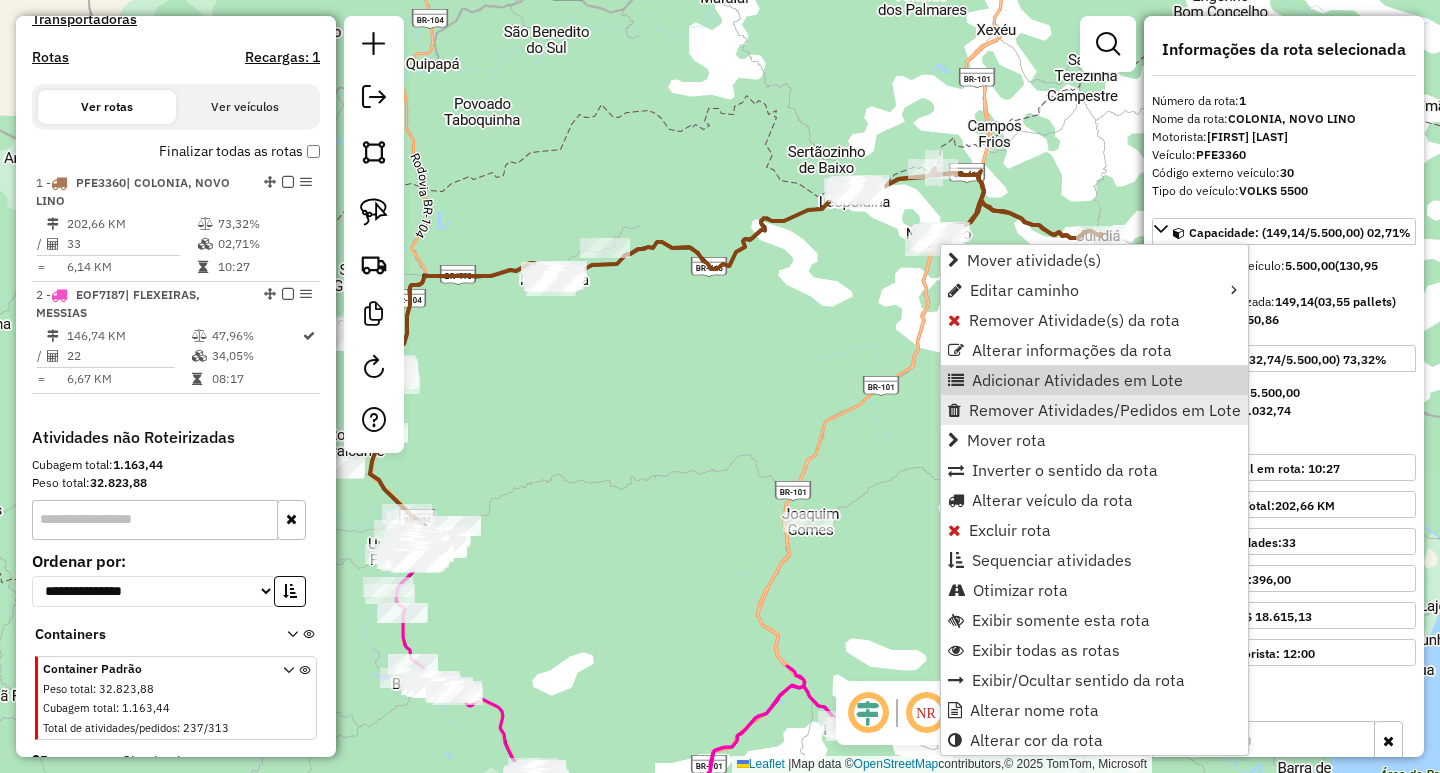 scroll, scrollTop: 651, scrollLeft: 0, axis: vertical 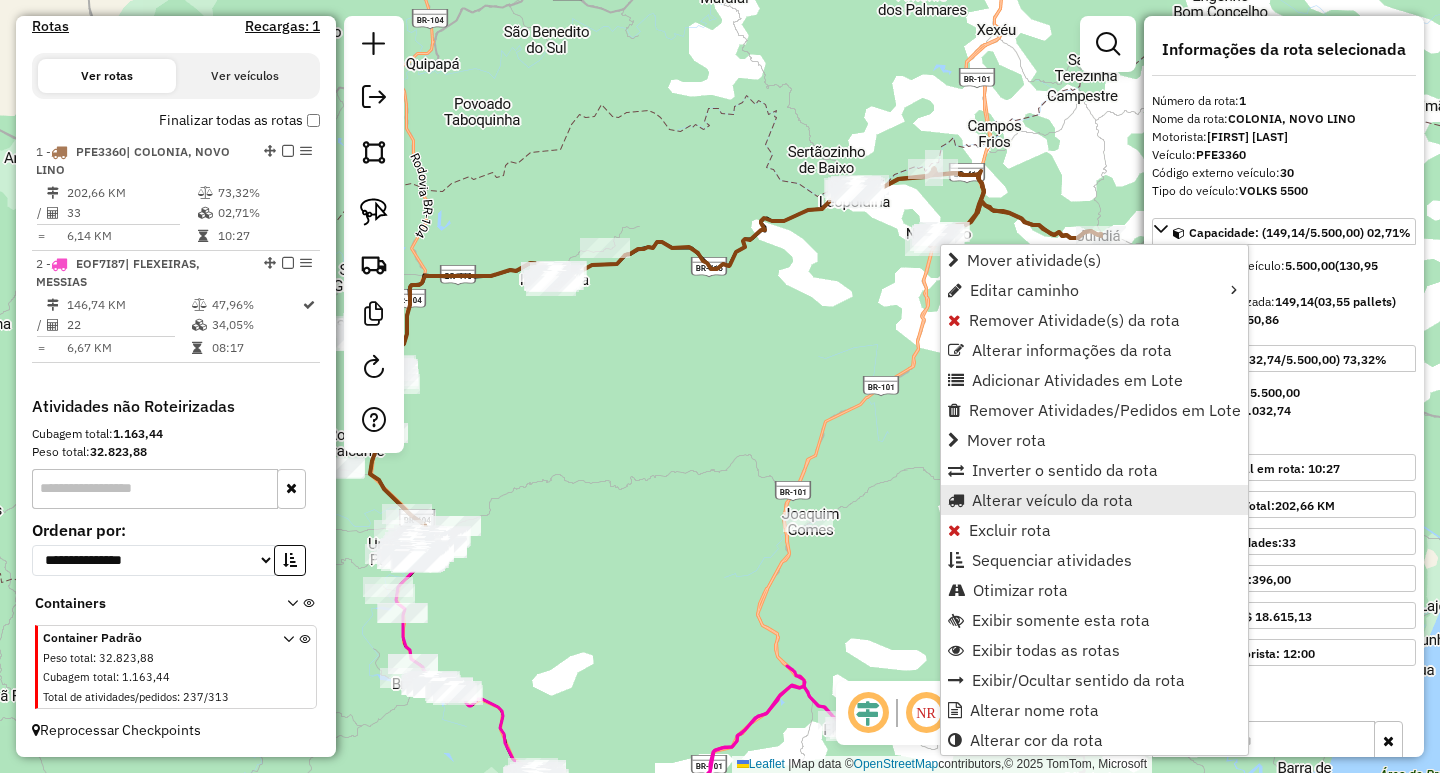 click on "Alterar veículo da rota" at bounding box center (1052, 500) 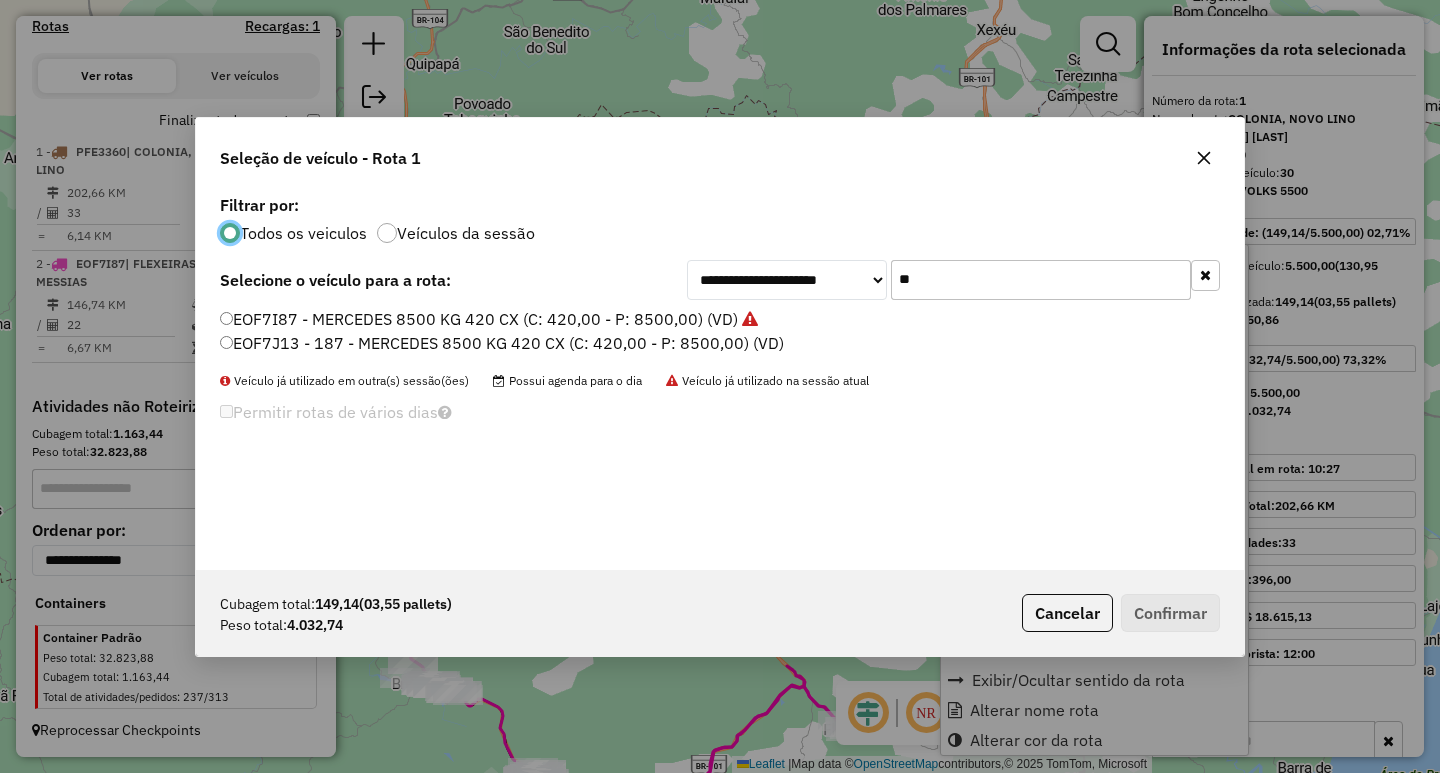 scroll, scrollTop: 11, scrollLeft: 6, axis: both 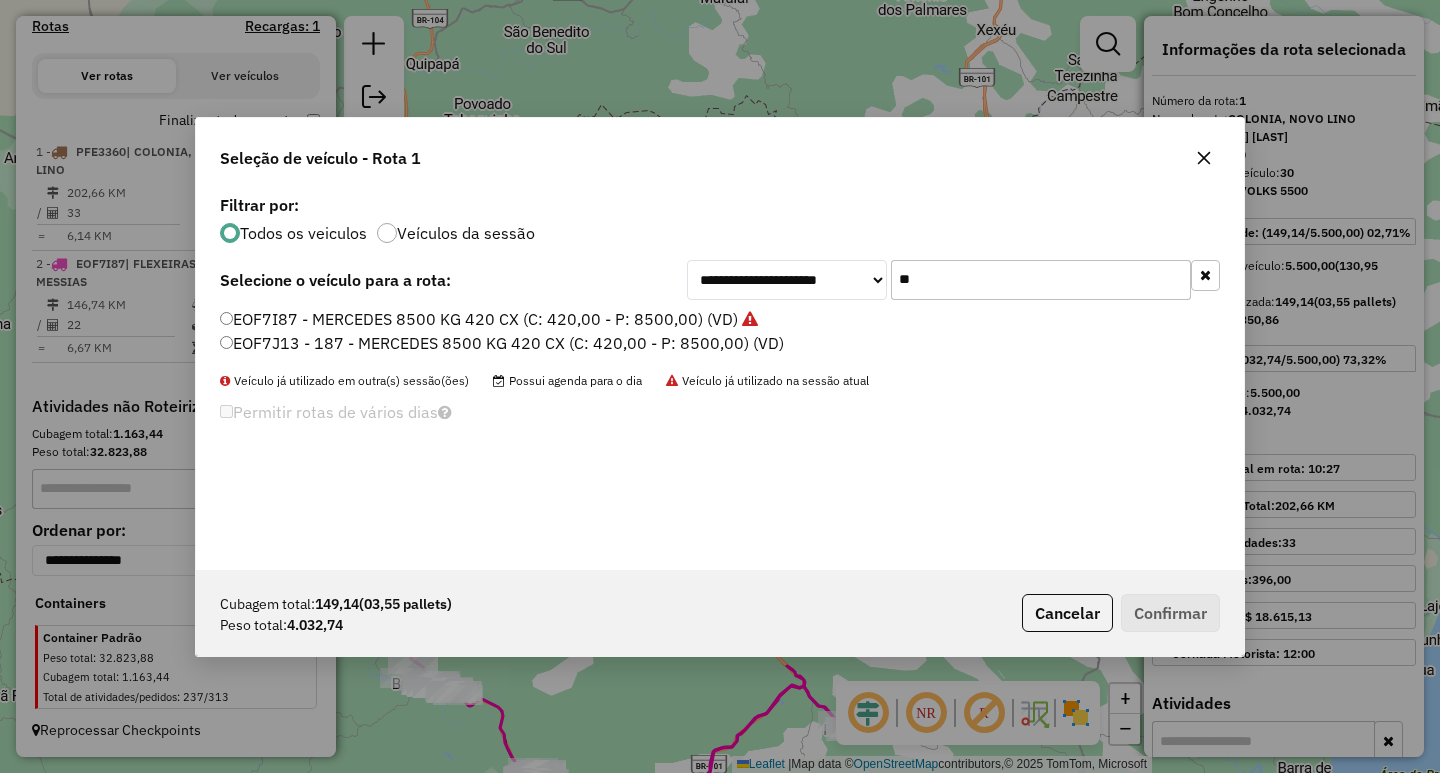 drag, startPoint x: 1012, startPoint y: 291, endPoint x: 745, endPoint y: 284, distance: 267.09174 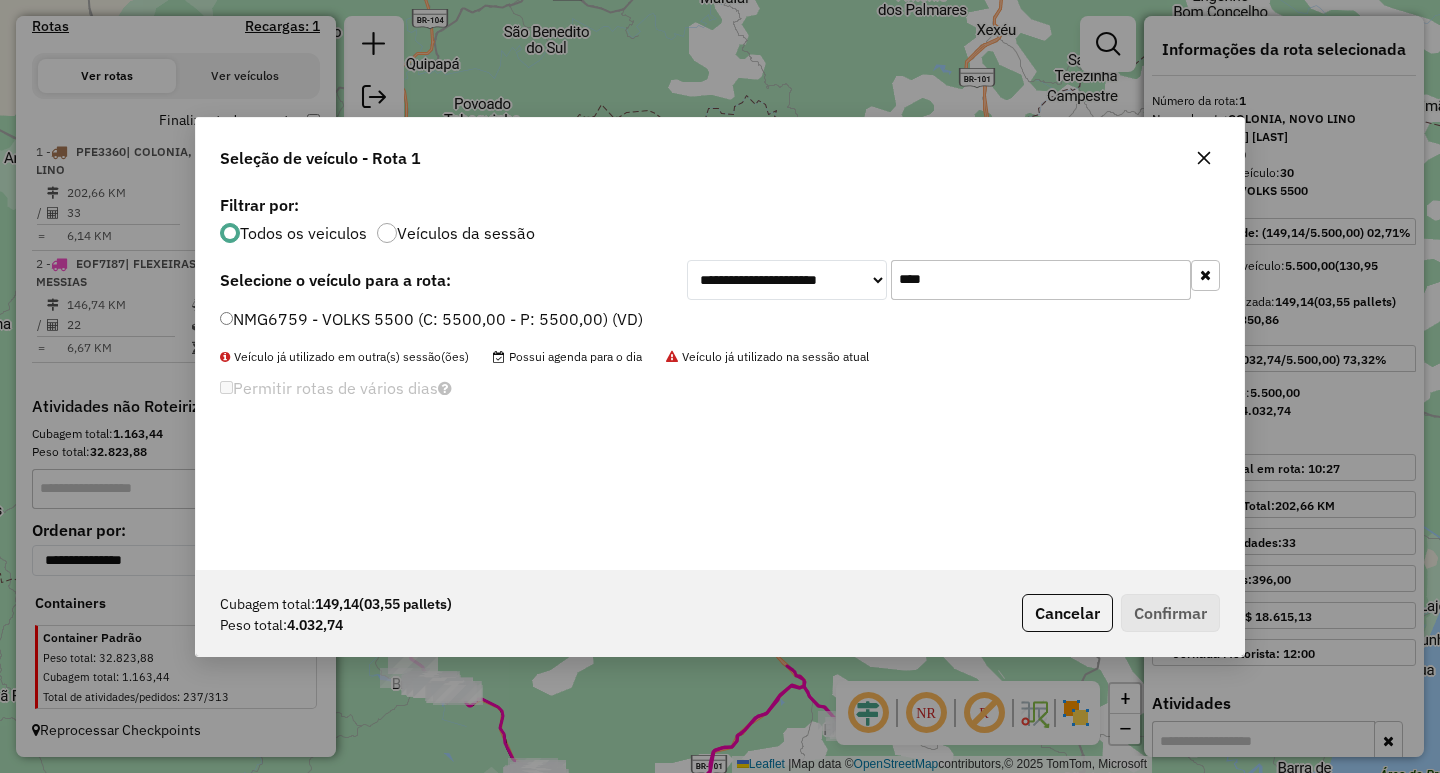 type on "****" 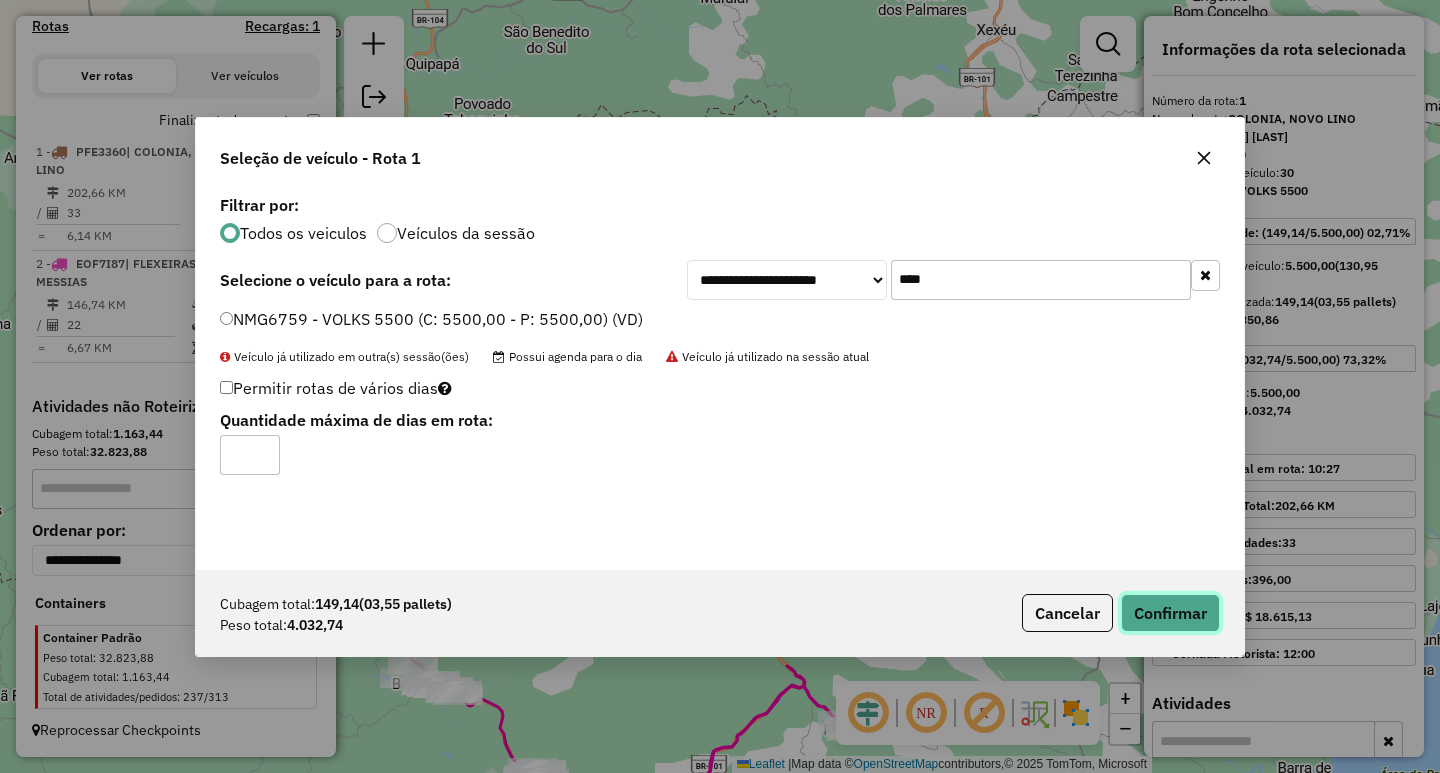 click on "Confirmar" 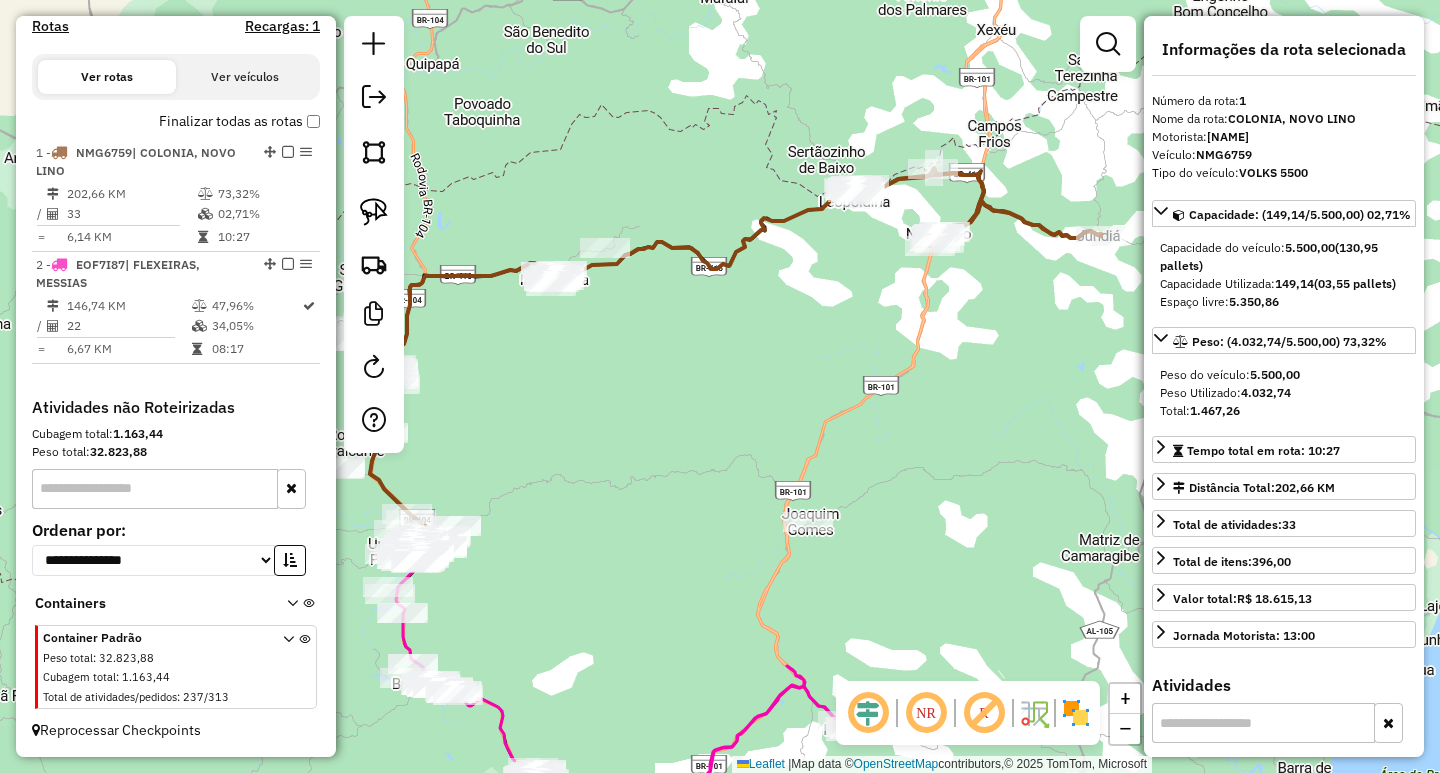 scroll, scrollTop: 626, scrollLeft: 0, axis: vertical 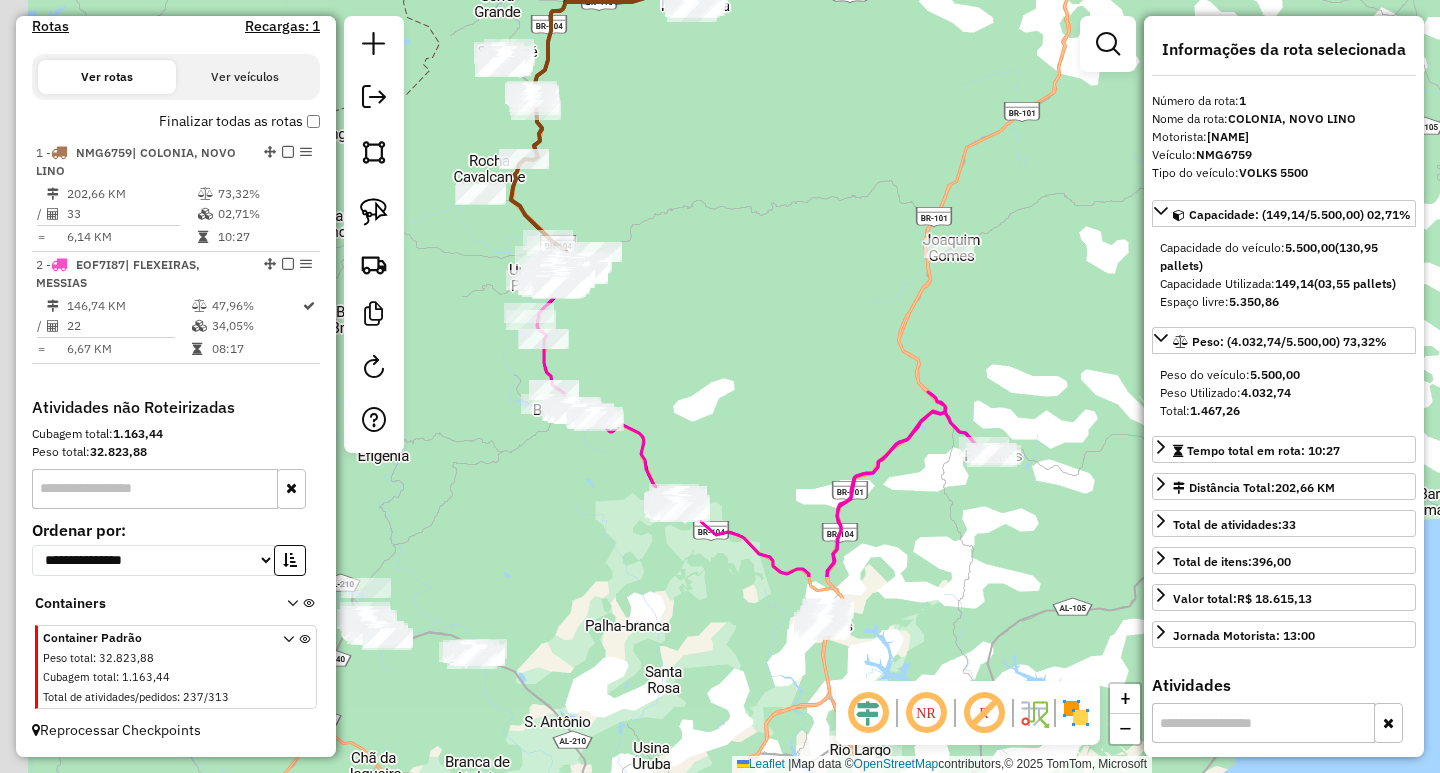 drag, startPoint x: 620, startPoint y: 604, endPoint x: 867, endPoint y: 183, distance: 488.10858 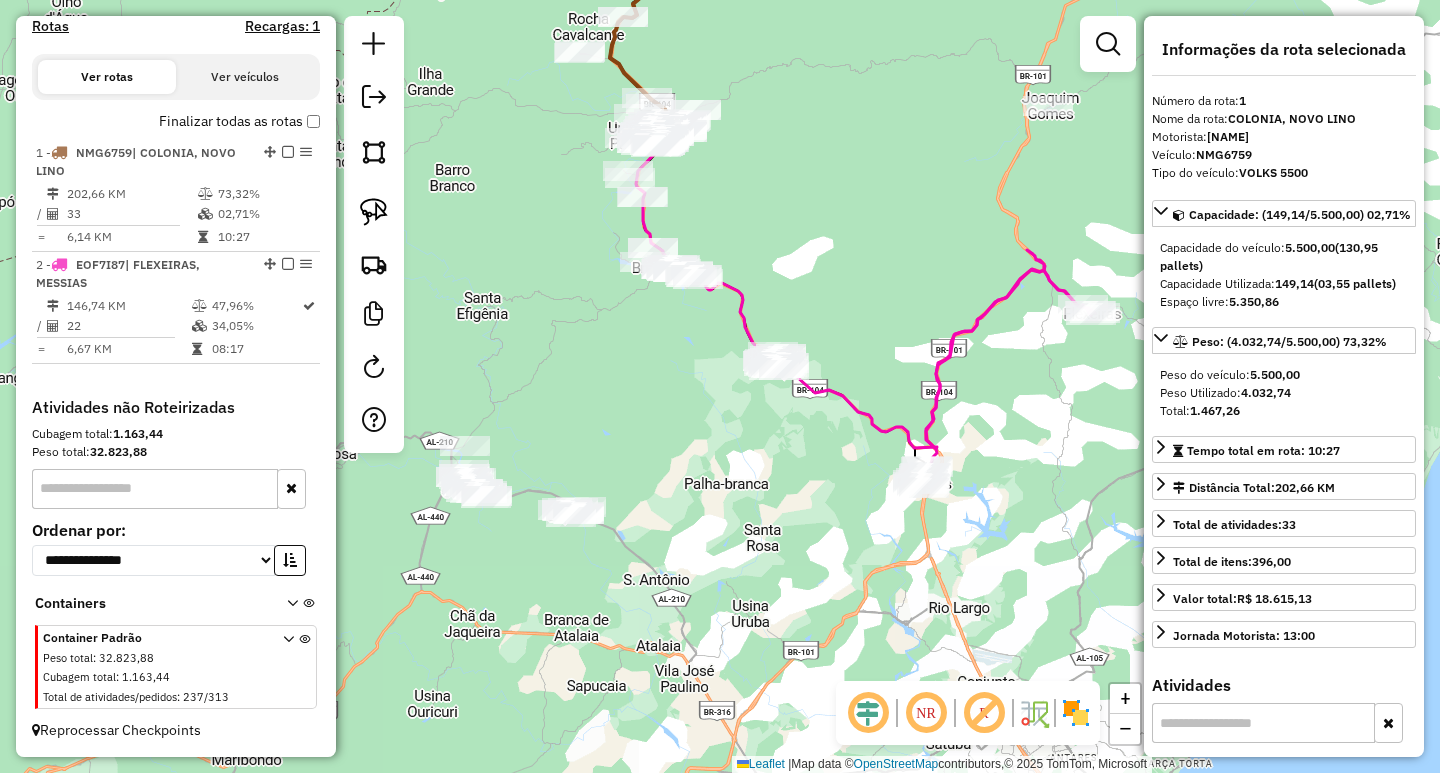 drag, startPoint x: 675, startPoint y: 400, endPoint x: 889, endPoint y: 263, distance: 254.09644 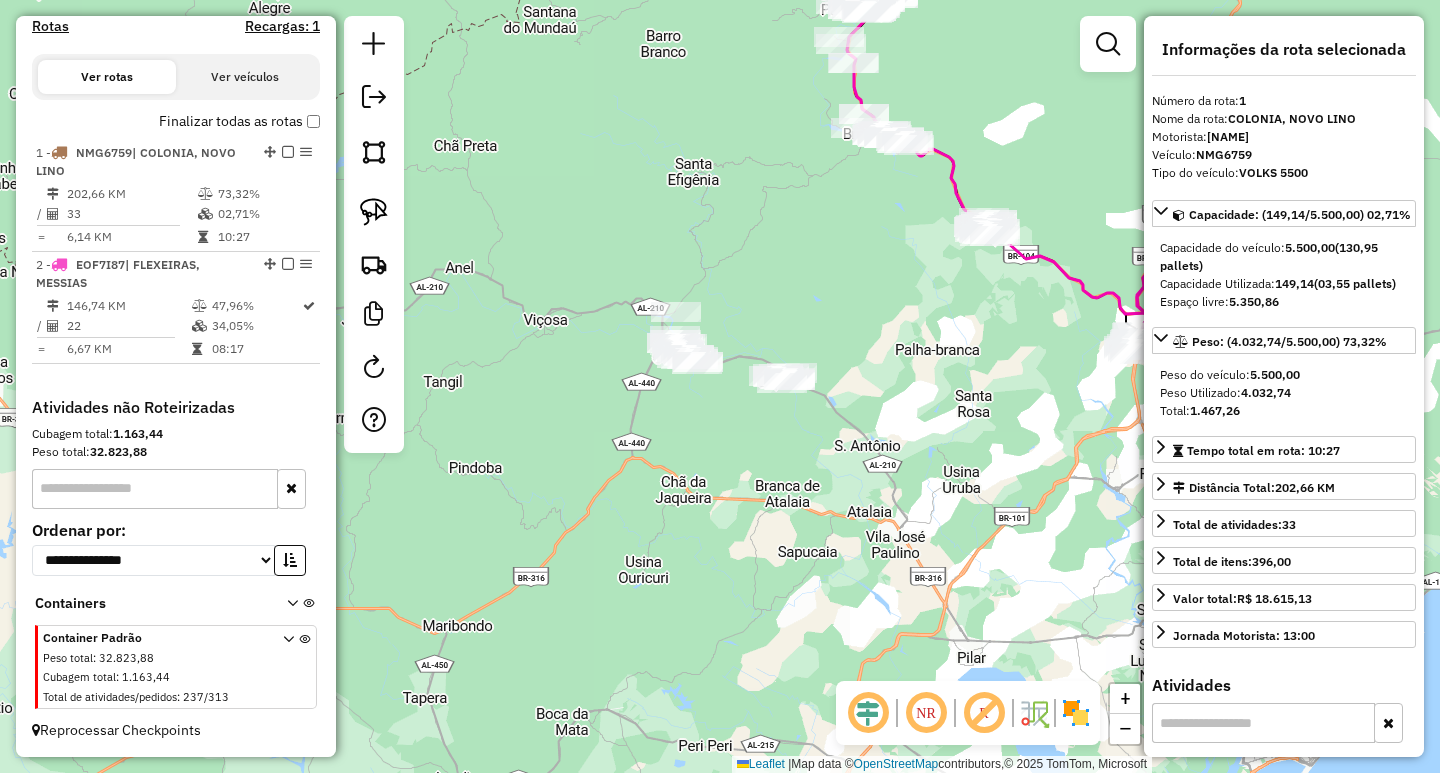 click 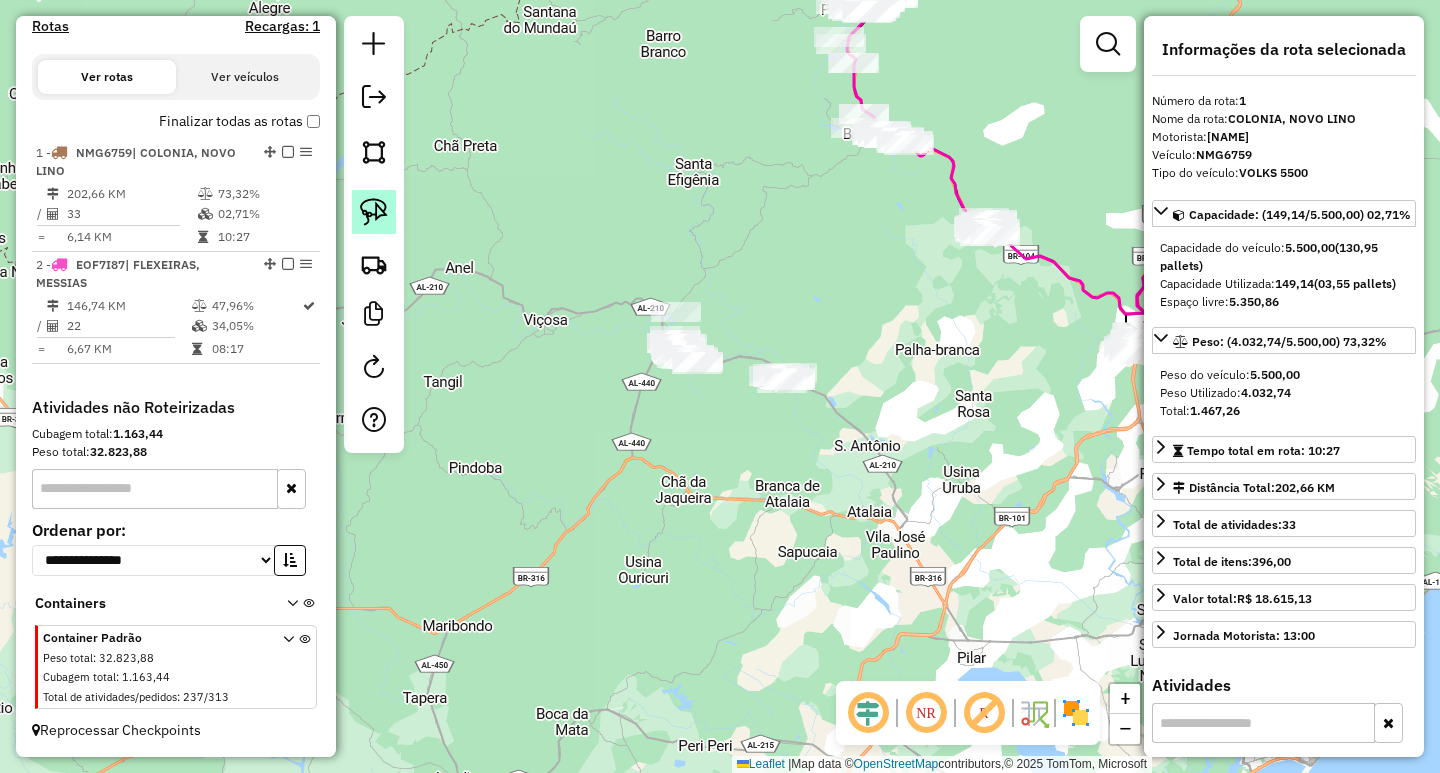click 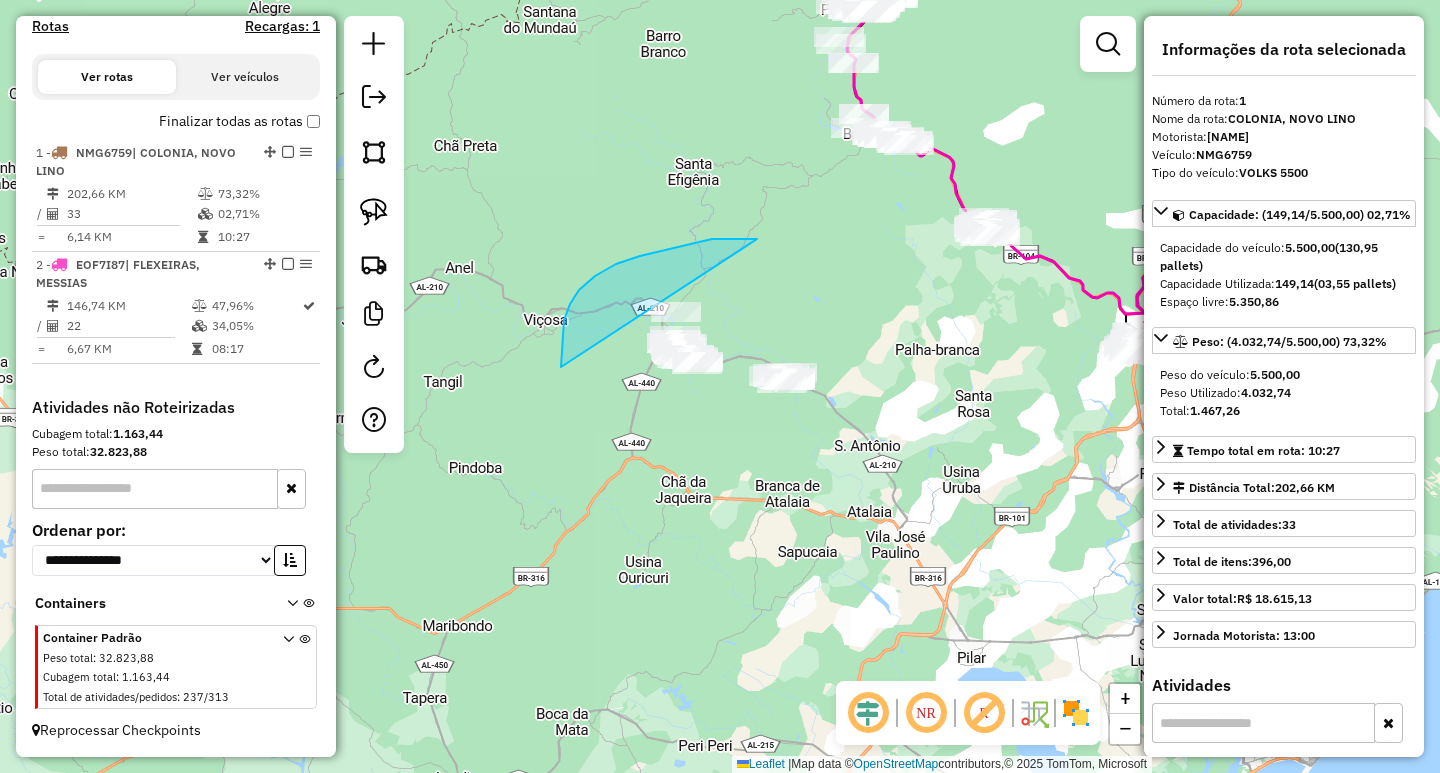 drag, startPoint x: 755, startPoint y: 239, endPoint x: 920, endPoint y: 405, distance: 234.0534 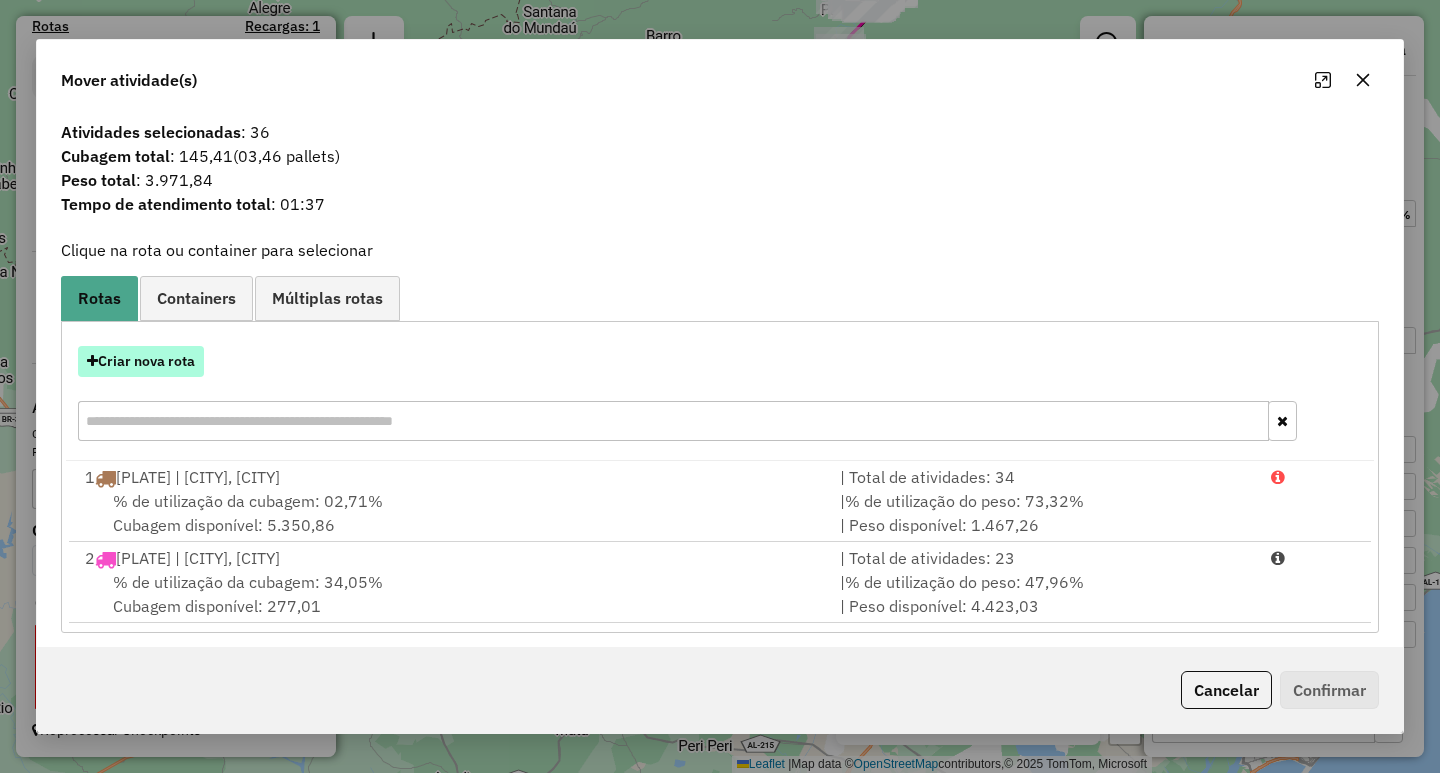 click on "Criar nova rota" at bounding box center (141, 361) 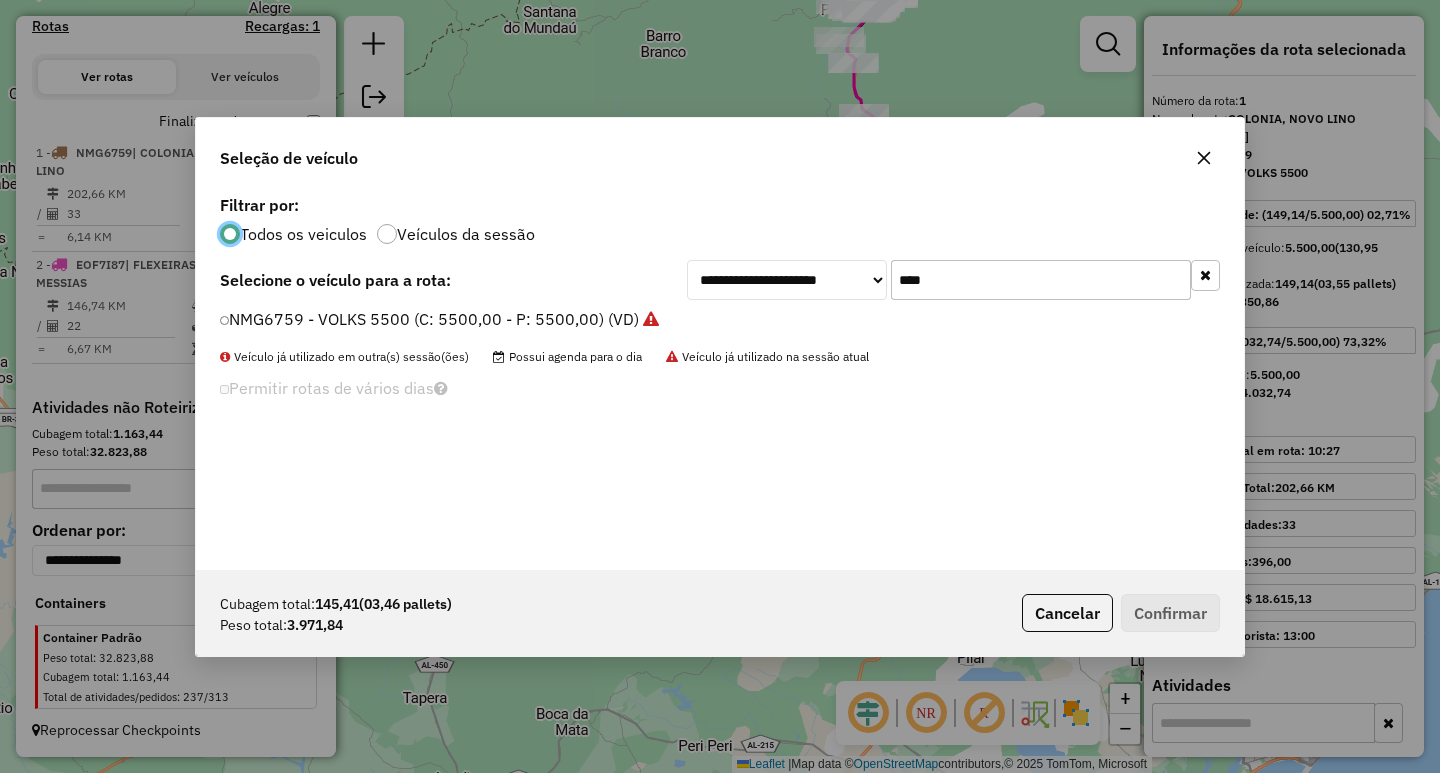 scroll, scrollTop: 11, scrollLeft: 6, axis: both 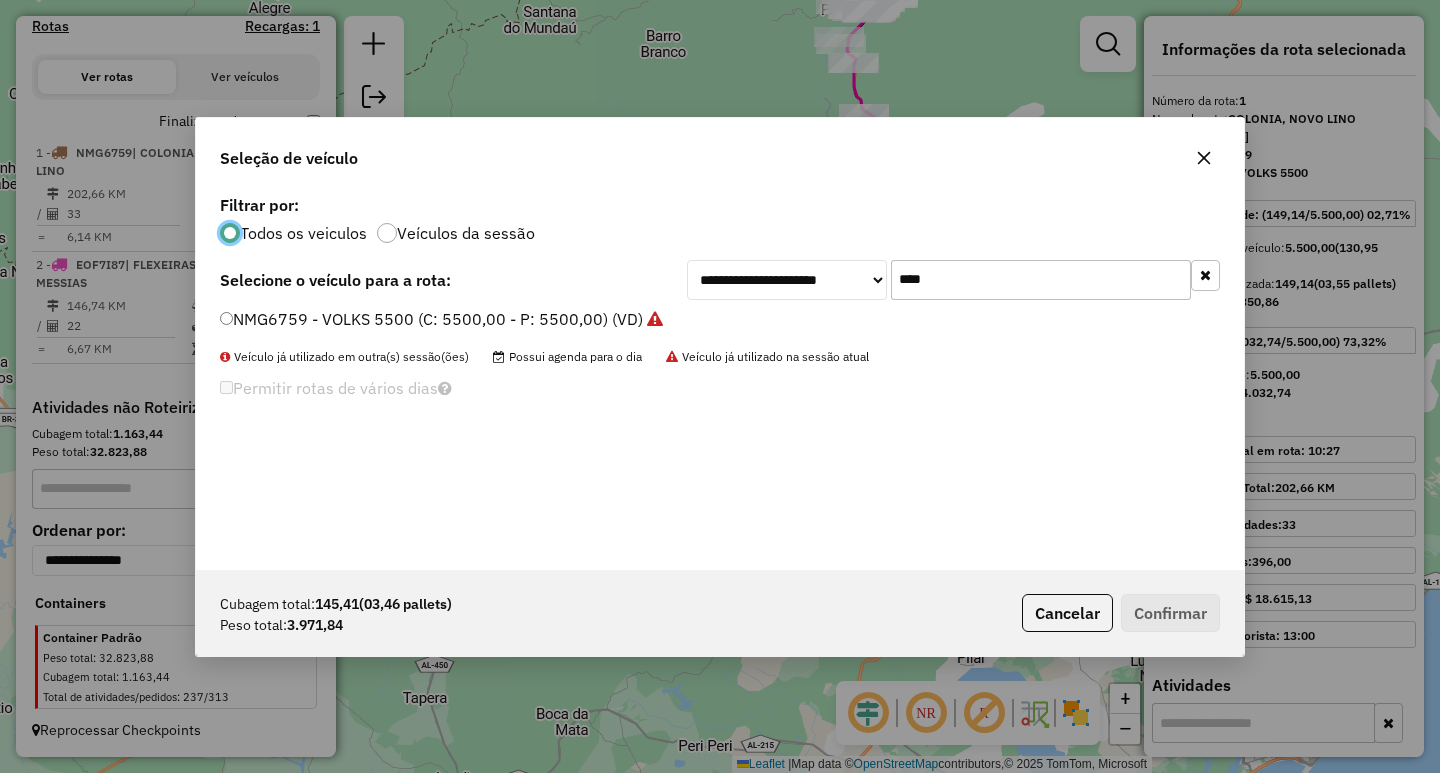drag, startPoint x: 983, startPoint y: 274, endPoint x: 479, endPoint y: 292, distance: 504.32132 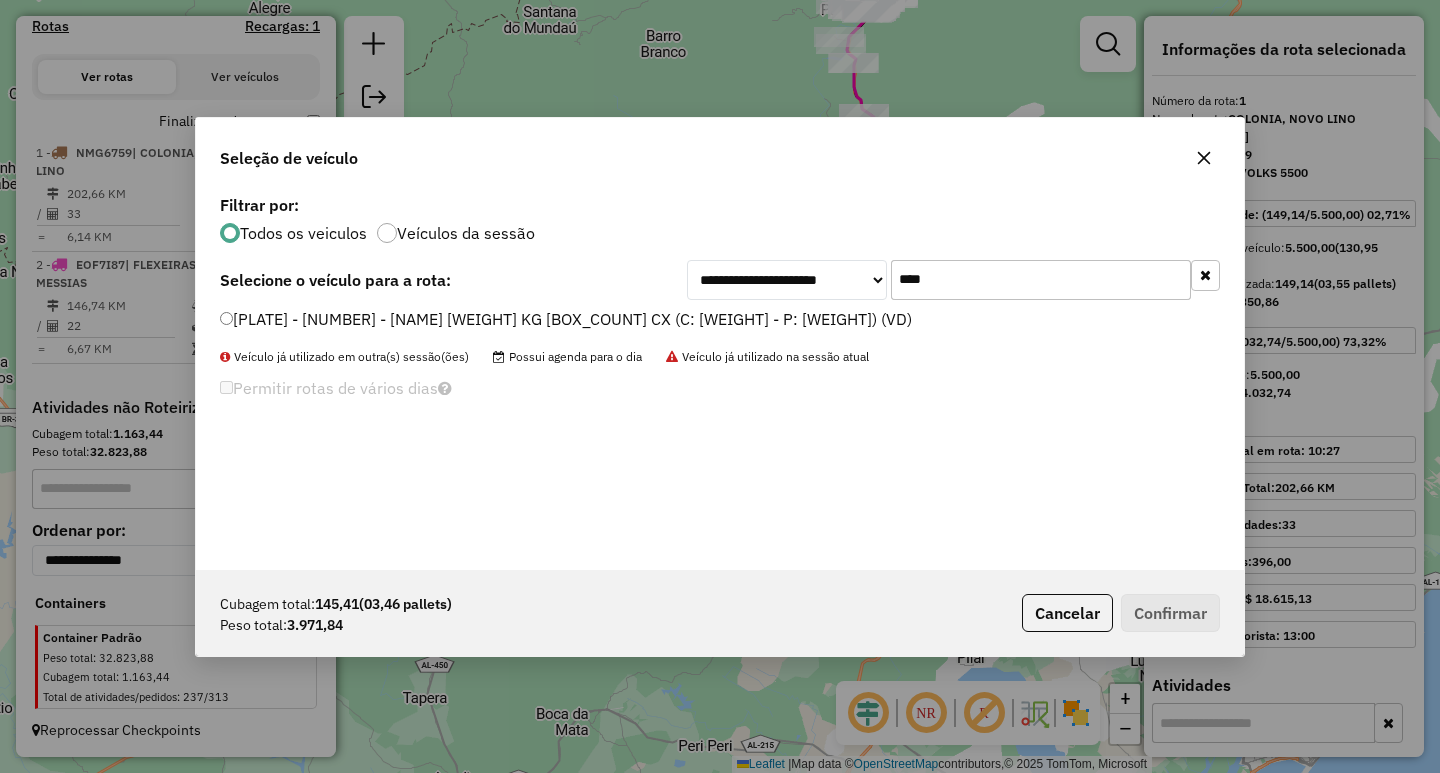 type on "****" 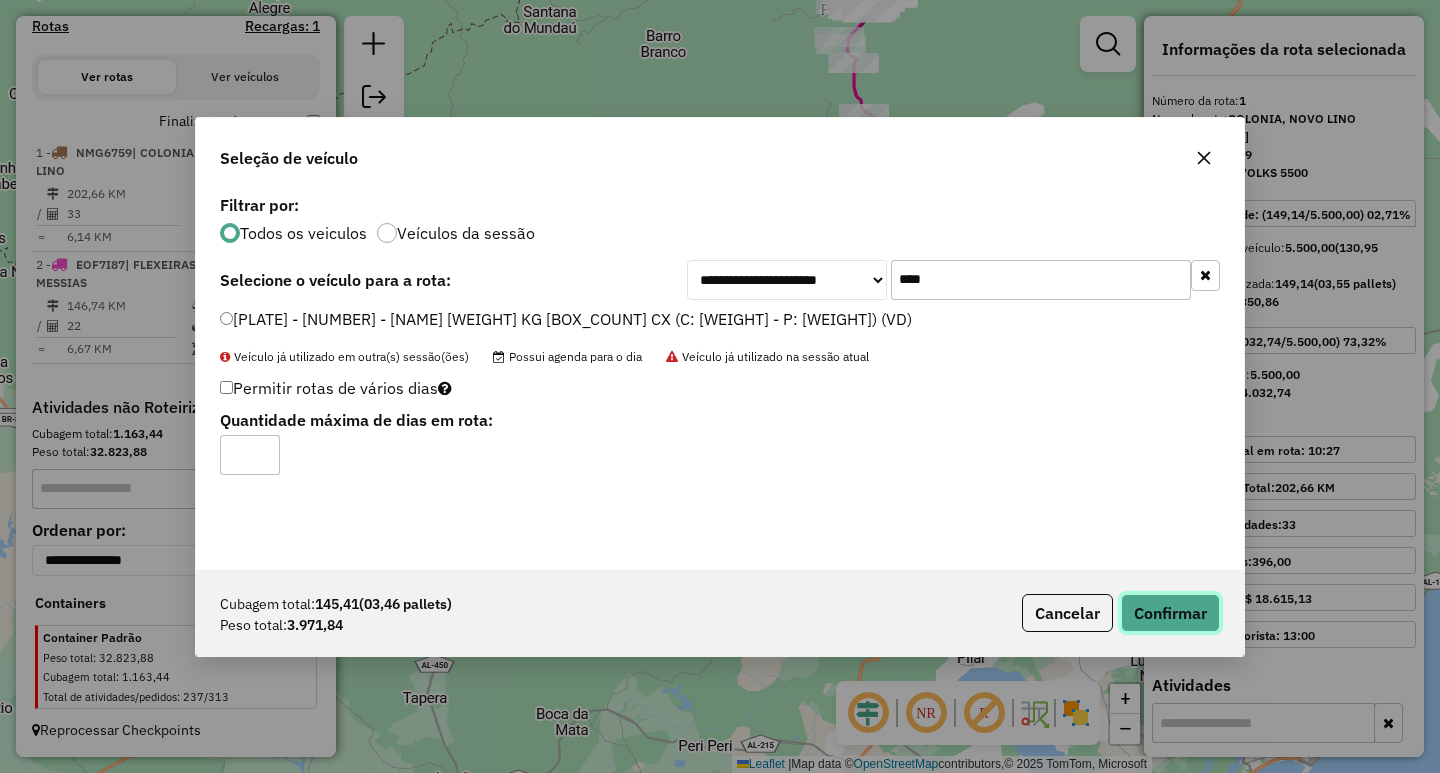 click on "Confirmar" 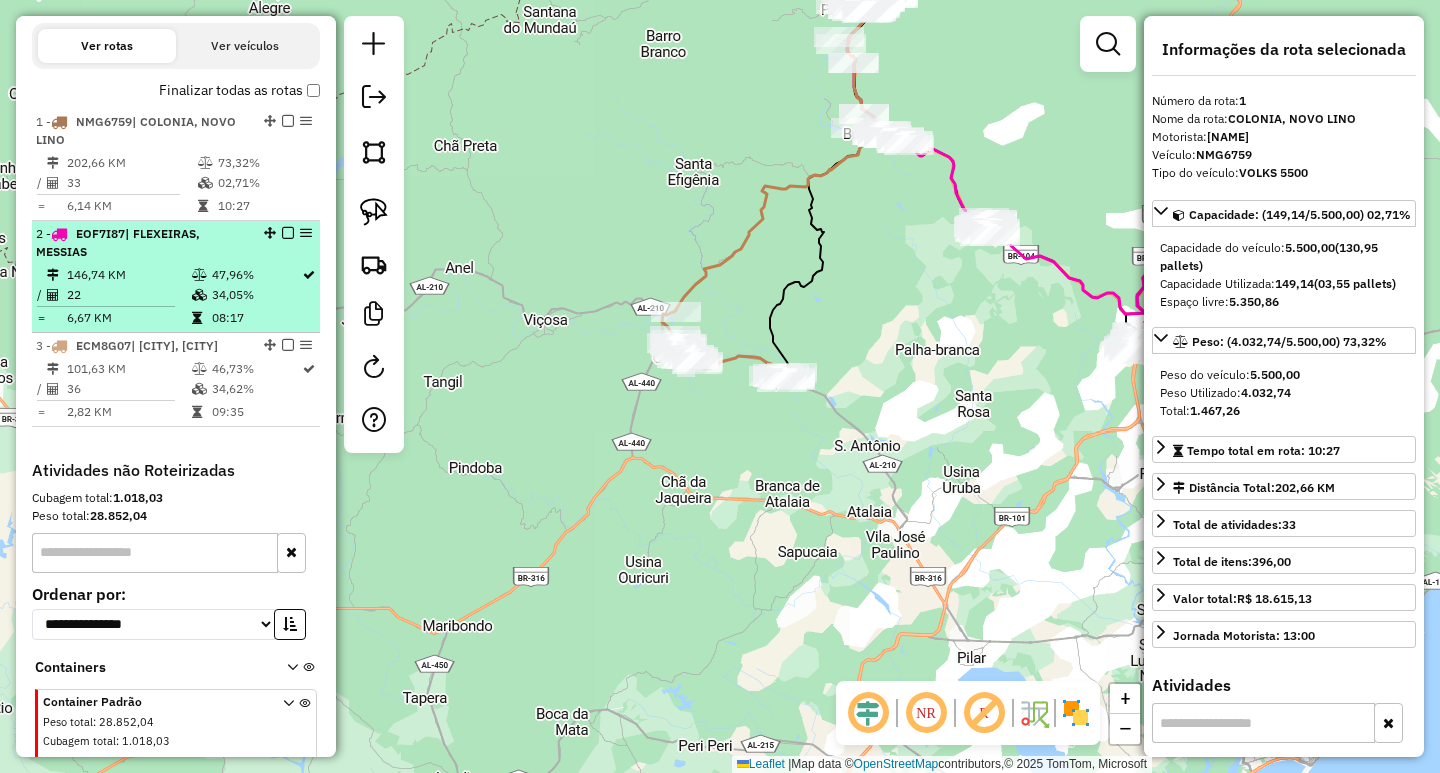 scroll, scrollTop: 650, scrollLeft: 0, axis: vertical 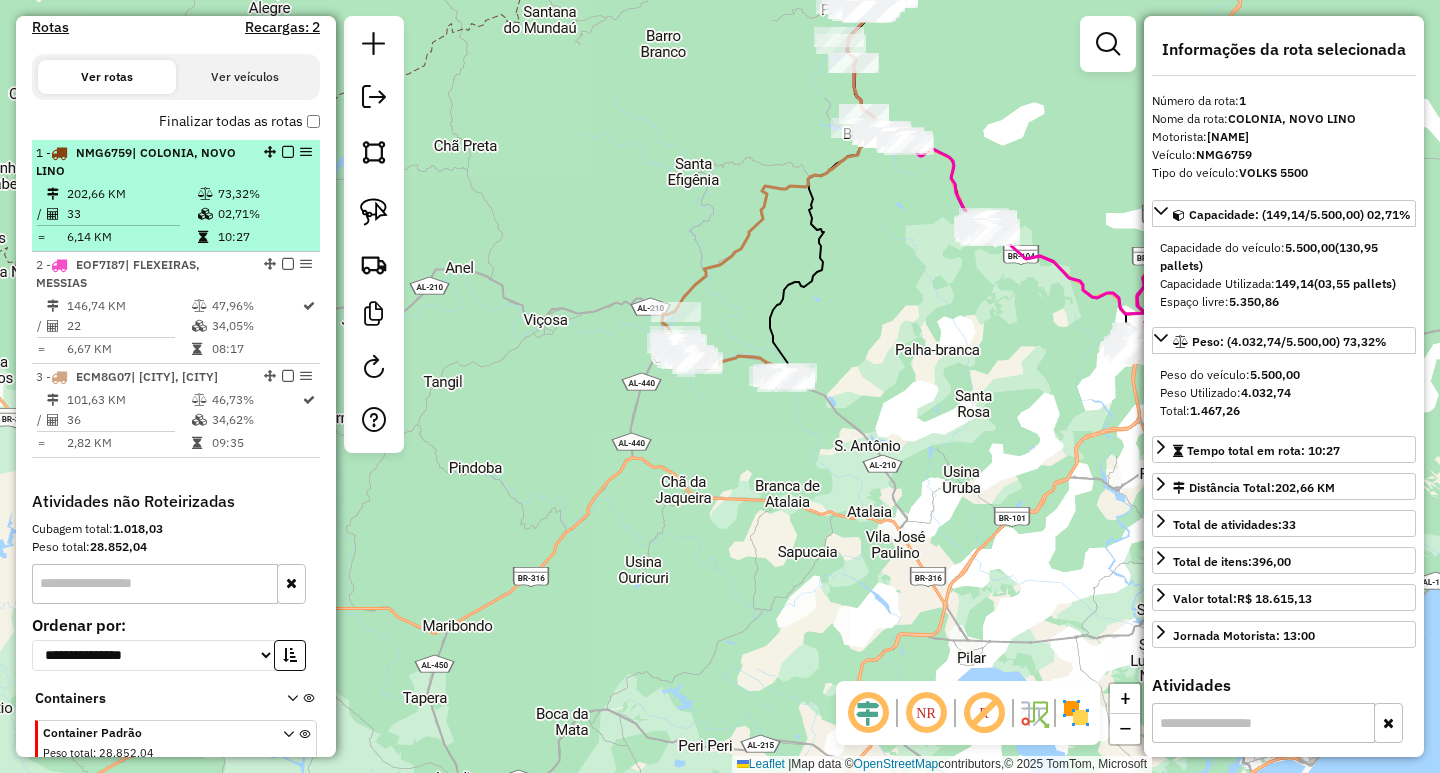click at bounding box center [288, 152] 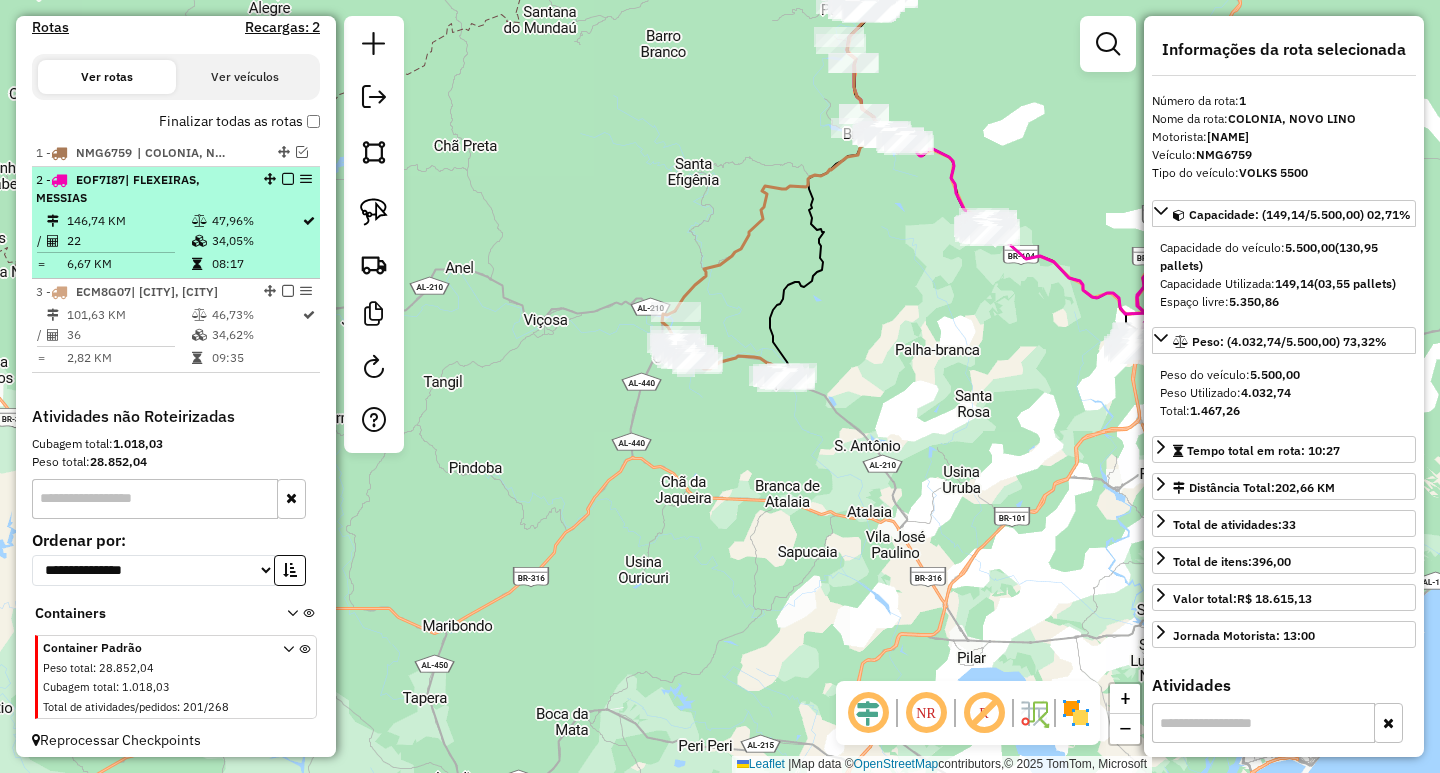 click at bounding box center (288, 179) 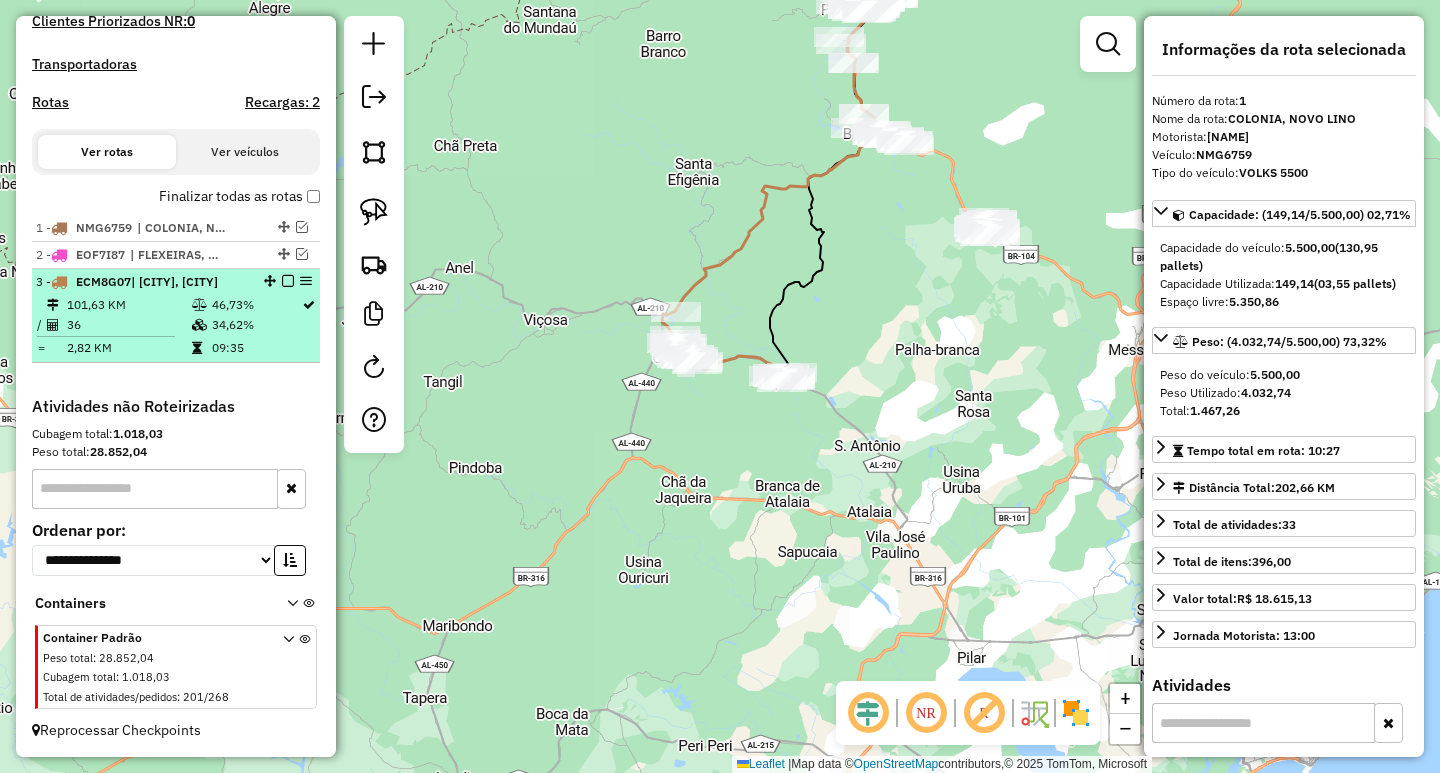 click at bounding box center [288, 281] 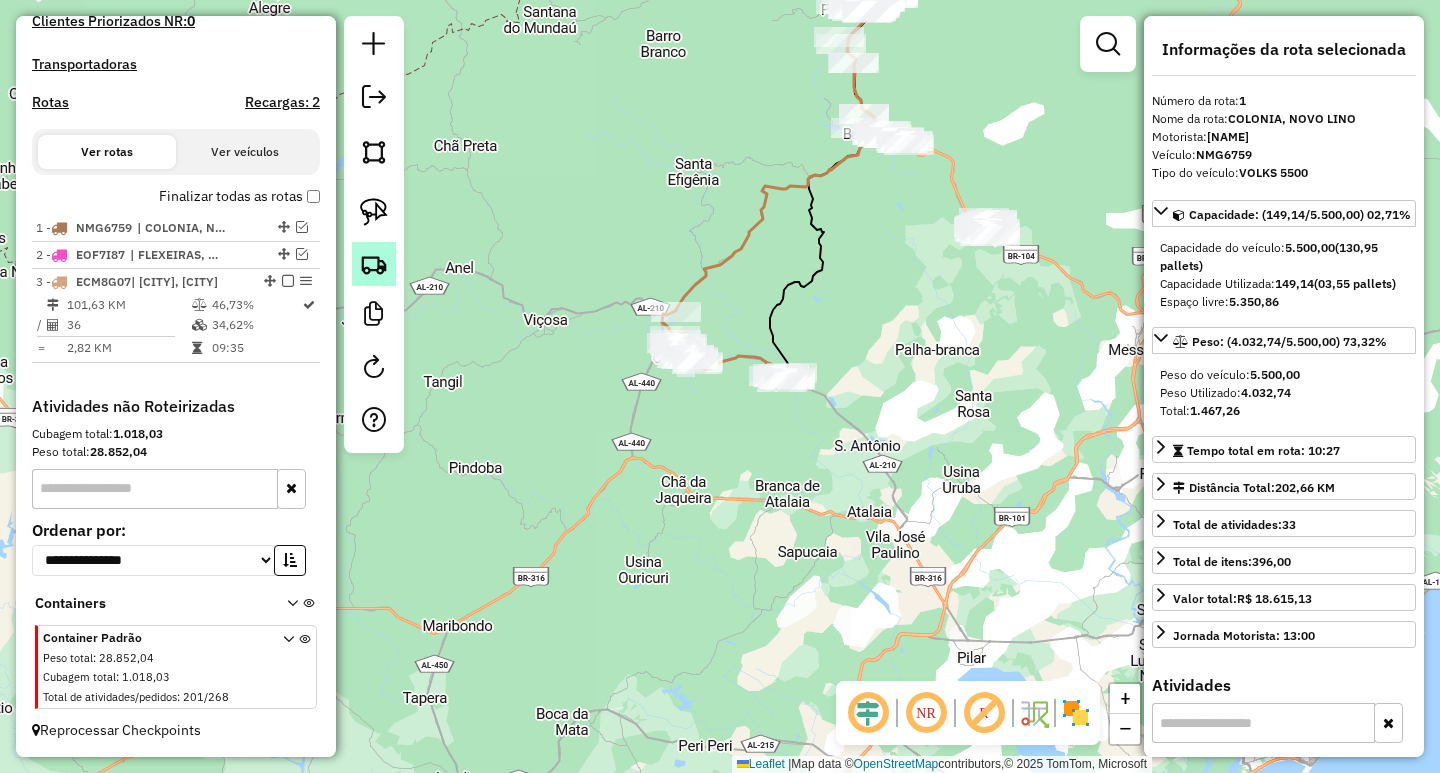 scroll, scrollTop: 508, scrollLeft: 0, axis: vertical 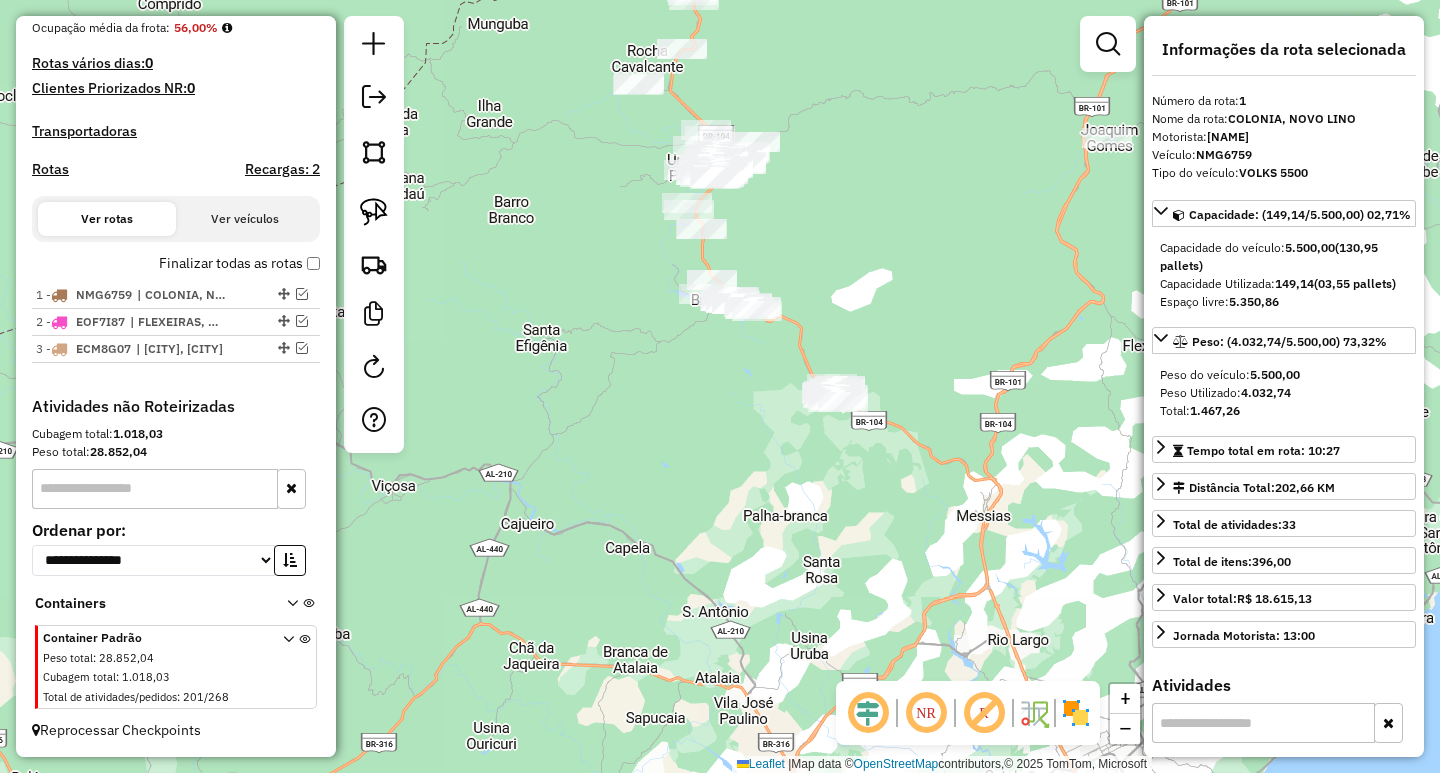 drag, startPoint x: 822, startPoint y: 271, endPoint x: 655, endPoint y: 593, distance: 362.72992 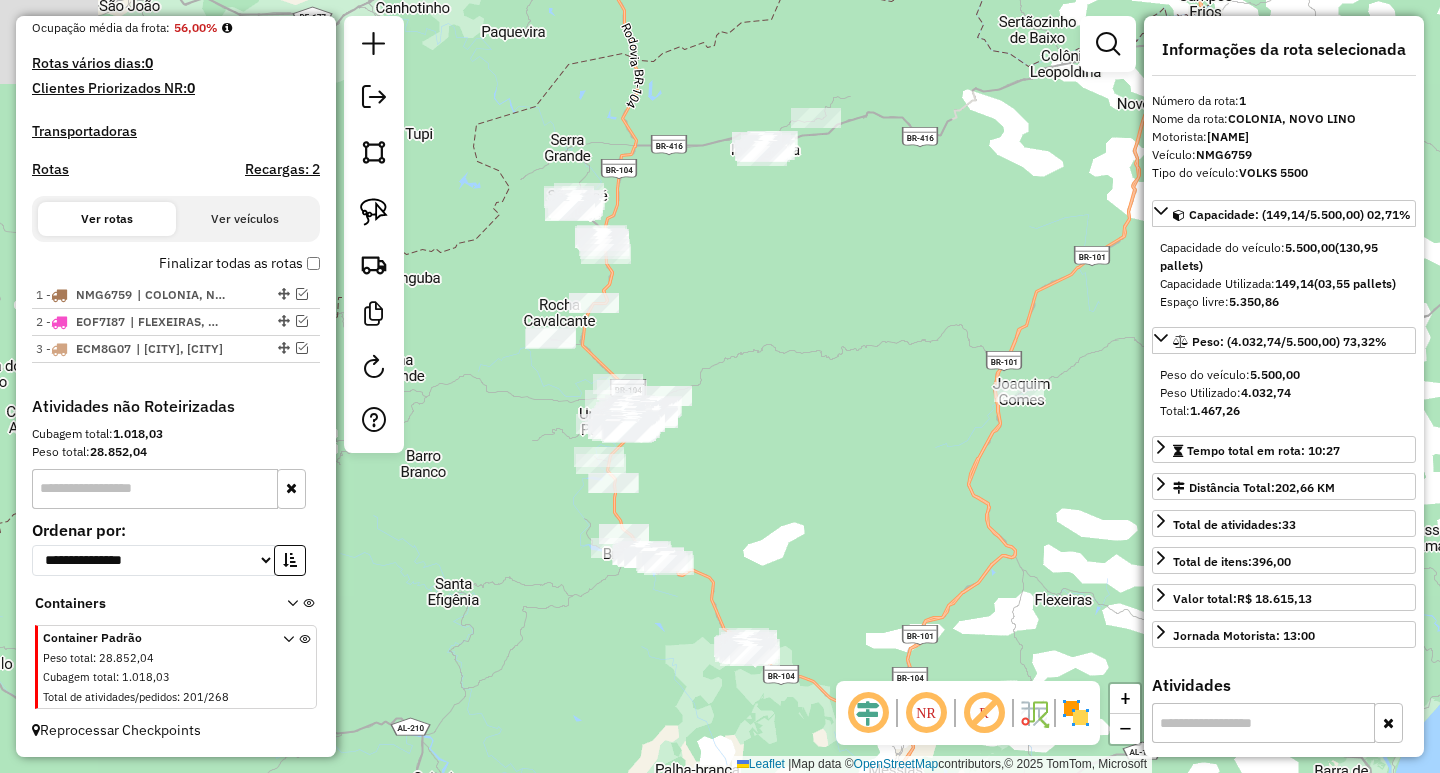 drag, startPoint x: 859, startPoint y: 342, endPoint x: 680, endPoint y: 526, distance: 256.7041 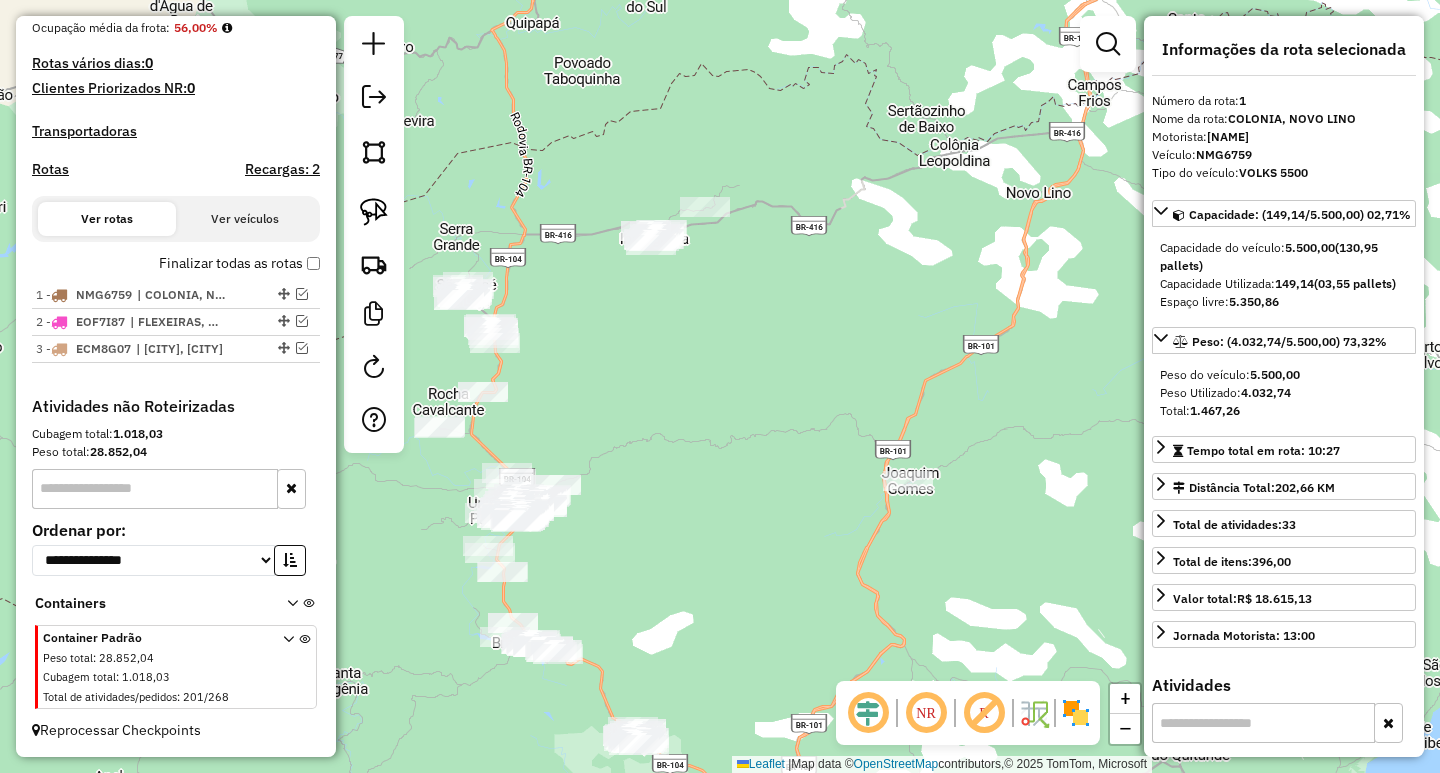 drag, startPoint x: 661, startPoint y: 458, endPoint x: 686, endPoint y: 469, distance: 27.313 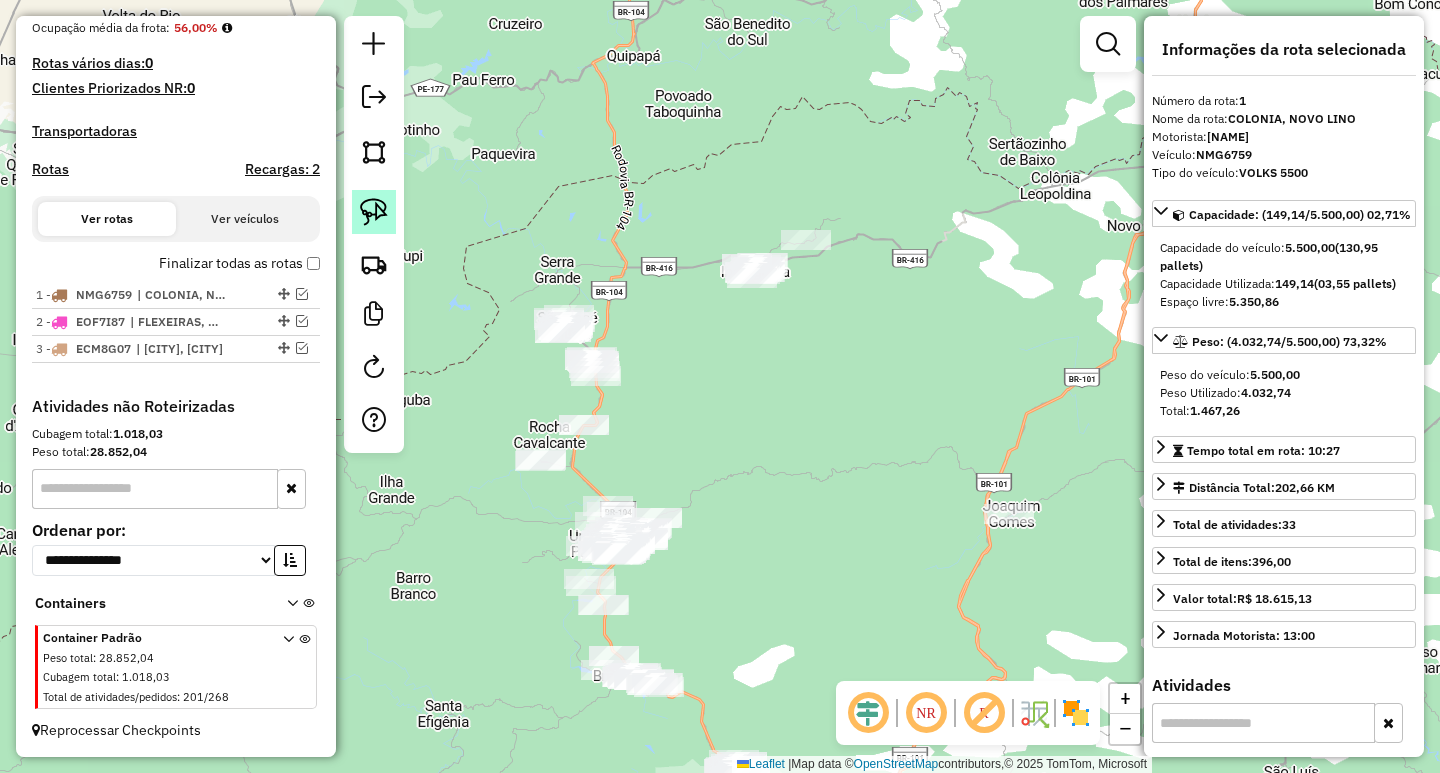 click 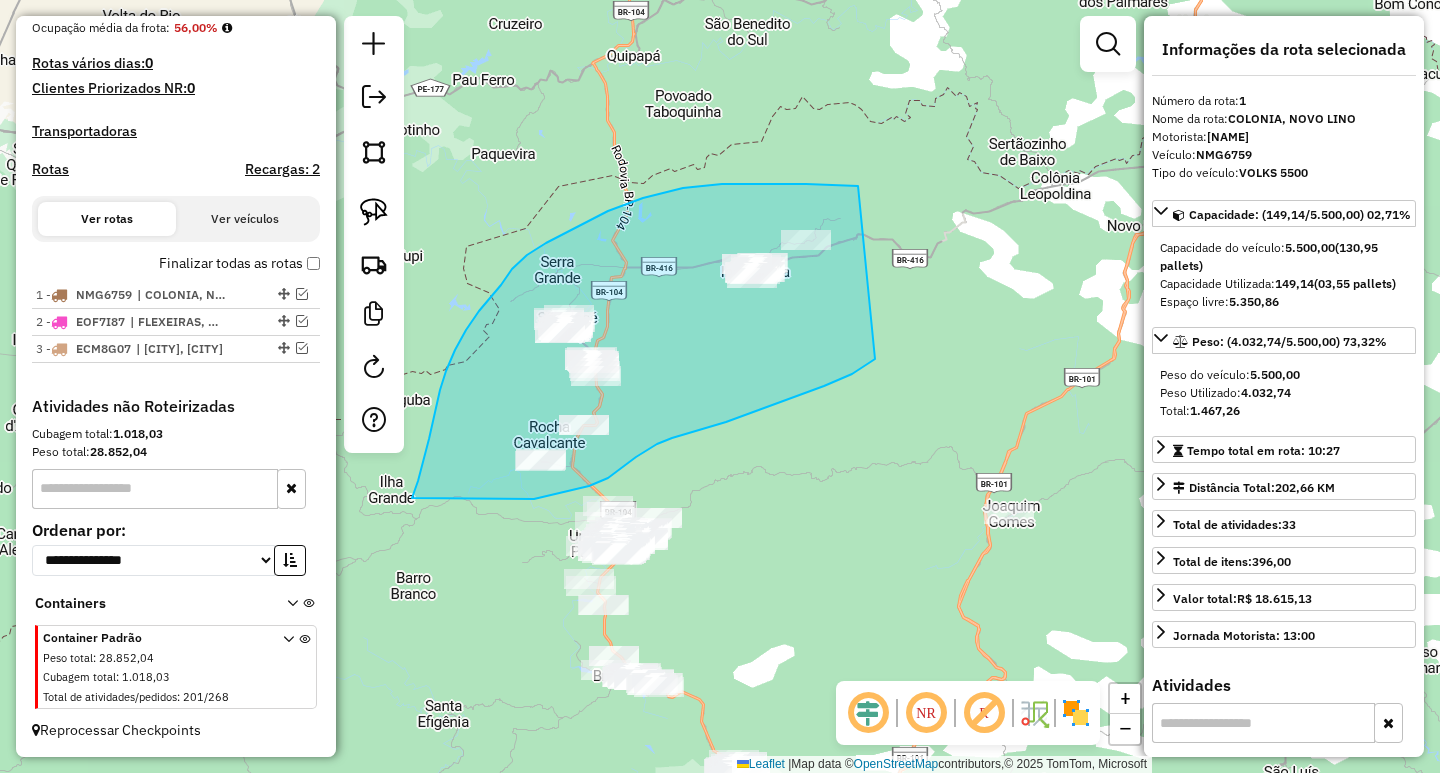 drag, startPoint x: 858, startPoint y: 186, endPoint x: 880, endPoint y: 357, distance: 172.4094 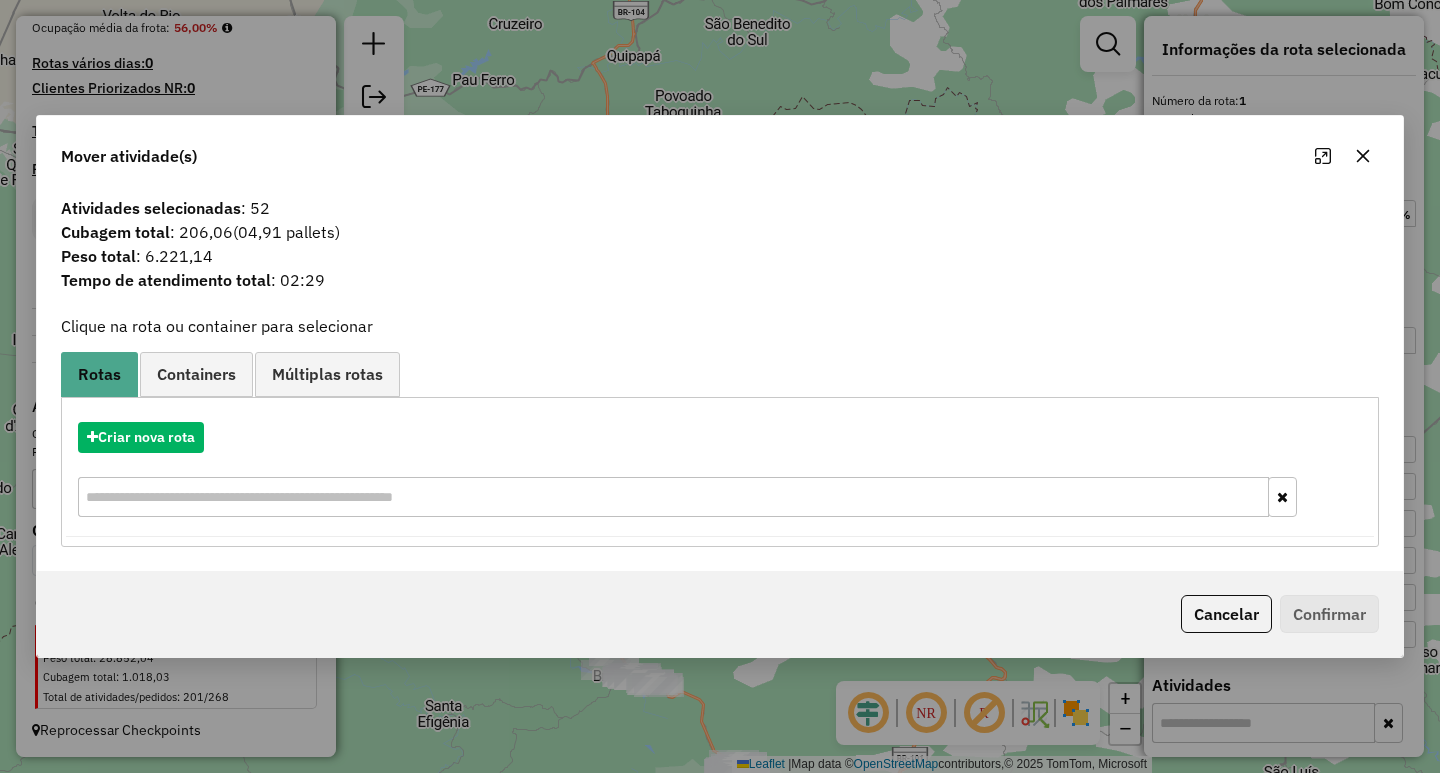 click 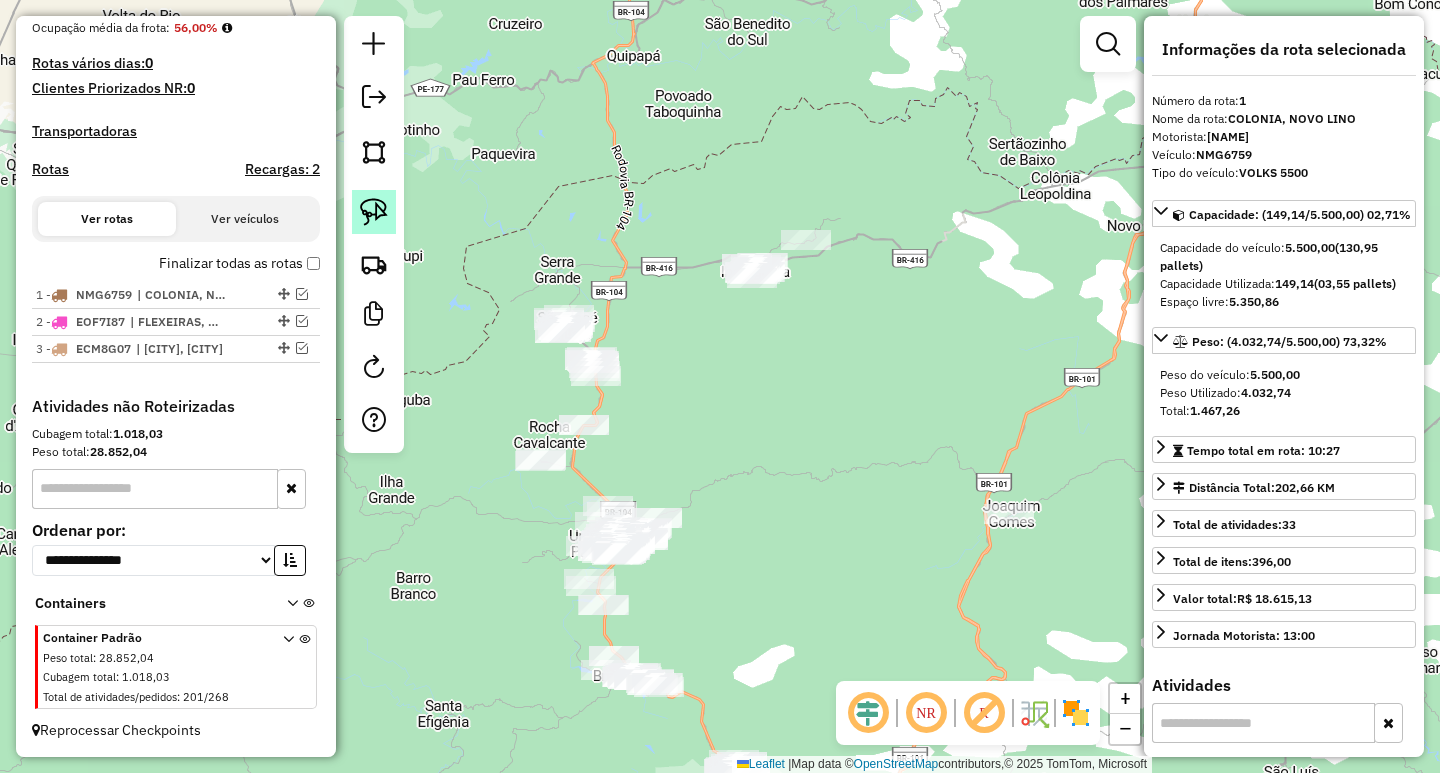 click 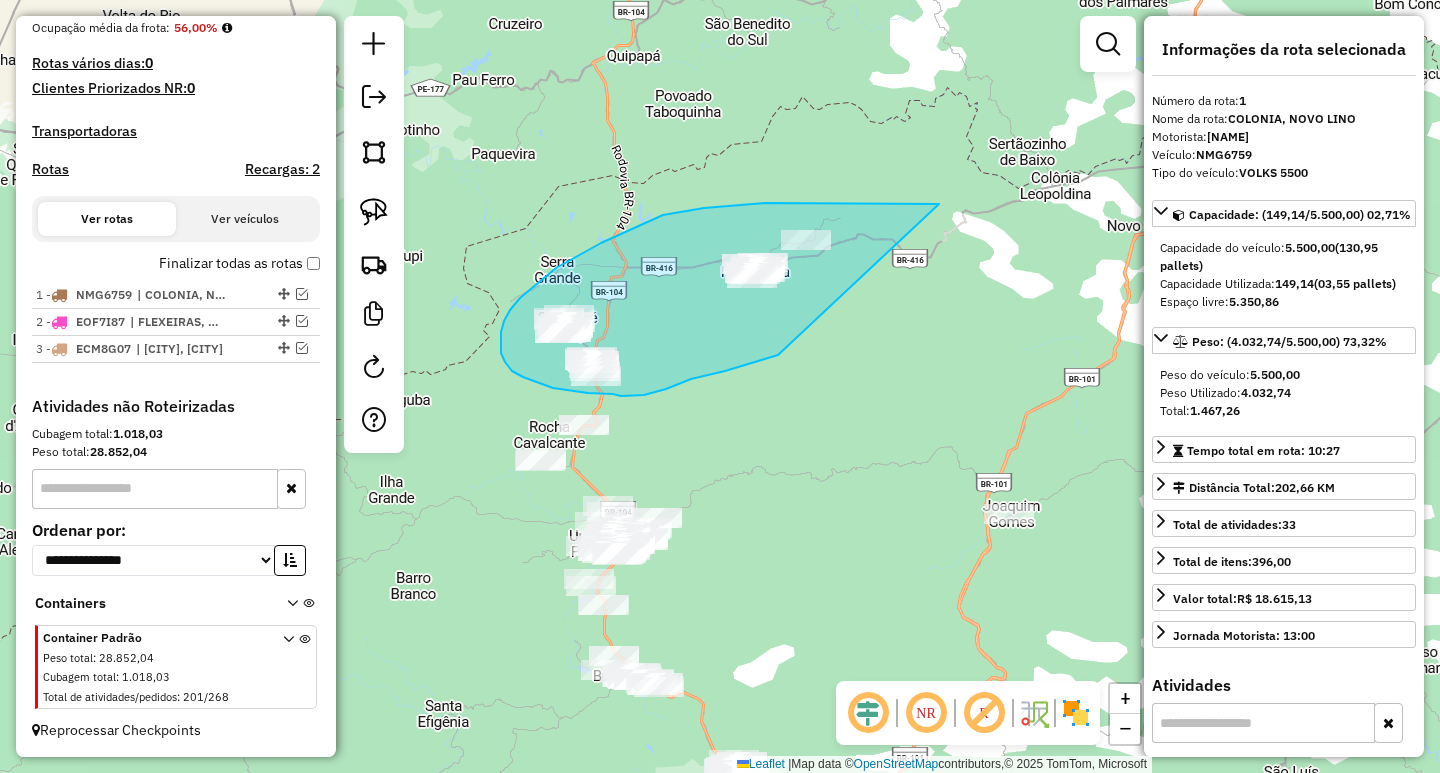 drag, startPoint x: 939, startPoint y: 204, endPoint x: 809, endPoint y: 345, distance: 191.78374 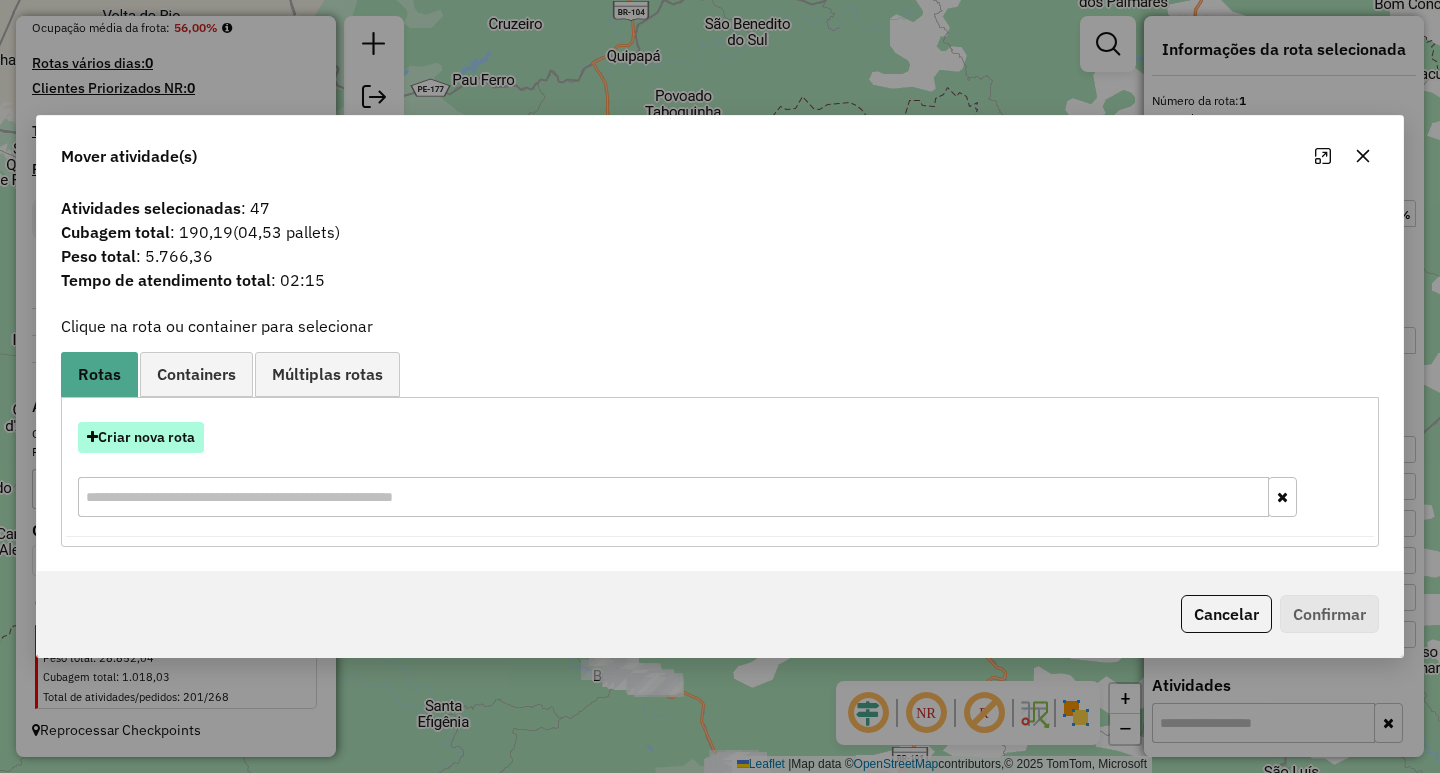 click on "Criar nova rota" at bounding box center [141, 437] 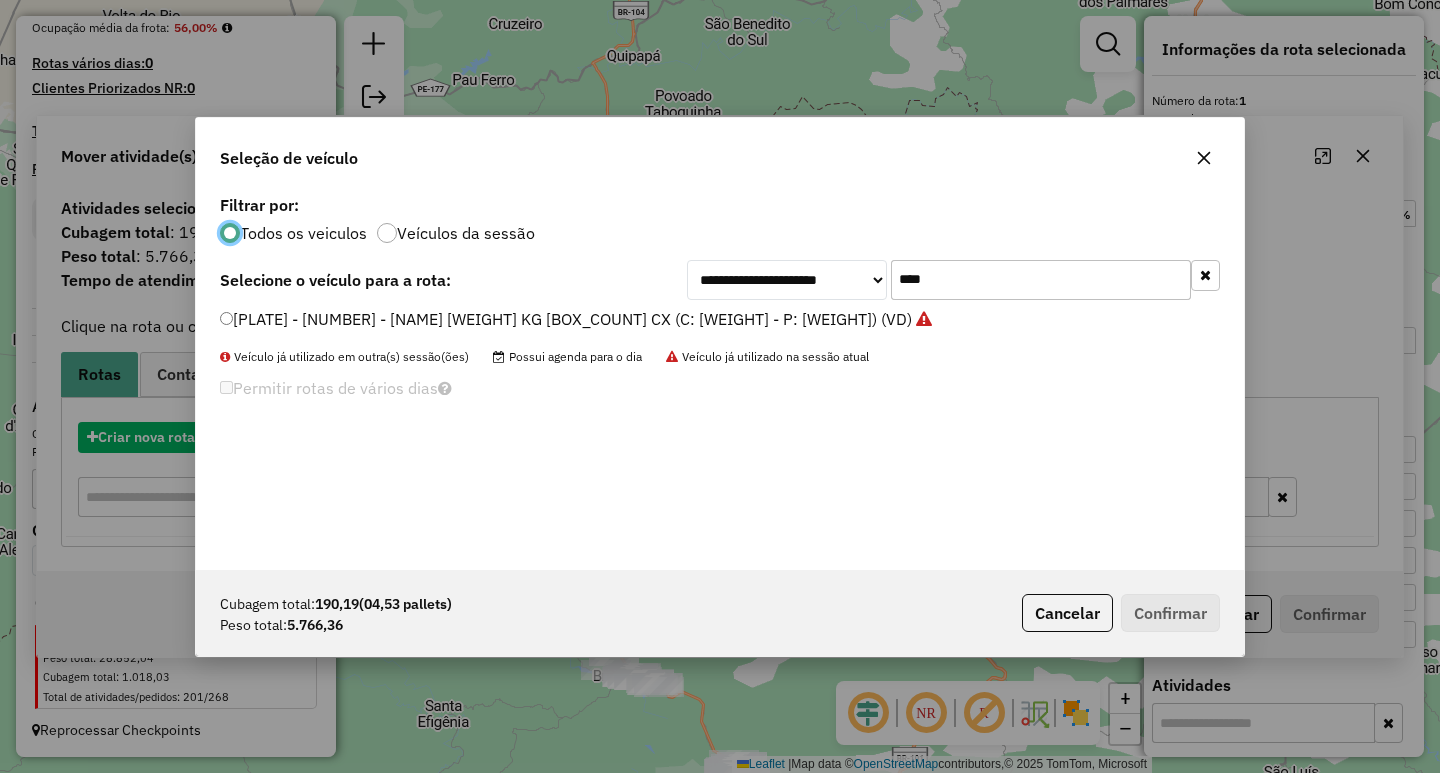 scroll, scrollTop: 11, scrollLeft: 6, axis: both 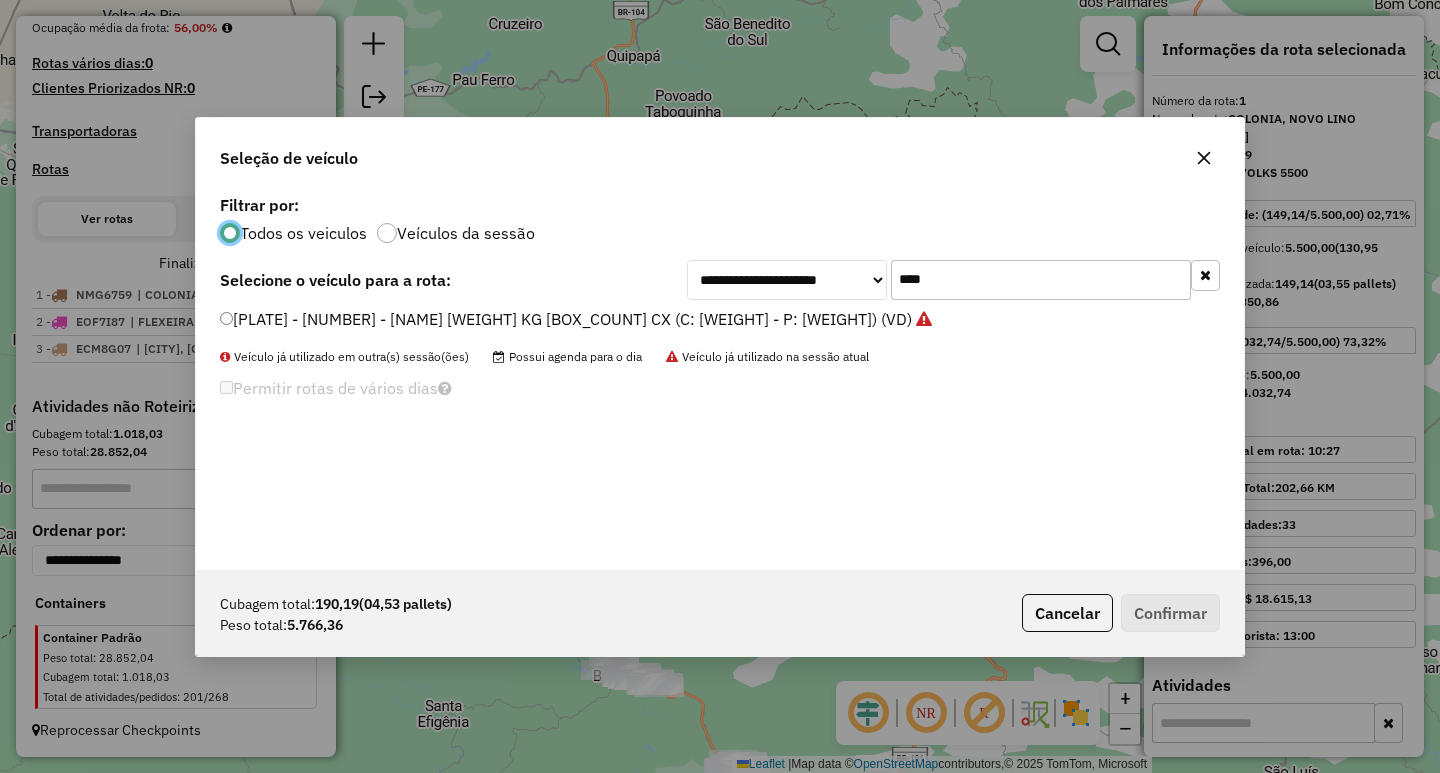 drag, startPoint x: 992, startPoint y: 279, endPoint x: 660, endPoint y: 287, distance: 332.09637 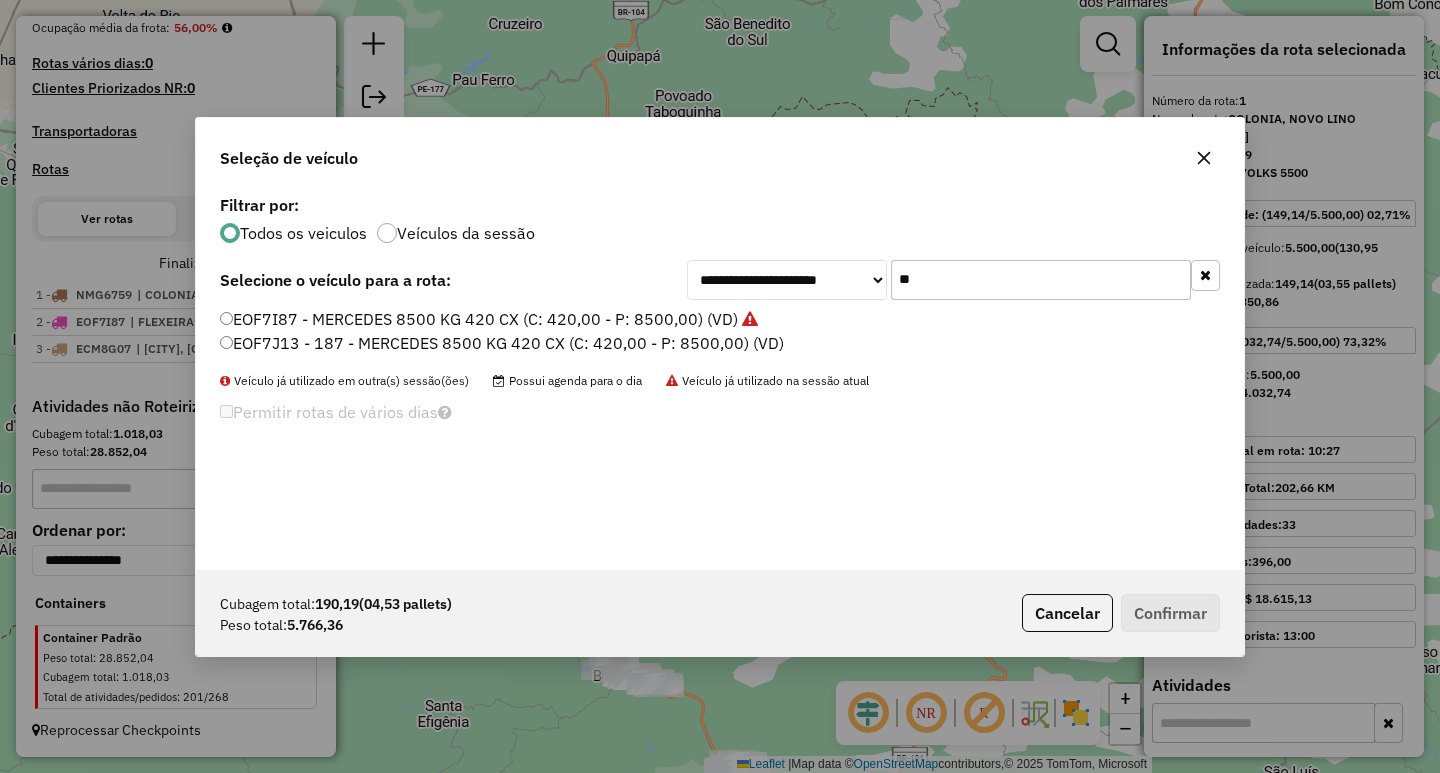 type on "**" 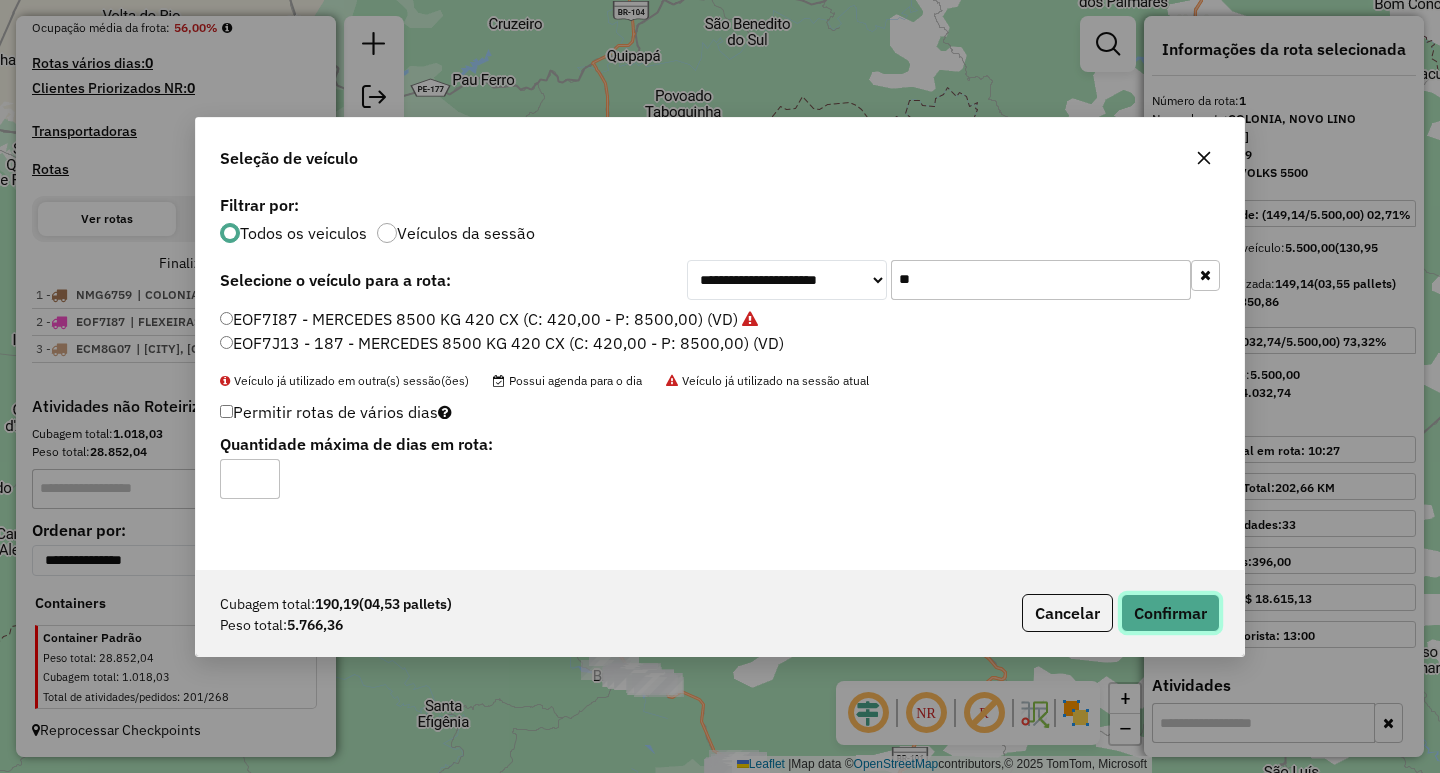 click on "Confirmar" 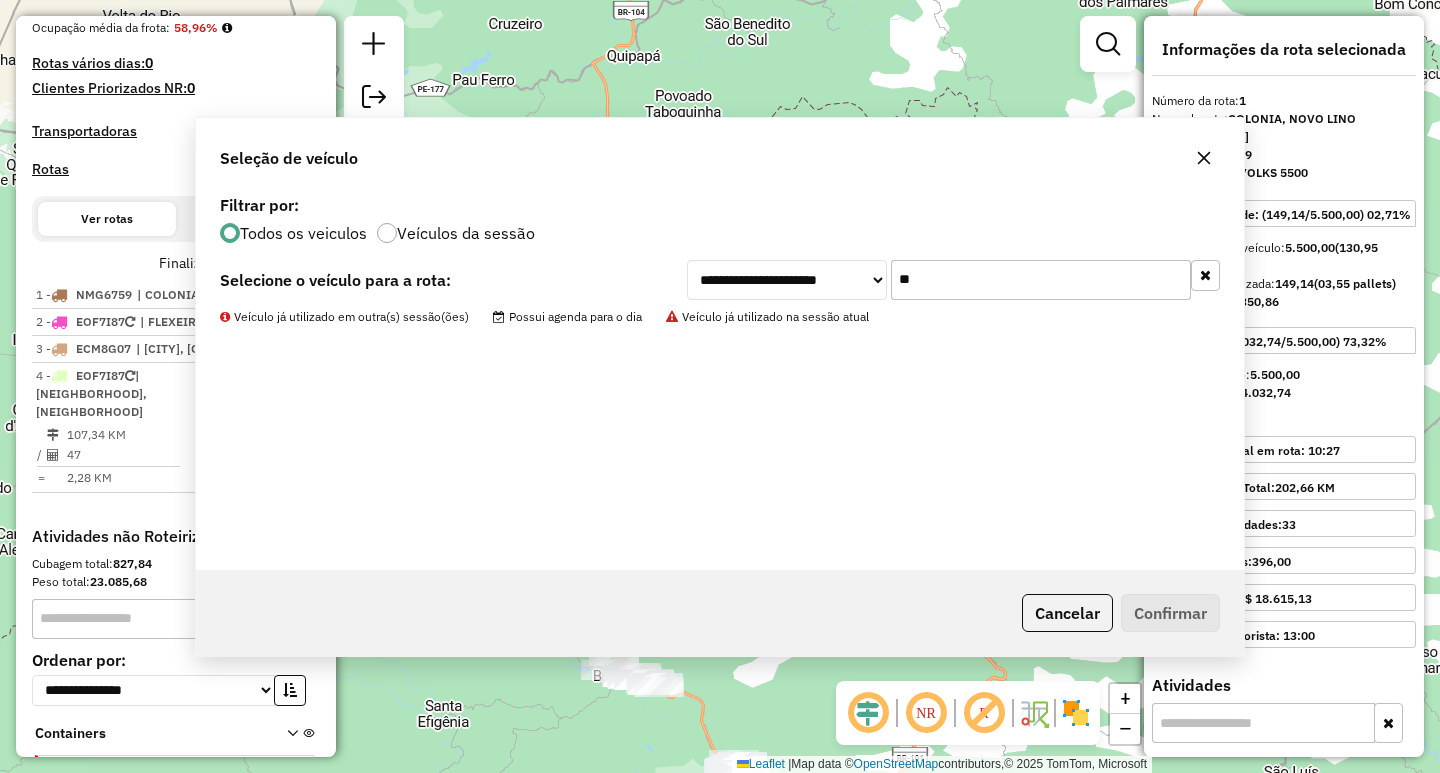 scroll, scrollTop: 620, scrollLeft: 0, axis: vertical 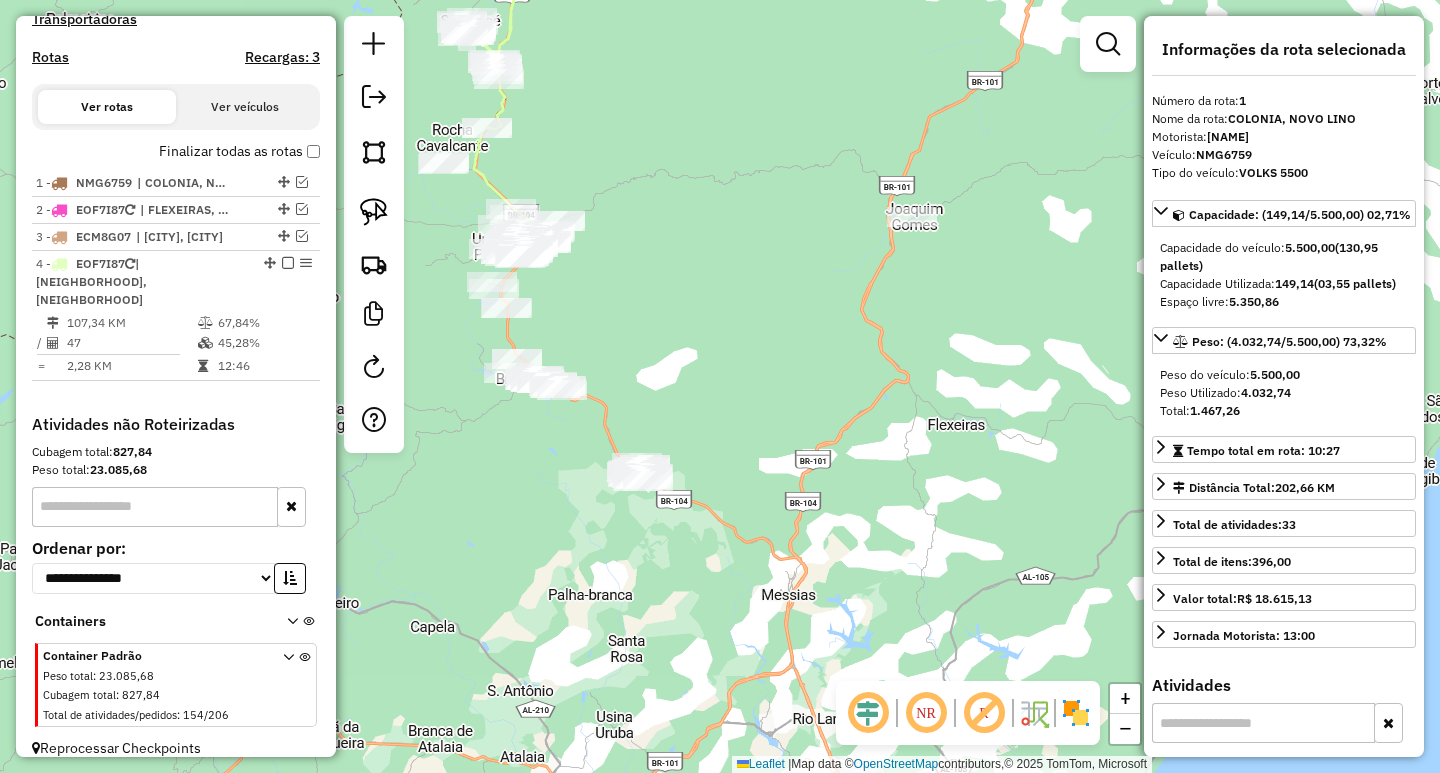 drag, startPoint x: 864, startPoint y: 560, endPoint x: 744, endPoint y: 147, distance: 430.08023 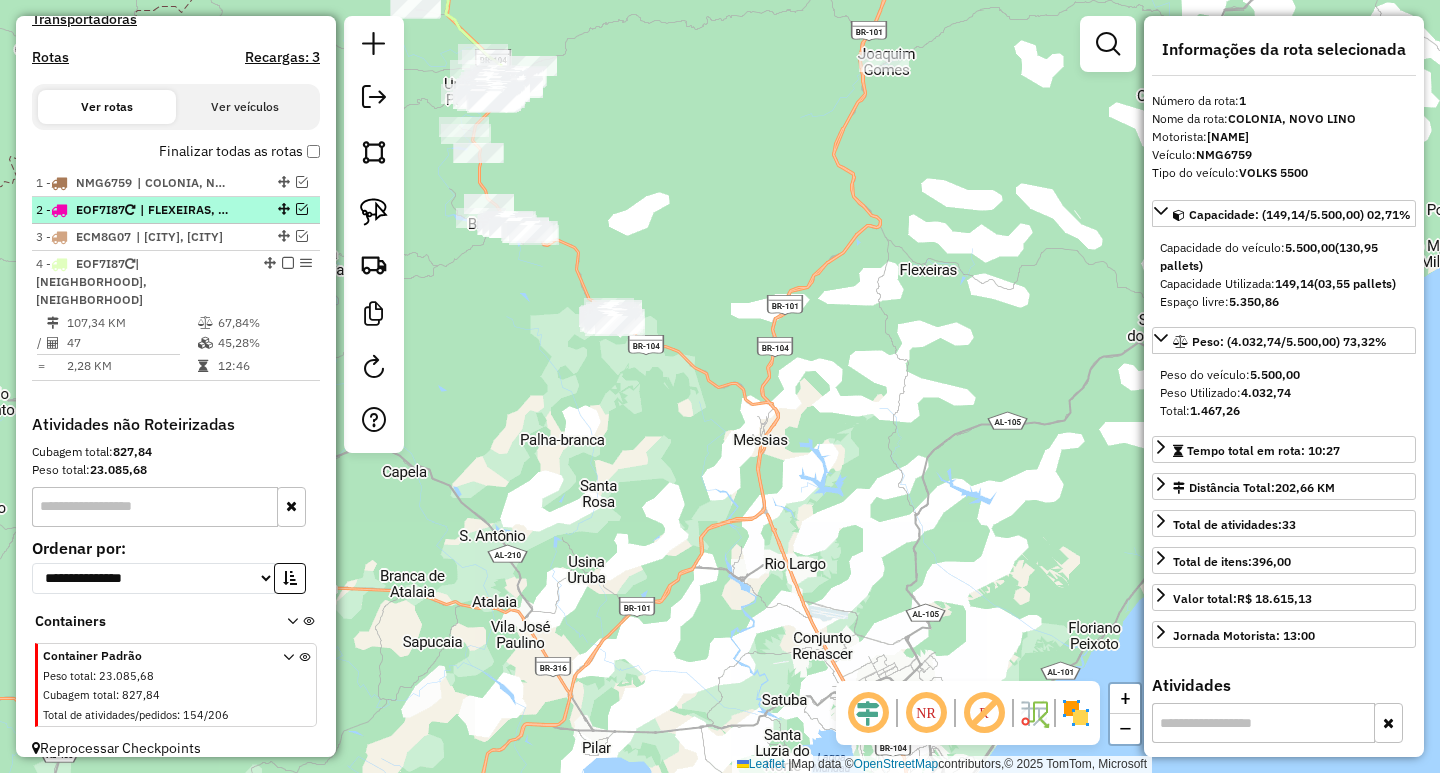 click at bounding box center (282, 209) 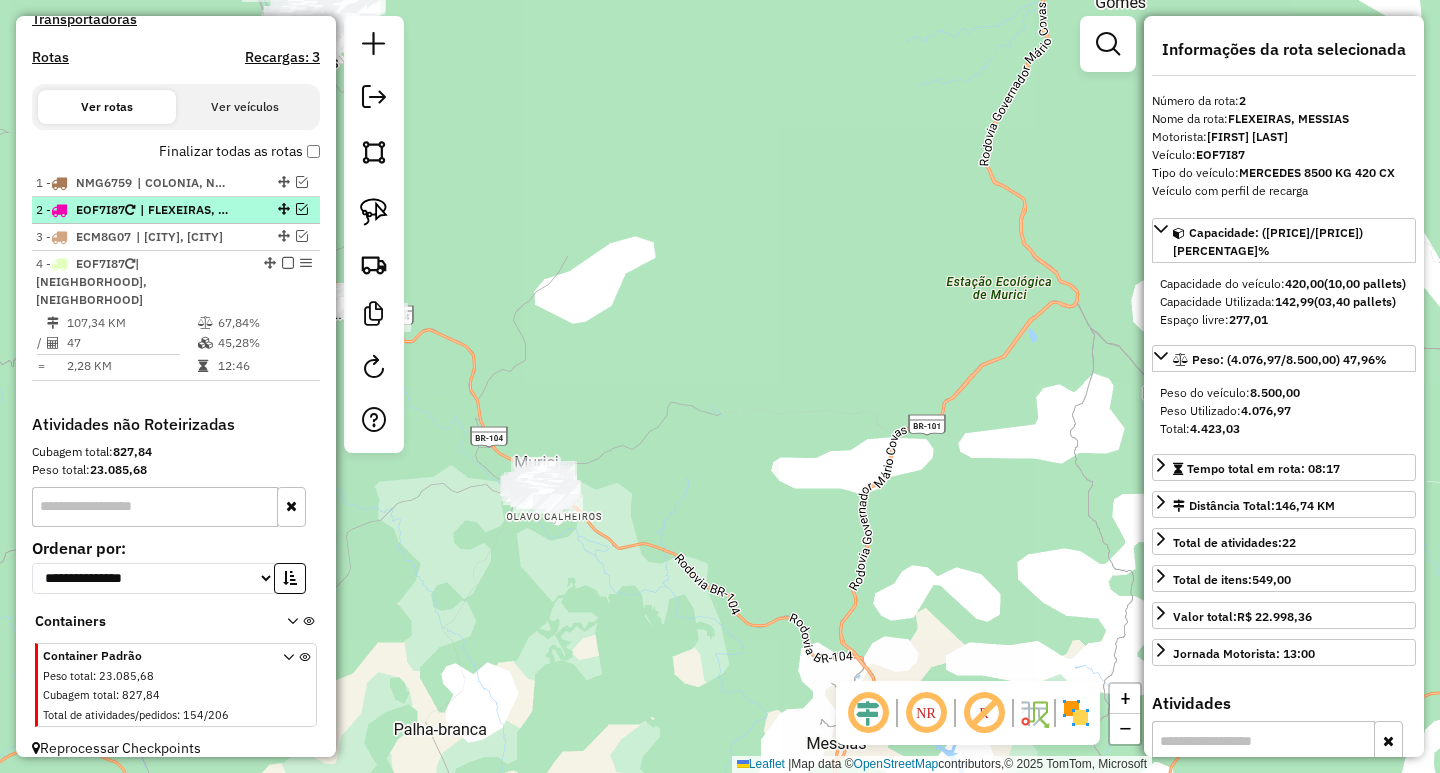 click at bounding box center [302, 209] 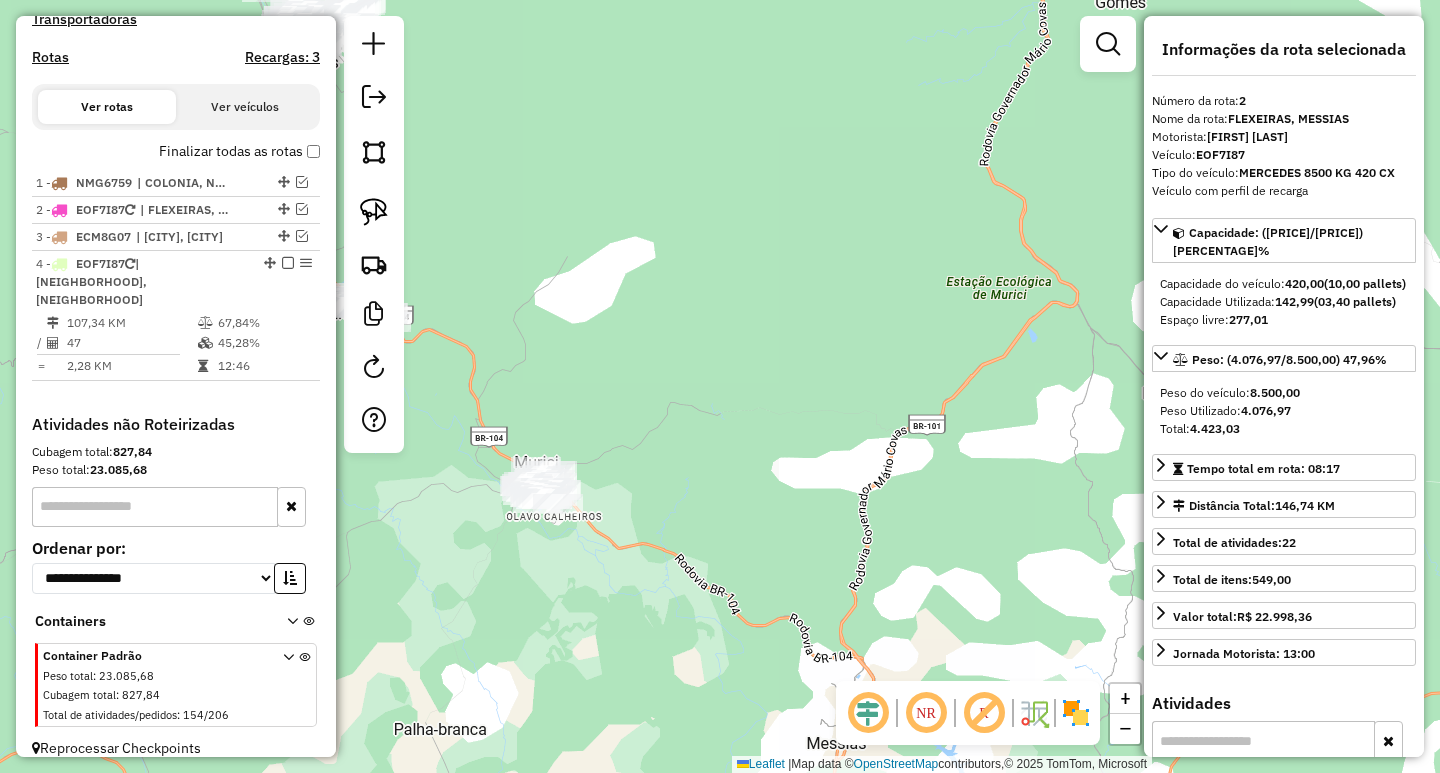 scroll, scrollTop: 650, scrollLeft: 0, axis: vertical 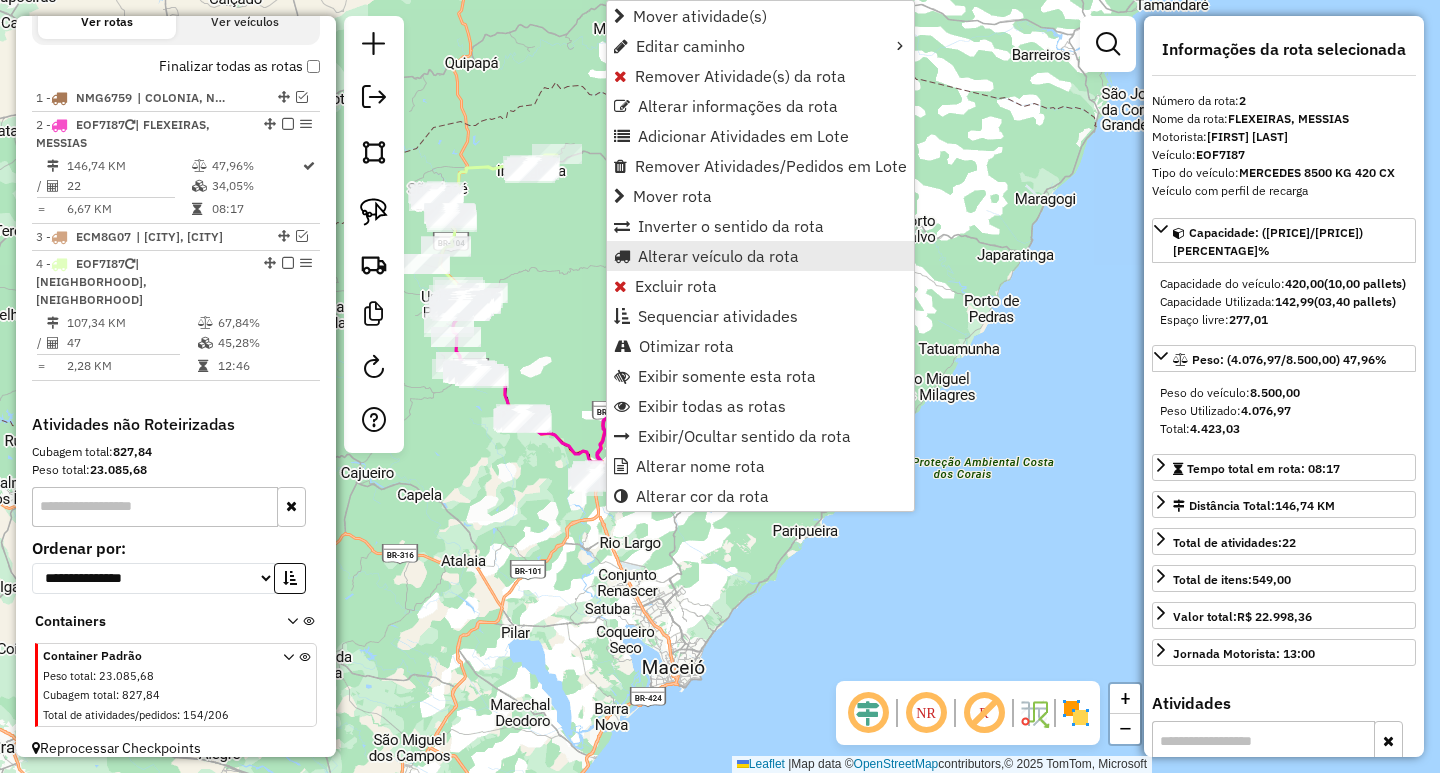 click on "Alterar veículo da rota" at bounding box center (718, 256) 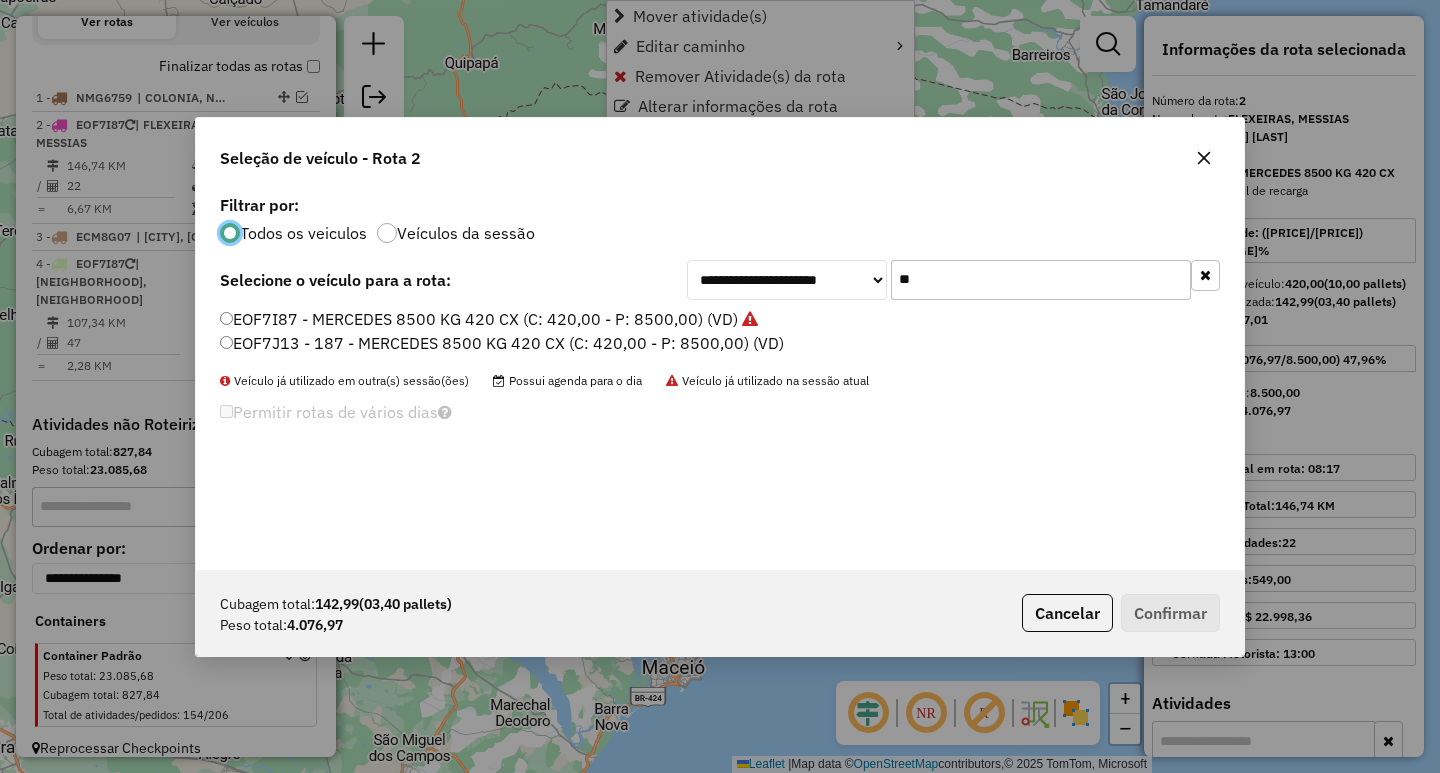 scroll, scrollTop: 11, scrollLeft: 6, axis: both 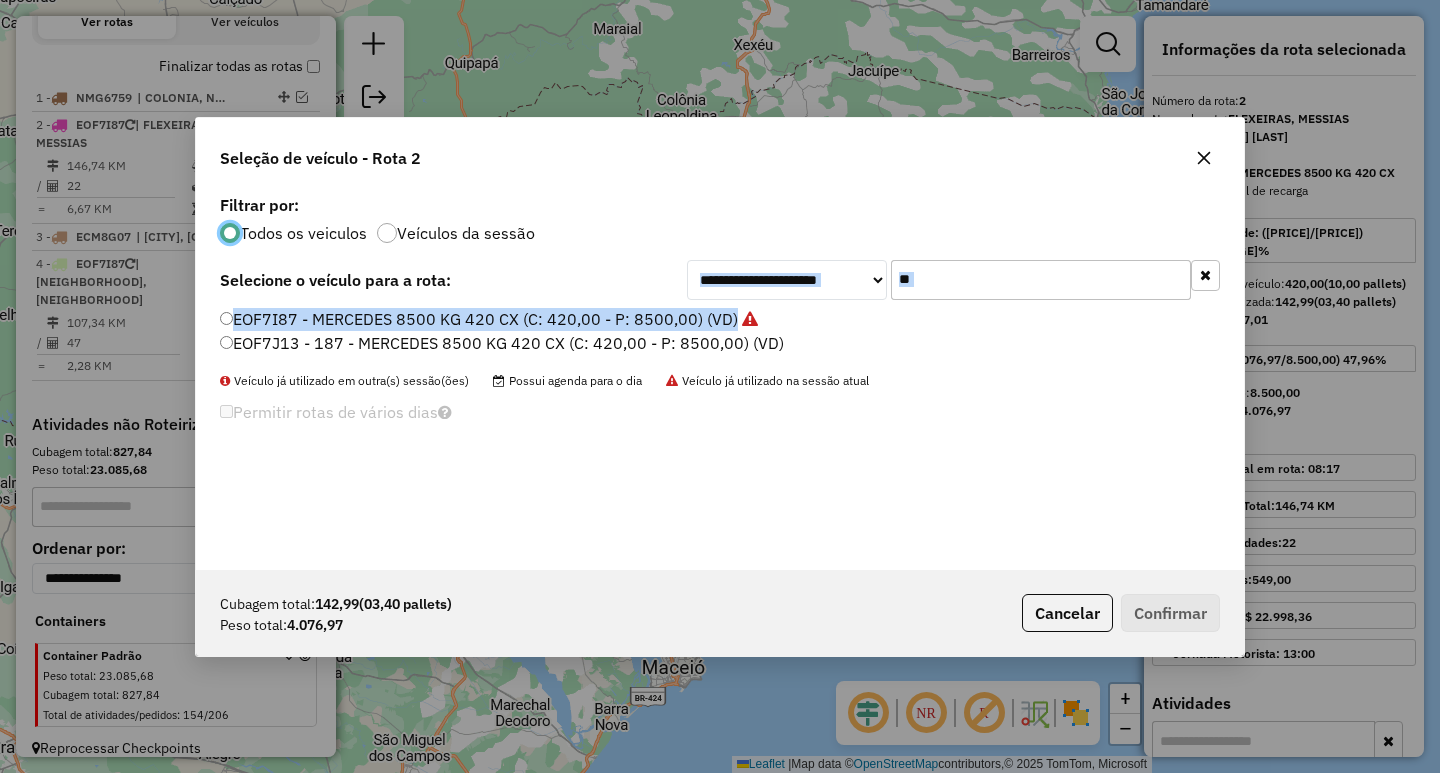 drag, startPoint x: 925, startPoint y: 299, endPoint x: 645, endPoint y: 309, distance: 280.17853 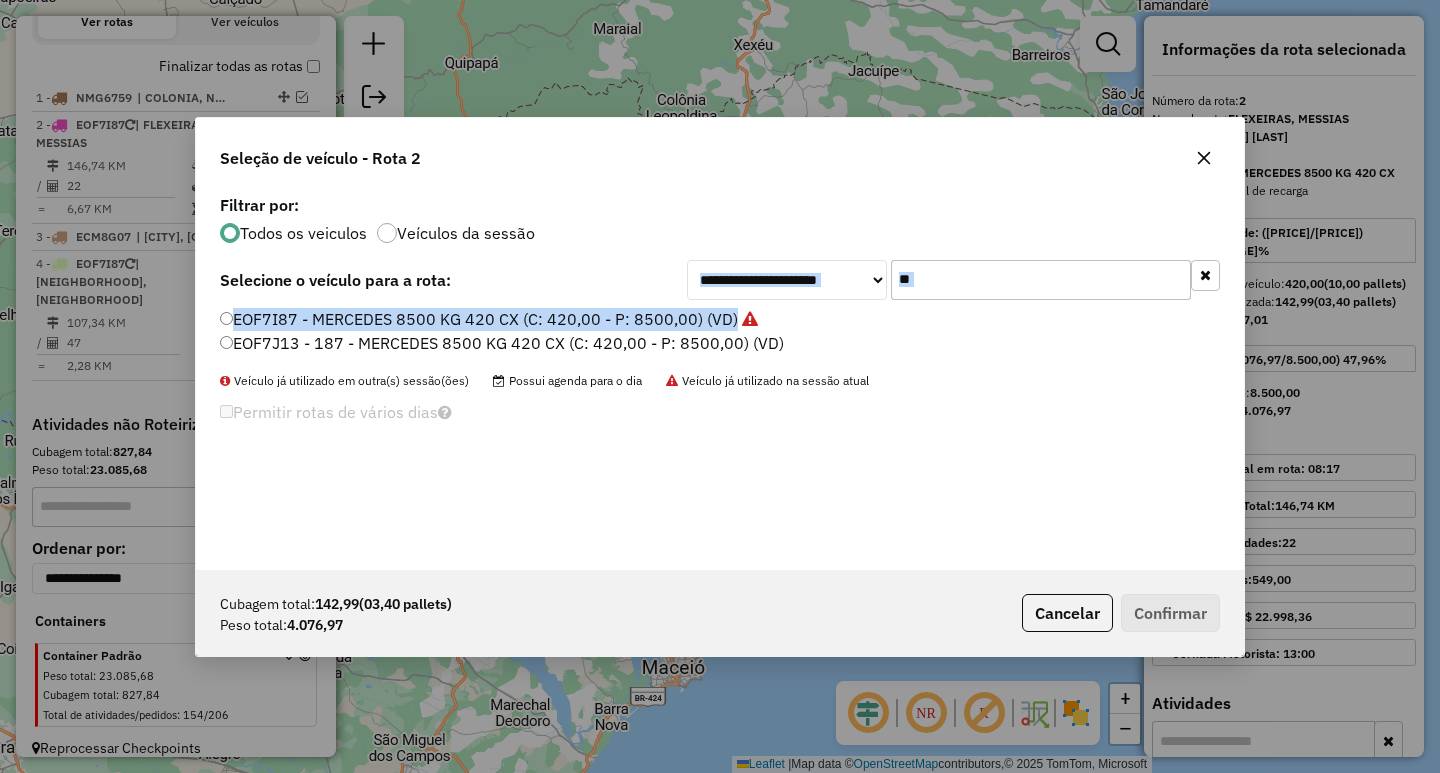 click on "**" 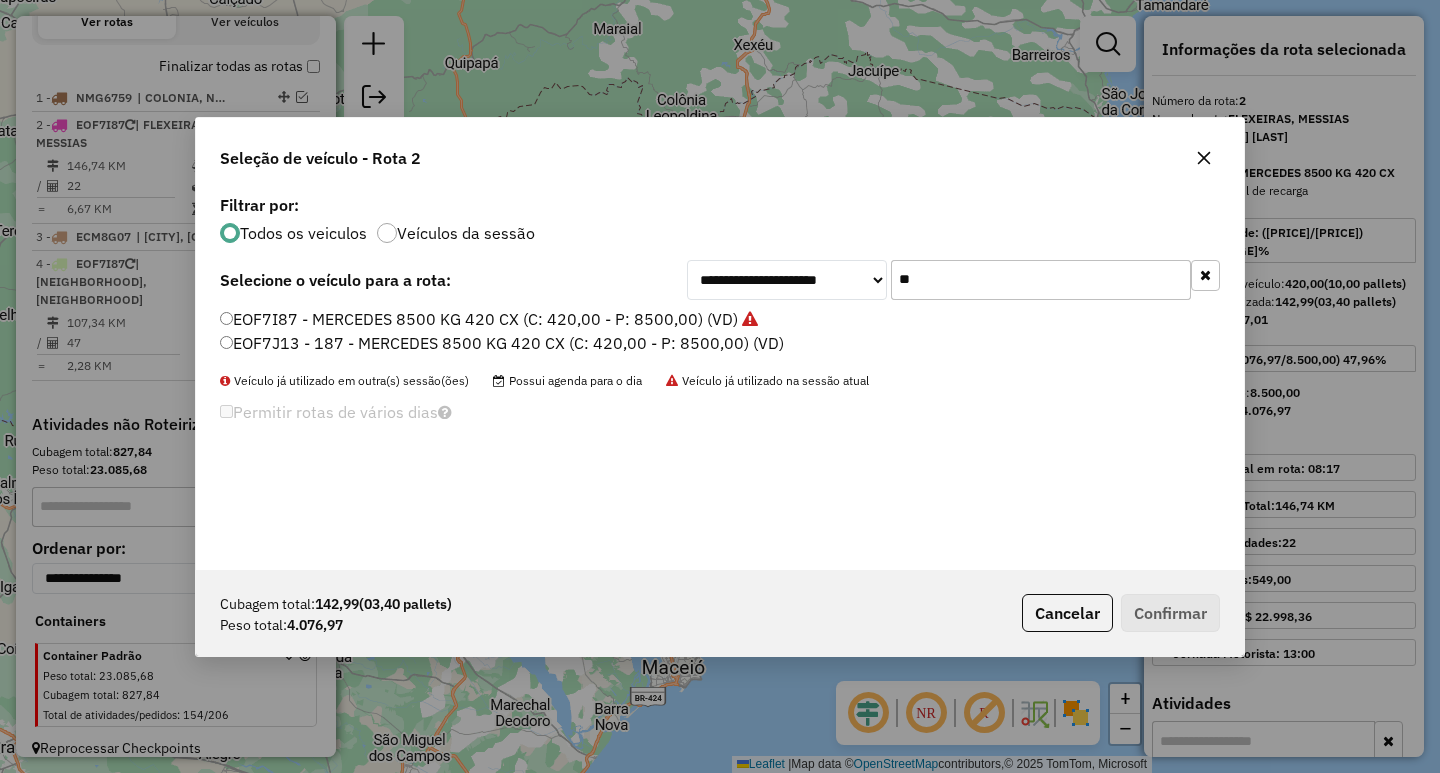 click on "**" 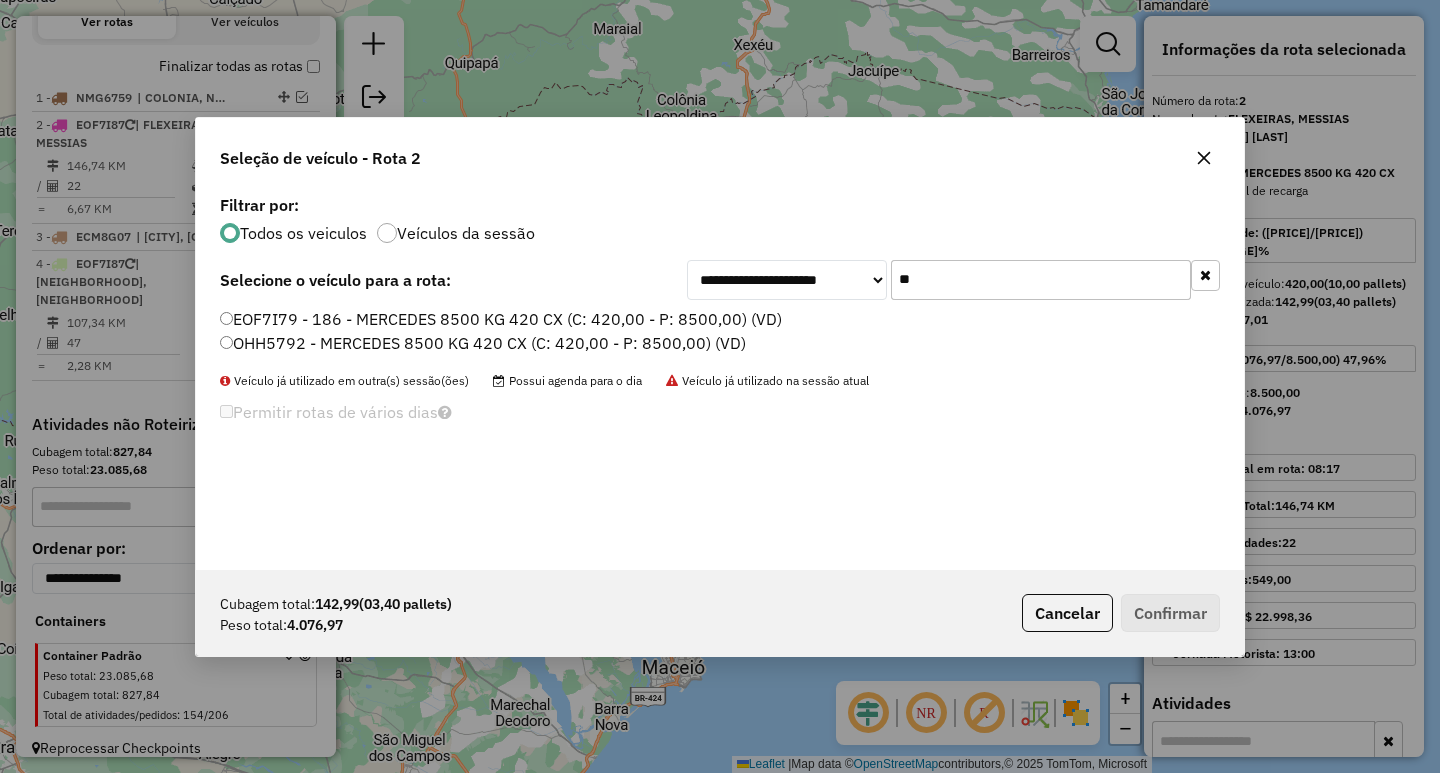 type on "**" 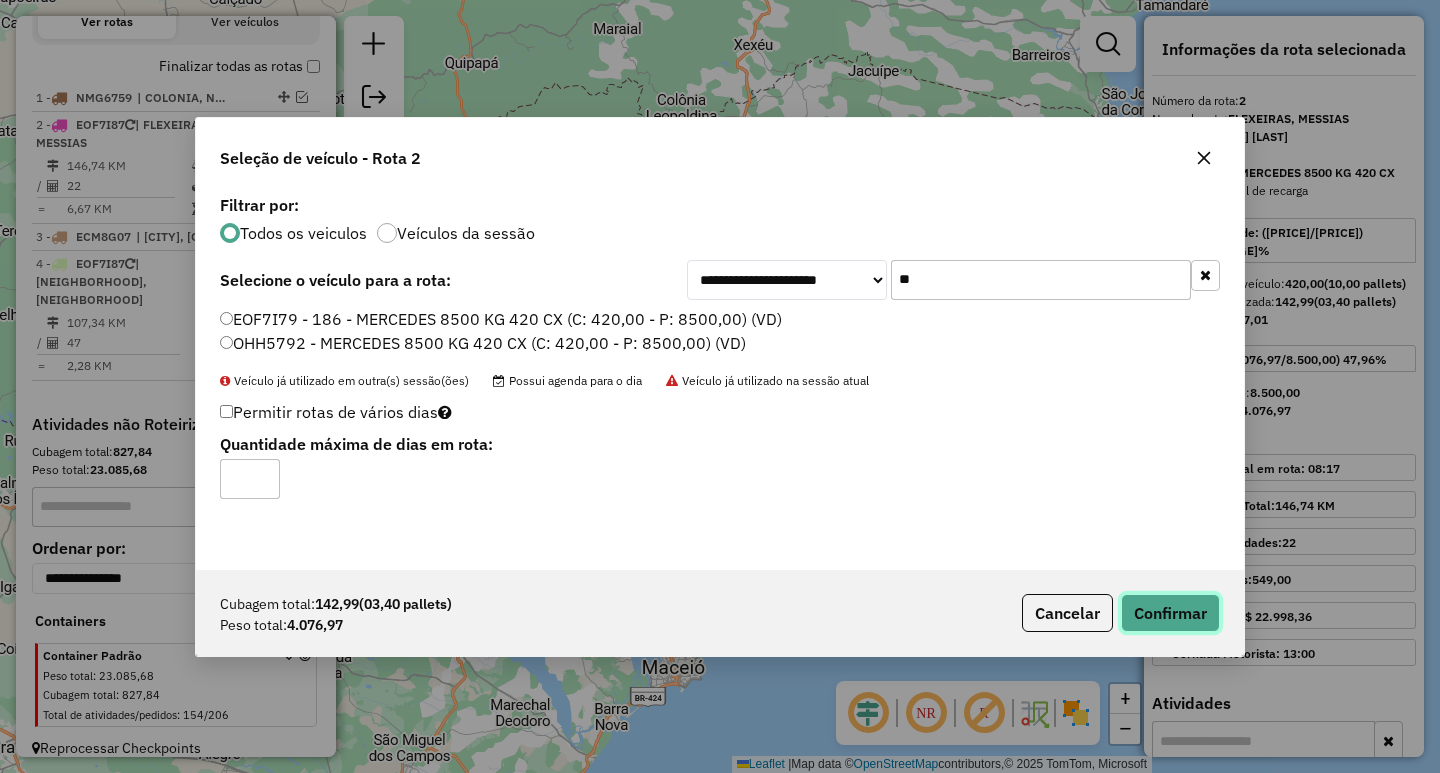 click on "Confirmar" 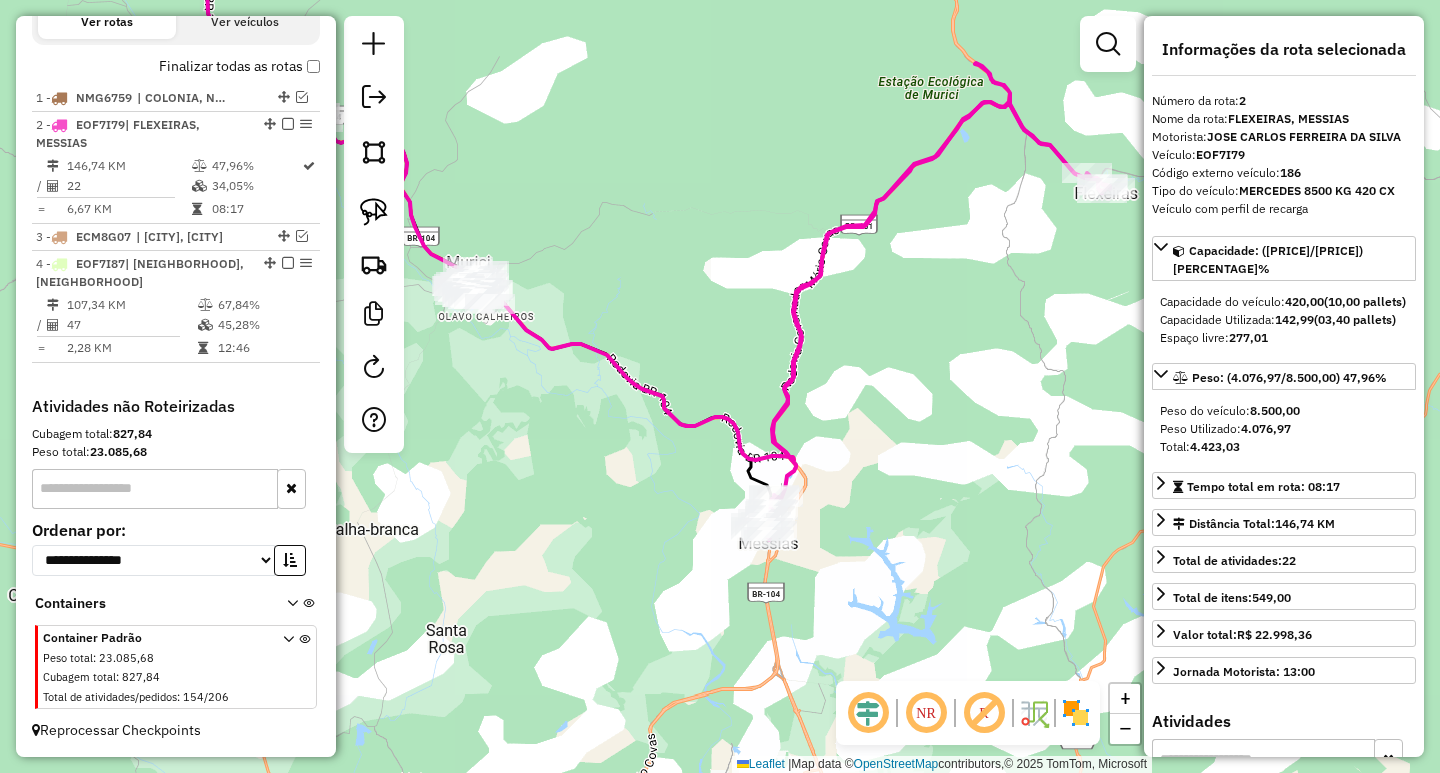 drag, startPoint x: 626, startPoint y: 453, endPoint x: 809, endPoint y: 509, distance: 191.37659 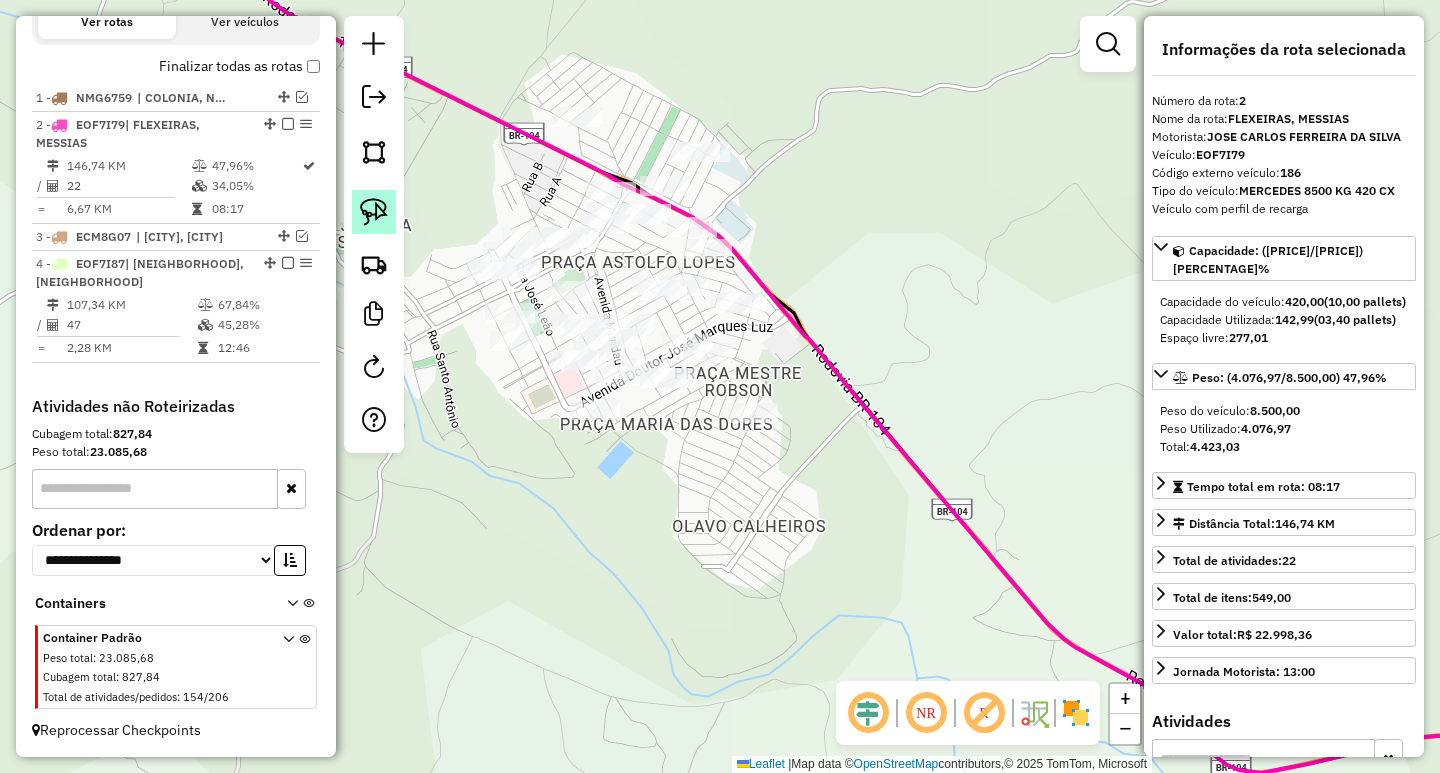 click 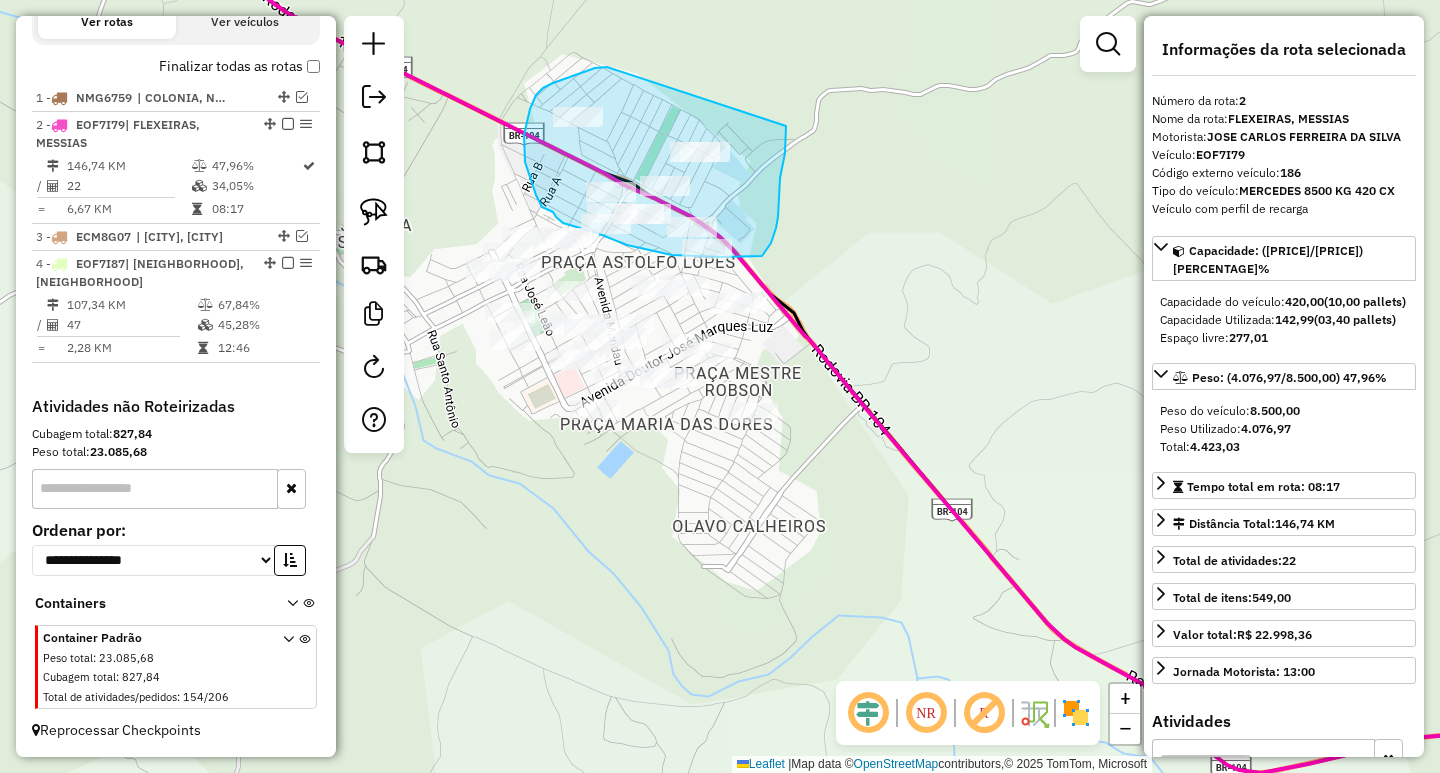 drag, startPoint x: 607, startPoint y: 67, endPoint x: 786, endPoint y: 126, distance: 188.47281 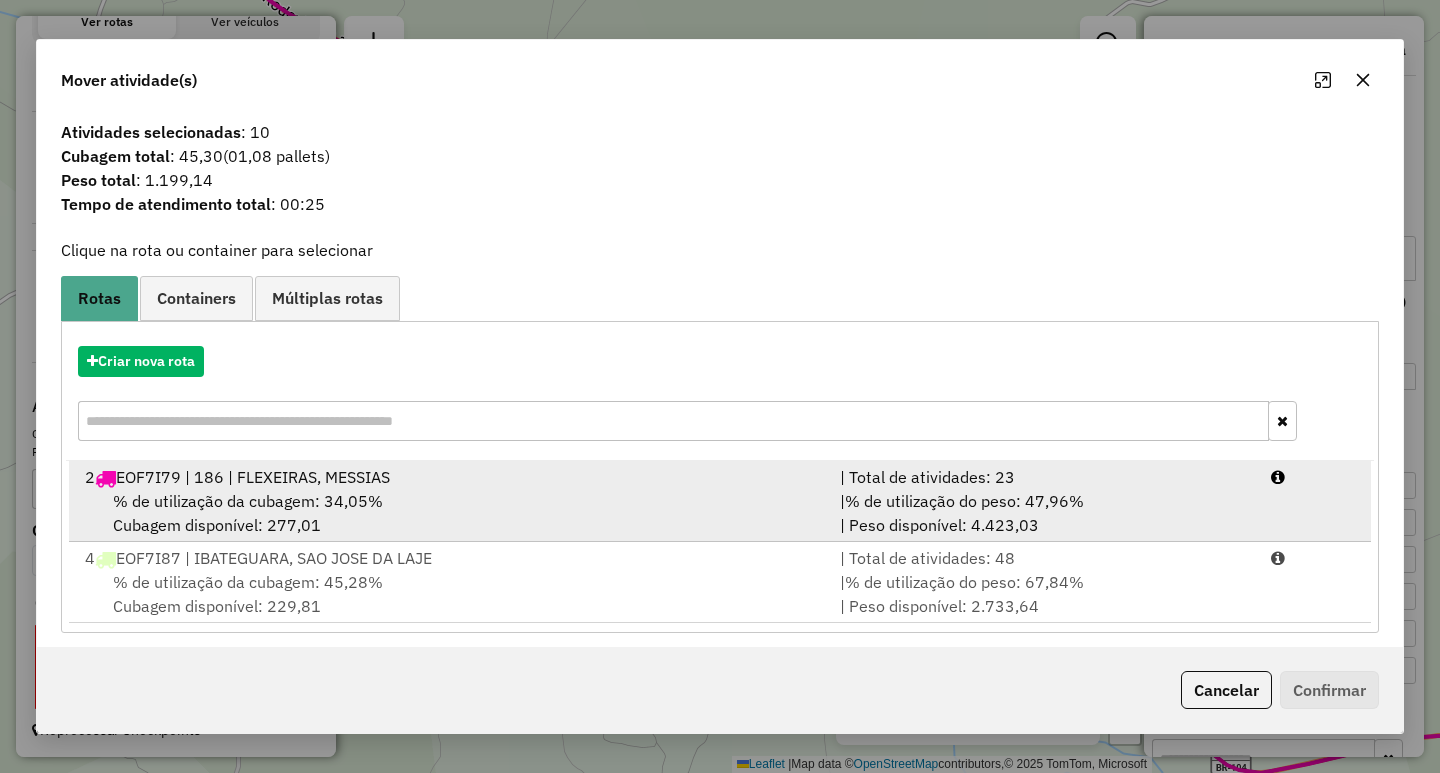 click on "% de utilização do peso: 47,96%" at bounding box center [964, 501] 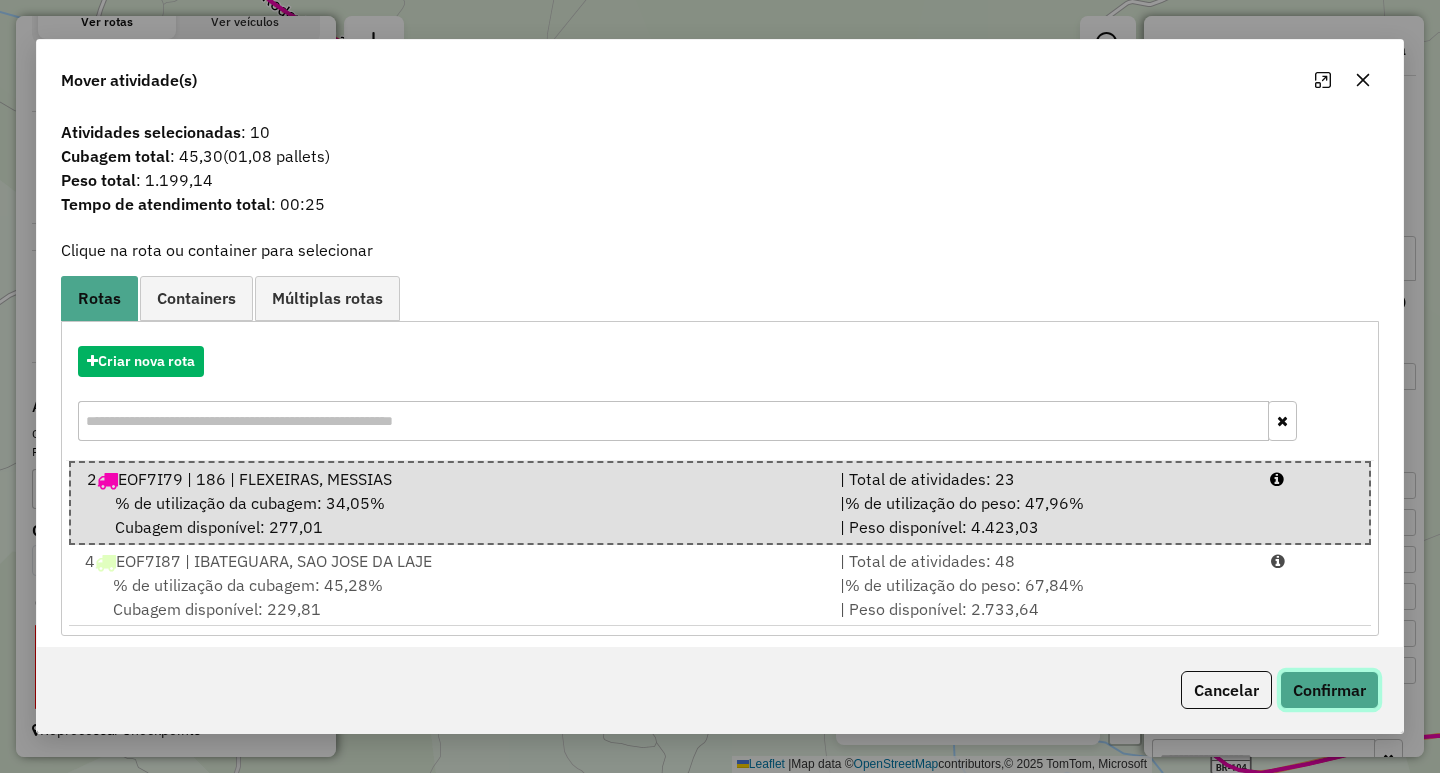 click on "Confirmar" 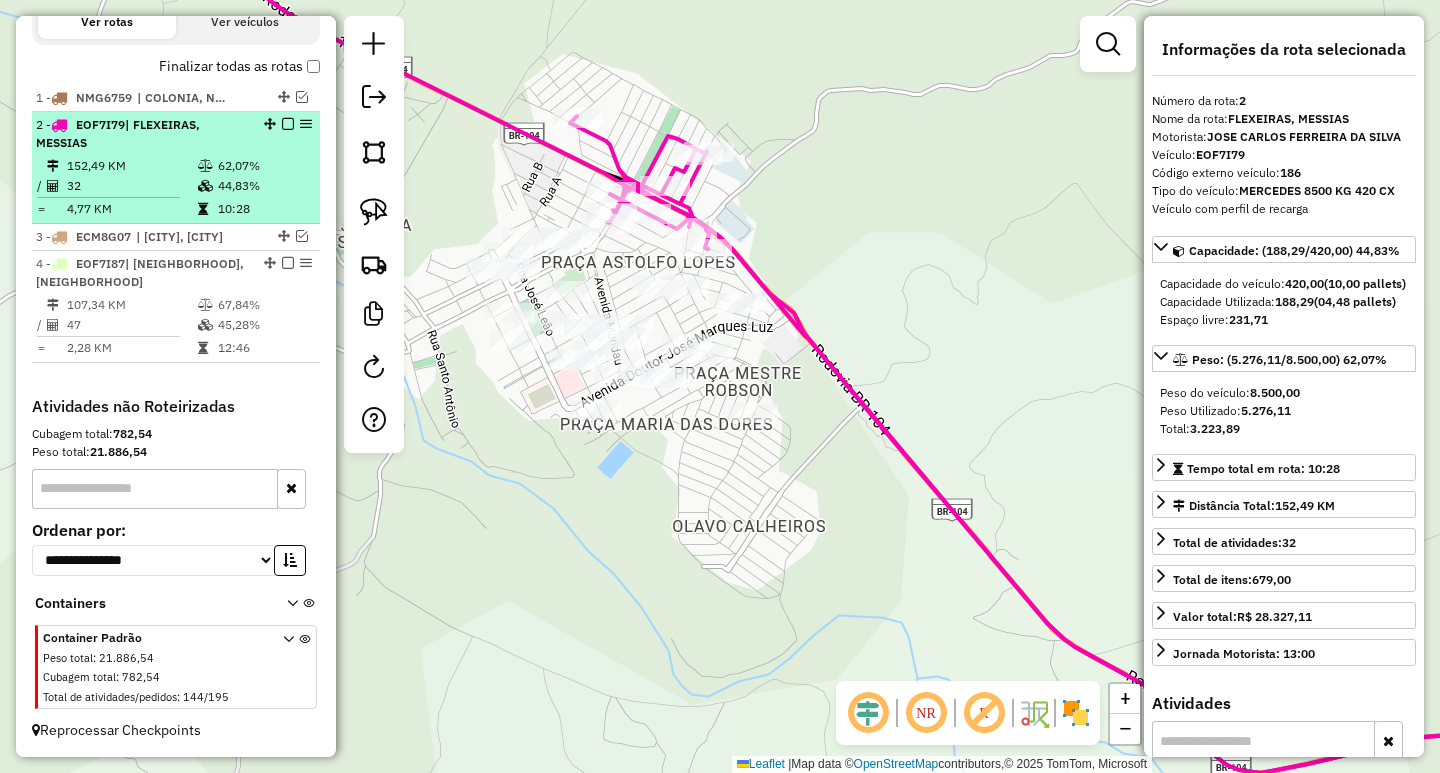 click at bounding box center [288, 124] 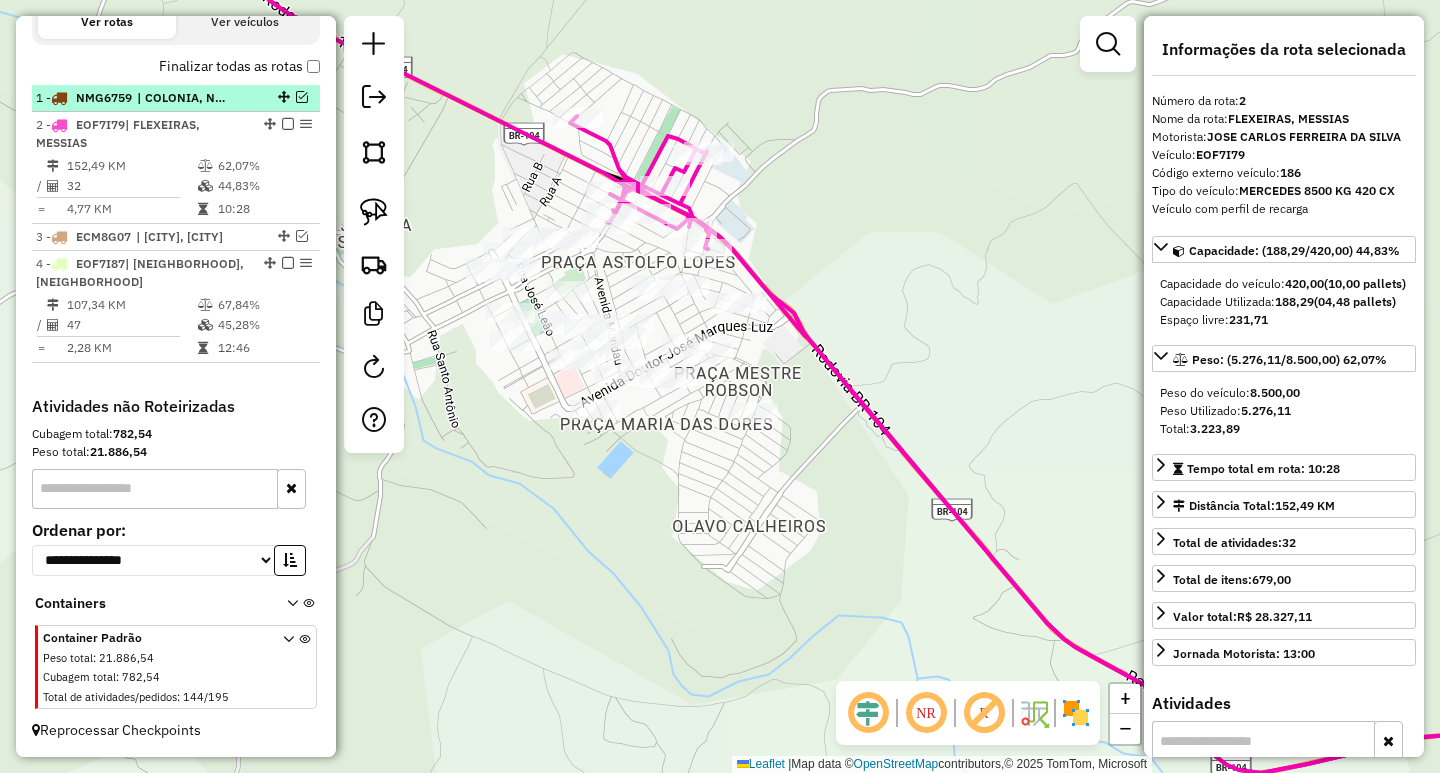scroll, scrollTop: 620, scrollLeft: 0, axis: vertical 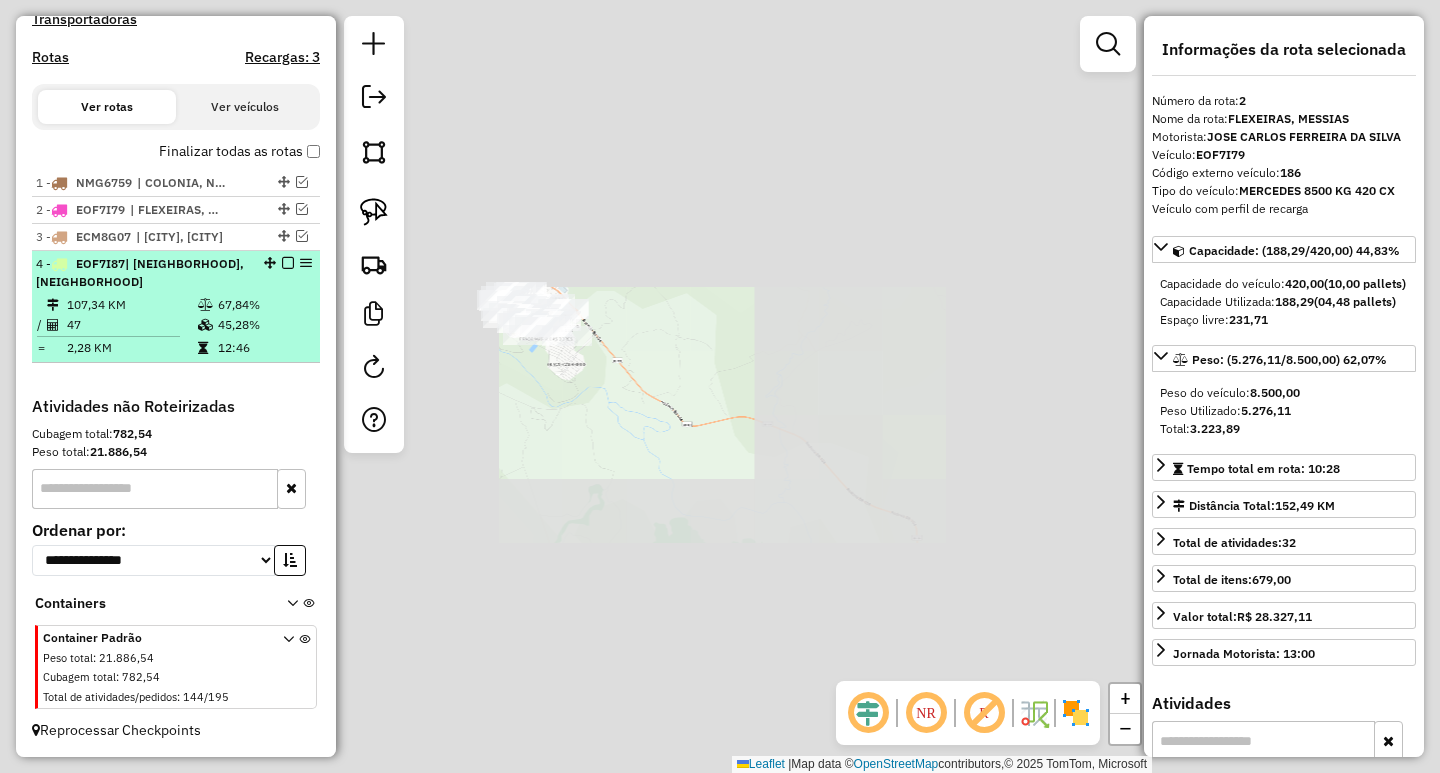 click on "67,84%" at bounding box center (264, 305) 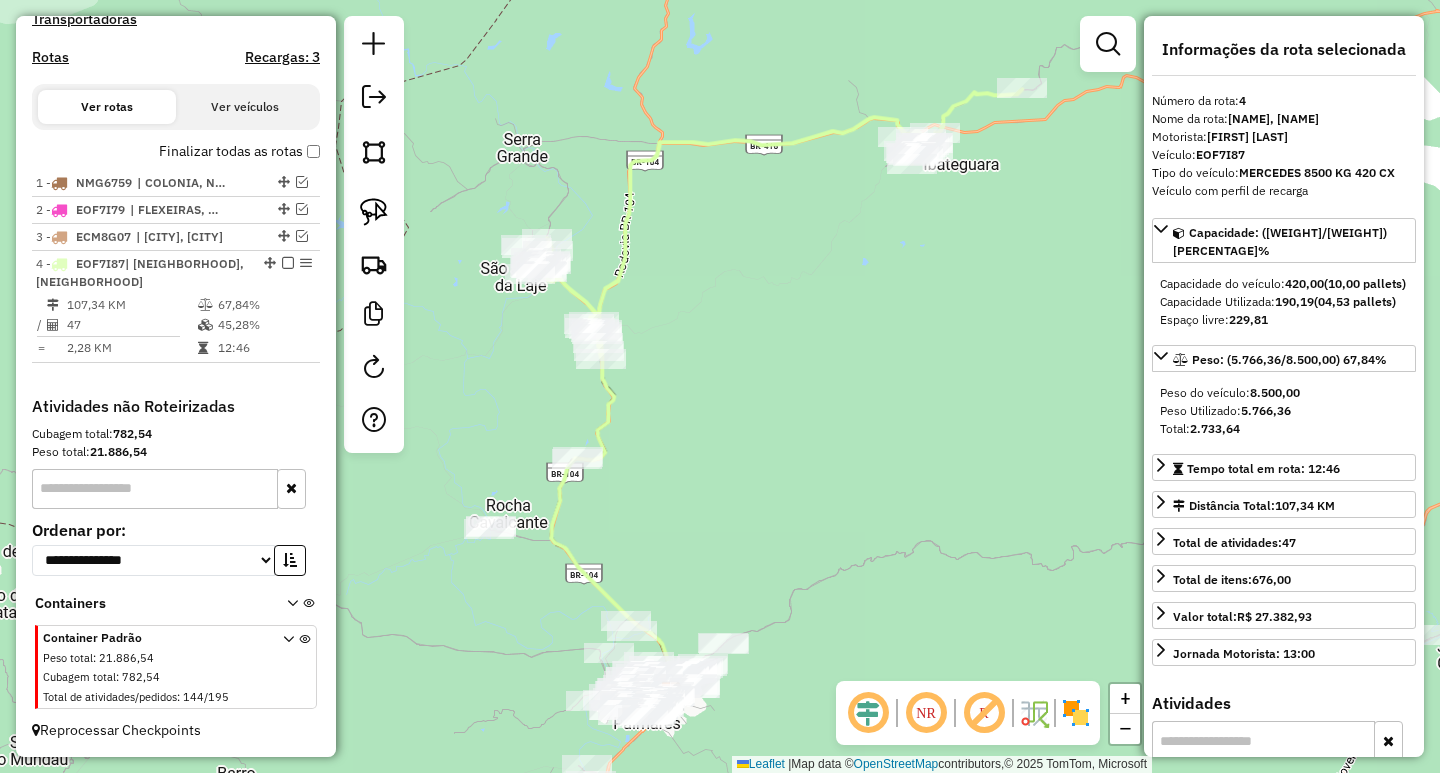 drag, startPoint x: 662, startPoint y: 433, endPoint x: 676, endPoint y: 453, distance: 24.41311 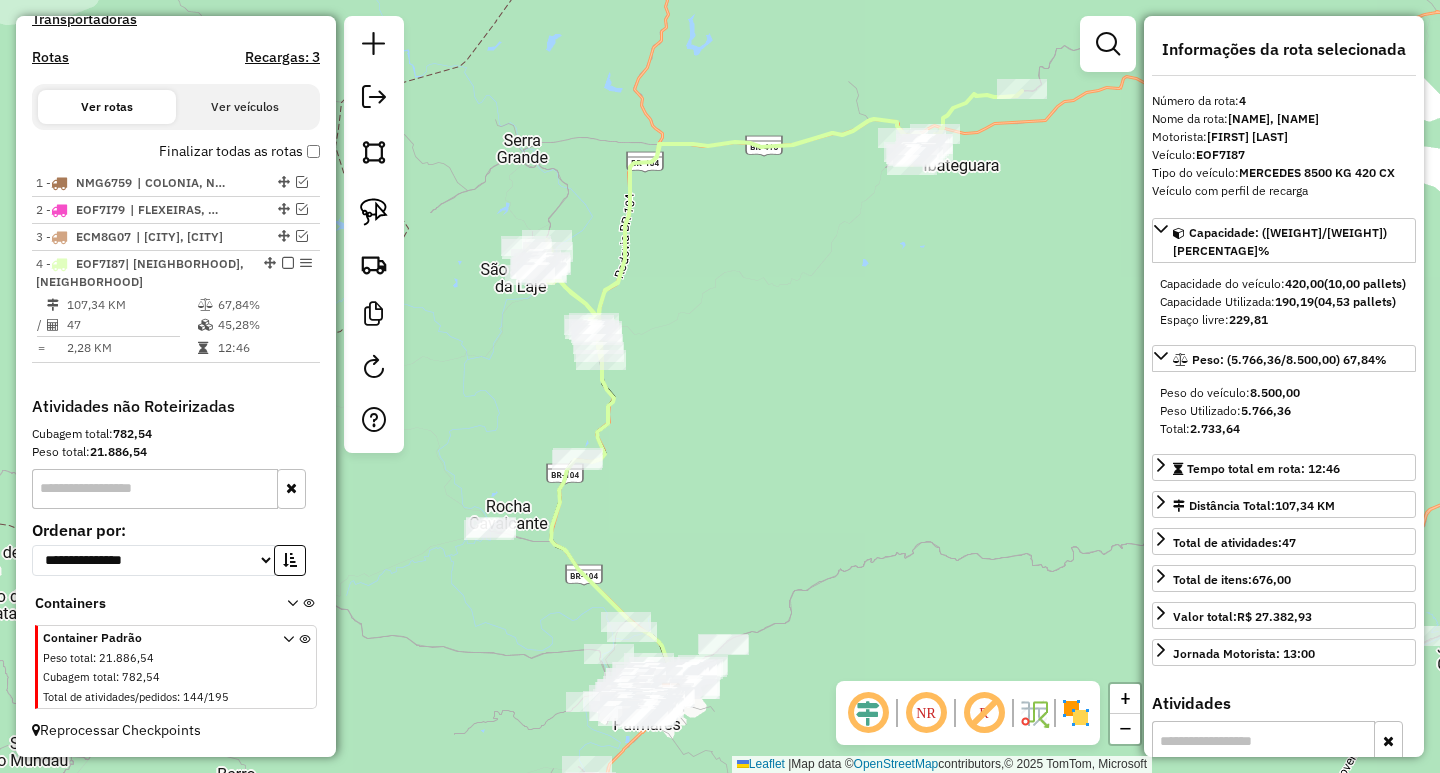 drag, startPoint x: 493, startPoint y: 434, endPoint x: 498, endPoint y: 350, distance: 84.14868 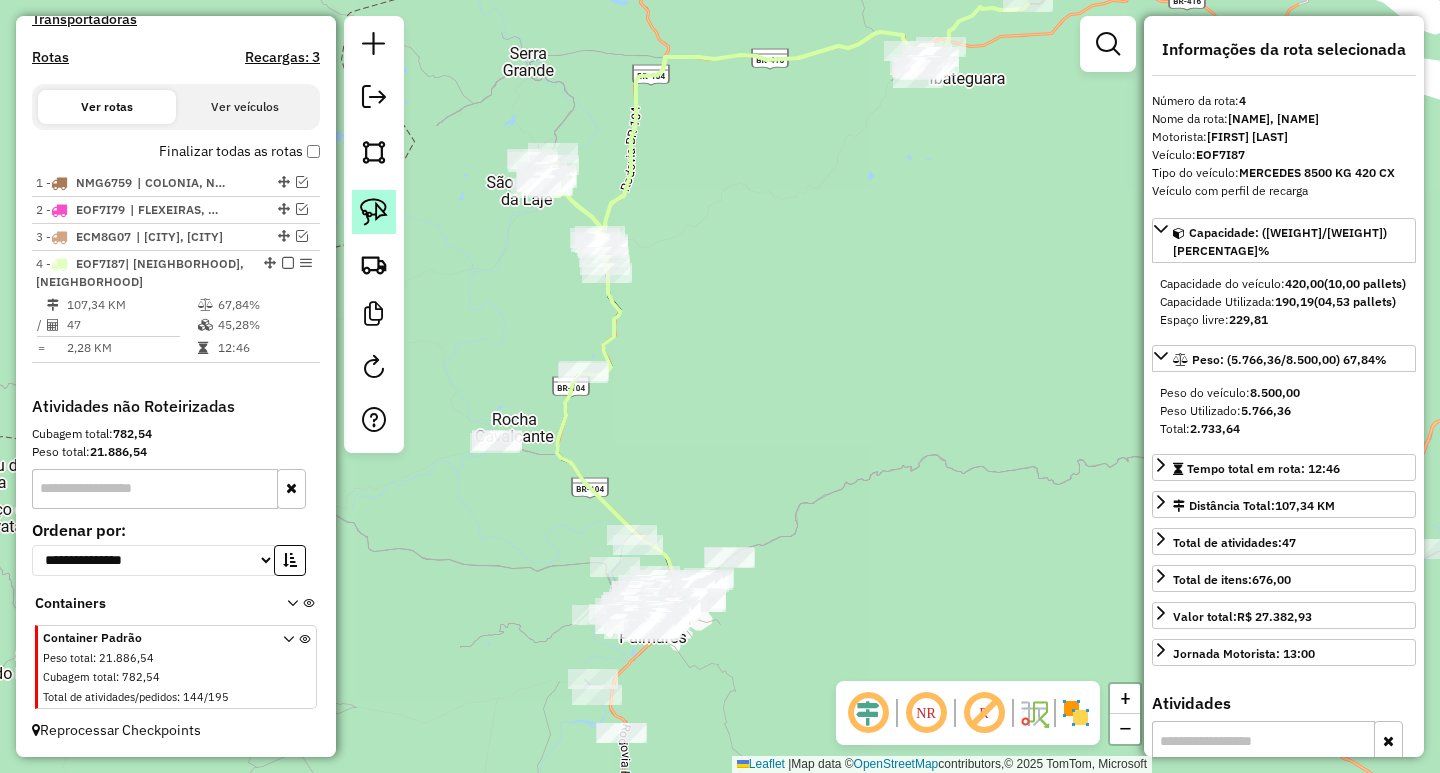 click 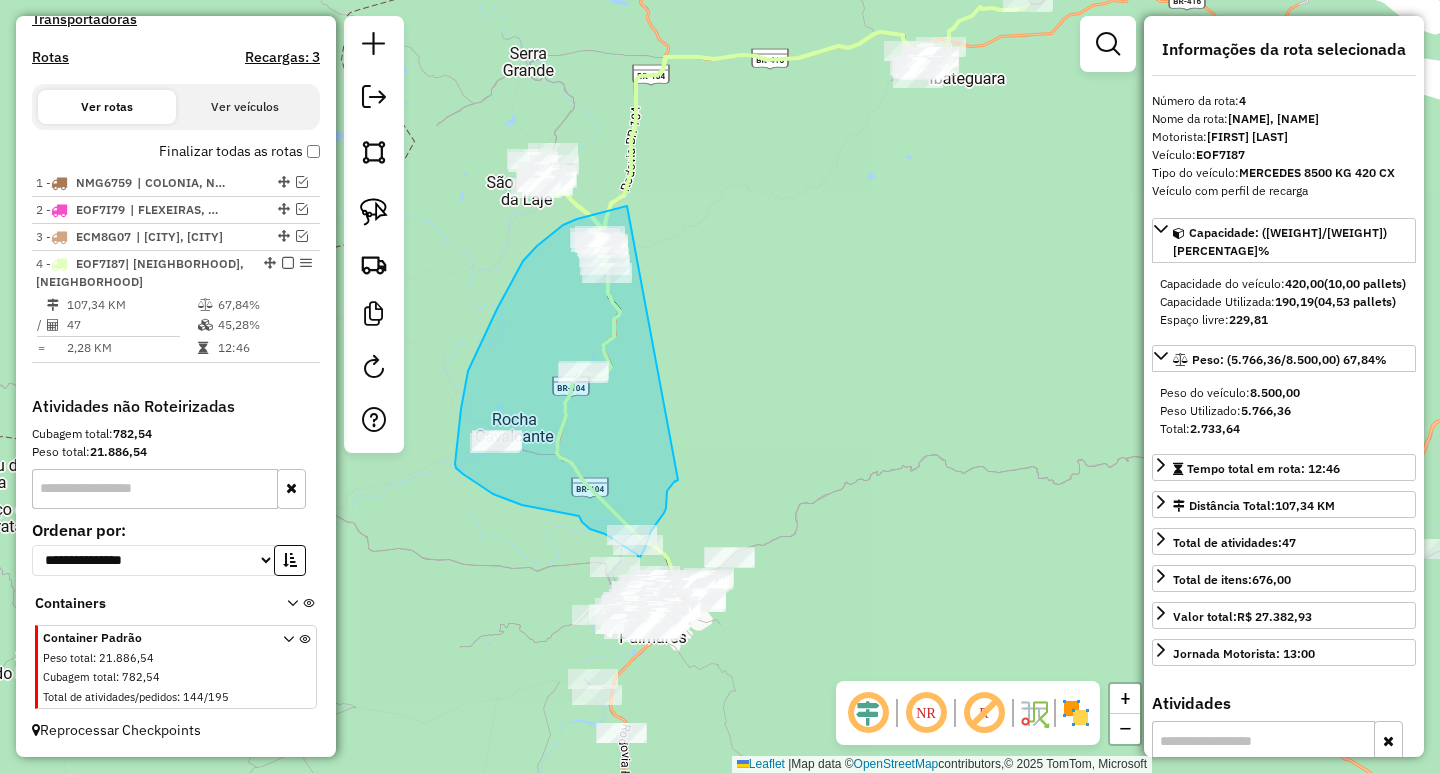 drag, startPoint x: 627, startPoint y: 206, endPoint x: 705, endPoint y: 463, distance: 268.57587 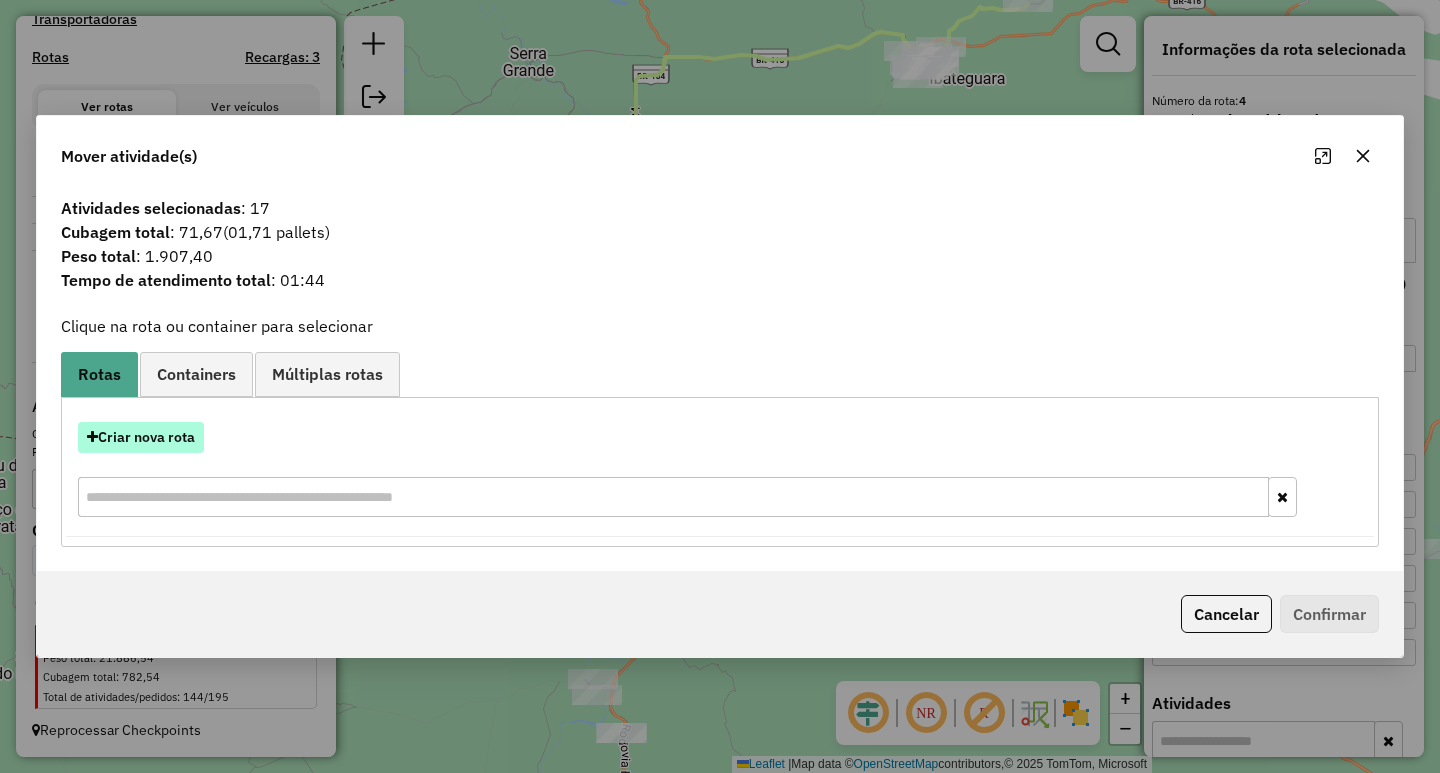 click on "Criar nova rota" at bounding box center (141, 437) 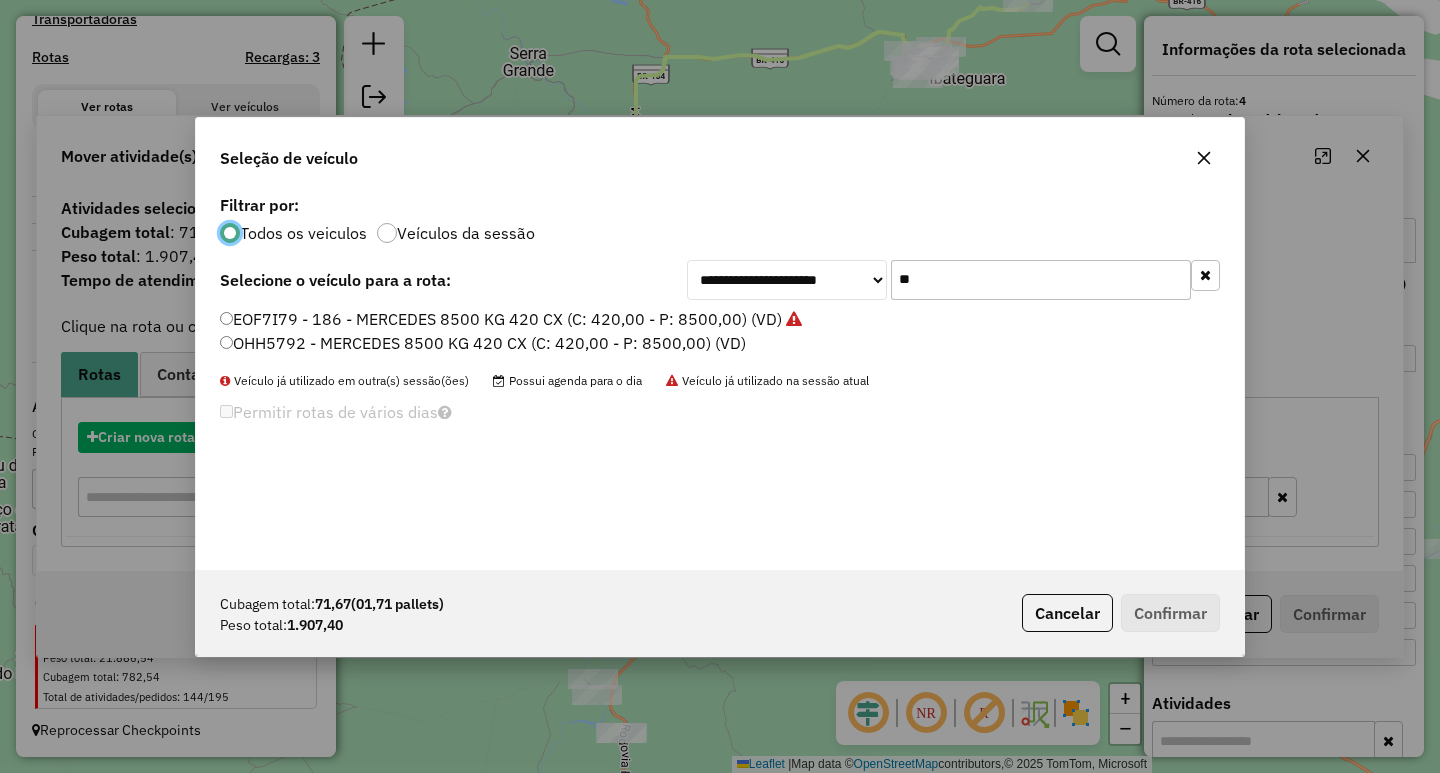 scroll, scrollTop: 11, scrollLeft: 6, axis: both 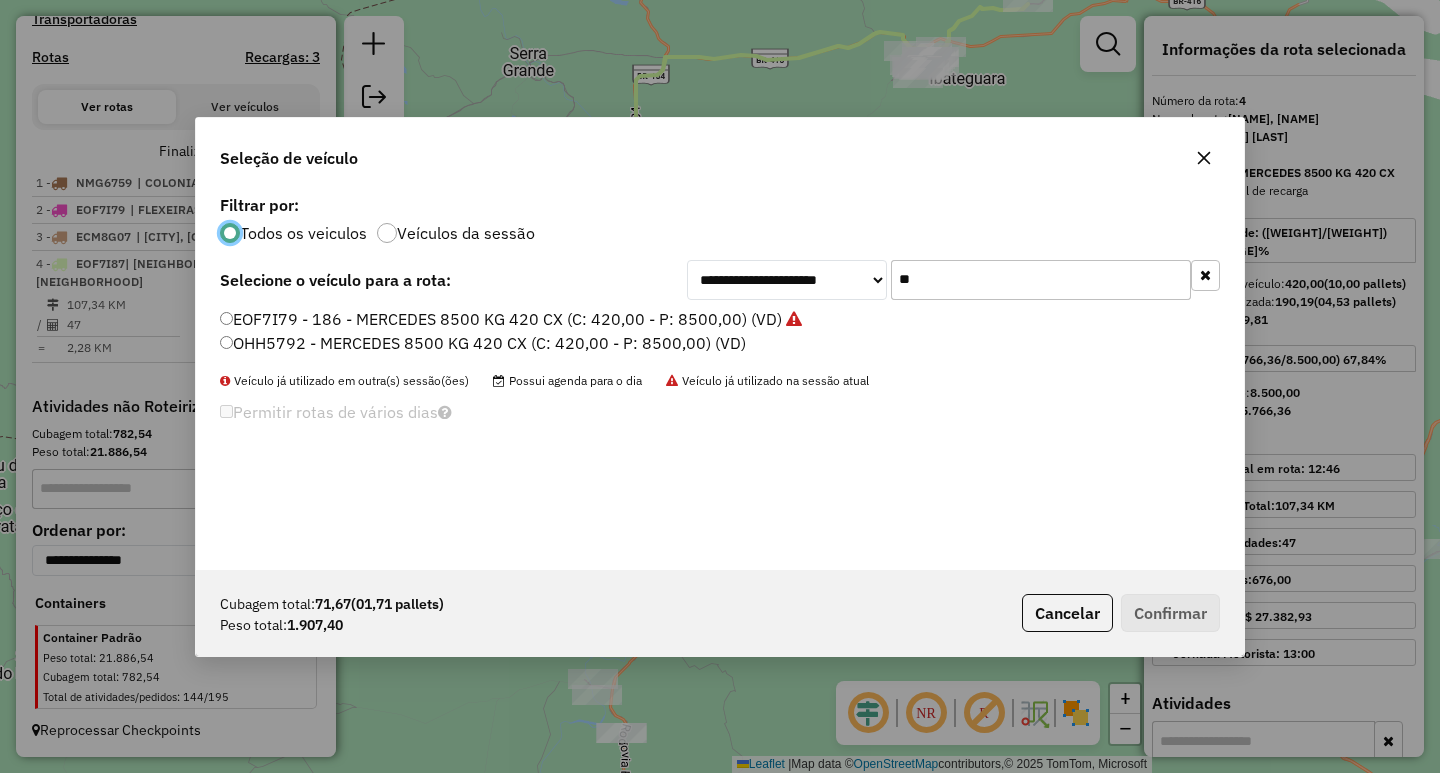 drag, startPoint x: 966, startPoint y: 278, endPoint x: 600, endPoint y: 294, distance: 366.34955 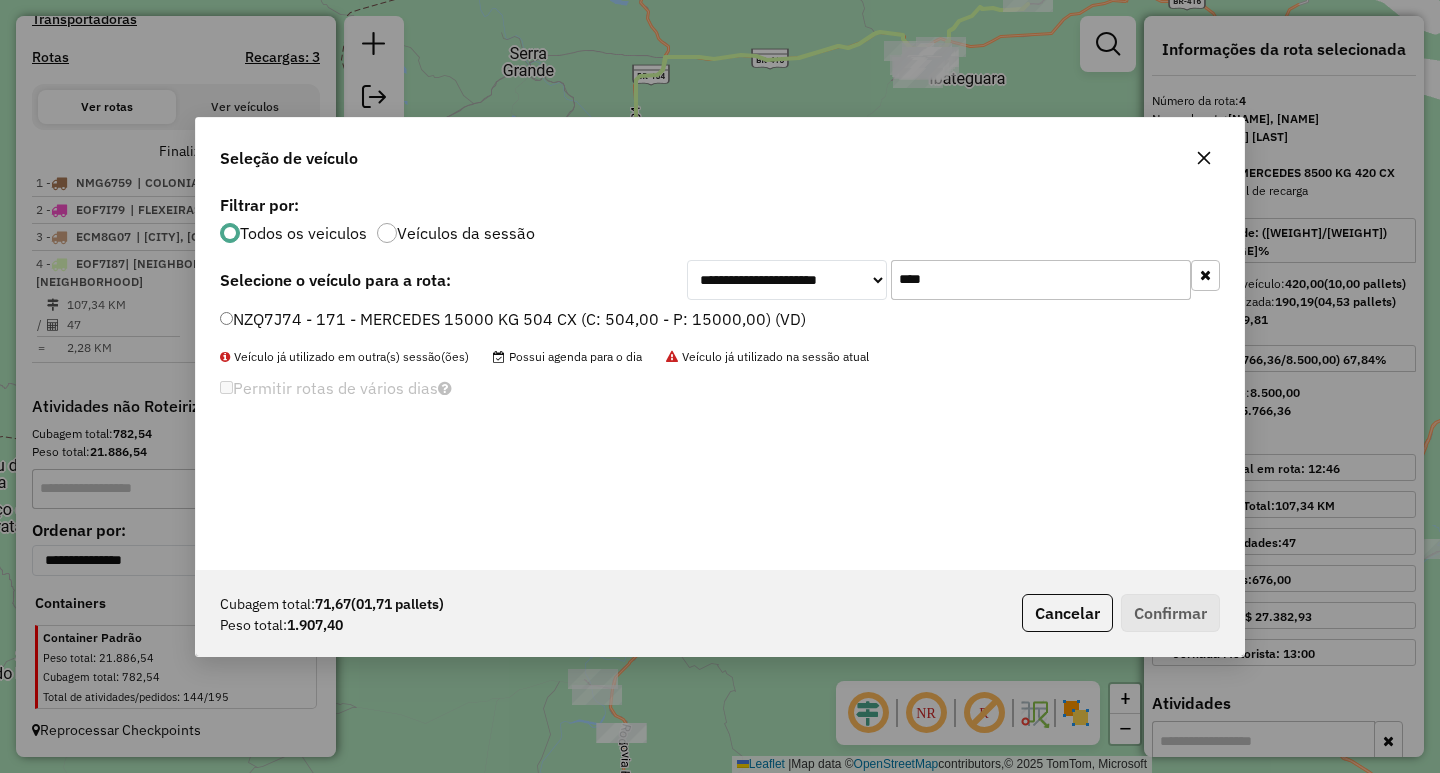 type on "****" 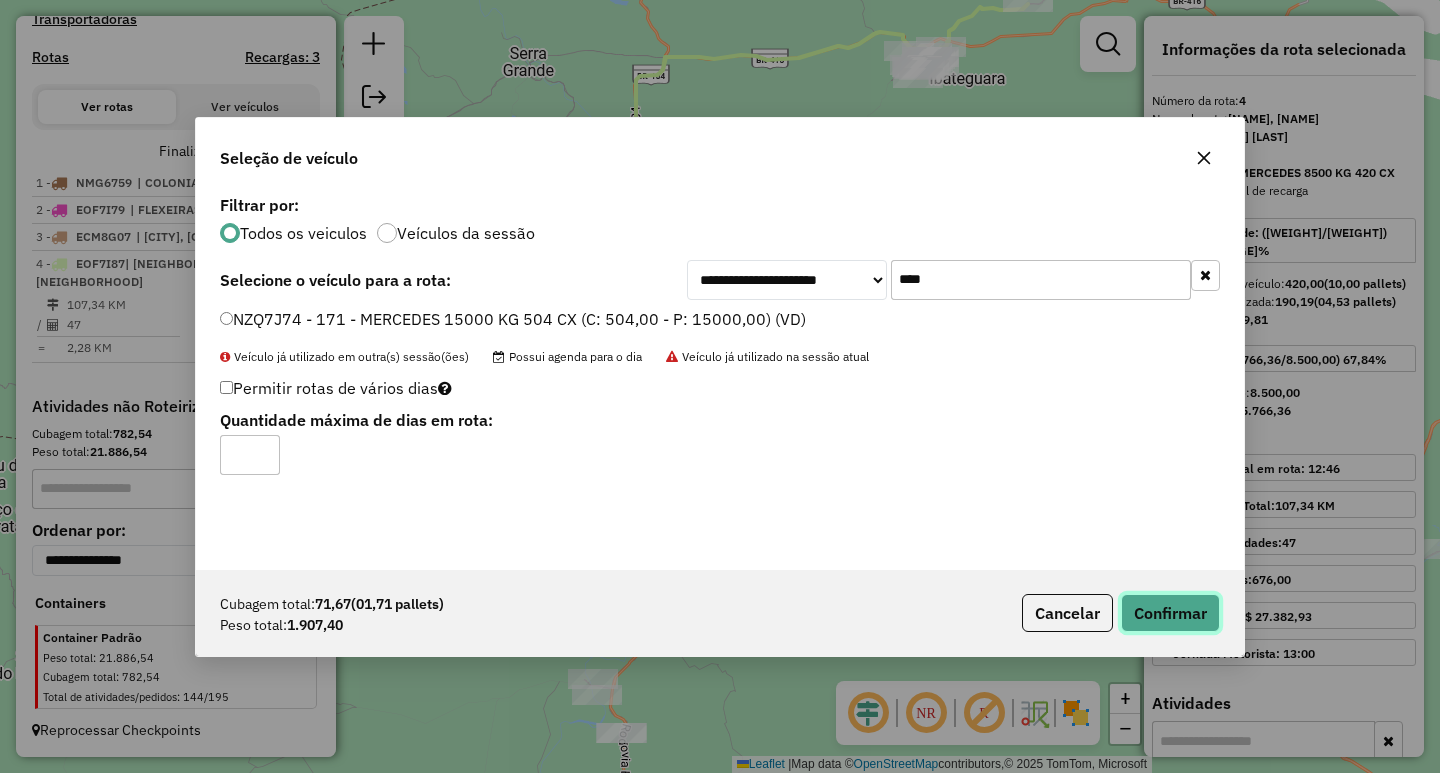 click on "Confirmar" 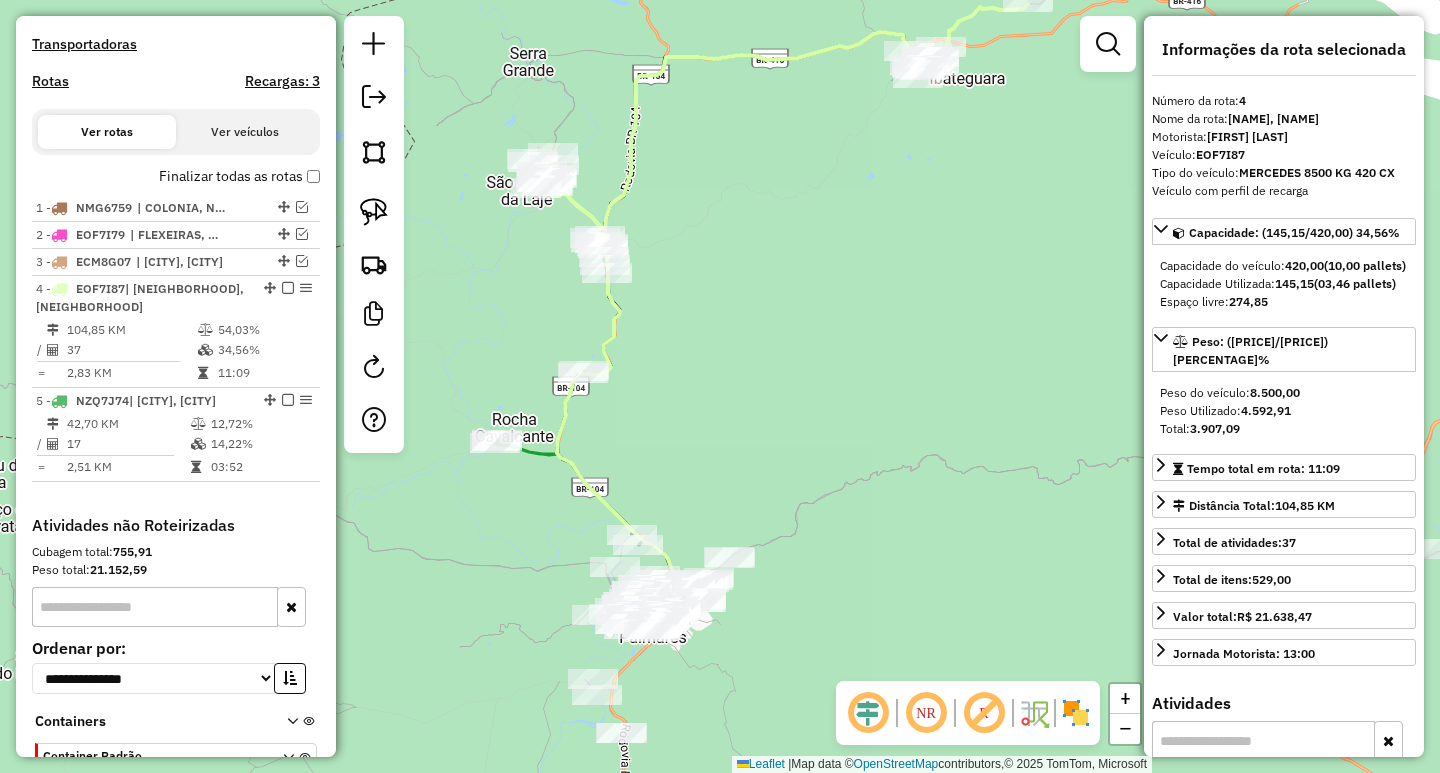 scroll, scrollTop: 757, scrollLeft: 0, axis: vertical 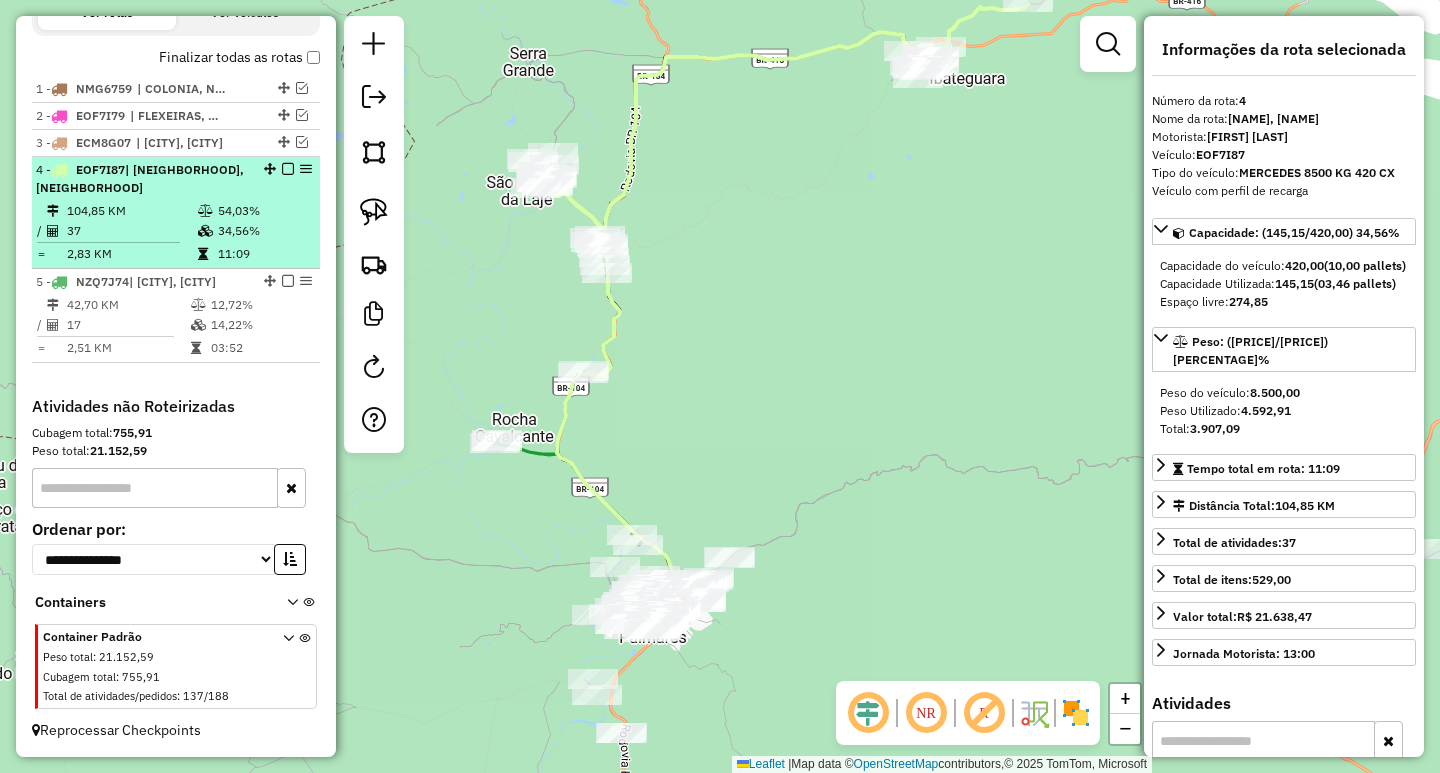 click on "54,03%" at bounding box center [264, 211] 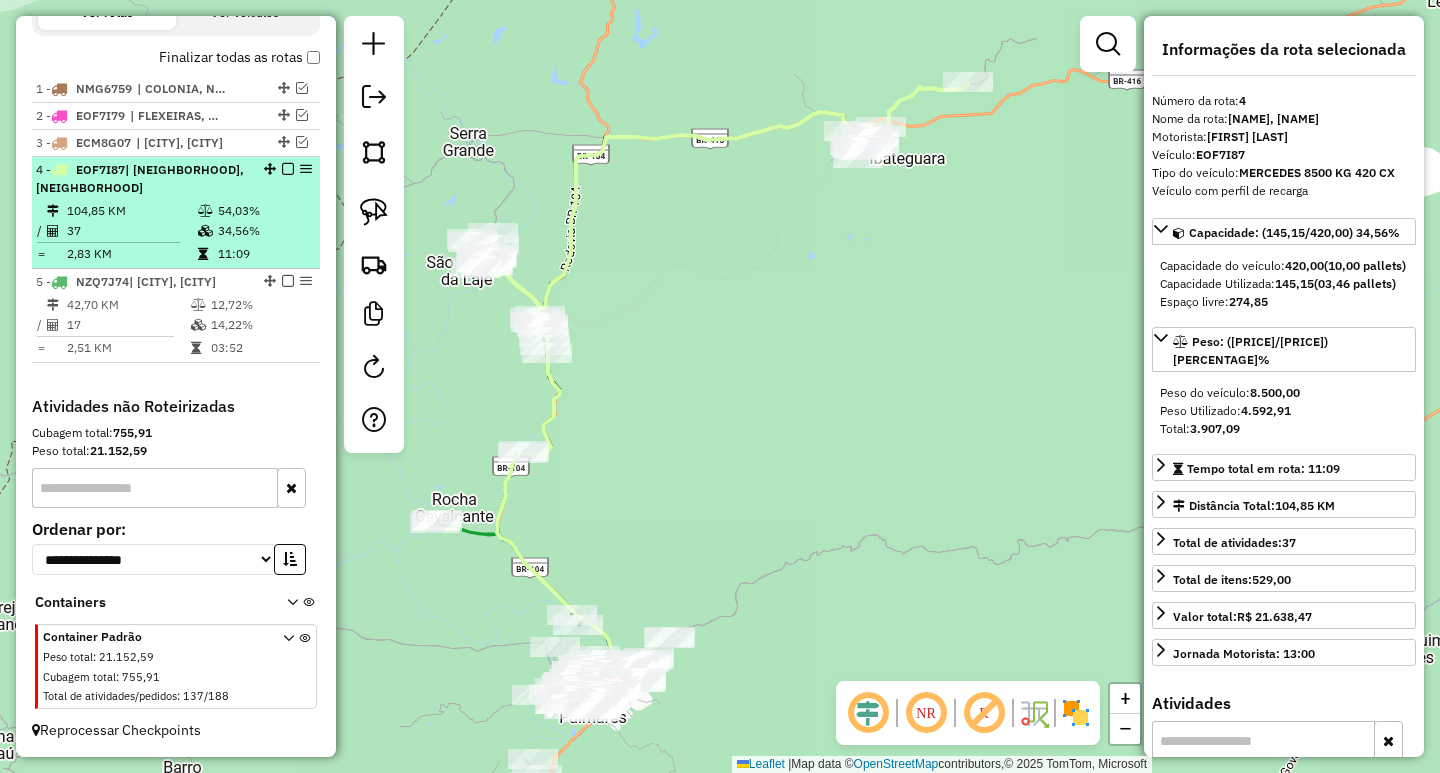 click at bounding box center [282, 169] 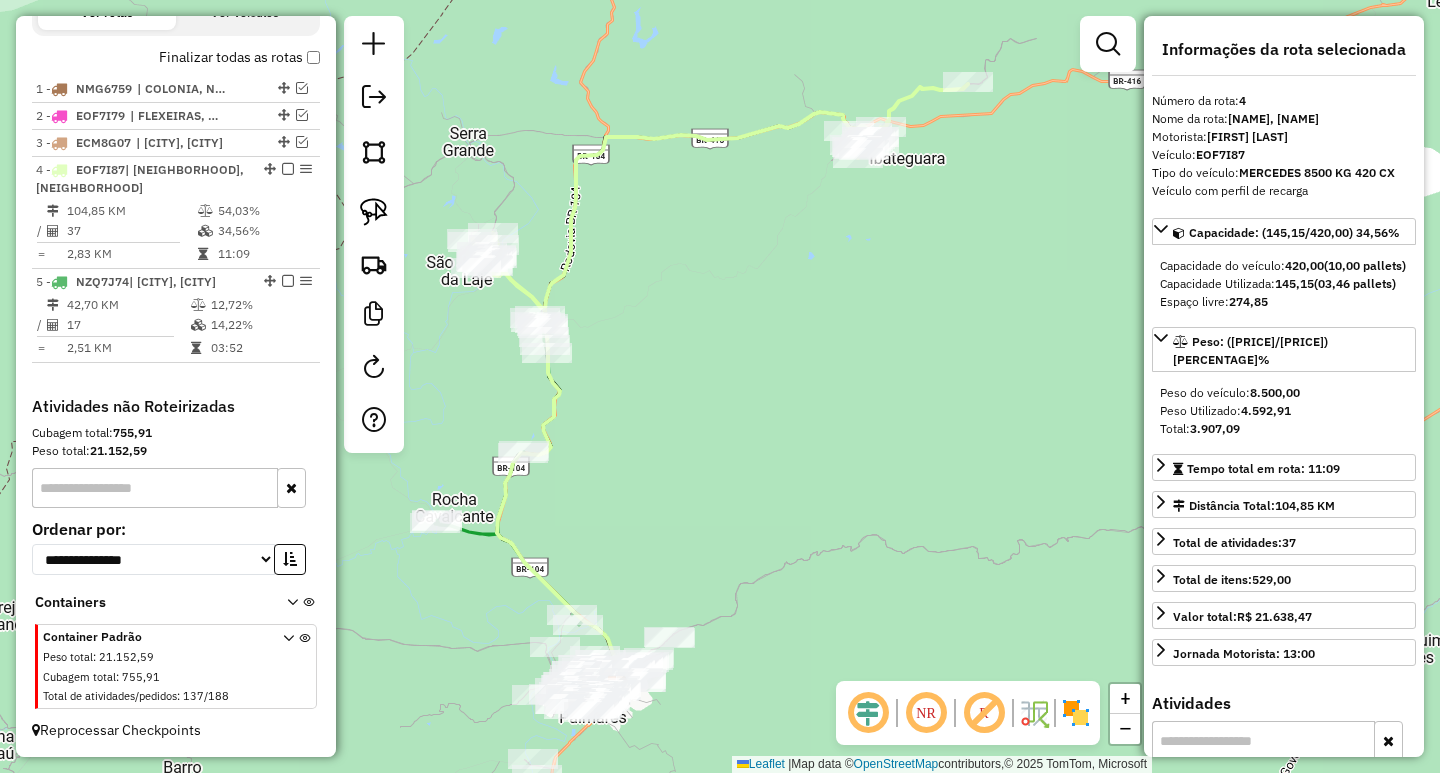 scroll, scrollTop: 672, scrollLeft: 0, axis: vertical 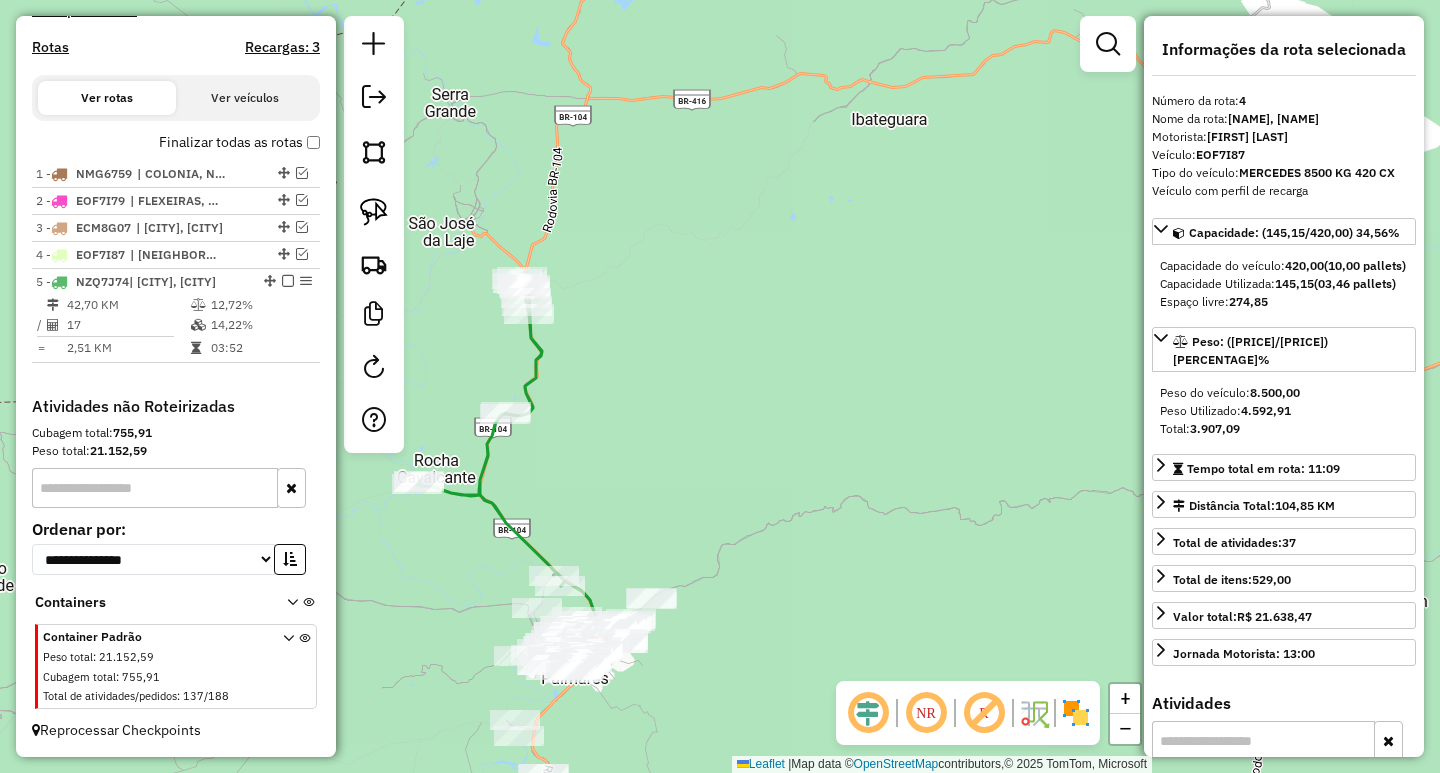 drag, startPoint x: 764, startPoint y: 442, endPoint x: 797, endPoint y: 216, distance: 228.39659 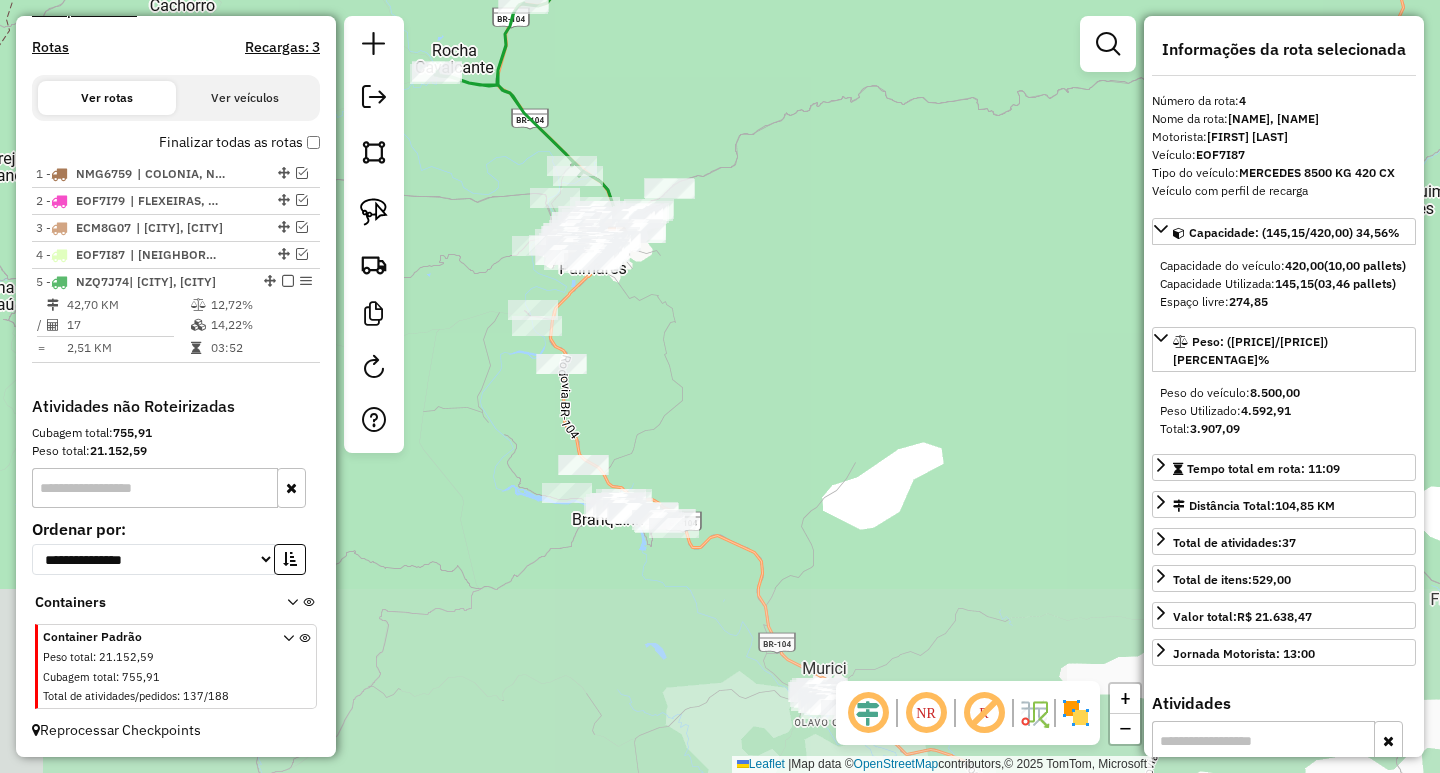 drag, startPoint x: 639, startPoint y: 522, endPoint x: 636, endPoint y: 306, distance: 216.02083 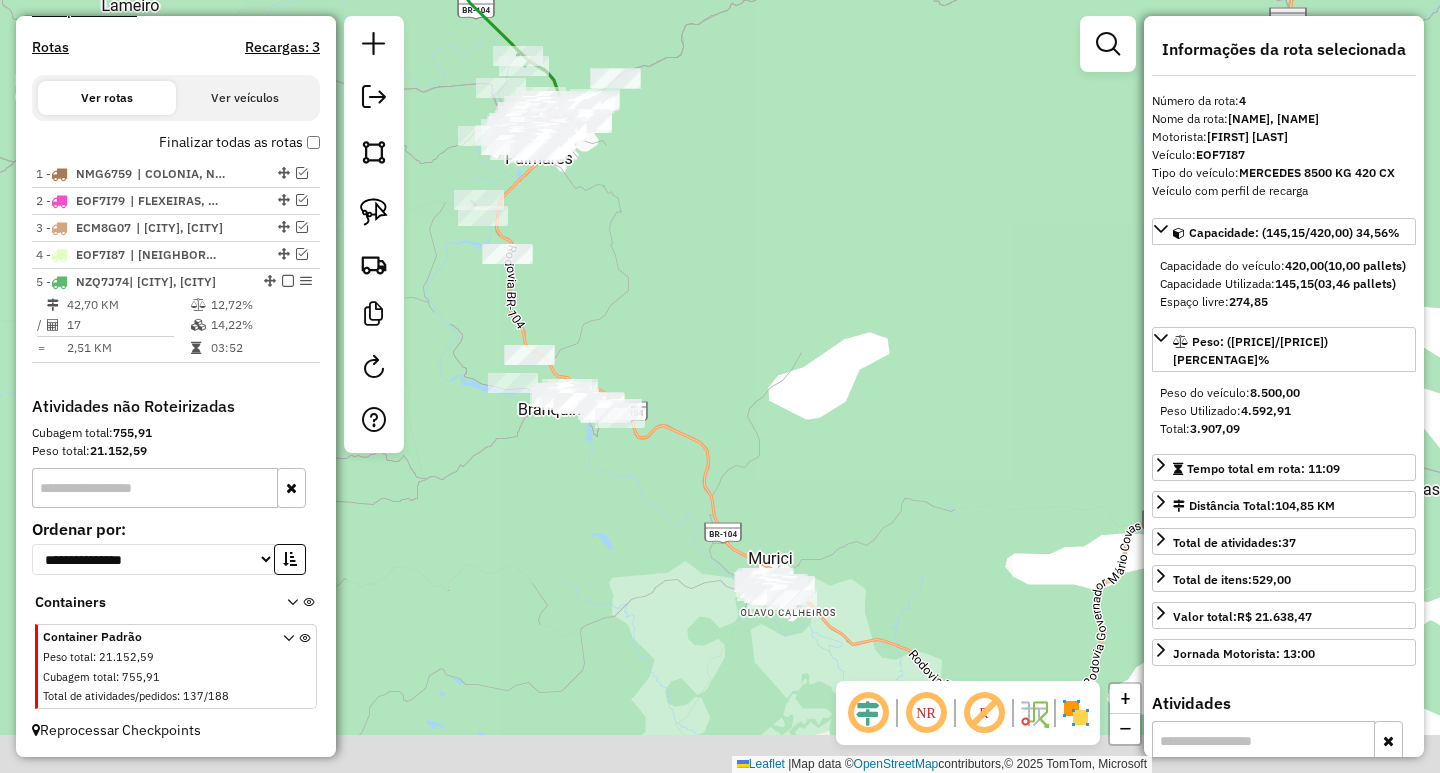 drag, startPoint x: 792, startPoint y: 375, endPoint x: 764, endPoint y: 338, distance: 46.400433 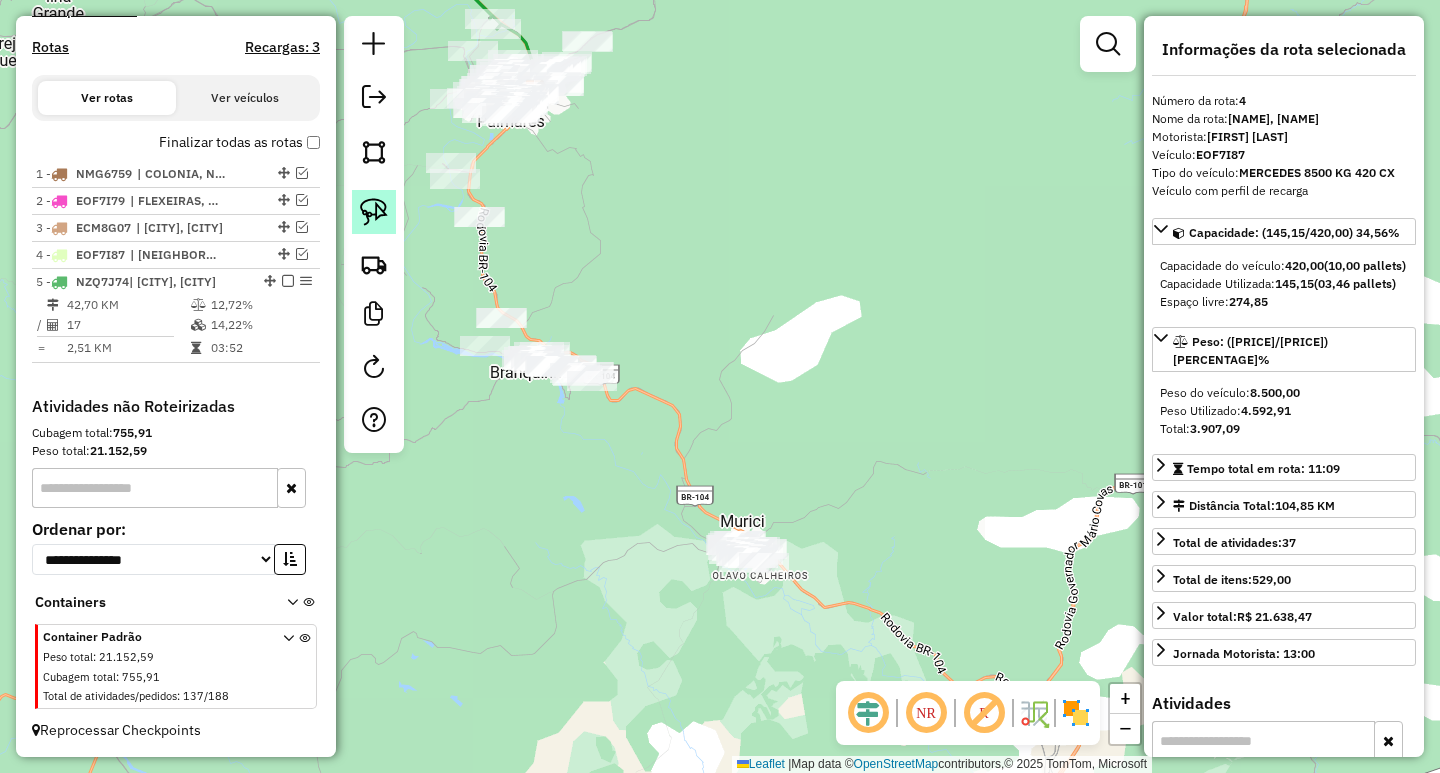 click 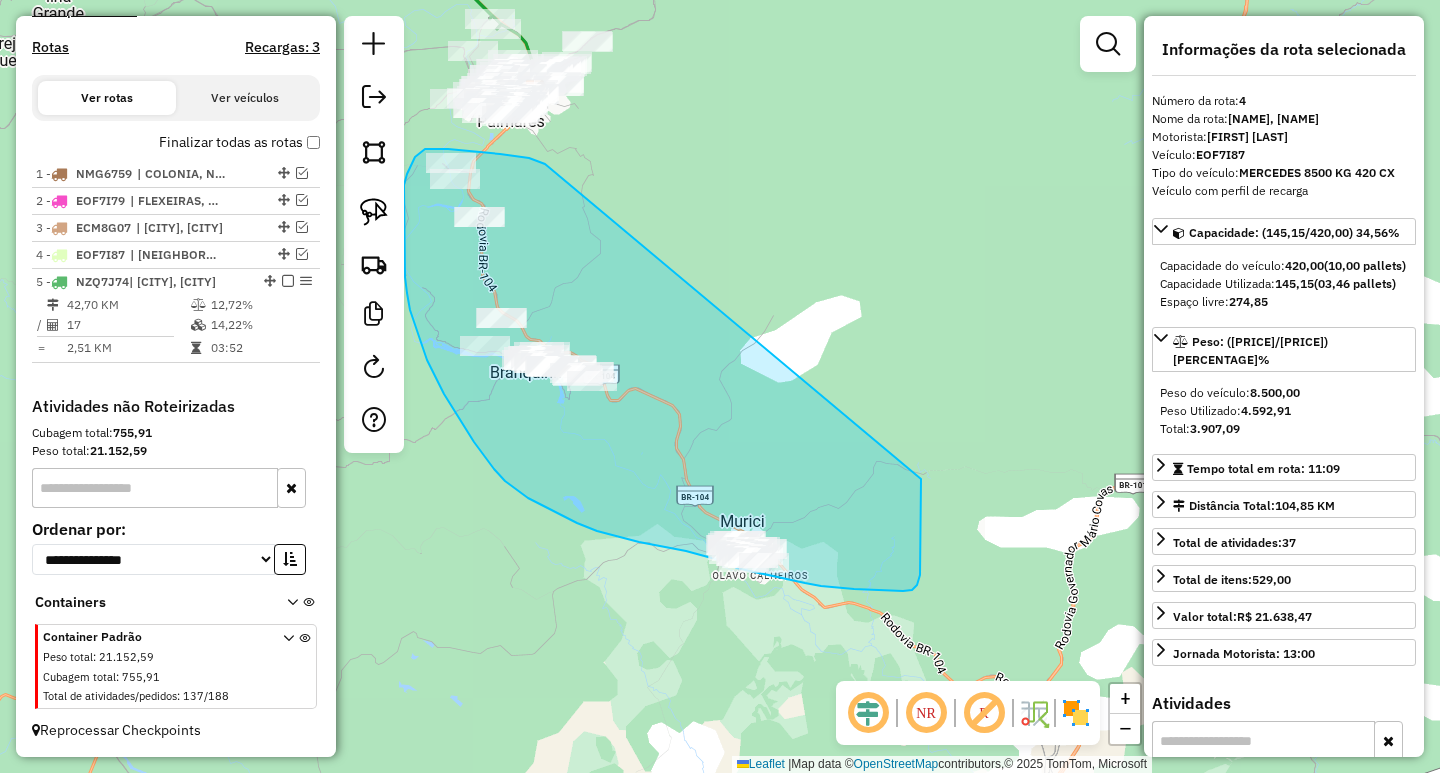 drag, startPoint x: 545, startPoint y: 164, endPoint x: 918, endPoint y: 468, distance: 481.19122 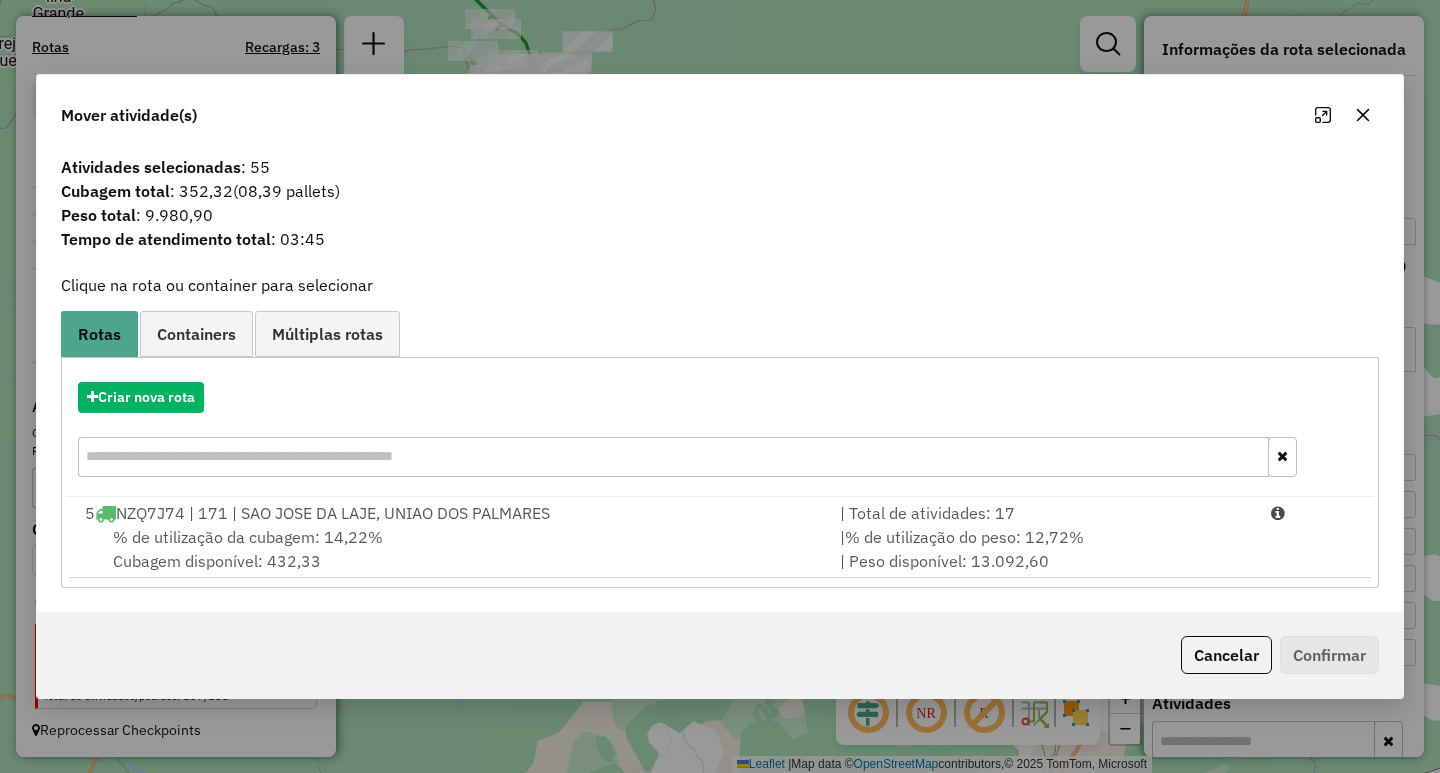 click 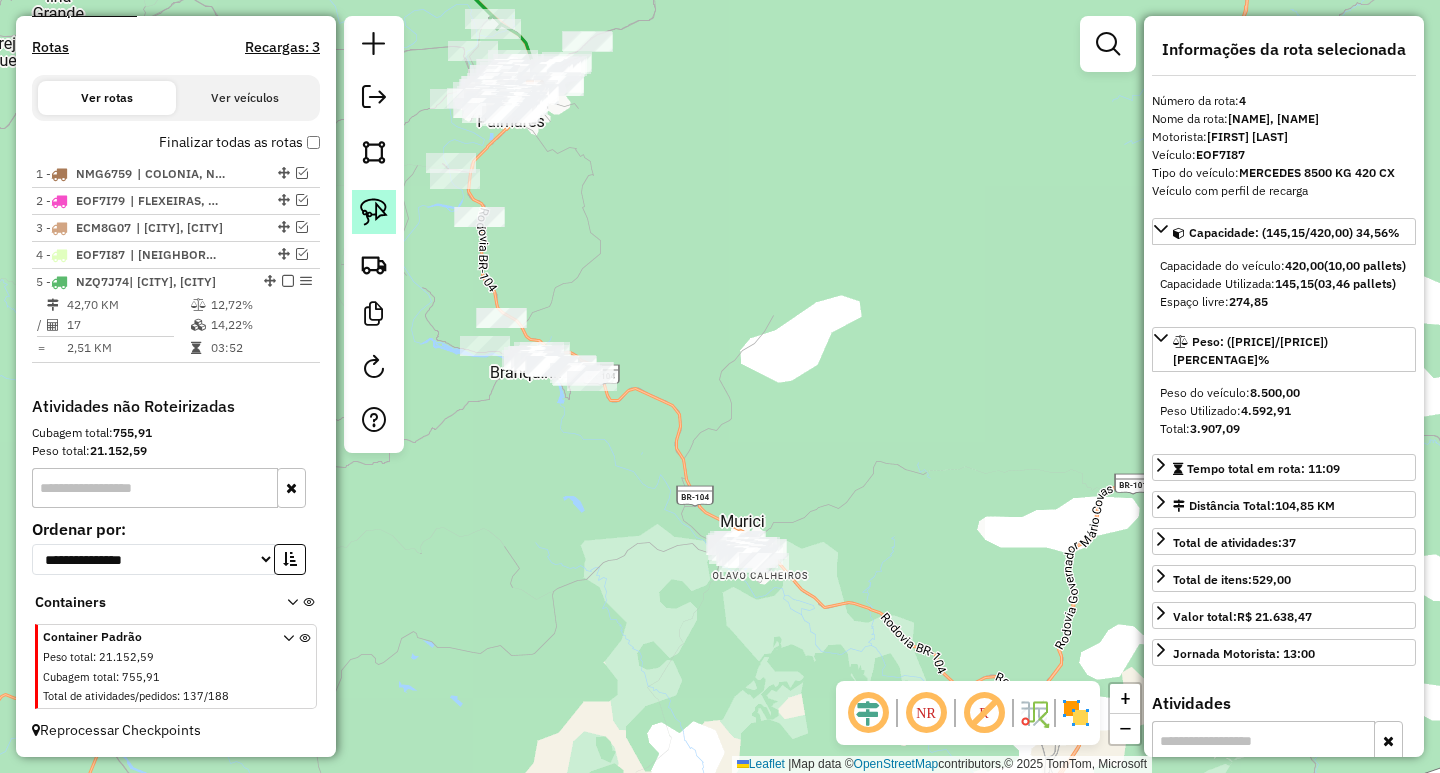click 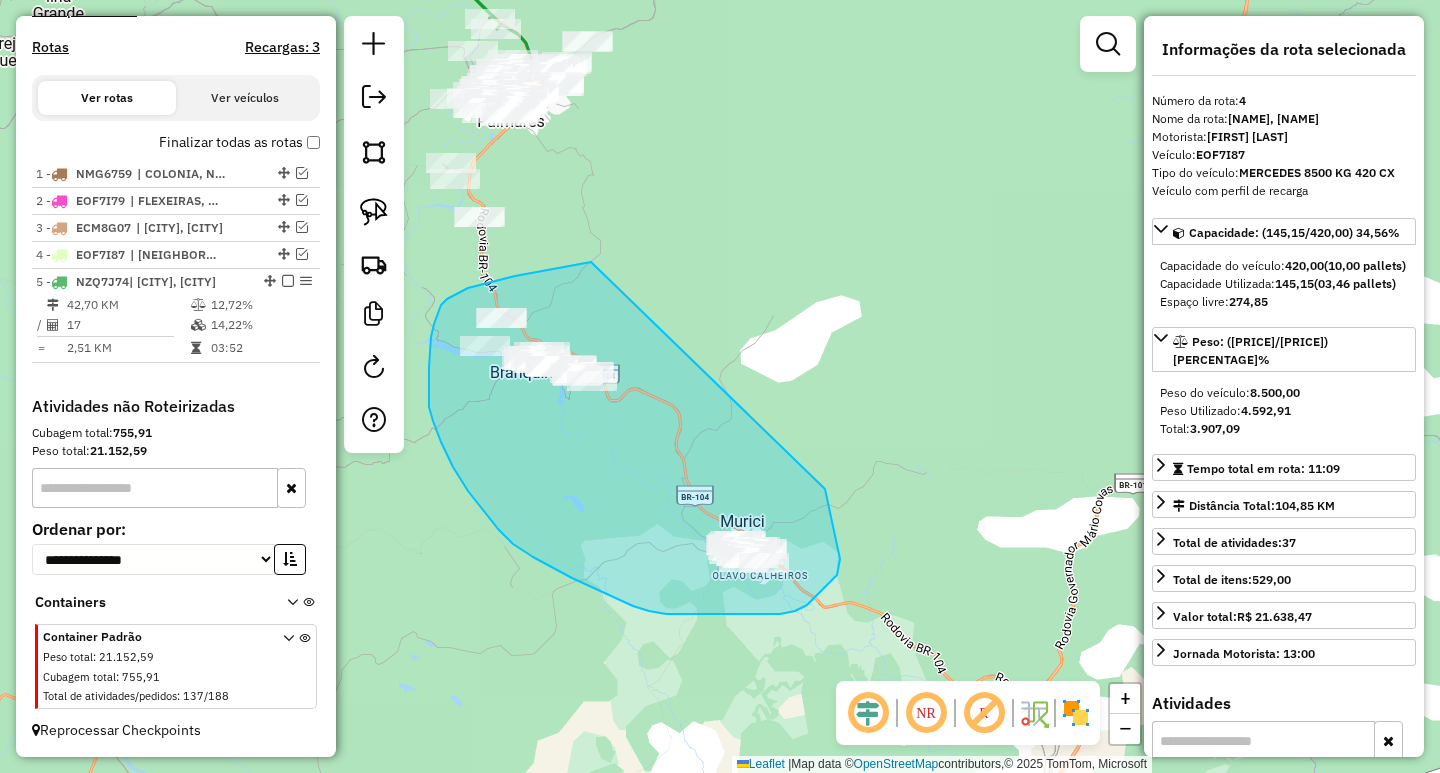 drag, startPoint x: 591, startPoint y: 262, endPoint x: 816, endPoint y: 453, distance: 295.13727 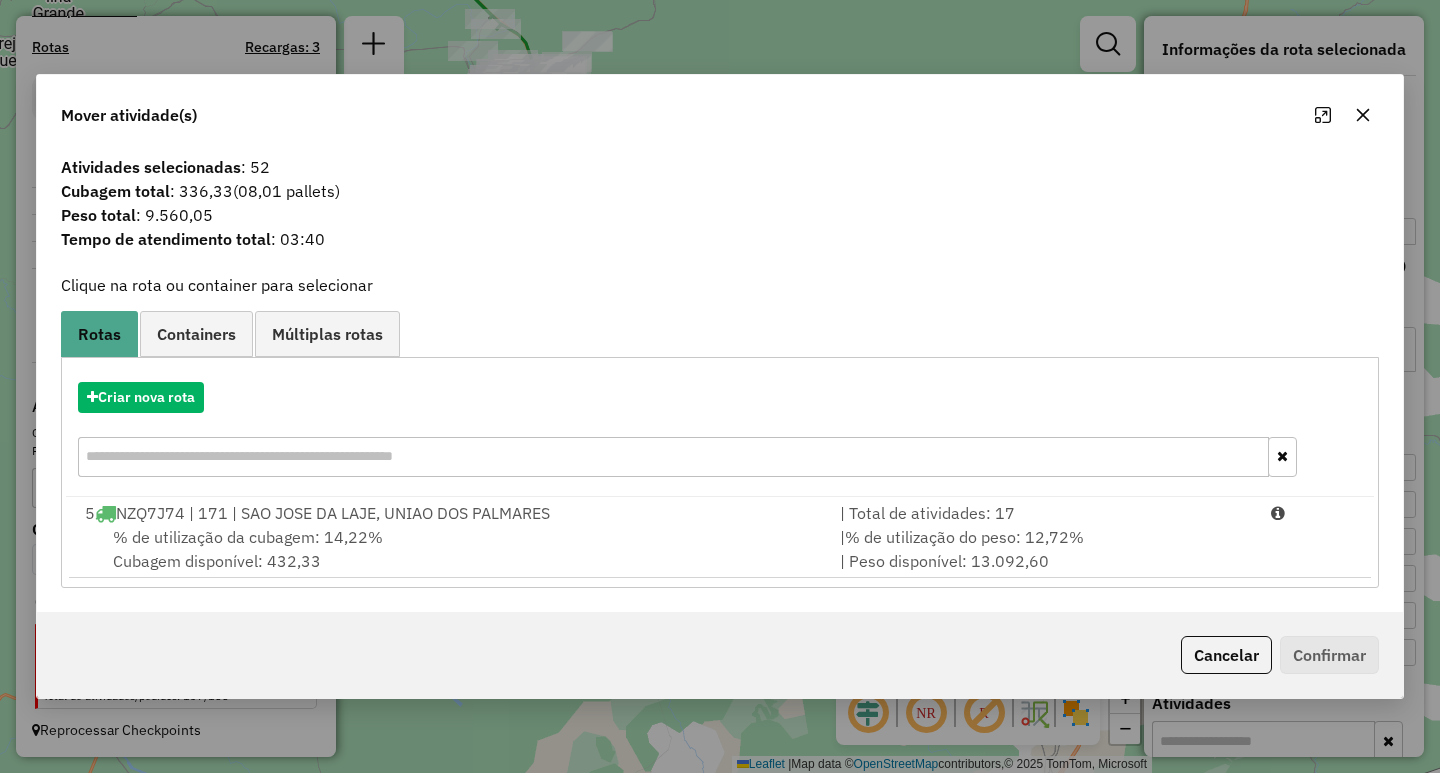 click 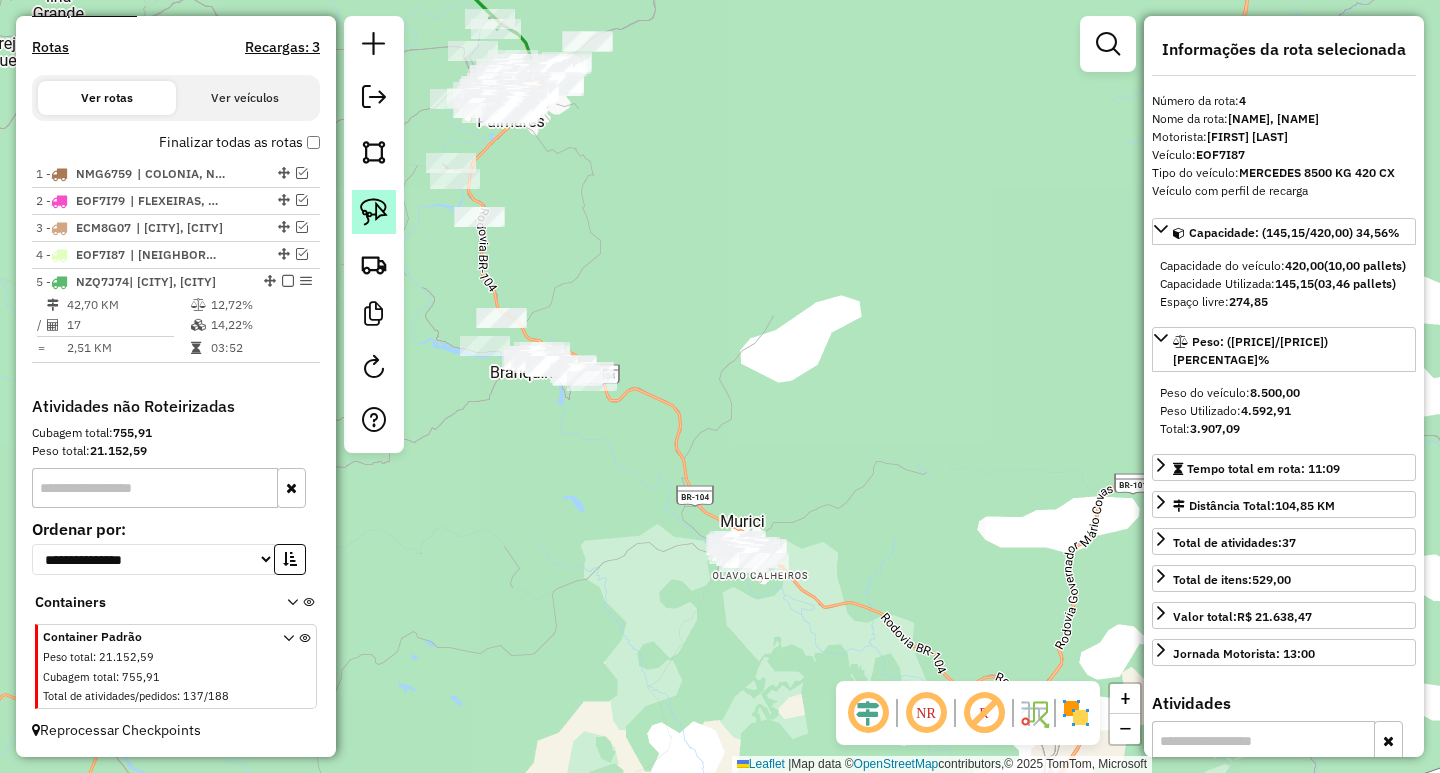 click 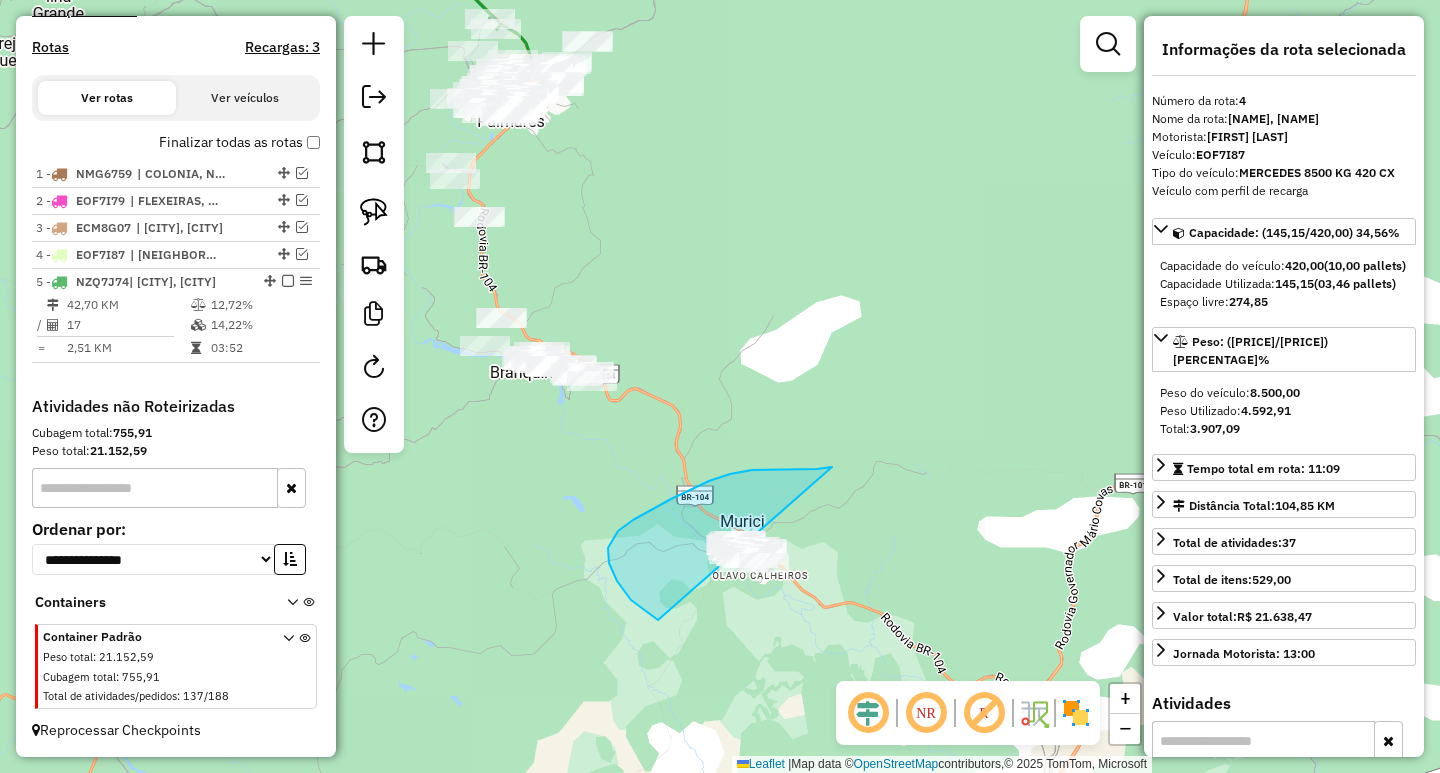 drag, startPoint x: 789, startPoint y: 469, endPoint x: 860, endPoint y: 542, distance: 101.8332 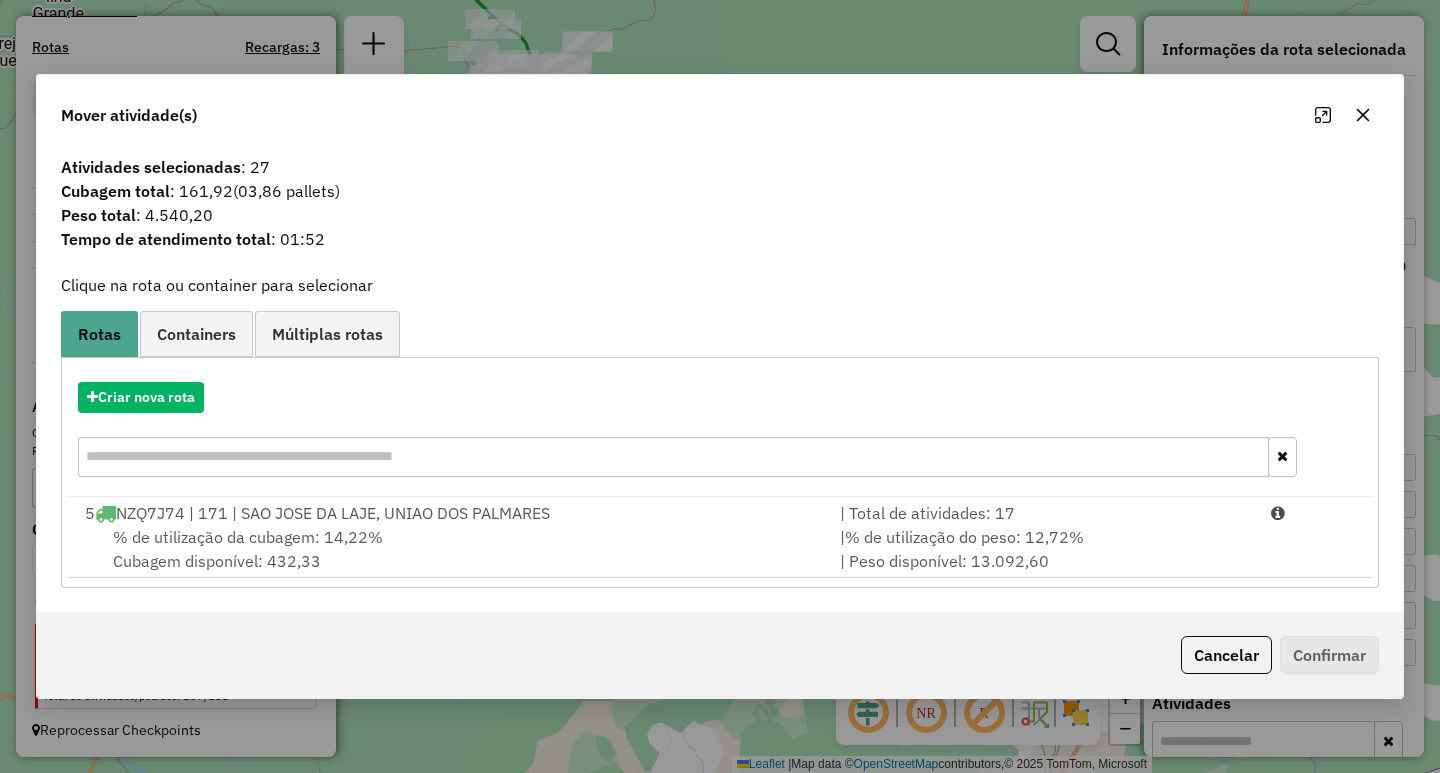 click 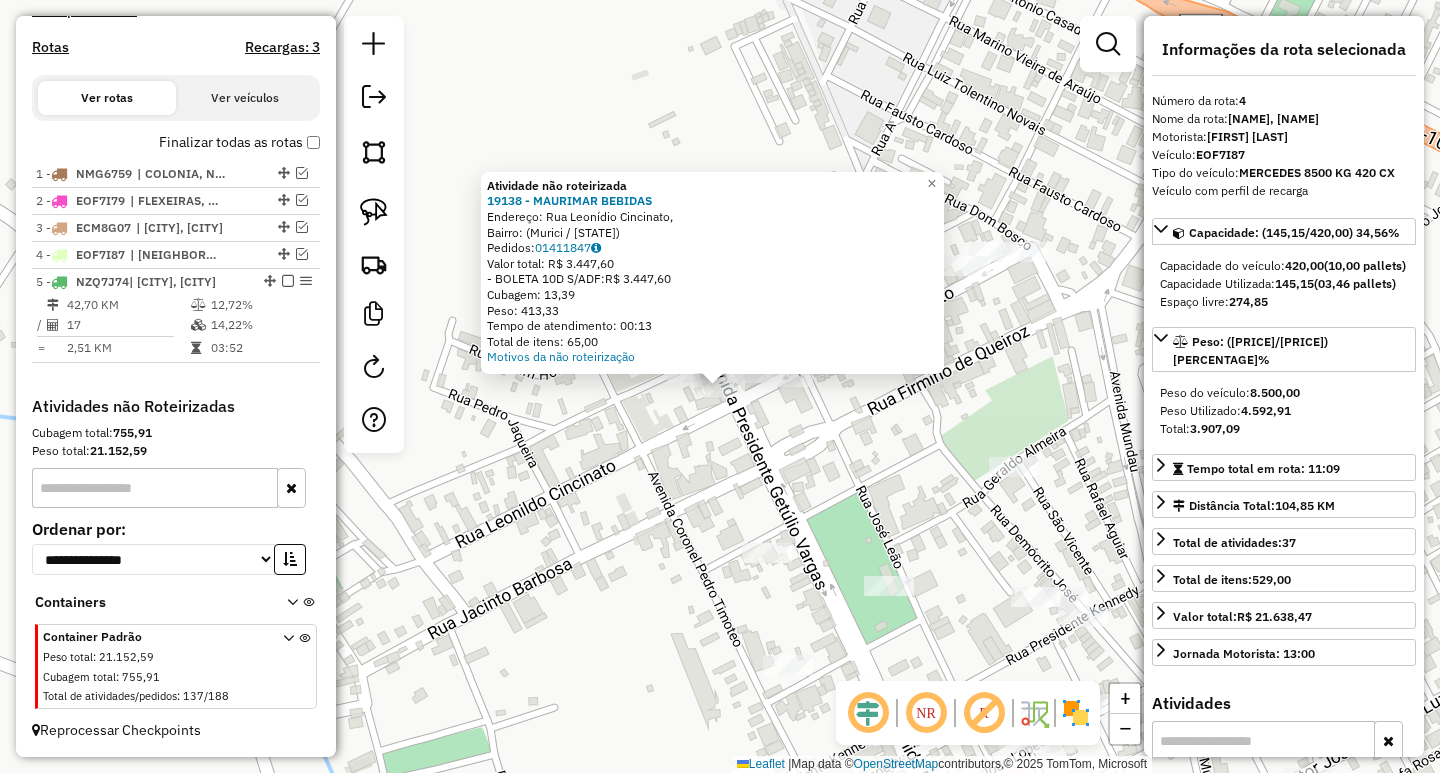 click on "Atividade não roteirizada 19138 - MAURIMAR BEBIDAS Endereço: Rua Leonídio Cincinato, Bairro: (Murici / [STATE]) Pedidos: 01411847 Valor total: R$ 3.447,60 - BOLETA 10D S/ADF: R$ 3.447,60 Cubagem: 13,39 Peso: 413,33 Tempo de atendimento: 00:13 Total de itens: 65,00 Motivos da não roteirização × Janela de atendimento Grade de atendimento Capacidade Transportadoras Veículos Cliente Pedidos Rotas Selecione os dias de semana para filtrar as janelas de atendimento Seg Ter Qua Qui Sex Sáb Dom Informe o período da janela de atendimento: De: Até: Filtrar exatamente a janela do cliente Considerar janela de atendimento padrão Selecione os dias de semana para filtrar as grades de atendimento Seg Ter Qua Qui Sex Sáb Dom Considerar clientes sem dia de atendimento cadastrado Clientes fora do dia de atendimento selecionado Filtrar as atividades entre os valores definidos abaixo: Peso mínimo: Peso máximo: Cubagem mínima: Cubagem máxima: De: Até:" 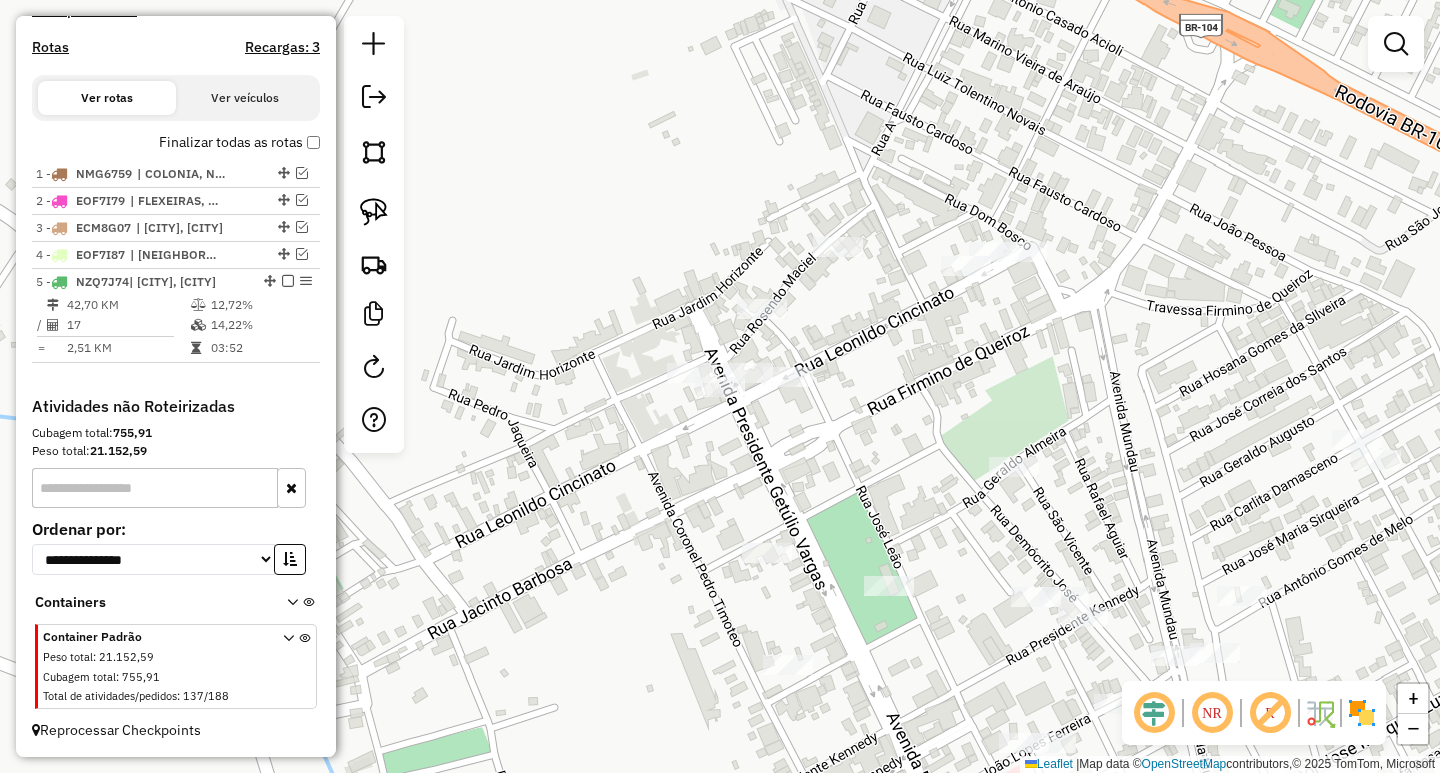 click 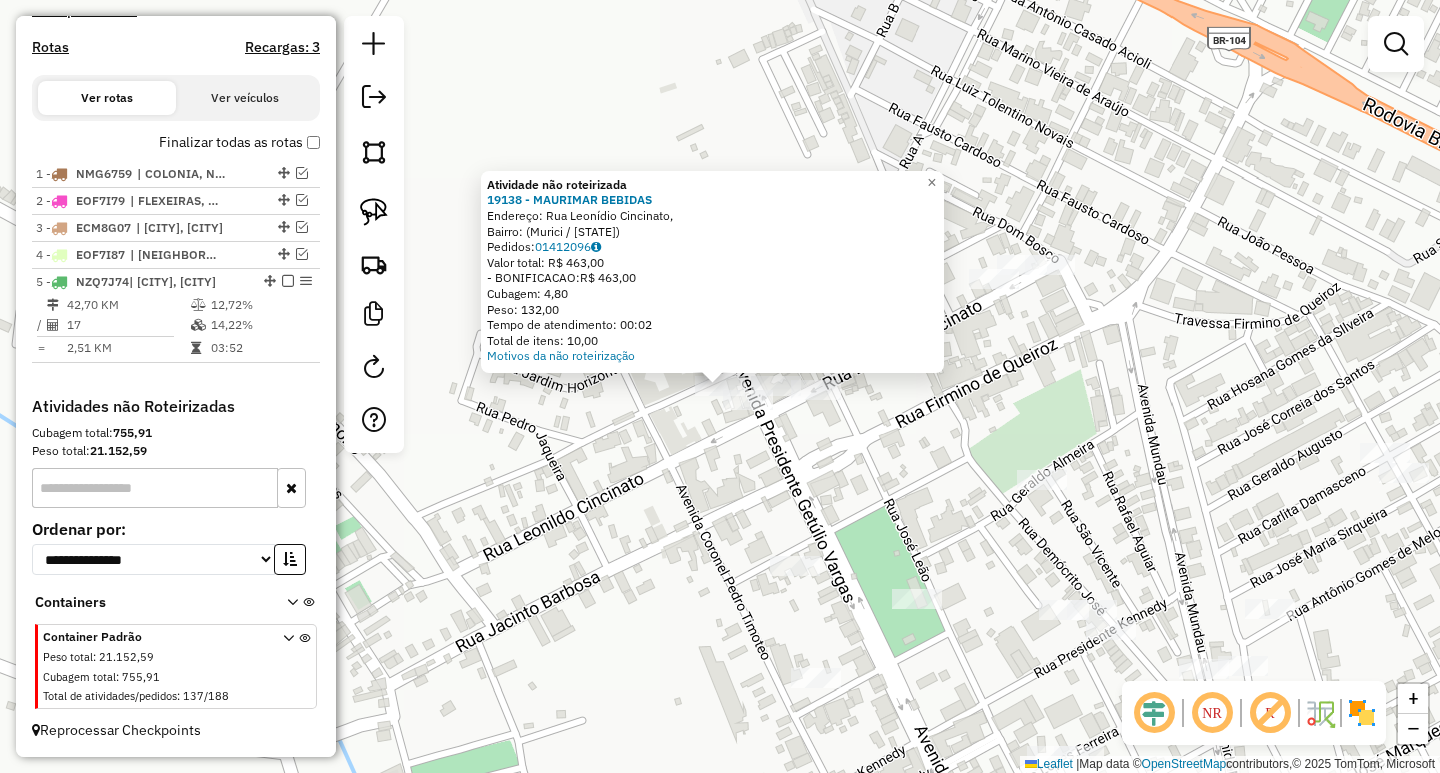 click on "Atividade não roteirizada 19138 - MAURIMAR BEBIDAS Endereço: Rua Leonídio Cincinato, Bairro: (Murici / [STATE]) Pedidos: 01412096 Valor total: R$ 463,00 - BONIFICACAO: R$ 463,00 Cubagem: 4,80 Peso: 132,00 Tempo de atendimento: 00:02 Total de itens: 10,00 Motivos da não roteirização × Janela de atendimento Grade de atendimento Capacidade Transportadoras Veículos Cliente Pedidos Rotas Selecione os dias de semana para filtrar as janelas de atendimento Seg Ter Qua Qui Sex Sáb Dom Informe o período da janela de atendimento: De: Até: Filtrar exatamente a janela do cliente Considerar janela de atendimento padrão Selecione os dias de semana para filtrar as grades de atendimento Seg Ter Qua Qui Sex Sáb Dom Considerar clientes sem dia de atendimento cadastrado Clientes fora do dia de atendimento selecionado Filtrar as atividades entre os valores definidos abaixo: Peso mínimo: Peso máximo: Cubagem mínima: Cubagem máxima: De: Até: De: De:" 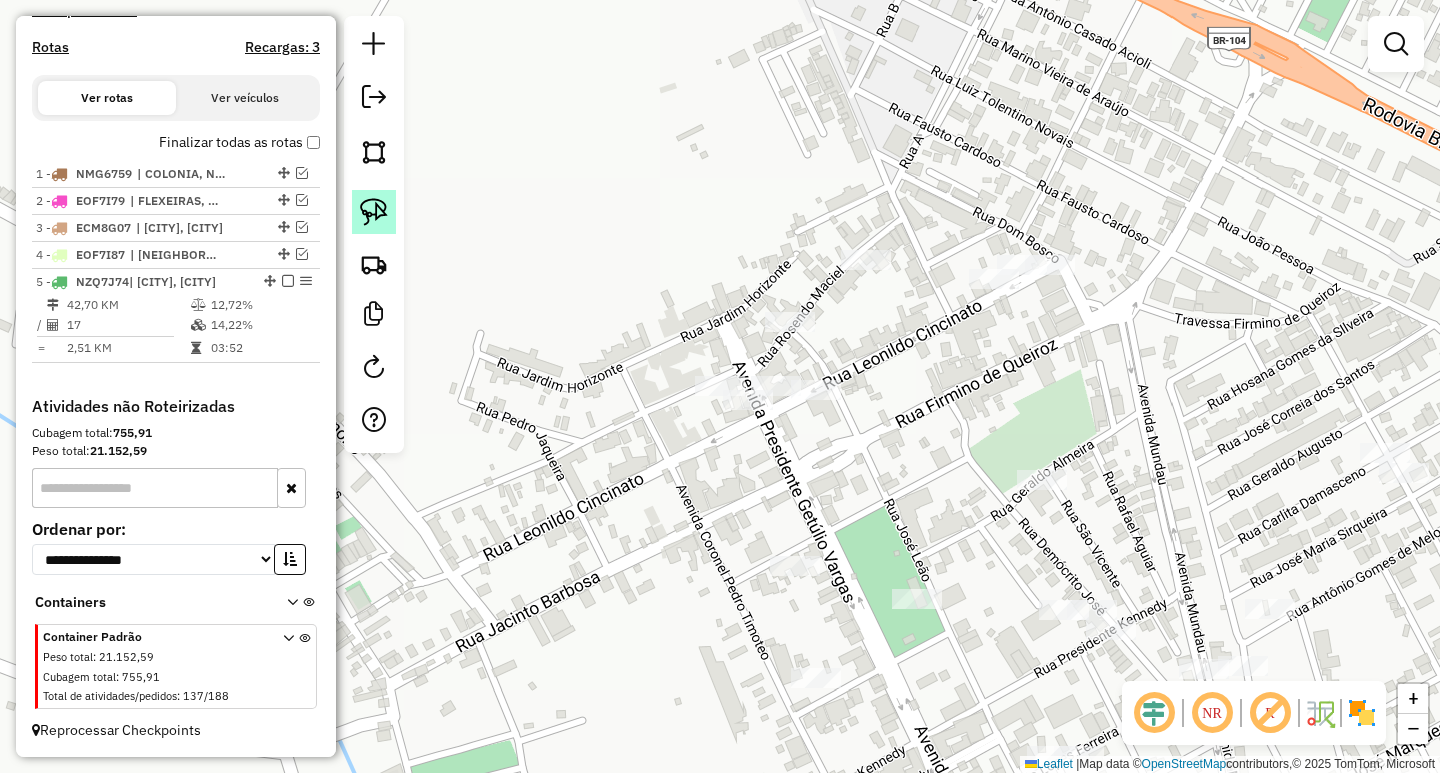 click 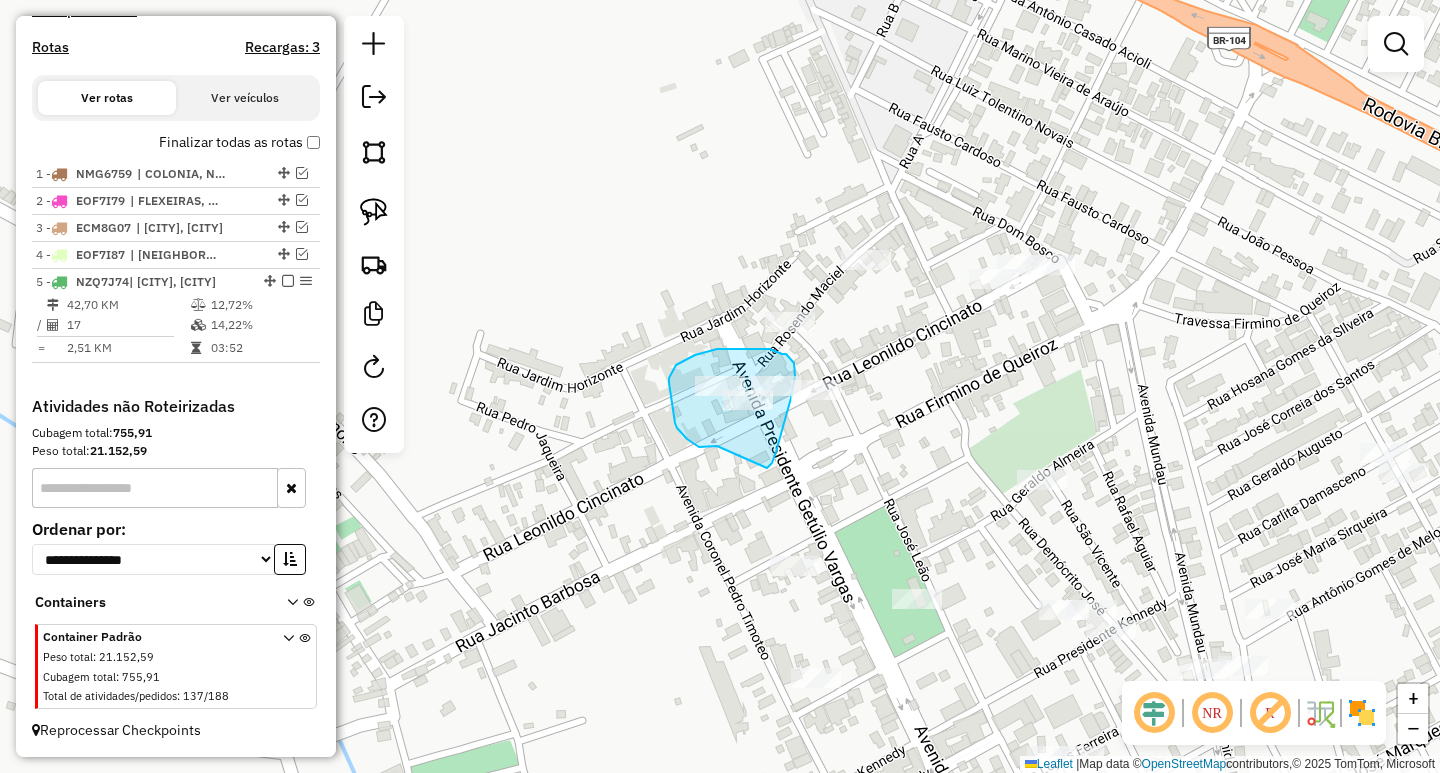 drag, startPoint x: 717, startPoint y: 446, endPoint x: 767, endPoint y: 468, distance: 54.626 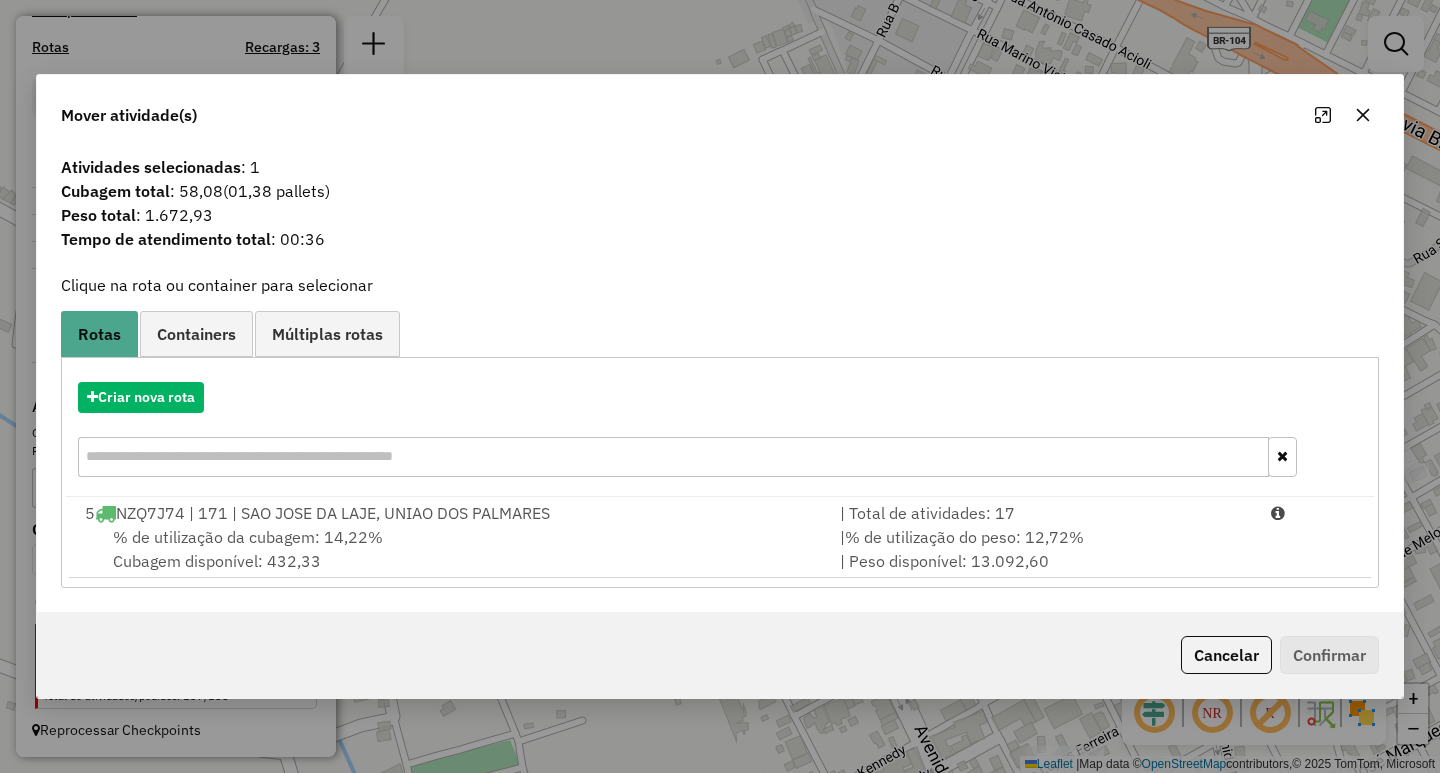 click 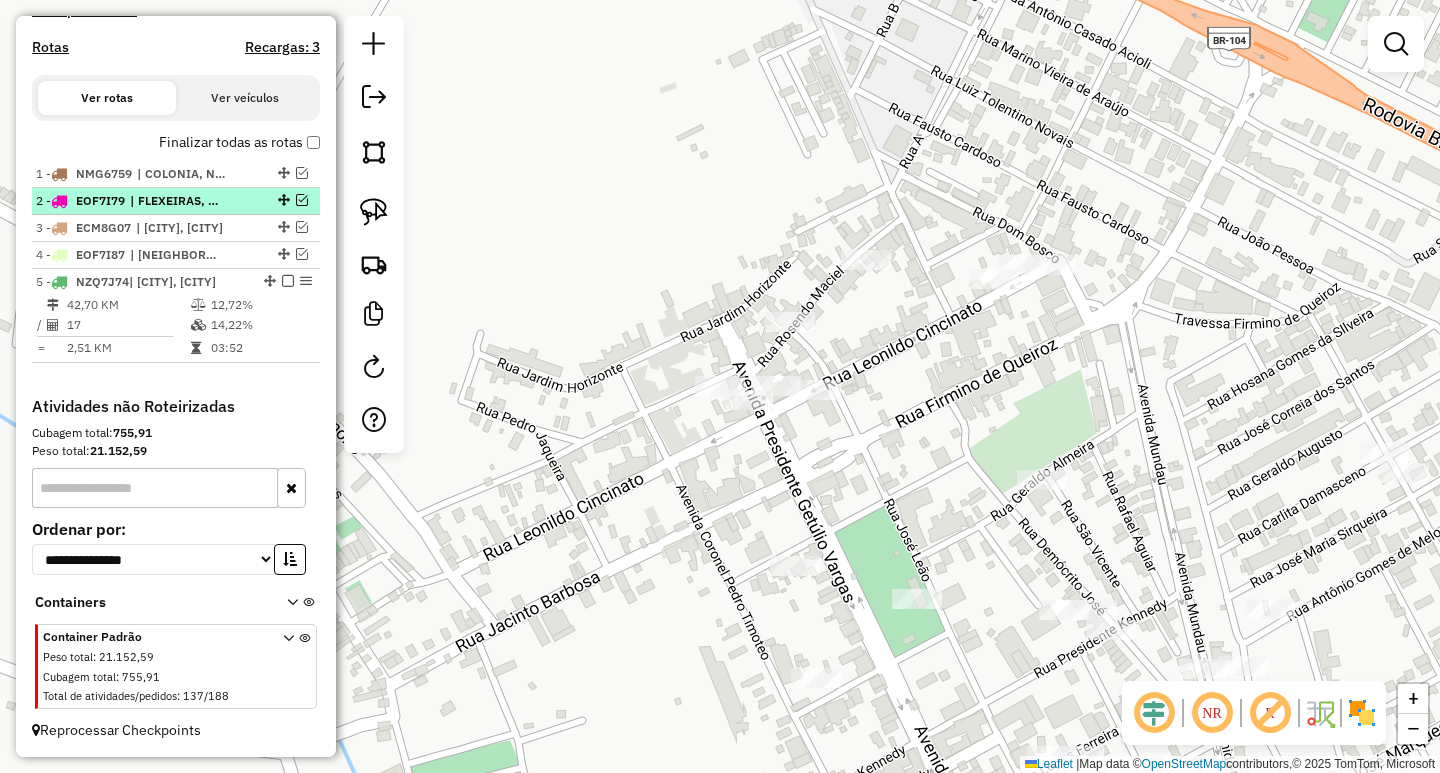 click at bounding box center (302, 200) 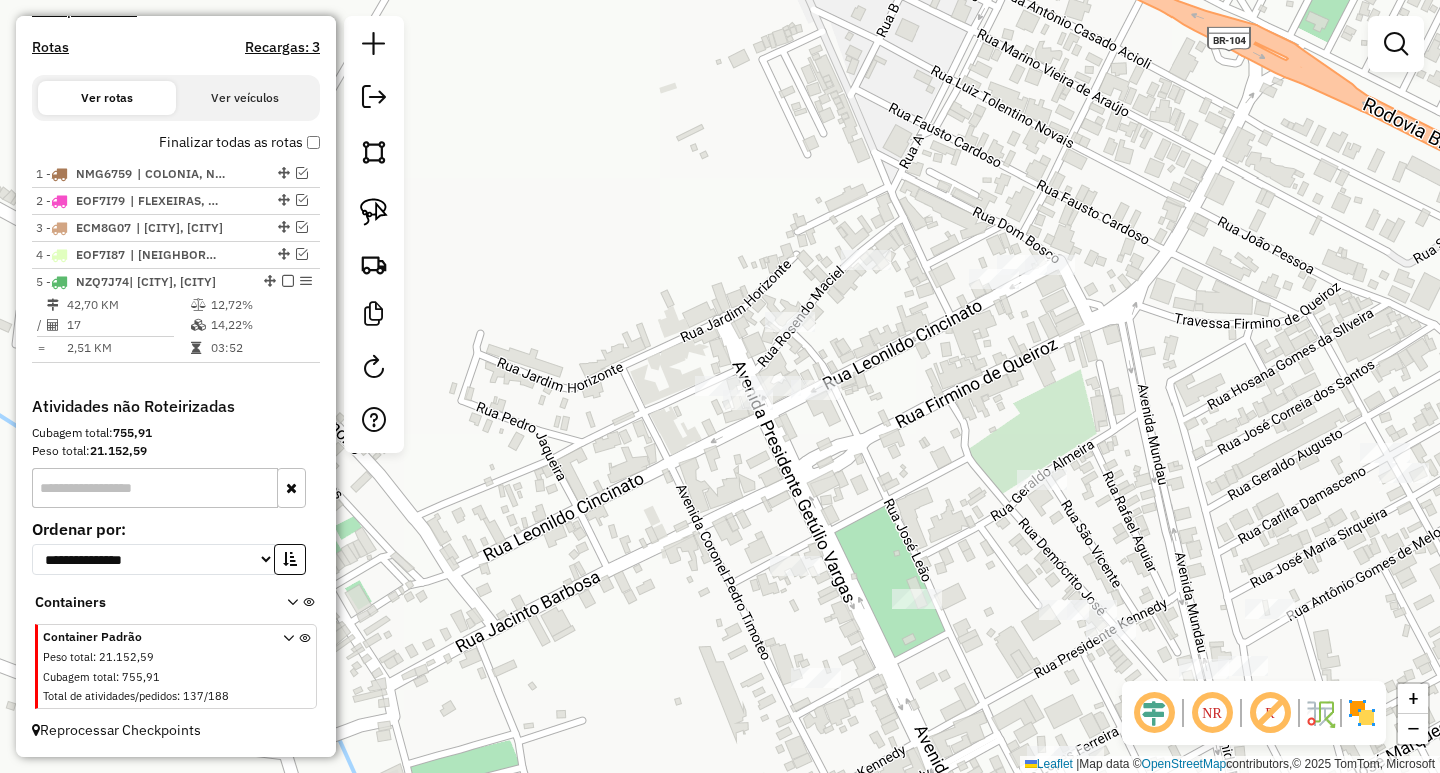 scroll, scrollTop: 757, scrollLeft: 0, axis: vertical 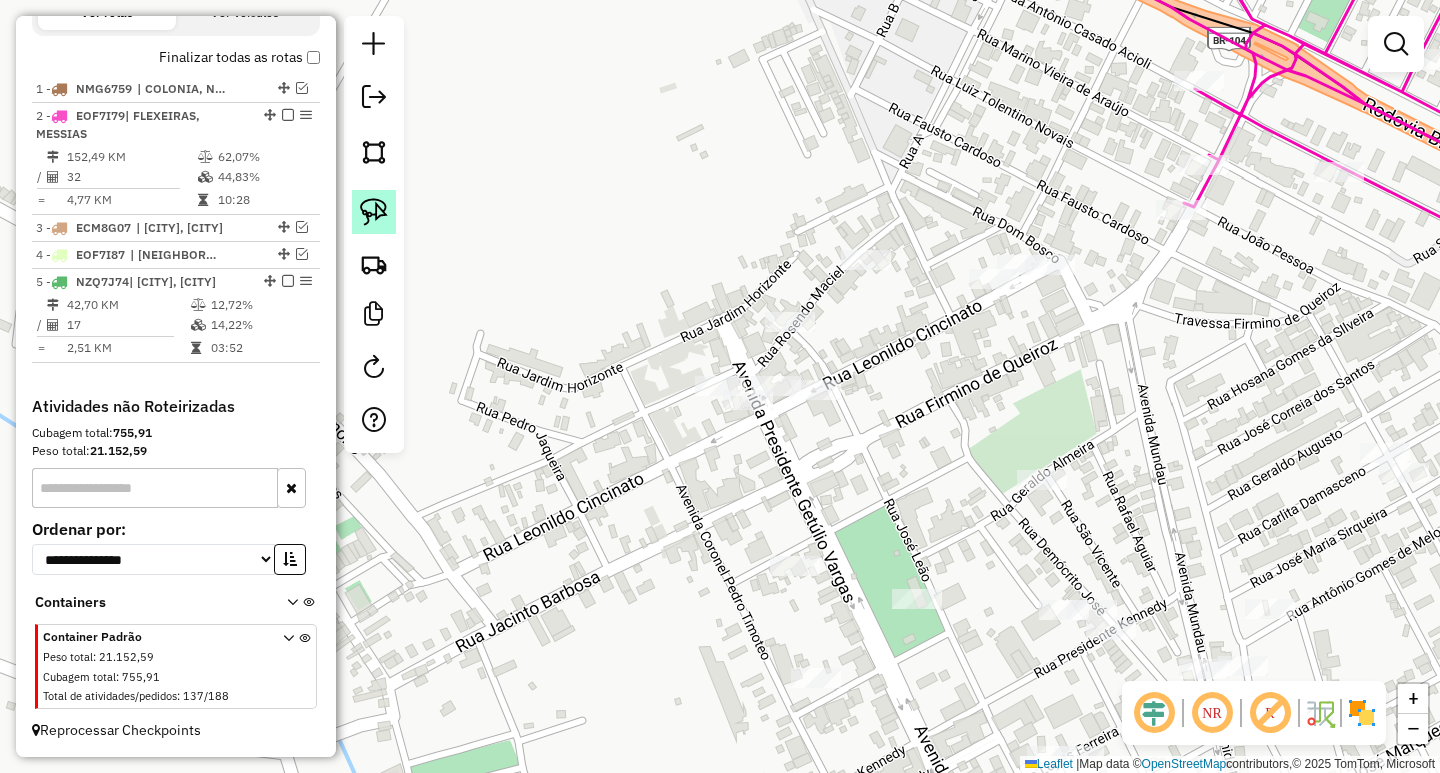 click 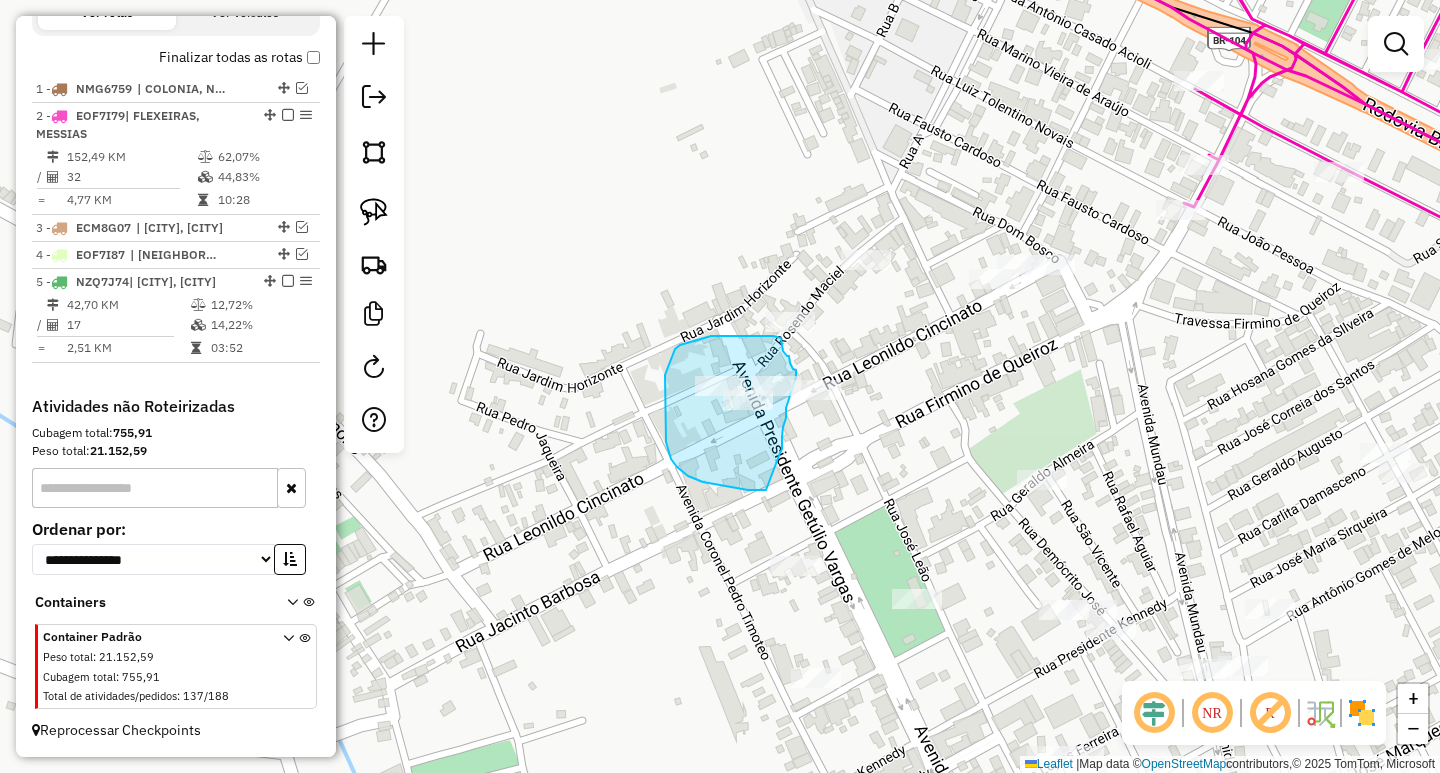 drag, startPoint x: 748, startPoint y: 490, endPoint x: 780, endPoint y: 454, distance: 48.166378 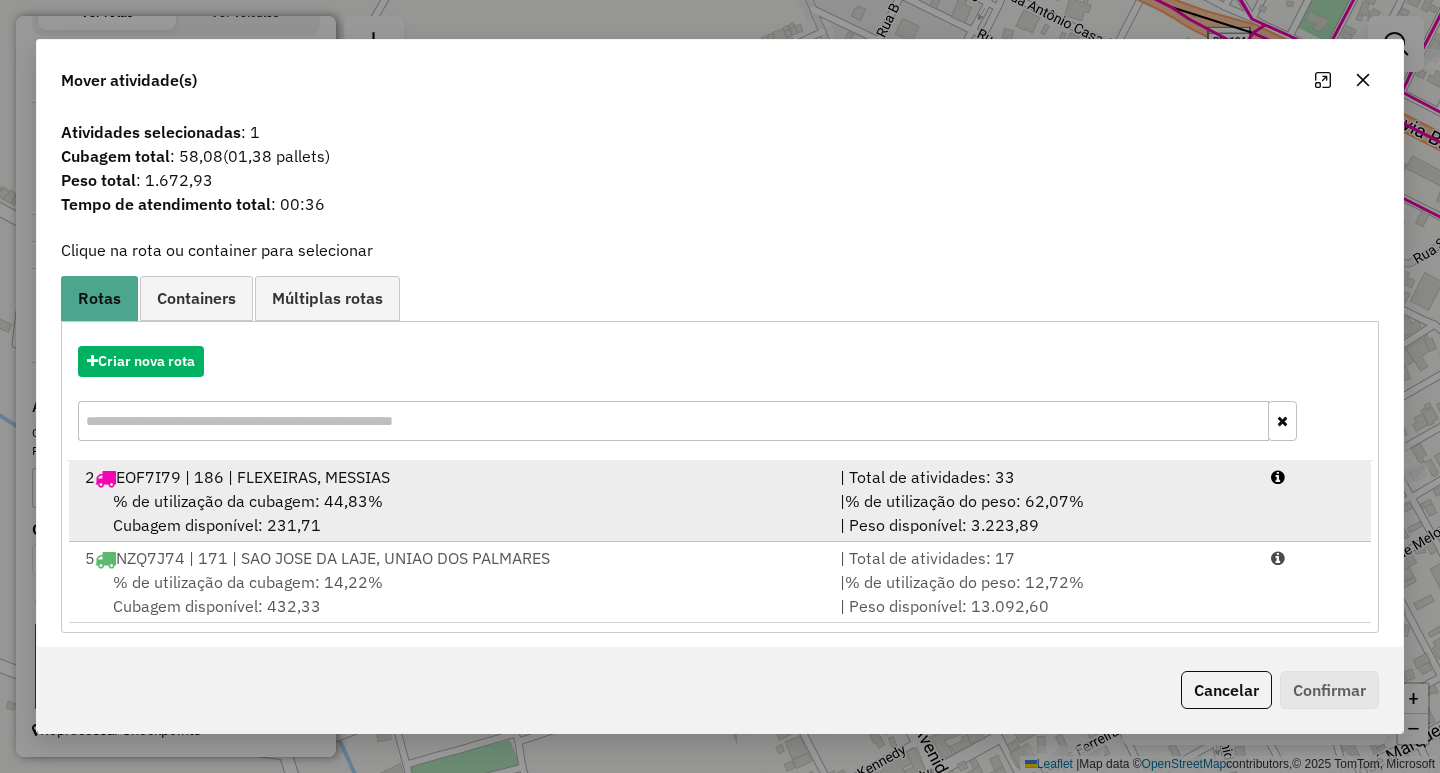 click on "[NUMBER] [PLATE] | [NUMBER] | [CITY], [CITY]" at bounding box center [450, 477] 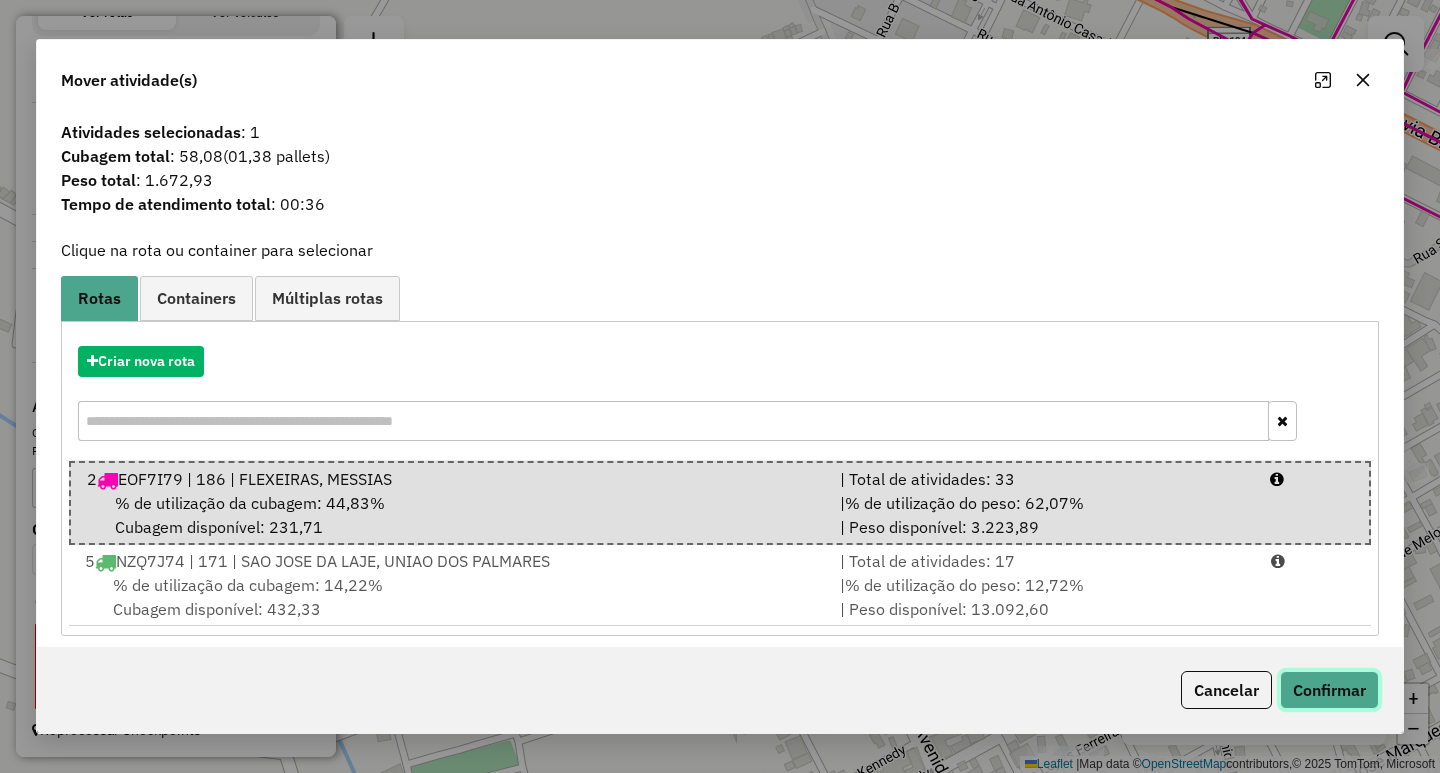 click on "Confirmar" 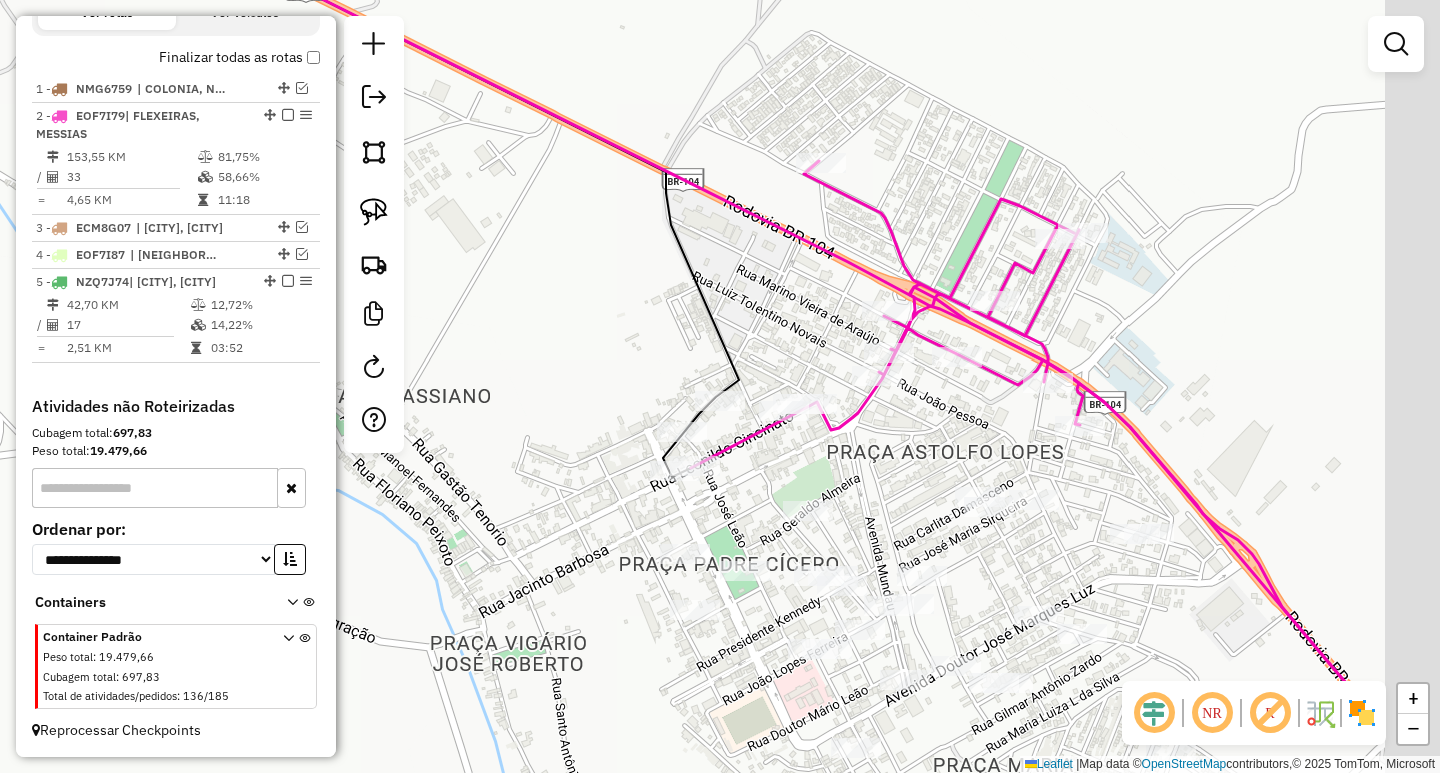 drag, startPoint x: 1107, startPoint y: 435, endPoint x: 865, endPoint y: 461, distance: 243.39268 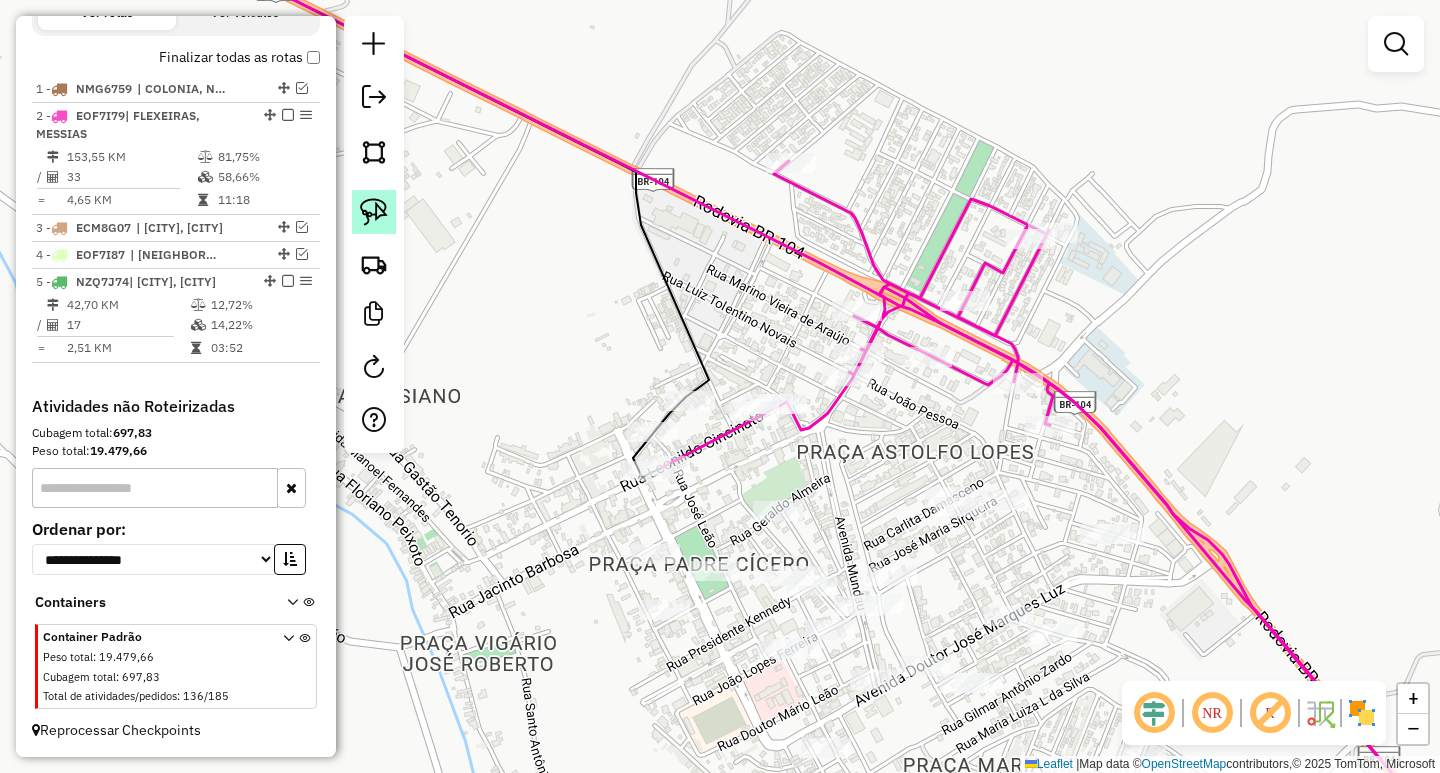 click 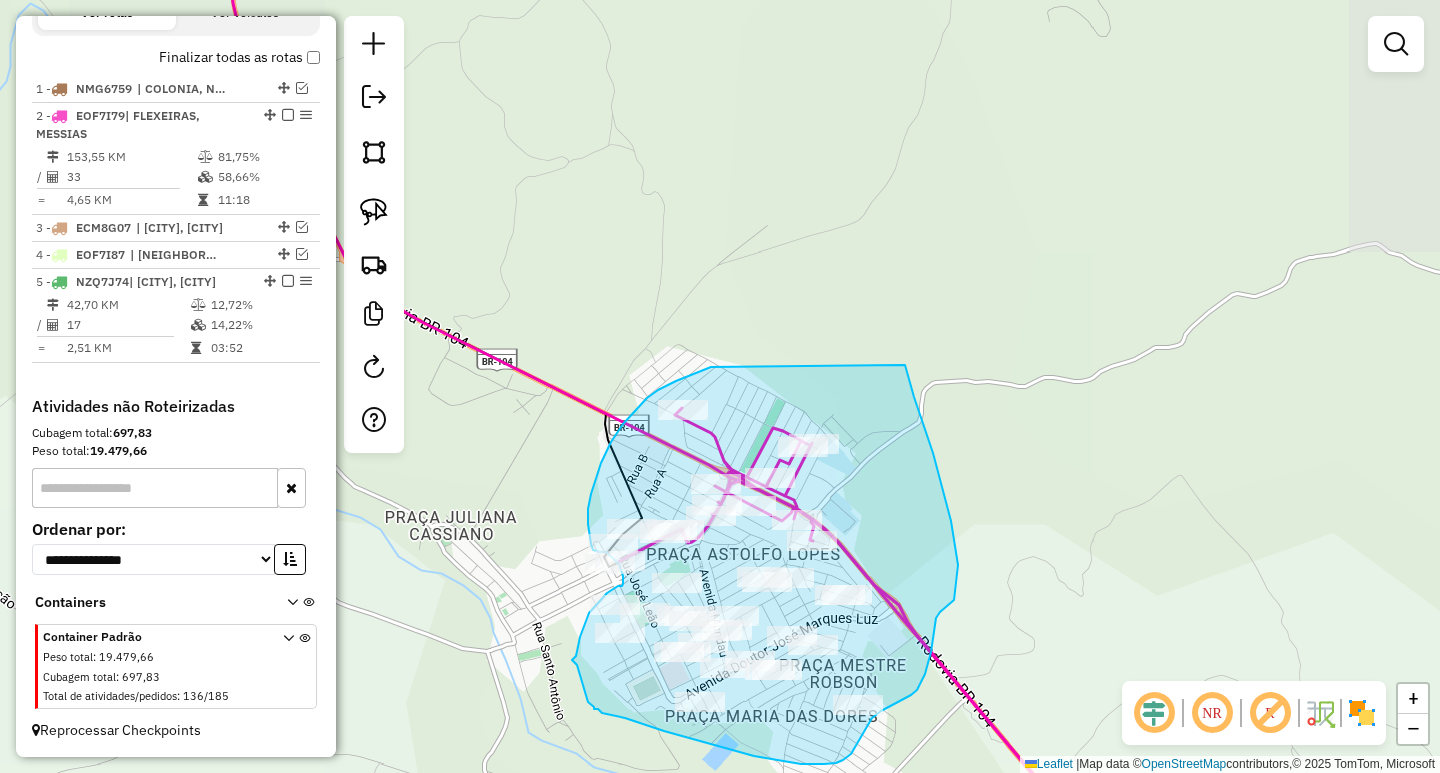 drag, startPoint x: 847, startPoint y: 78, endPoint x: 905, endPoint y: 365, distance: 292.80197 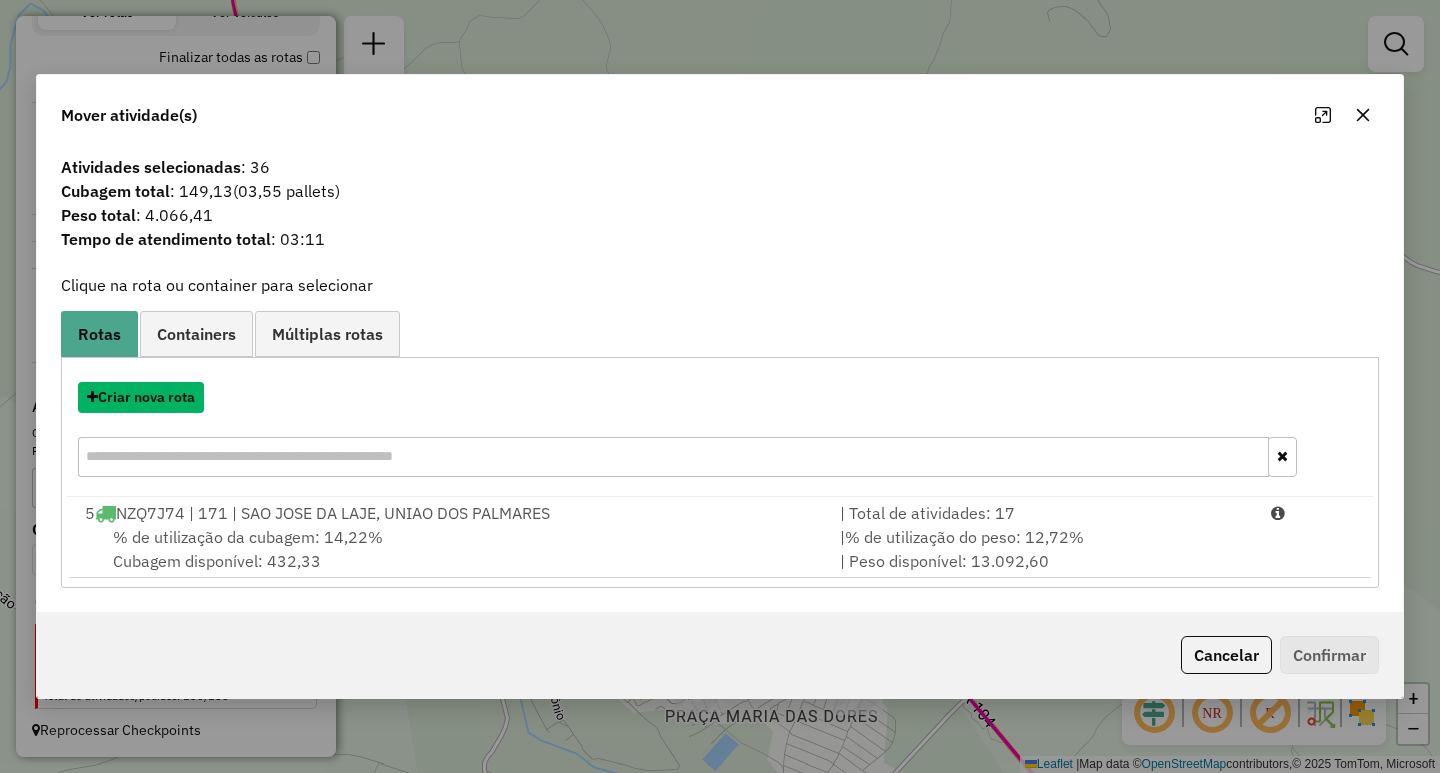 click on "Criar nova rota" at bounding box center (141, 397) 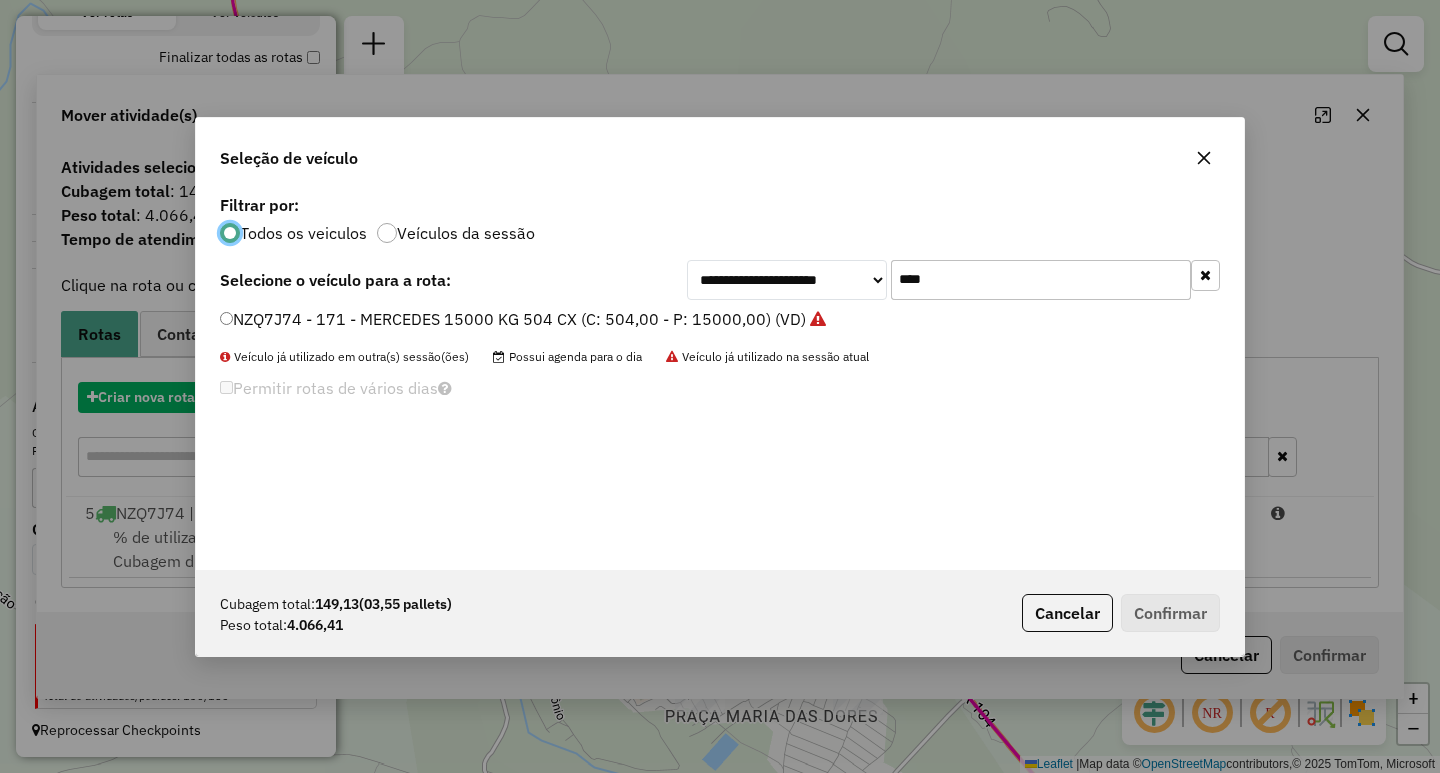 scroll, scrollTop: 11, scrollLeft: 6, axis: both 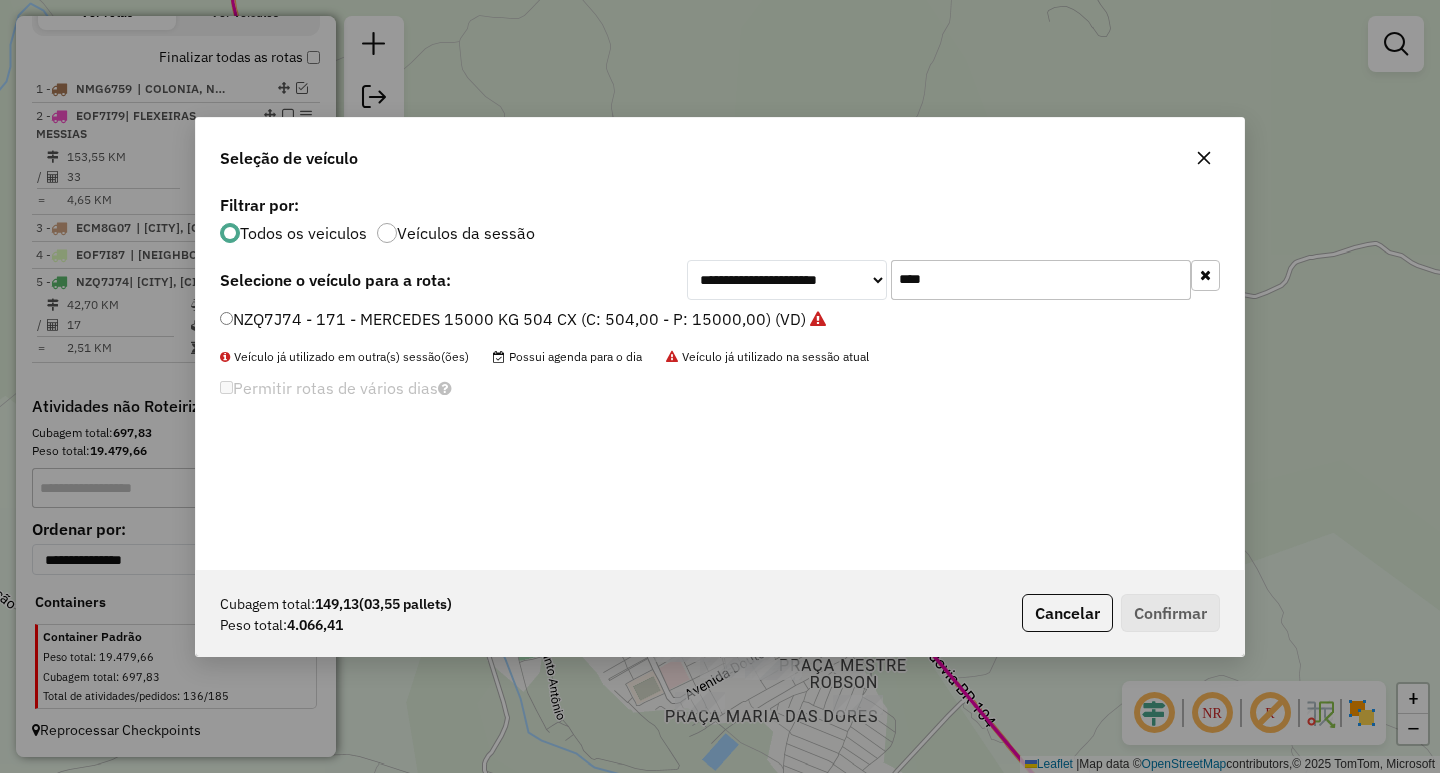drag, startPoint x: 952, startPoint y: 273, endPoint x: 608, endPoint y: 276, distance: 344.0131 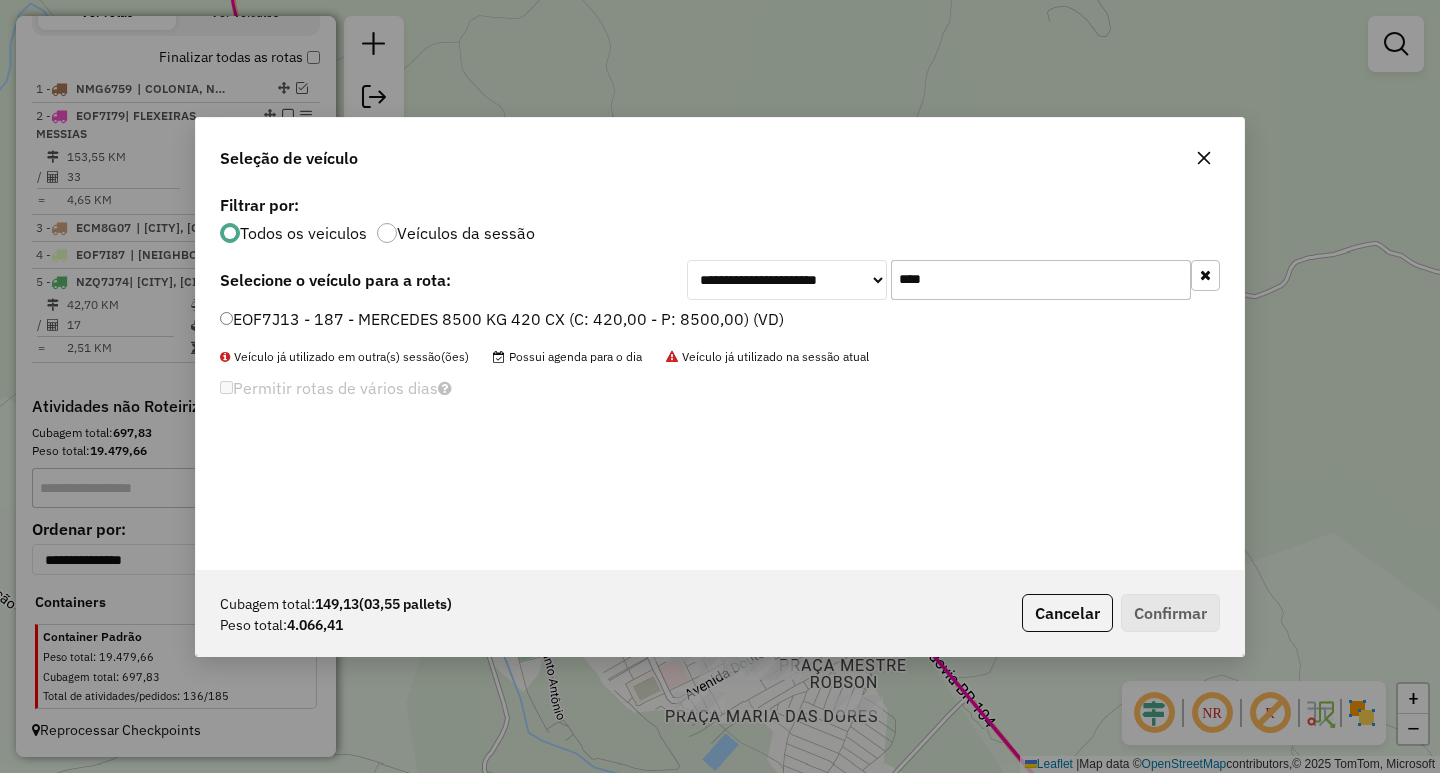 type on "****" 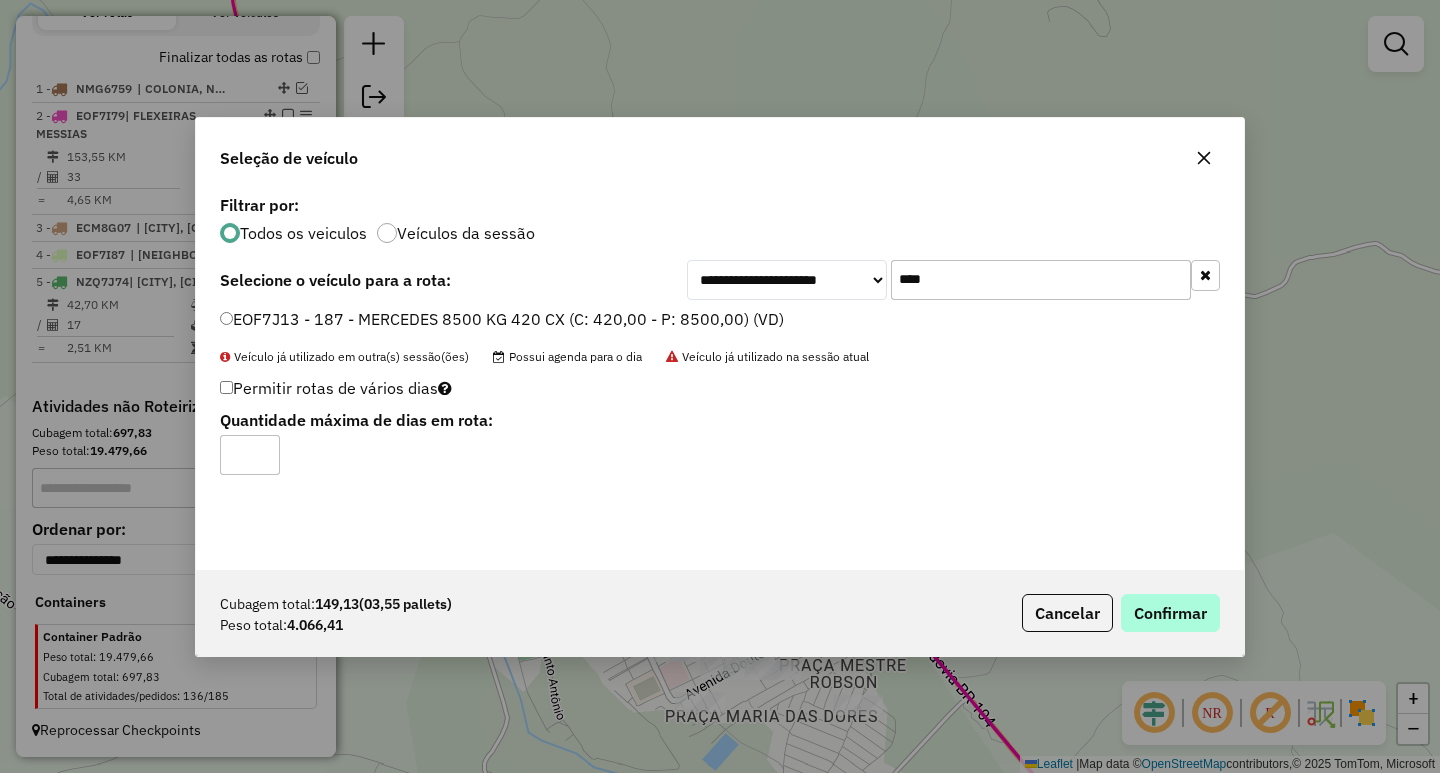 drag, startPoint x: 1187, startPoint y: 586, endPoint x: 1192, endPoint y: 601, distance: 15.811388 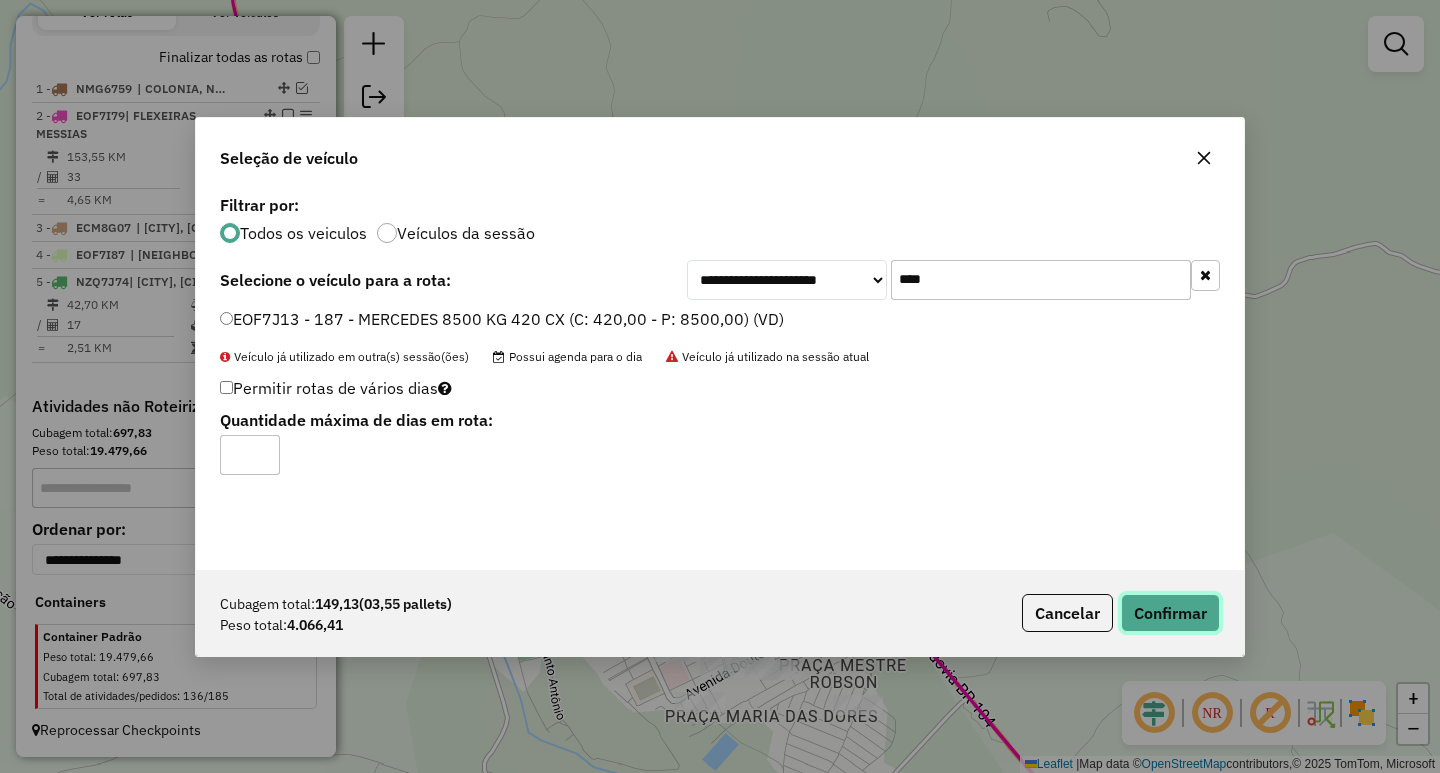 click on "Confirmar" 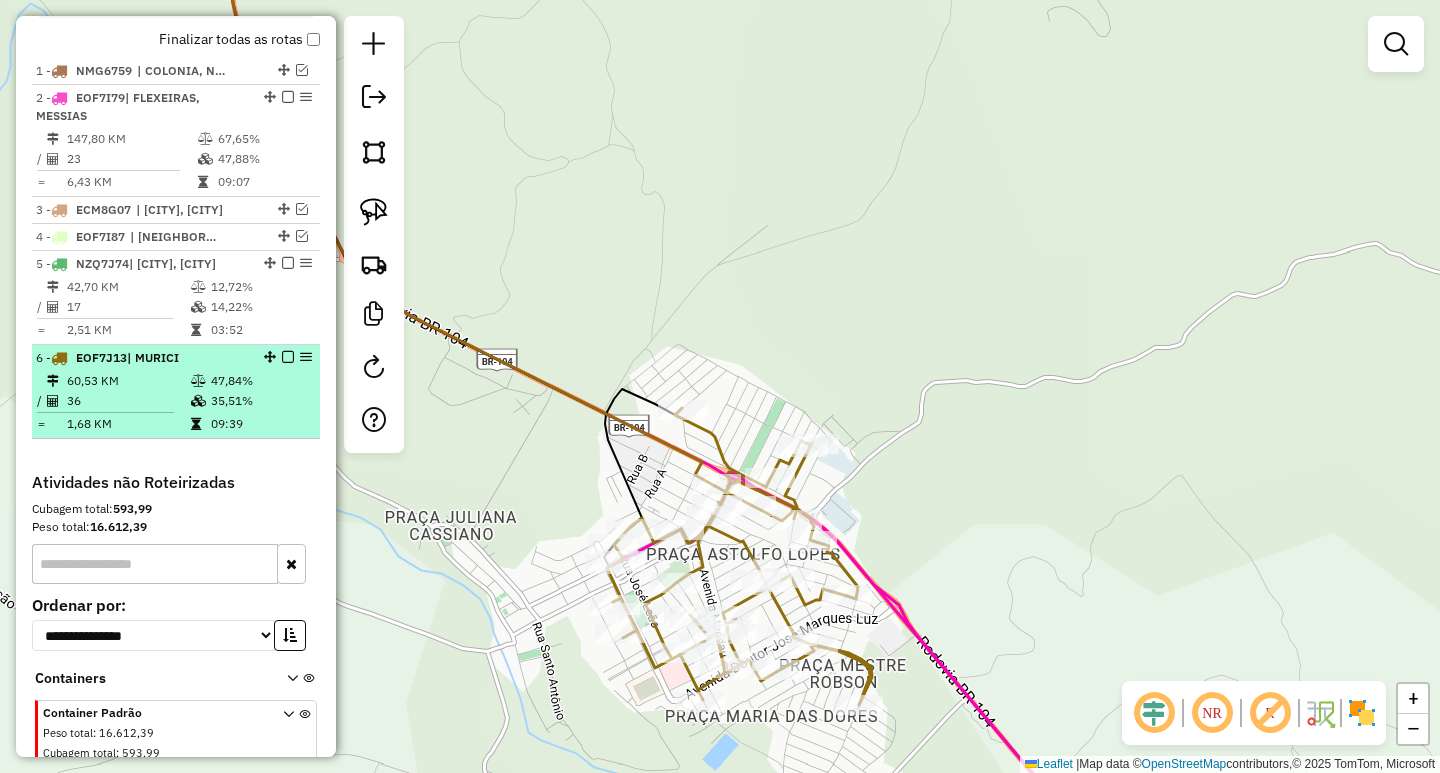 drag, startPoint x: 281, startPoint y: 372, endPoint x: 301, endPoint y: 372, distance: 20 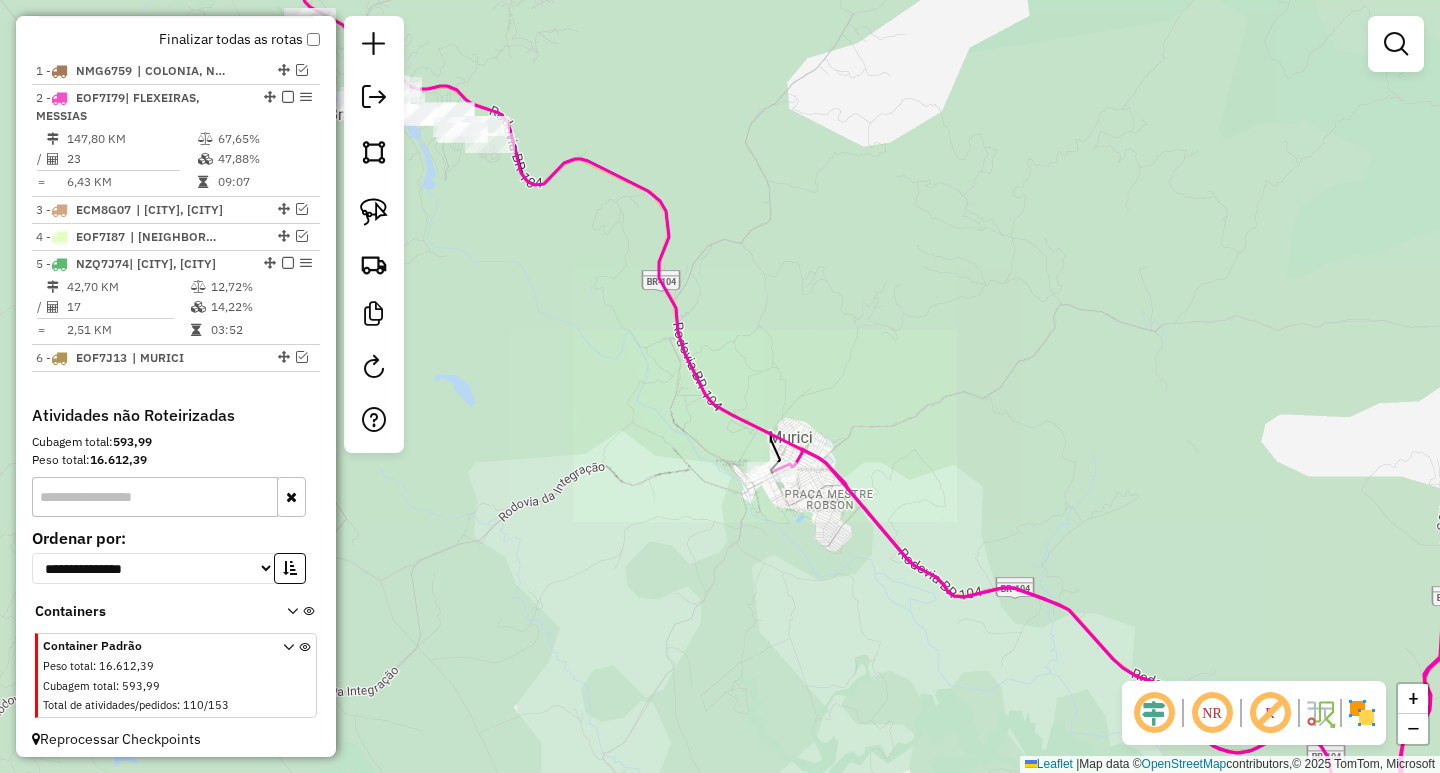 drag, startPoint x: 854, startPoint y: 437, endPoint x: 654, endPoint y: 171, distance: 332.80023 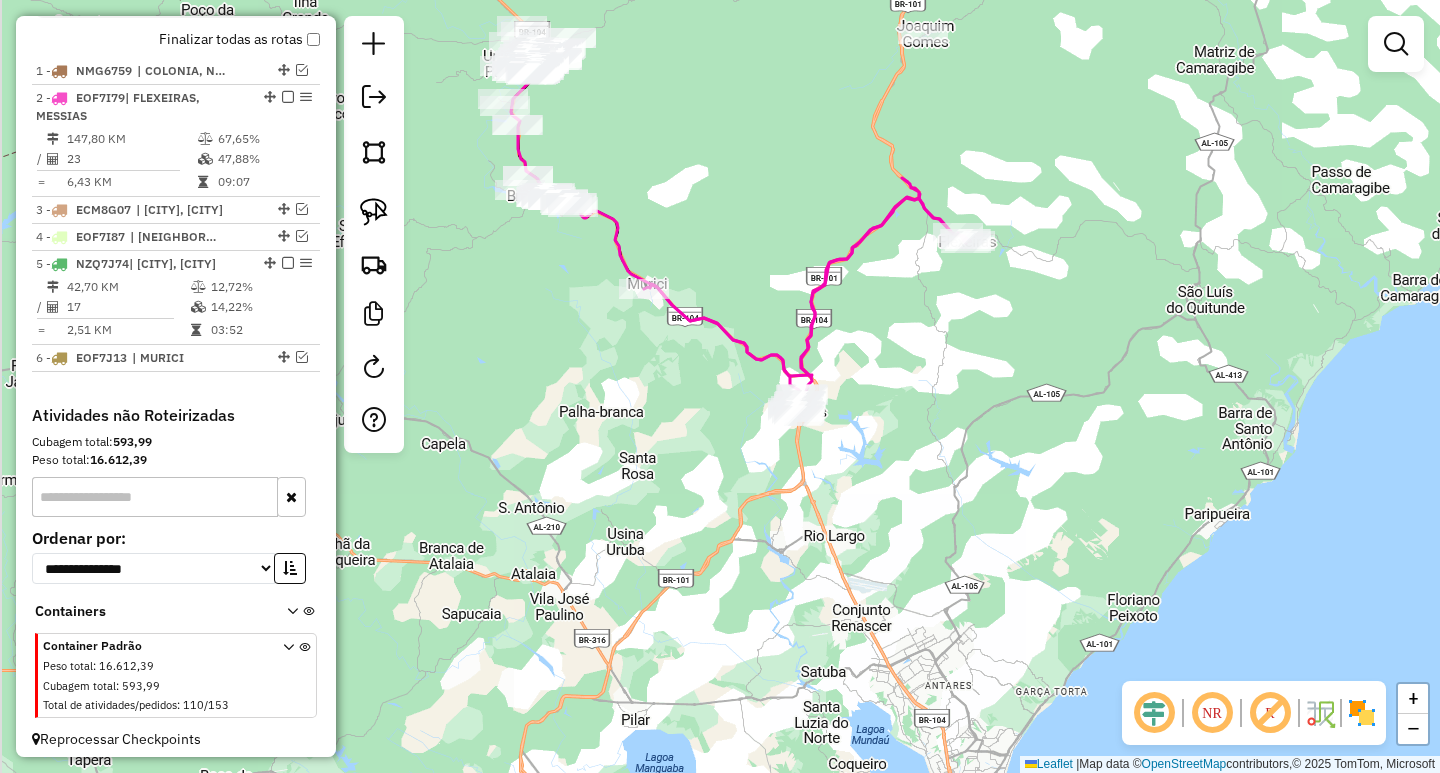 drag, startPoint x: 730, startPoint y: 237, endPoint x: 749, endPoint y: 347, distance: 111.62885 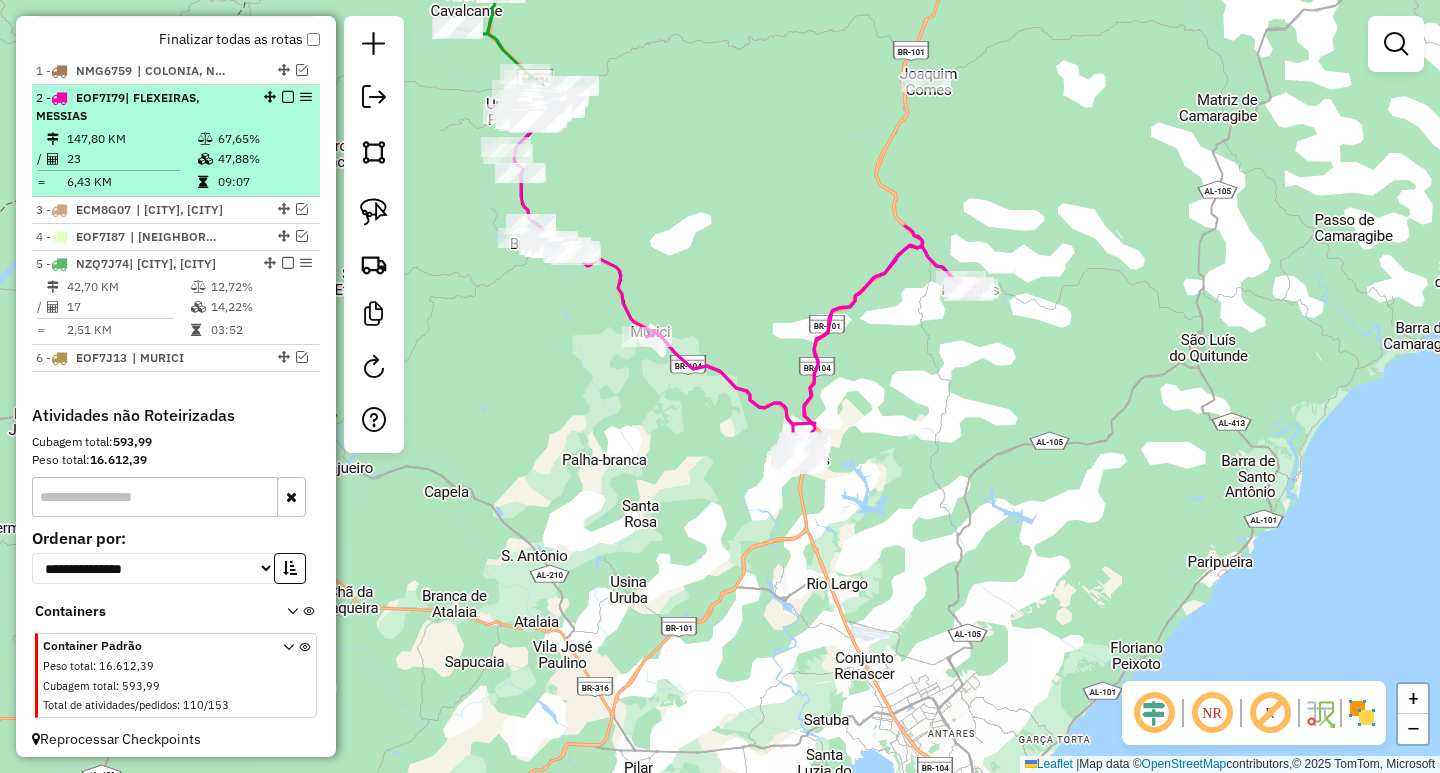 click on "67,65%" at bounding box center [264, 139] 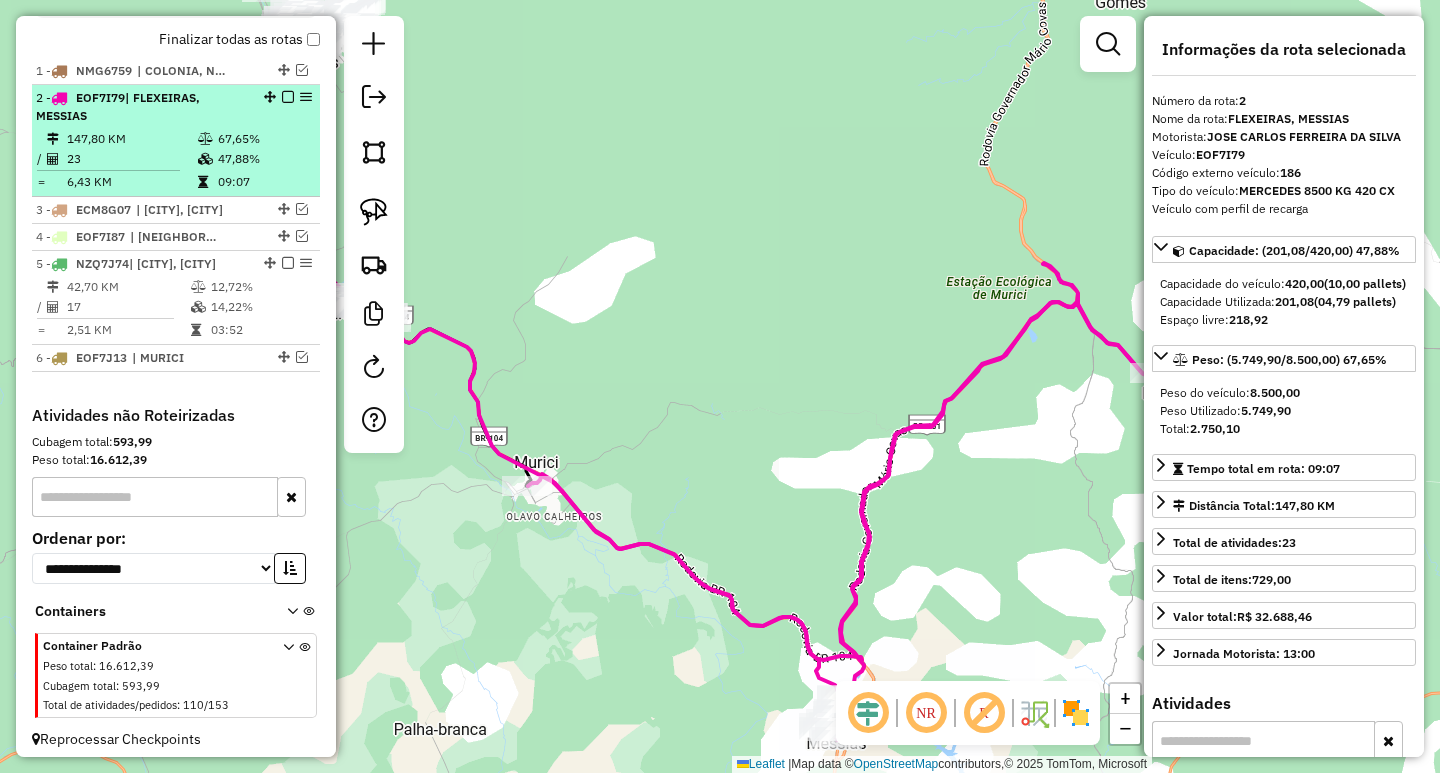 click at bounding box center [288, 97] 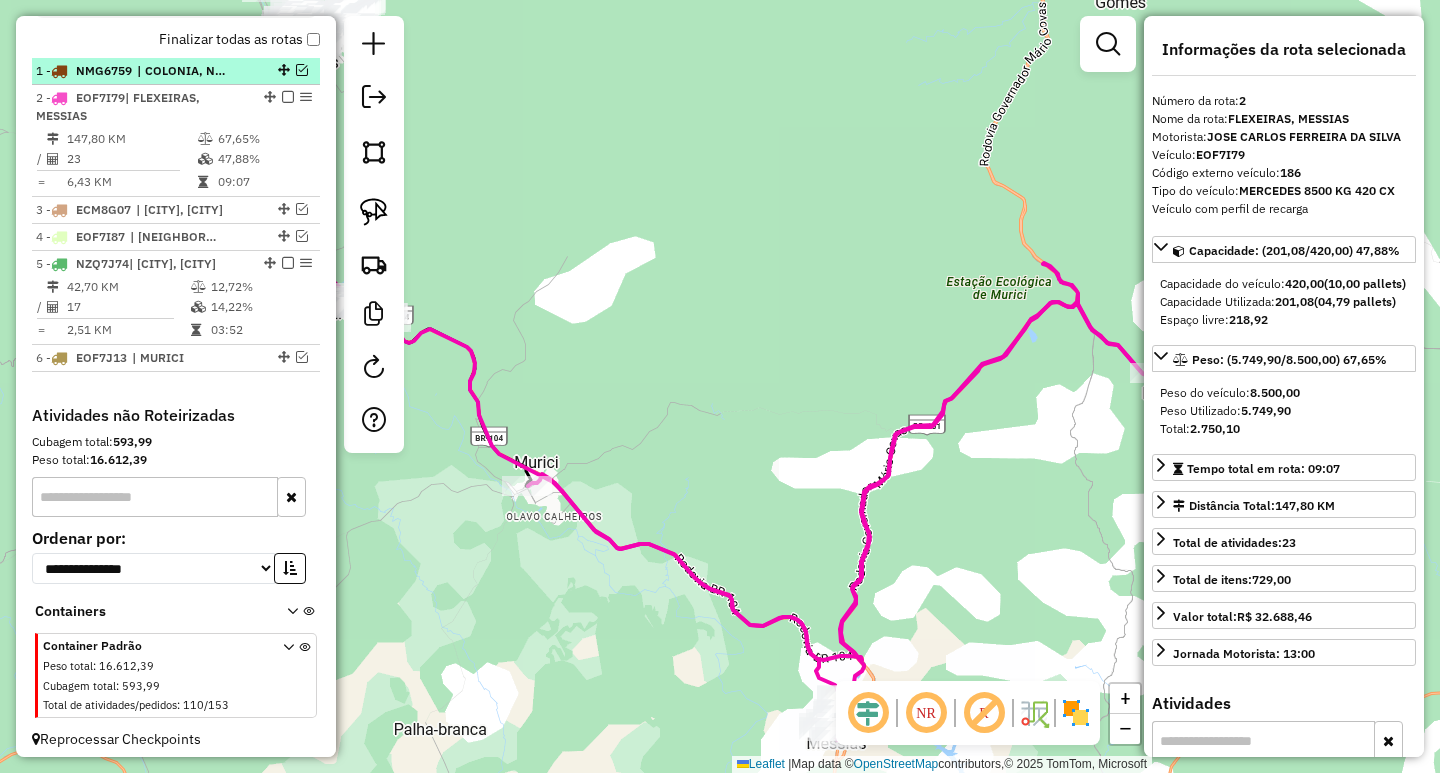 scroll, scrollTop: 699, scrollLeft: 0, axis: vertical 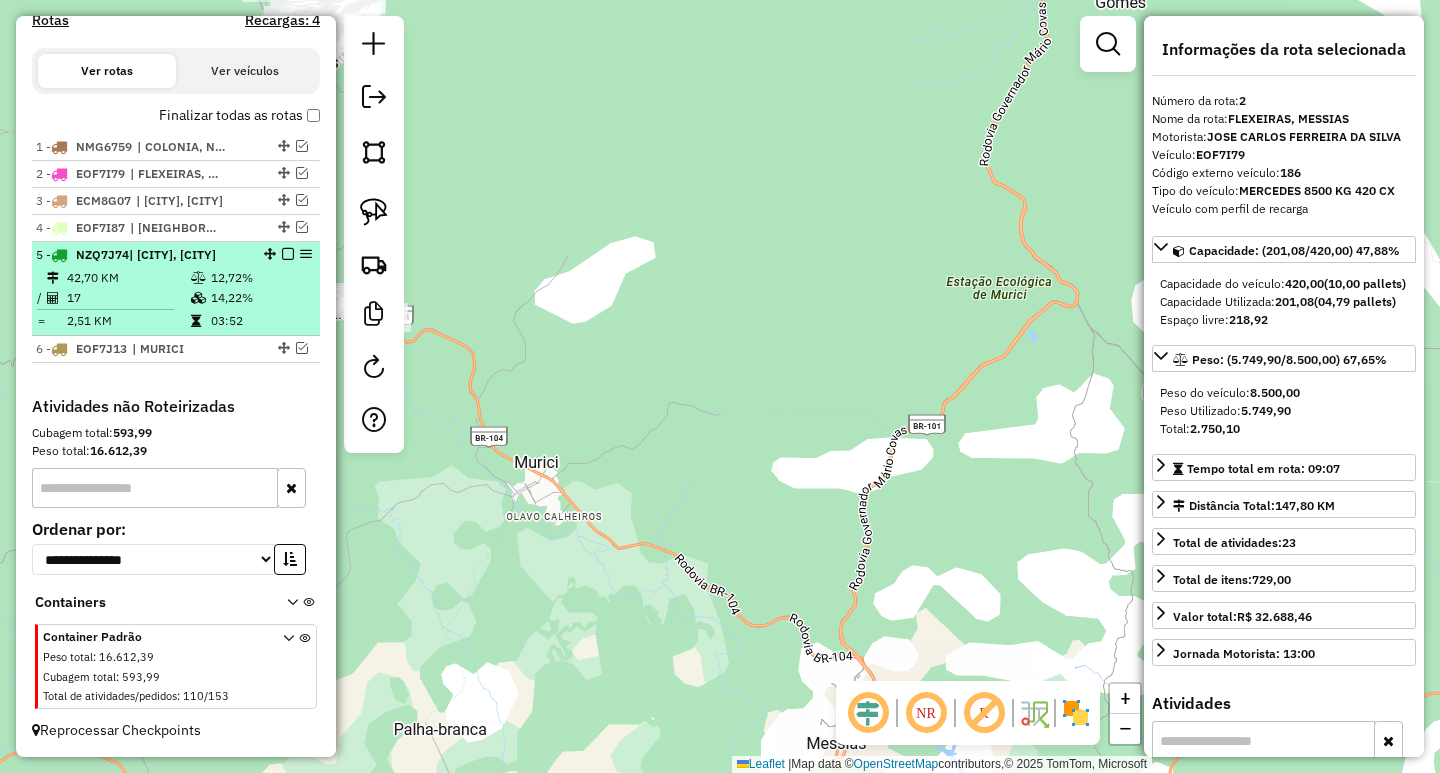 click at bounding box center [200, 278] 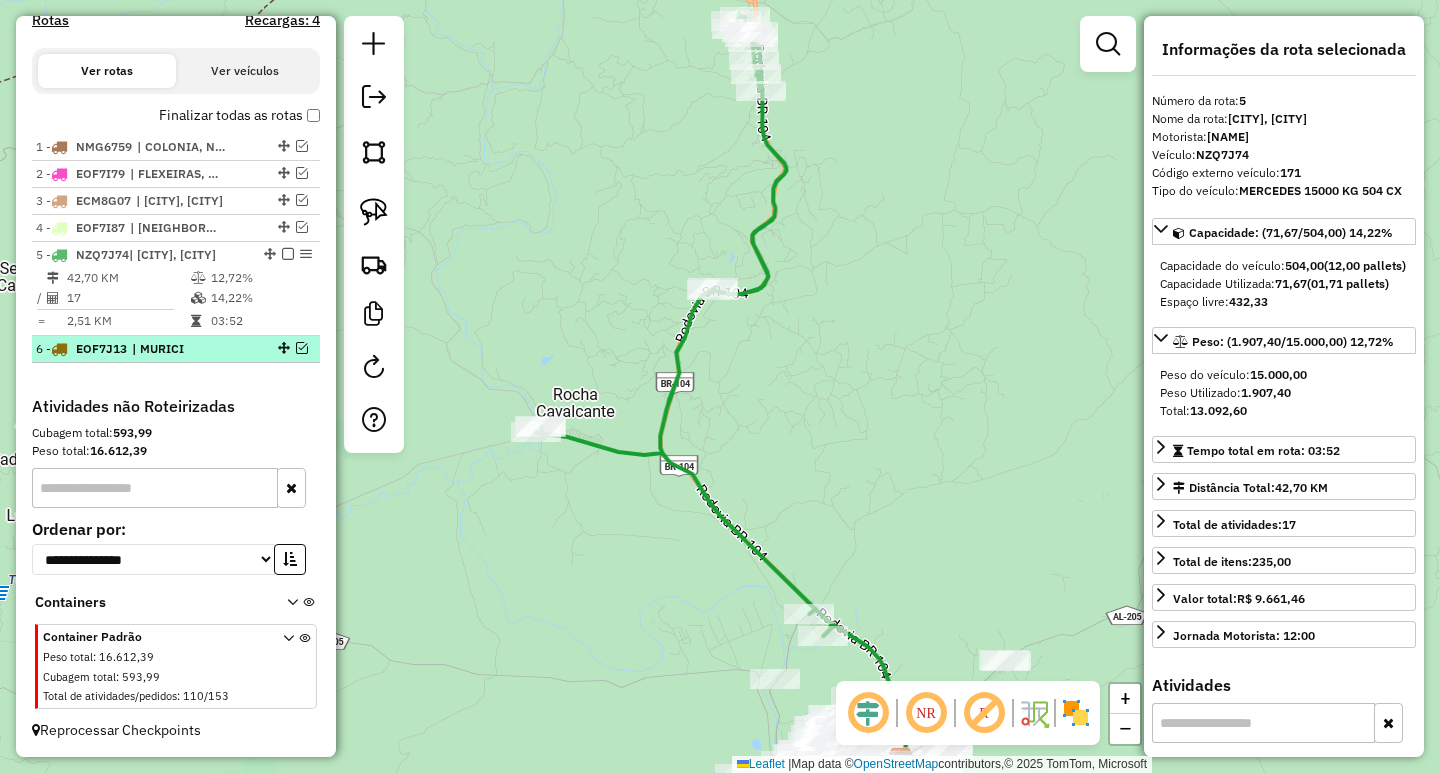 click at bounding box center [282, 348] 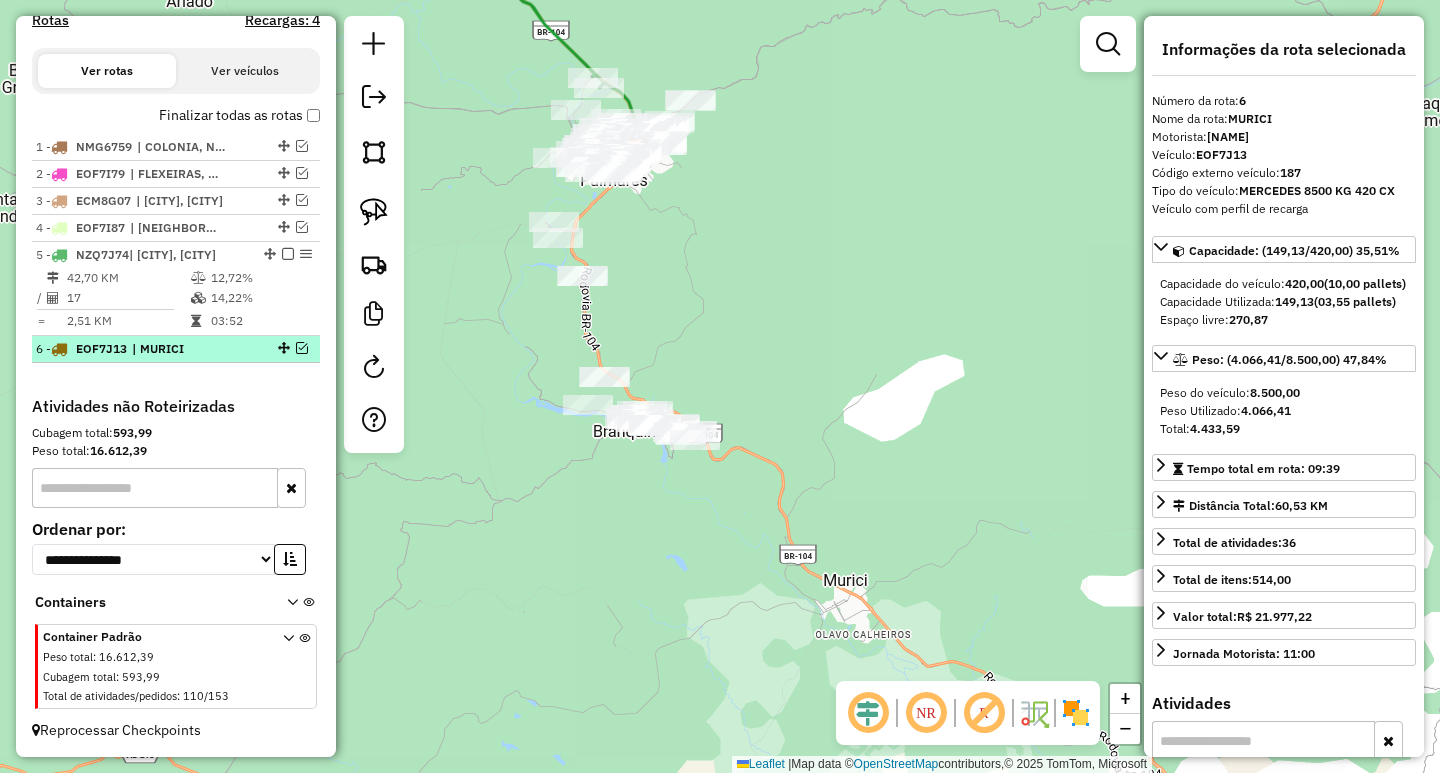 click at bounding box center [302, 348] 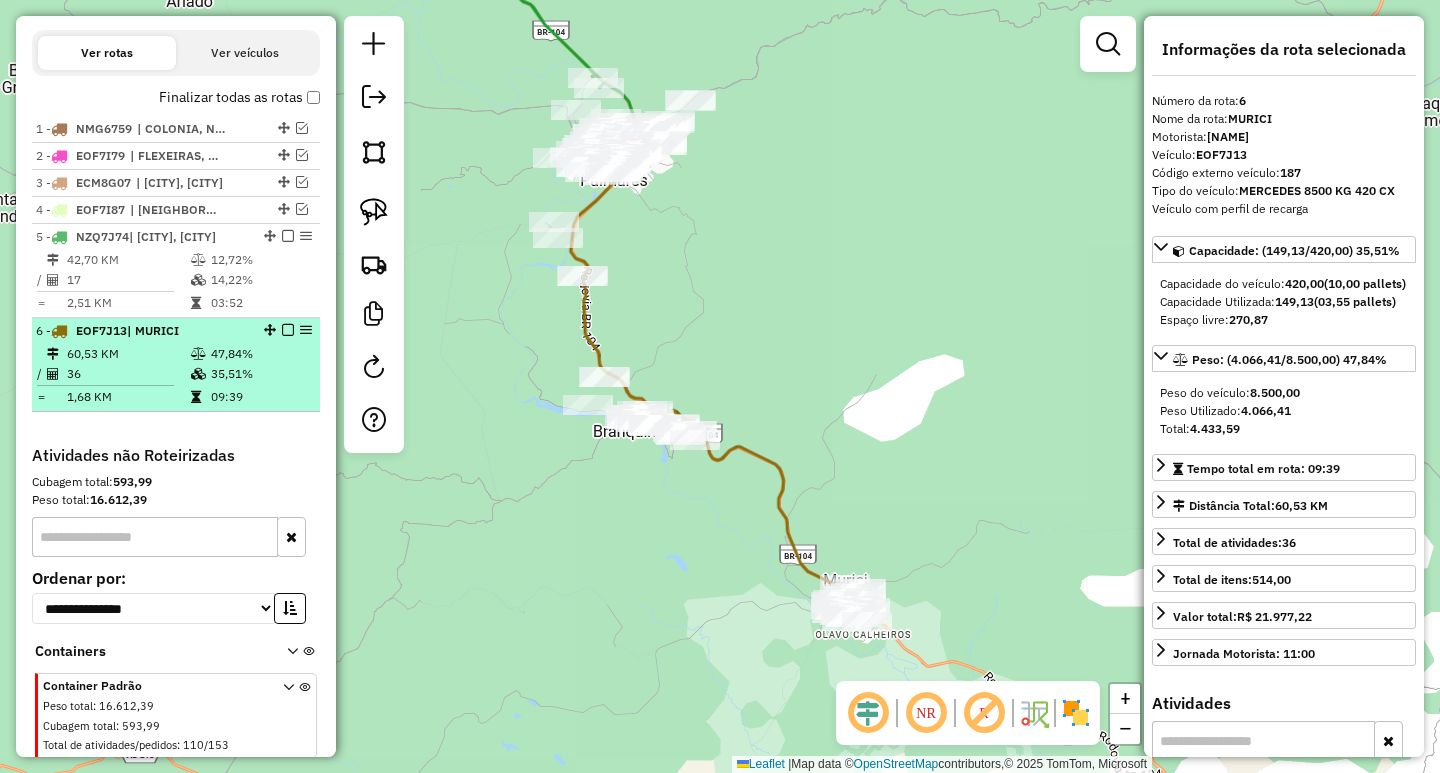 scroll, scrollTop: 757, scrollLeft: 0, axis: vertical 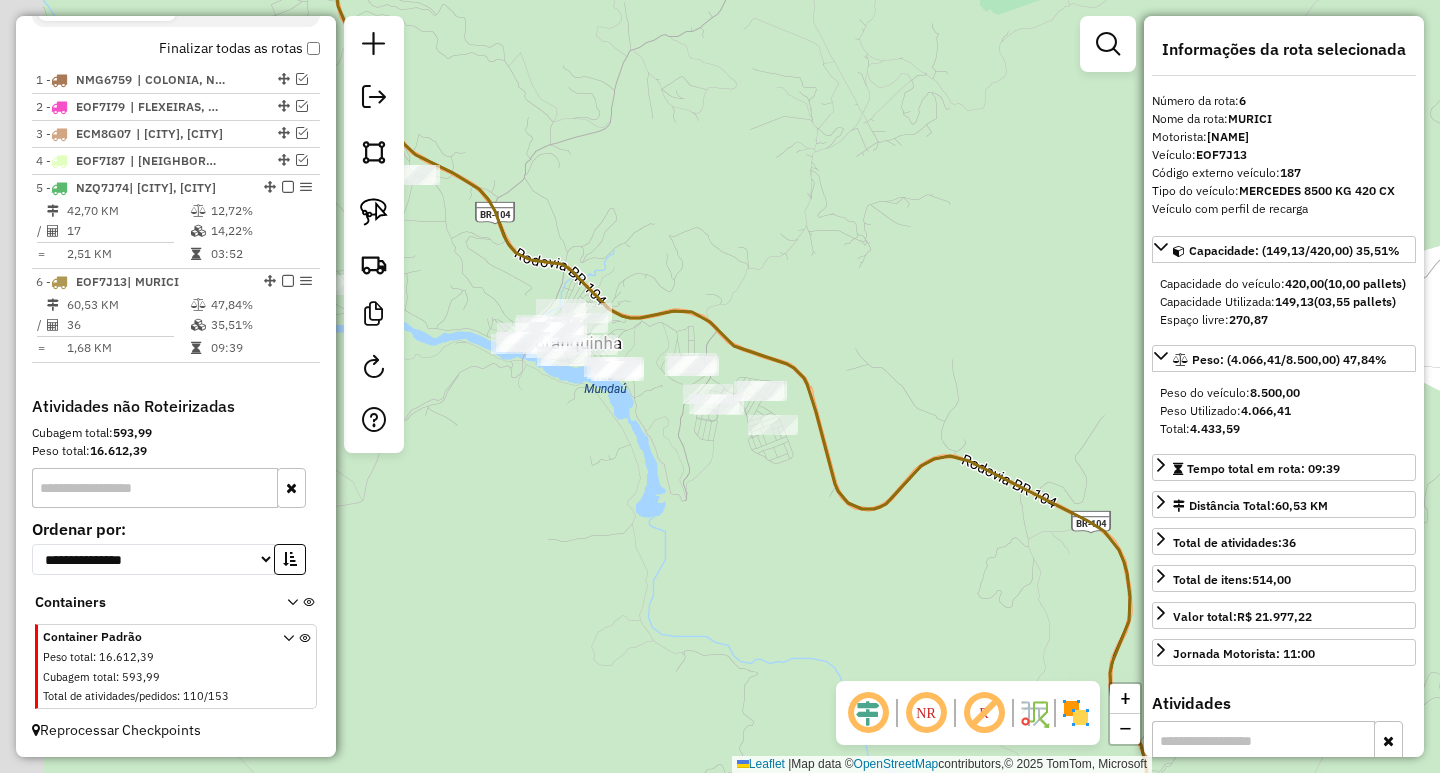 drag, startPoint x: 578, startPoint y: 394, endPoint x: 893, endPoint y: 498, distance: 331.72427 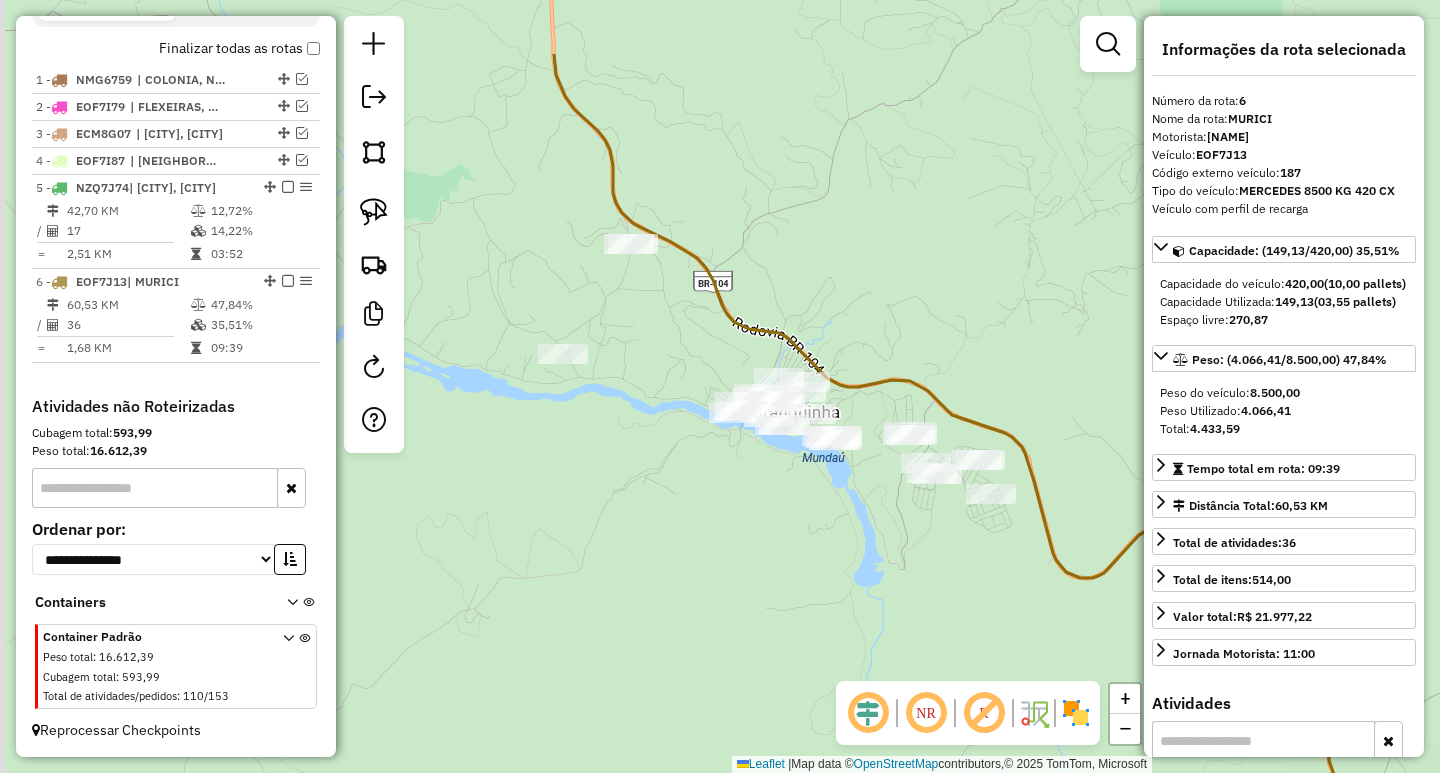 drag, startPoint x: 768, startPoint y: 213, endPoint x: 852, endPoint y: 521, distance: 319.2491 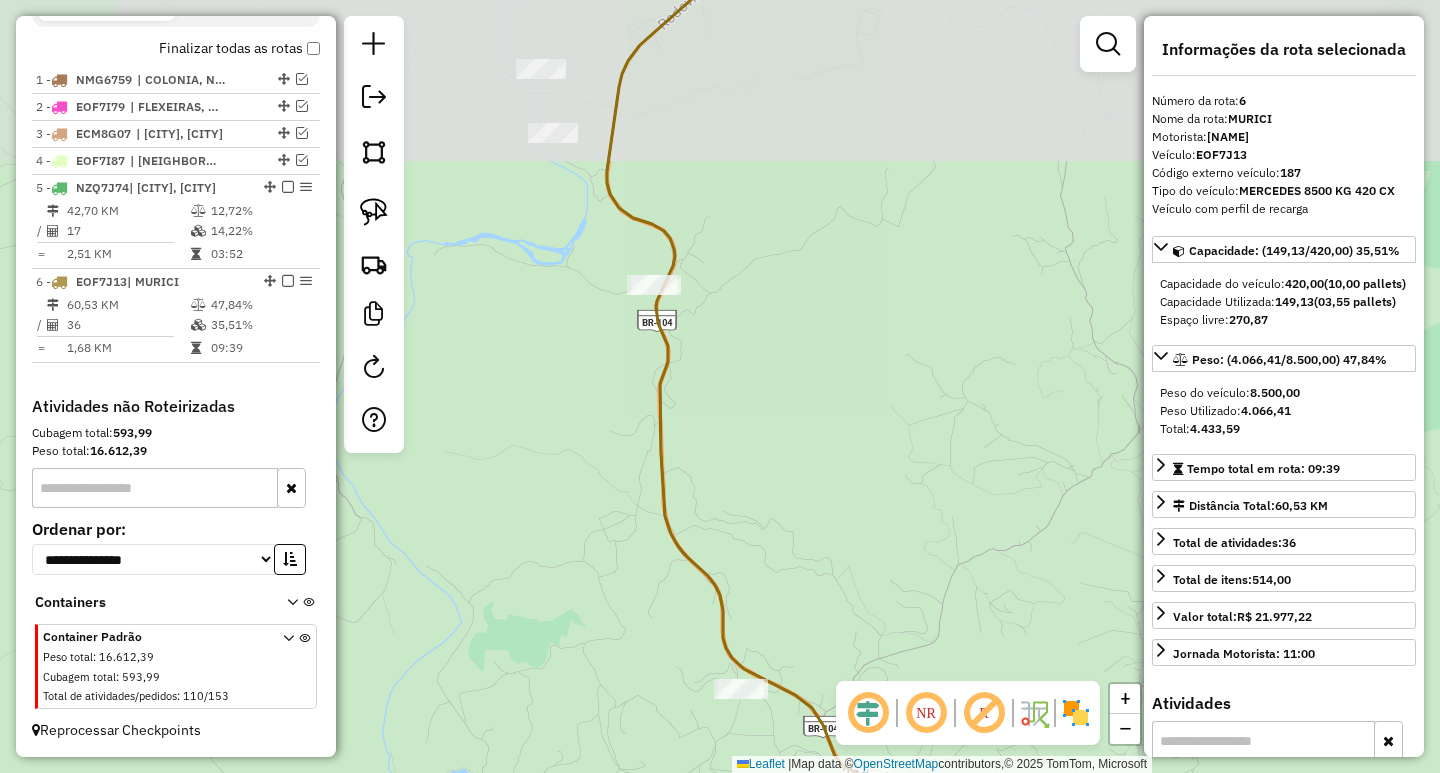 drag, startPoint x: 739, startPoint y: 352, endPoint x: 754, endPoint y: 488, distance: 136.8247 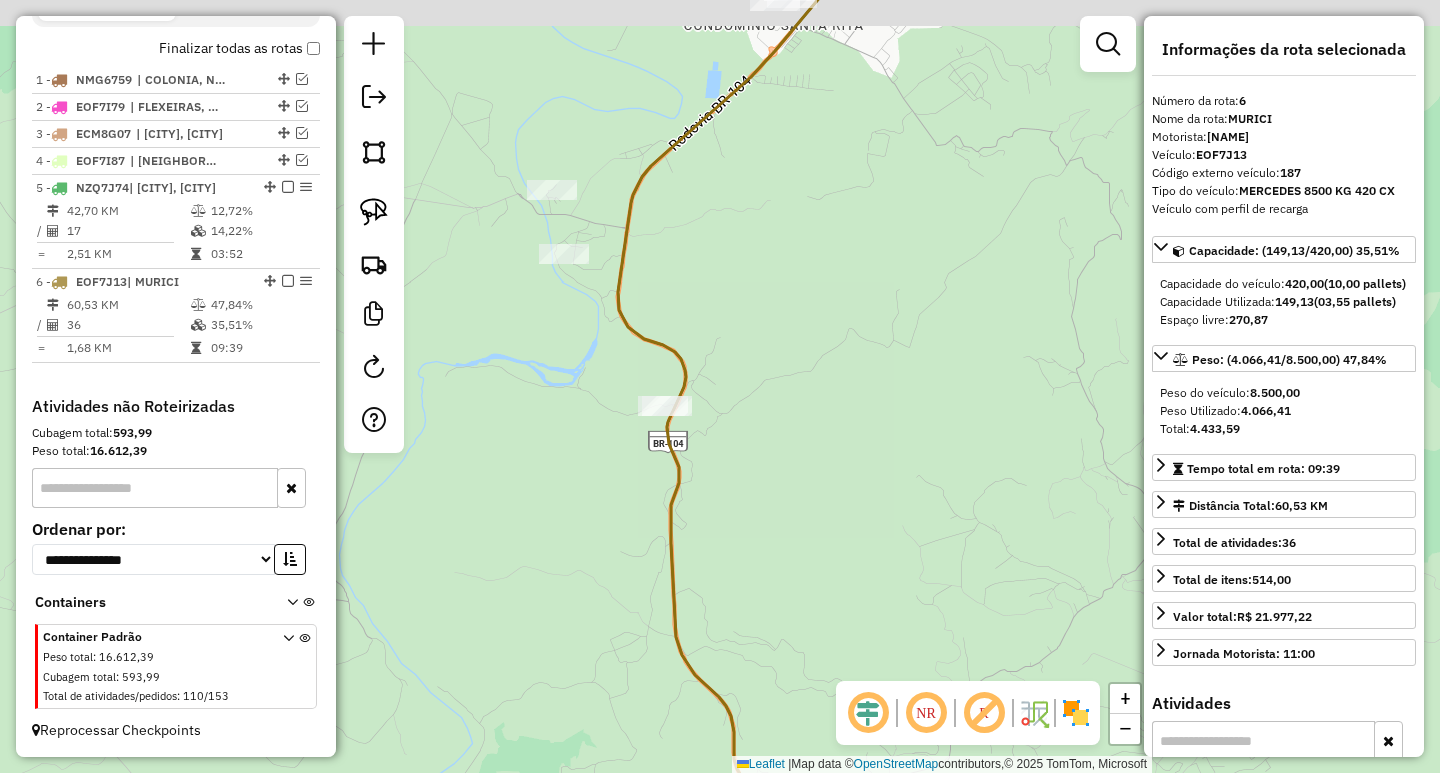 drag, startPoint x: 742, startPoint y: 351, endPoint x: 744, endPoint y: 388, distance: 37.054016 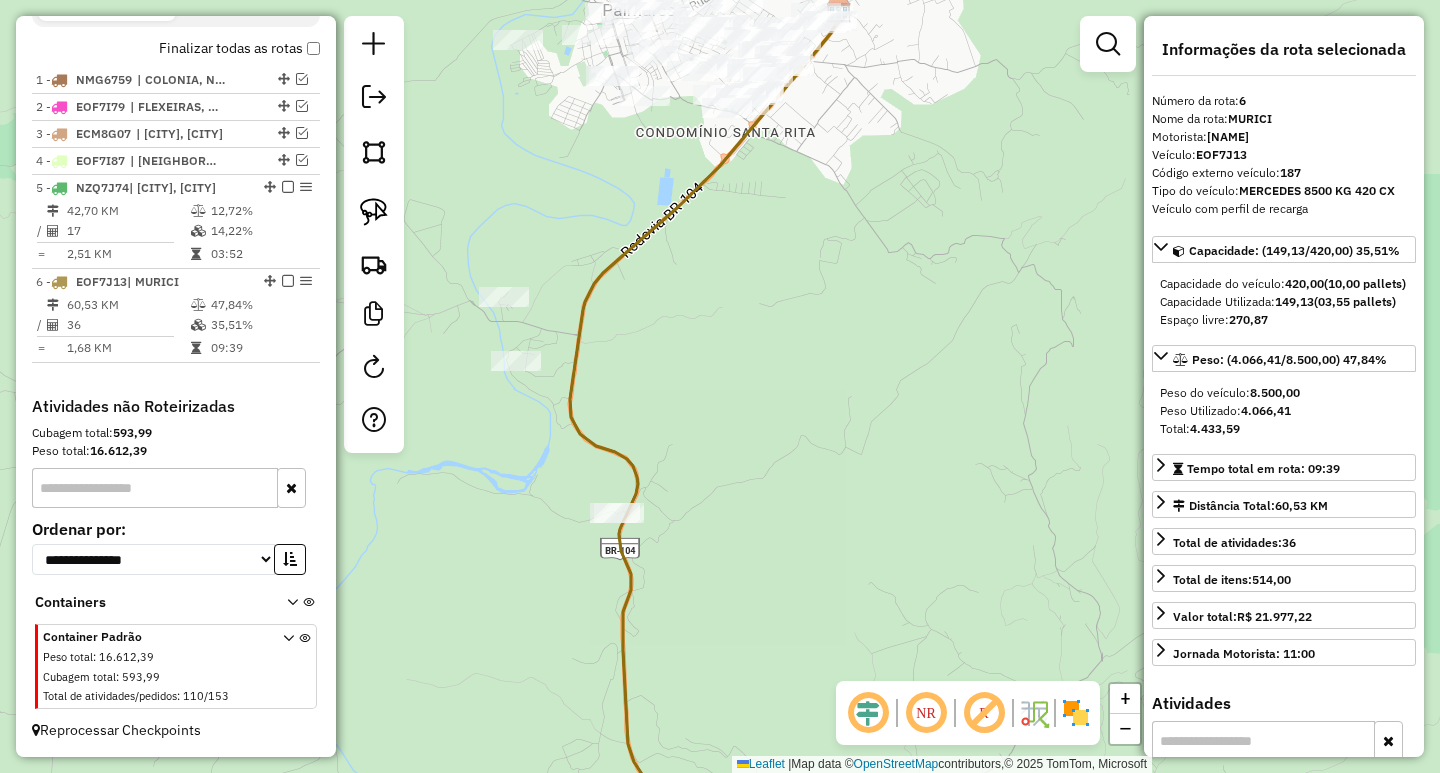 drag, startPoint x: 741, startPoint y: 395, endPoint x: 695, endPoint y: 495, distance: 110.0727 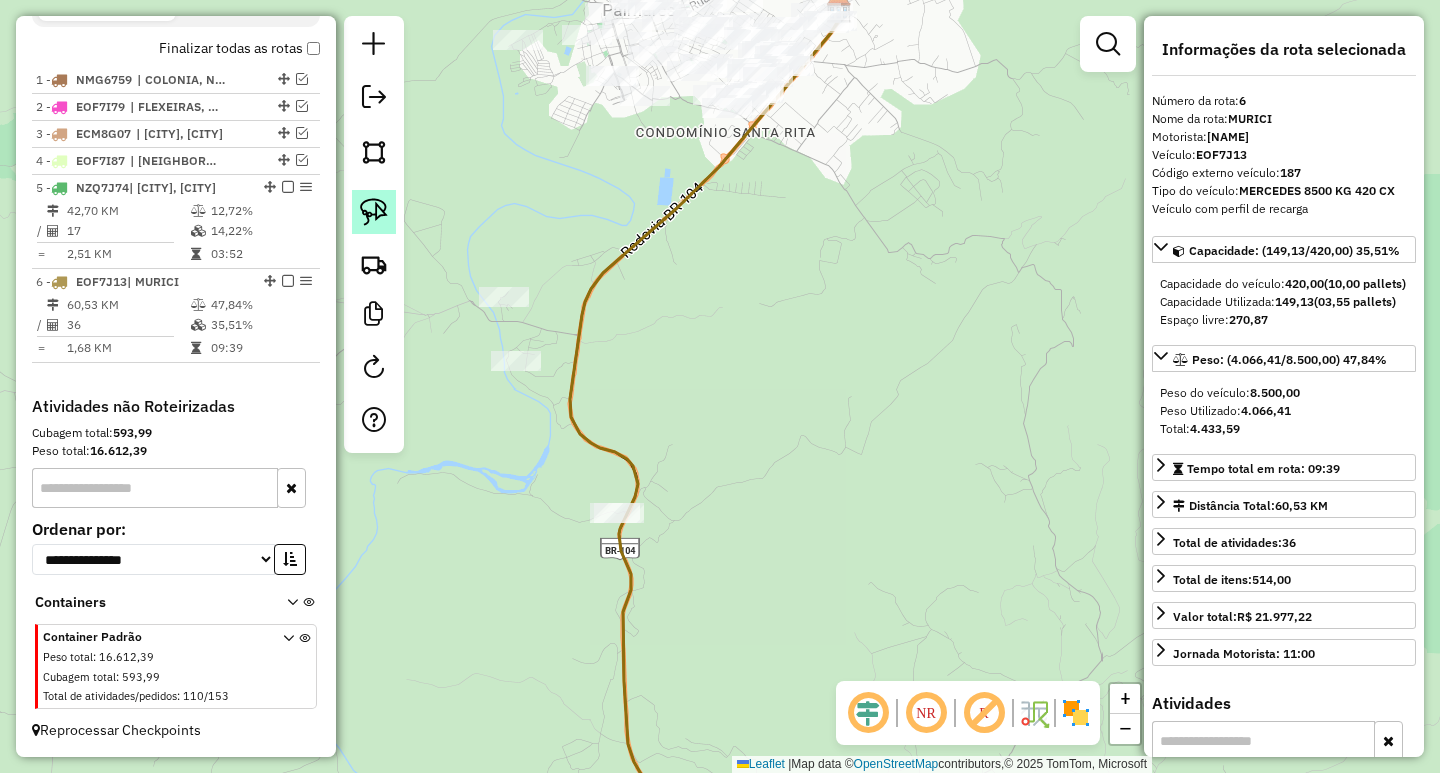 click 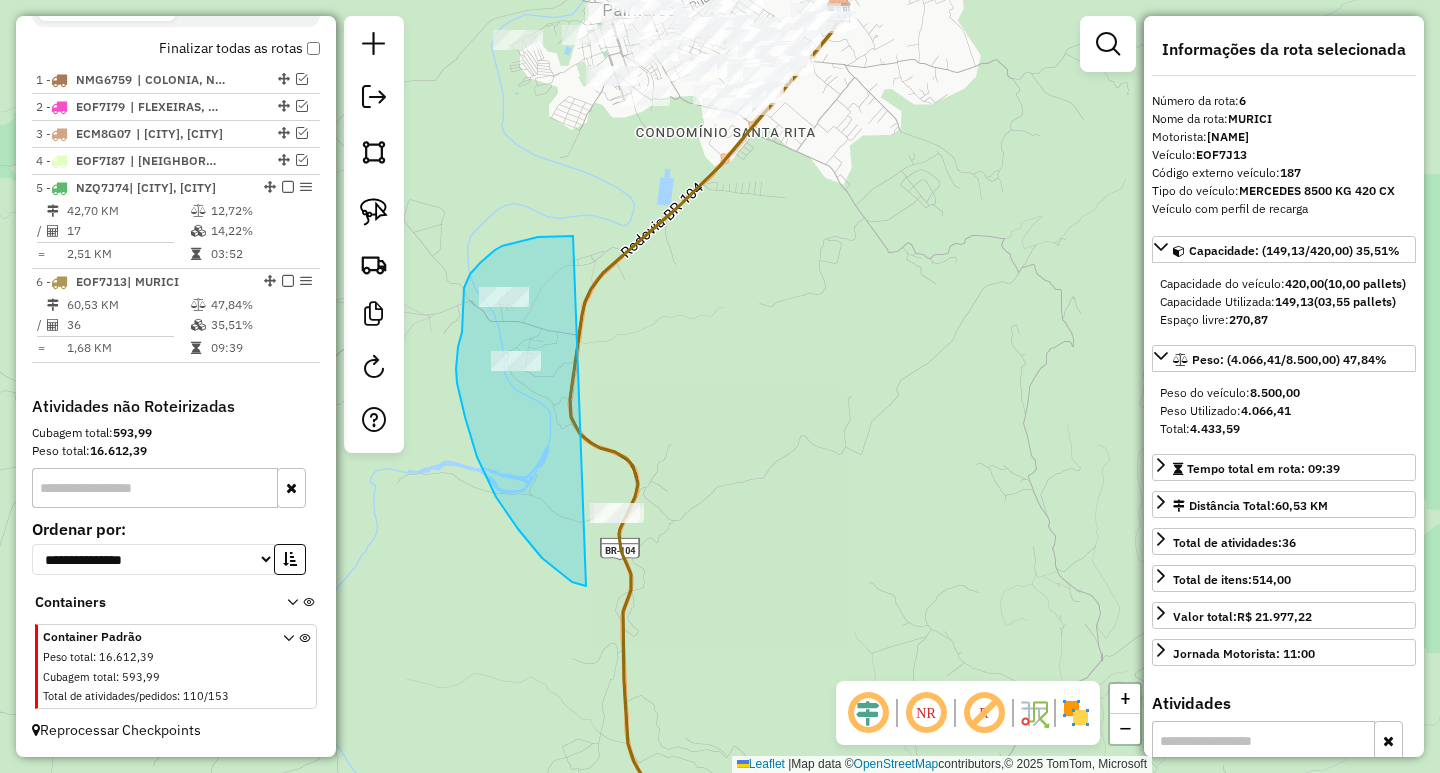 drag, startPoint x: 570, startPoint y: 236, endPoint x: 723, endPoint y: 495, distance: 300.81555 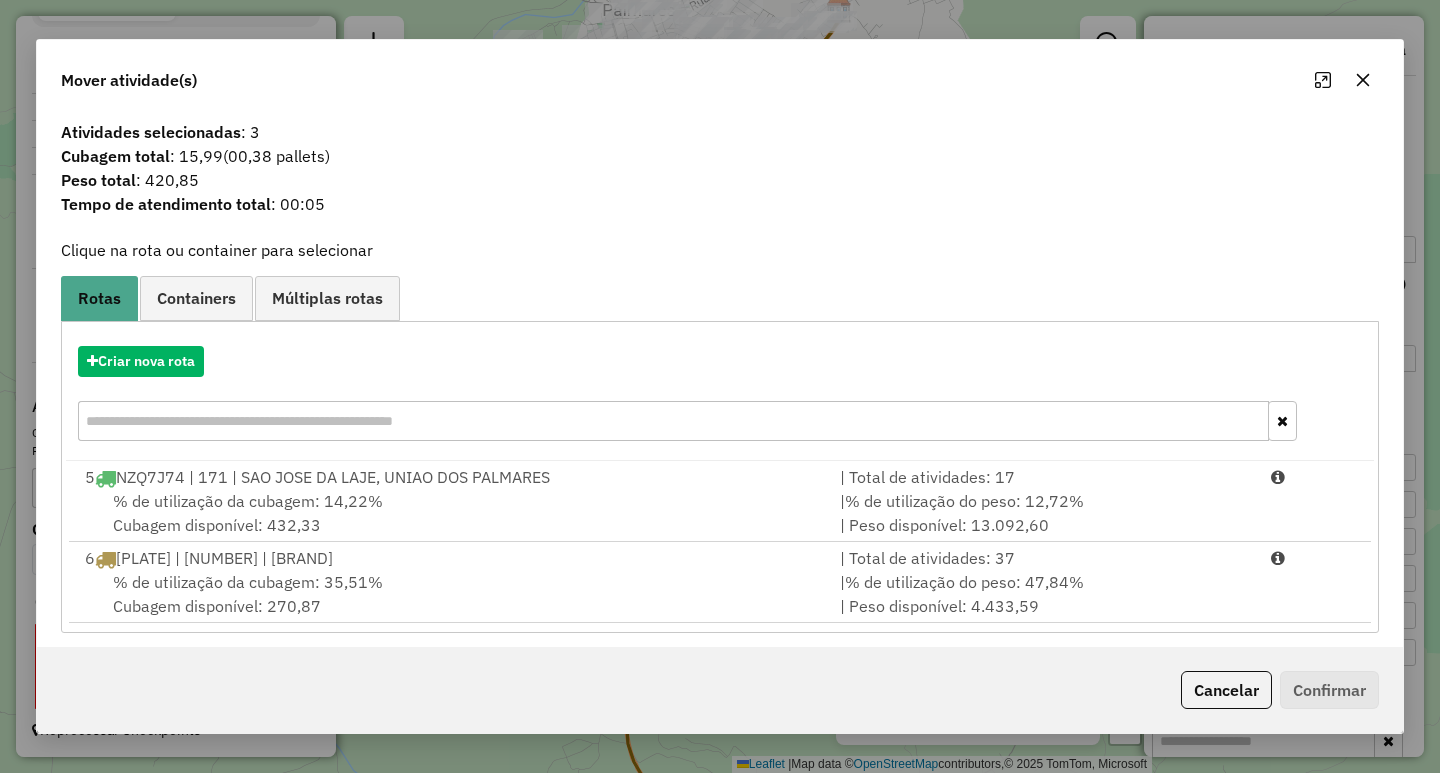 click on "% de utilização da cubagem: 35,51%  Cubagem disponível: 270,87" at bounding box center [450, 594] 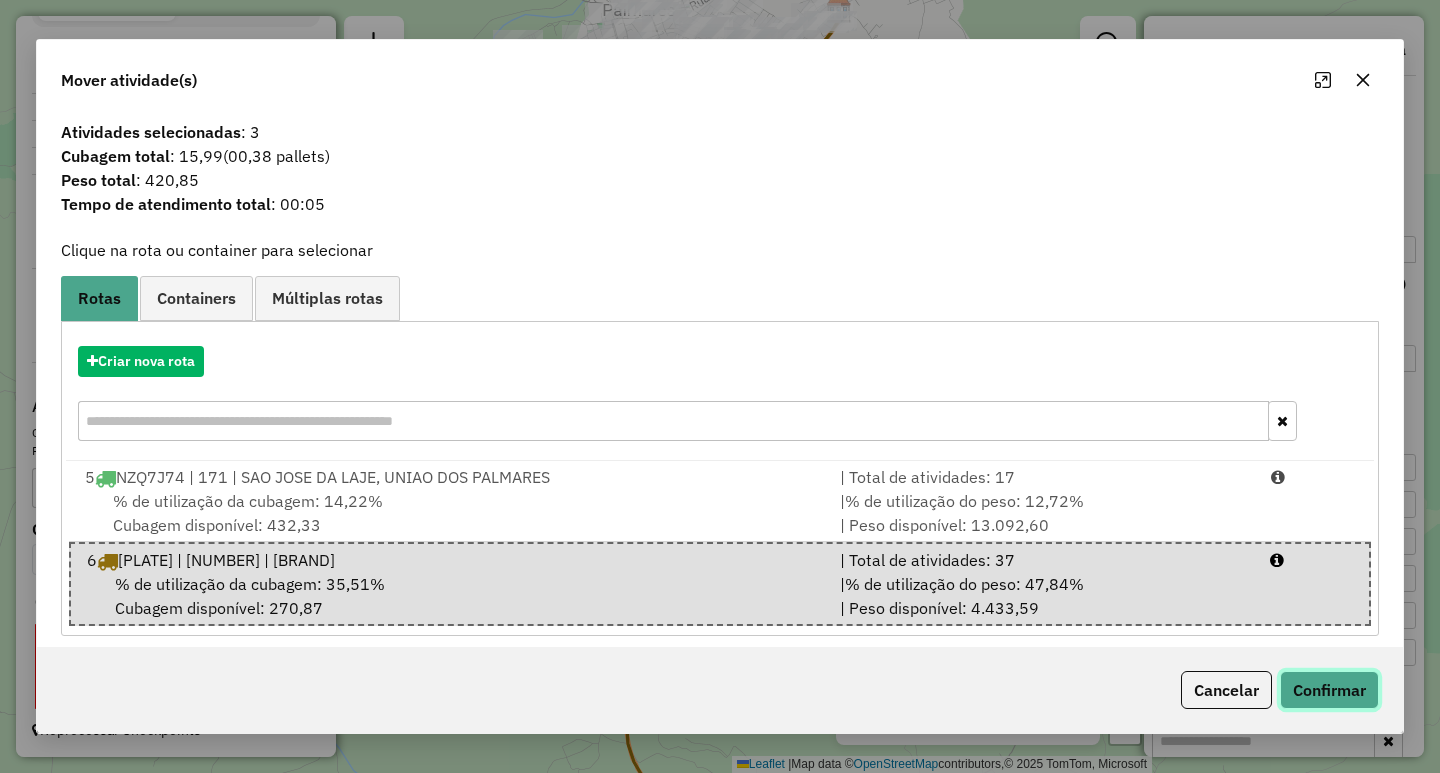 click on "Confirmar" 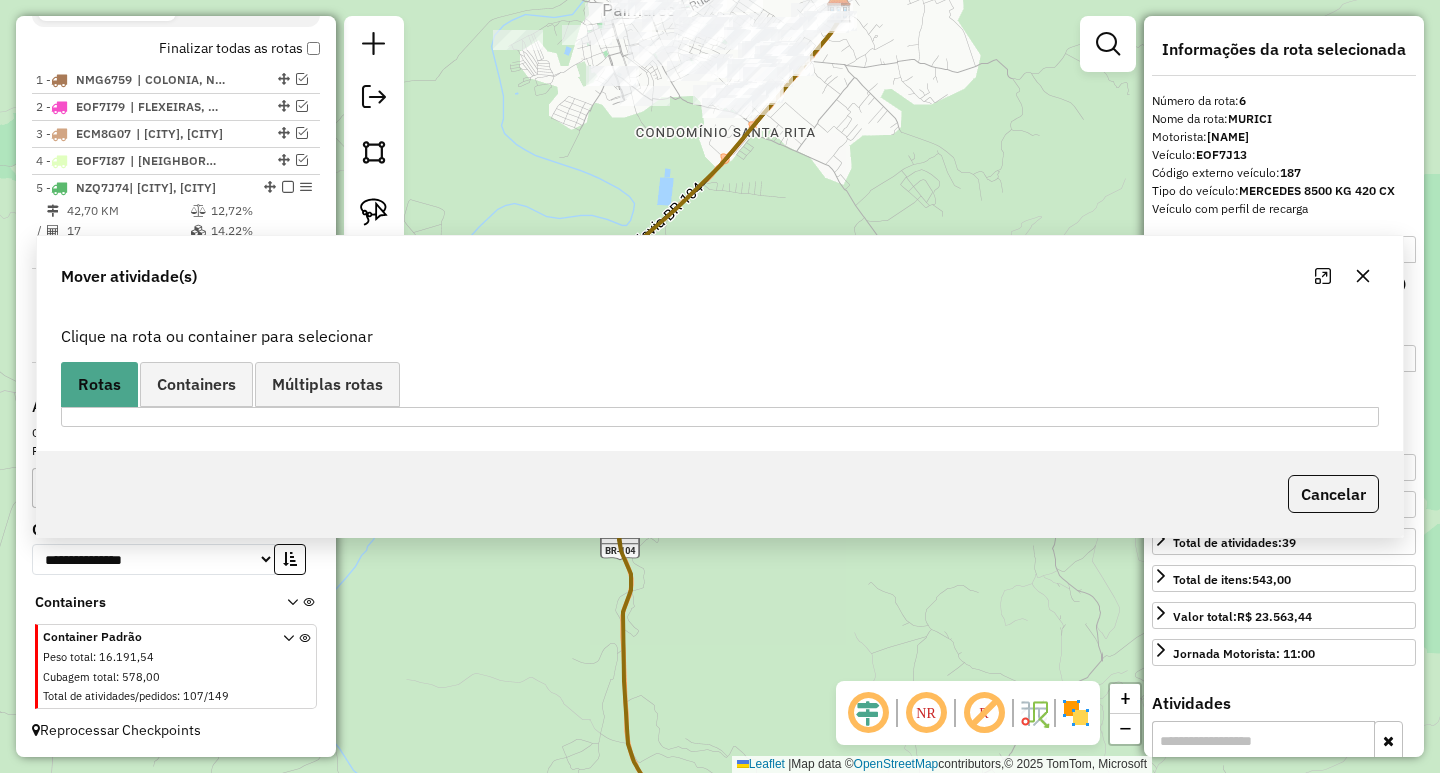 scroll, scrollTop: 766, scrollLeft: 0, axis: vertical 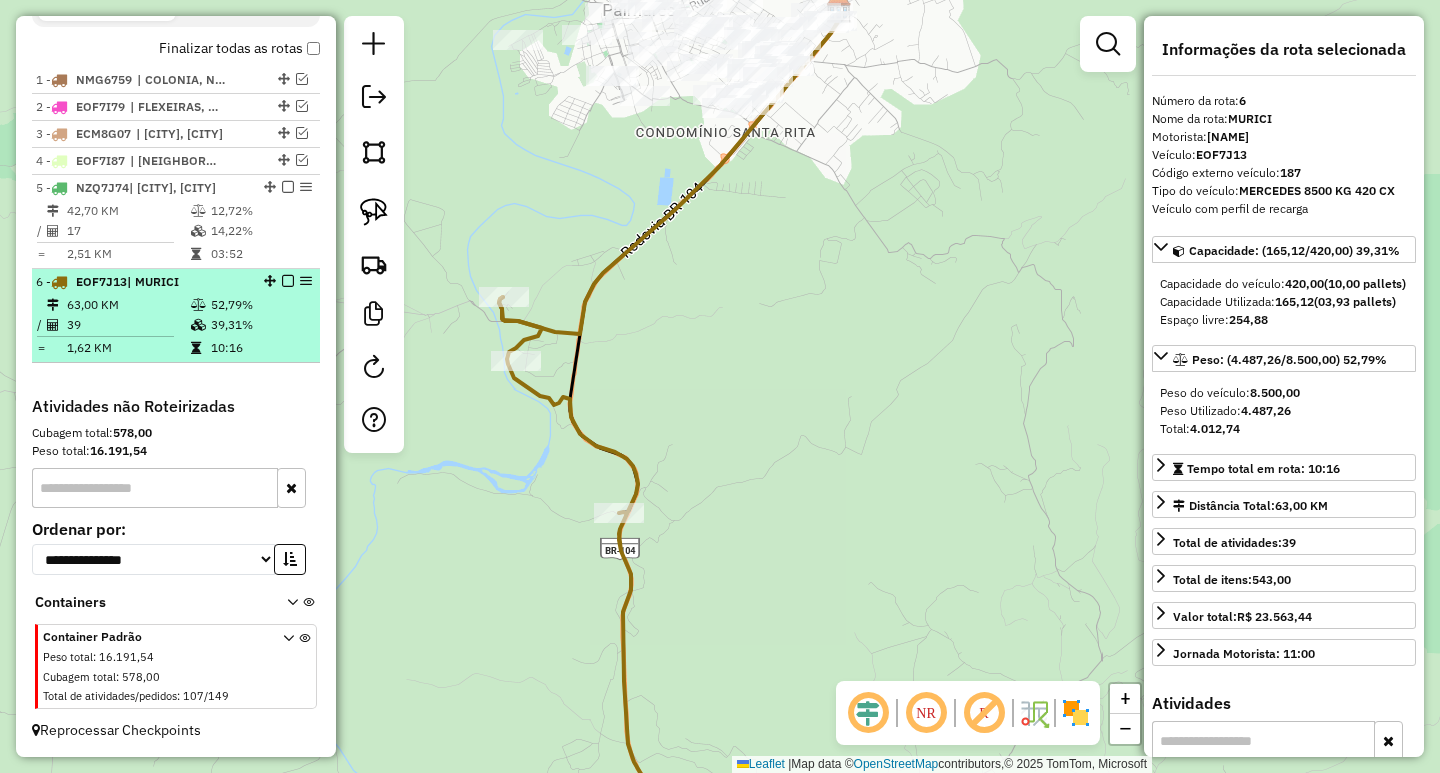 click at bounding box center (288, 281) 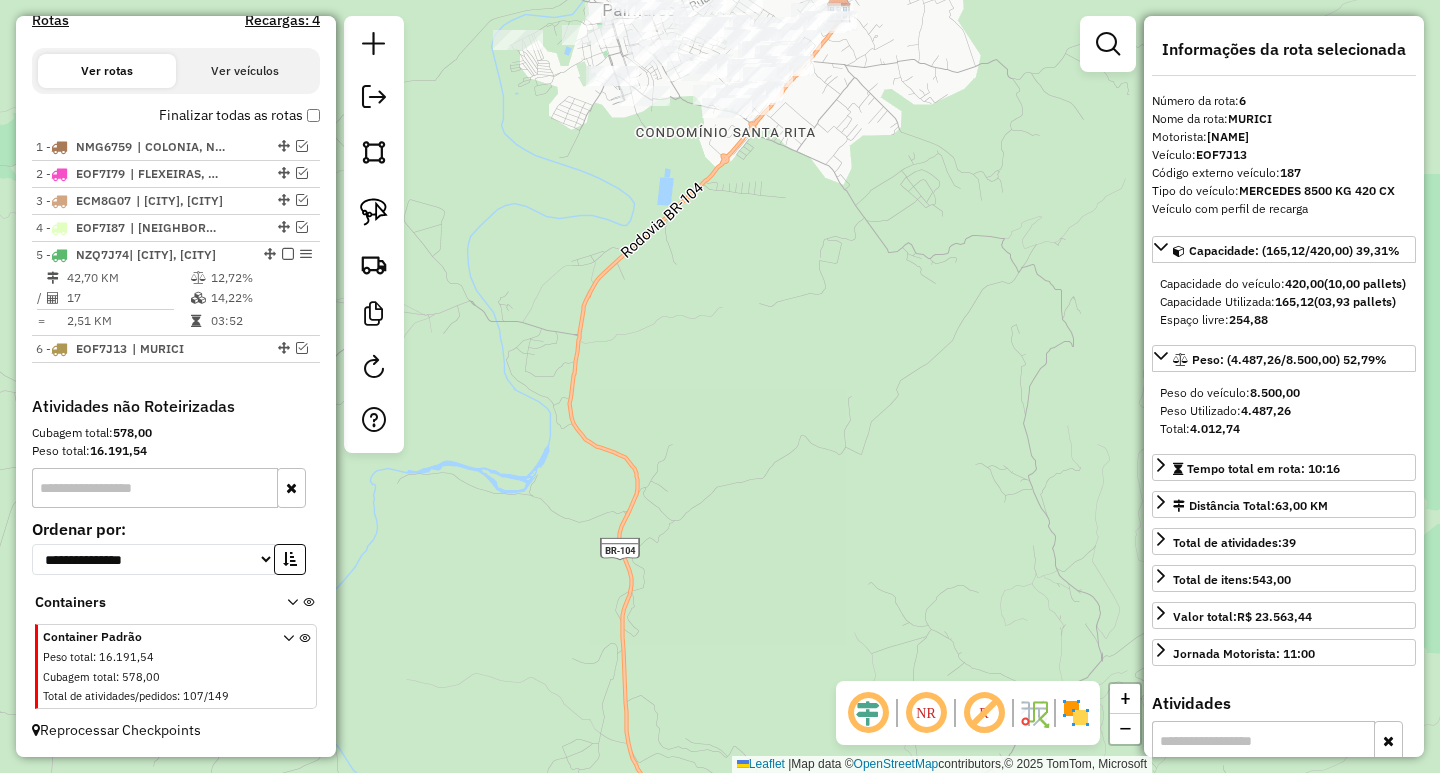 scroll, scrollTop: 699, scrollLeft: 0, axis: vertical 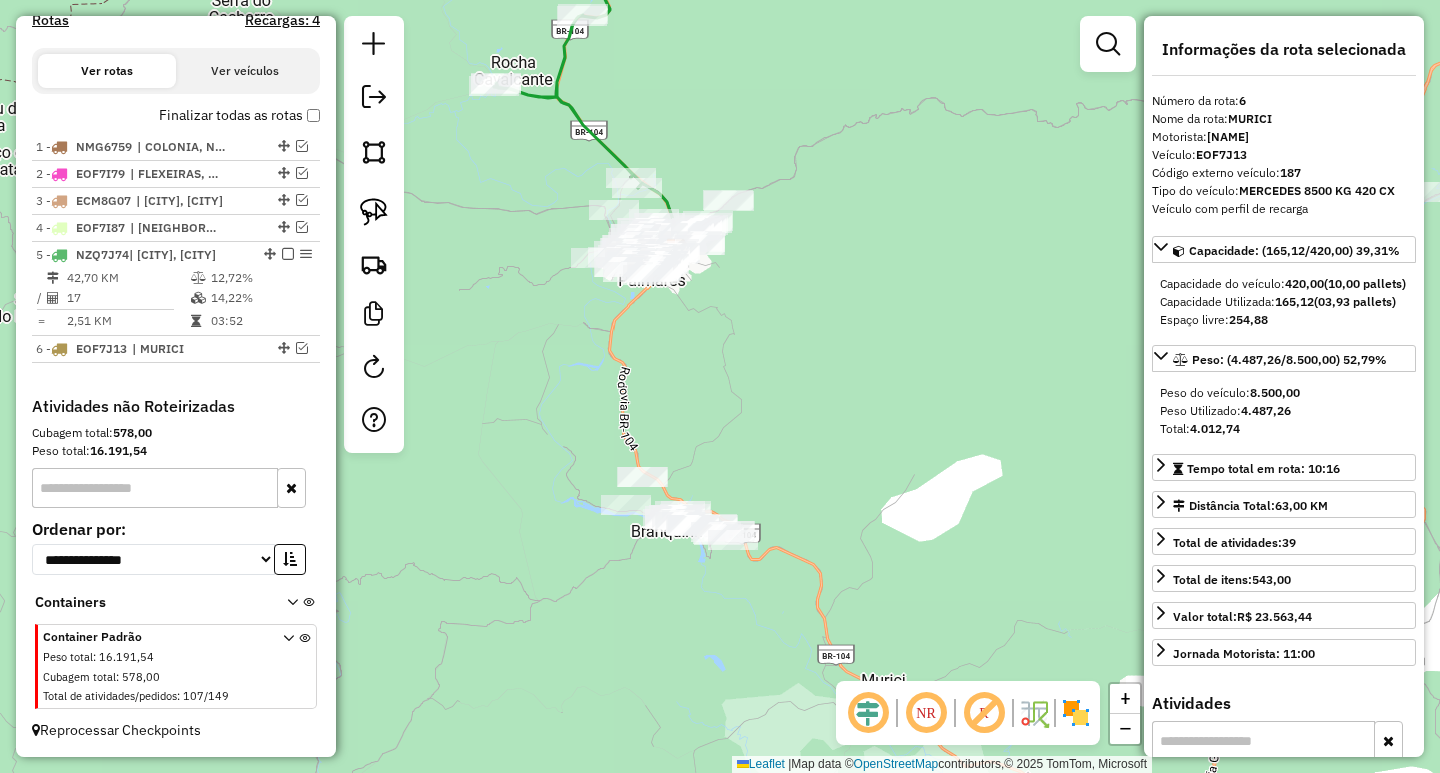 drag, startPoint x: 792, startPoint y: 447, endPoint x: 753, endPoint y: 262, distance: 189.06613 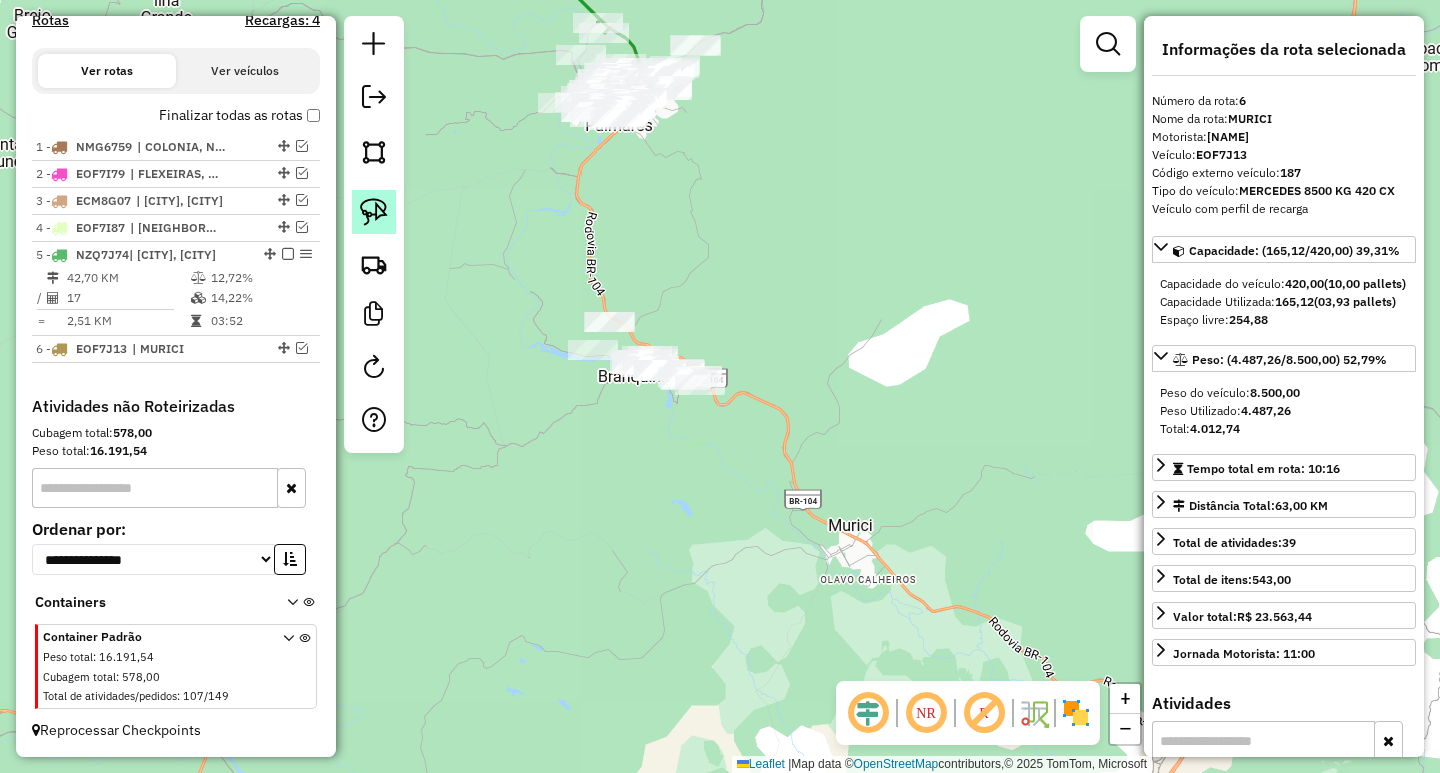 click 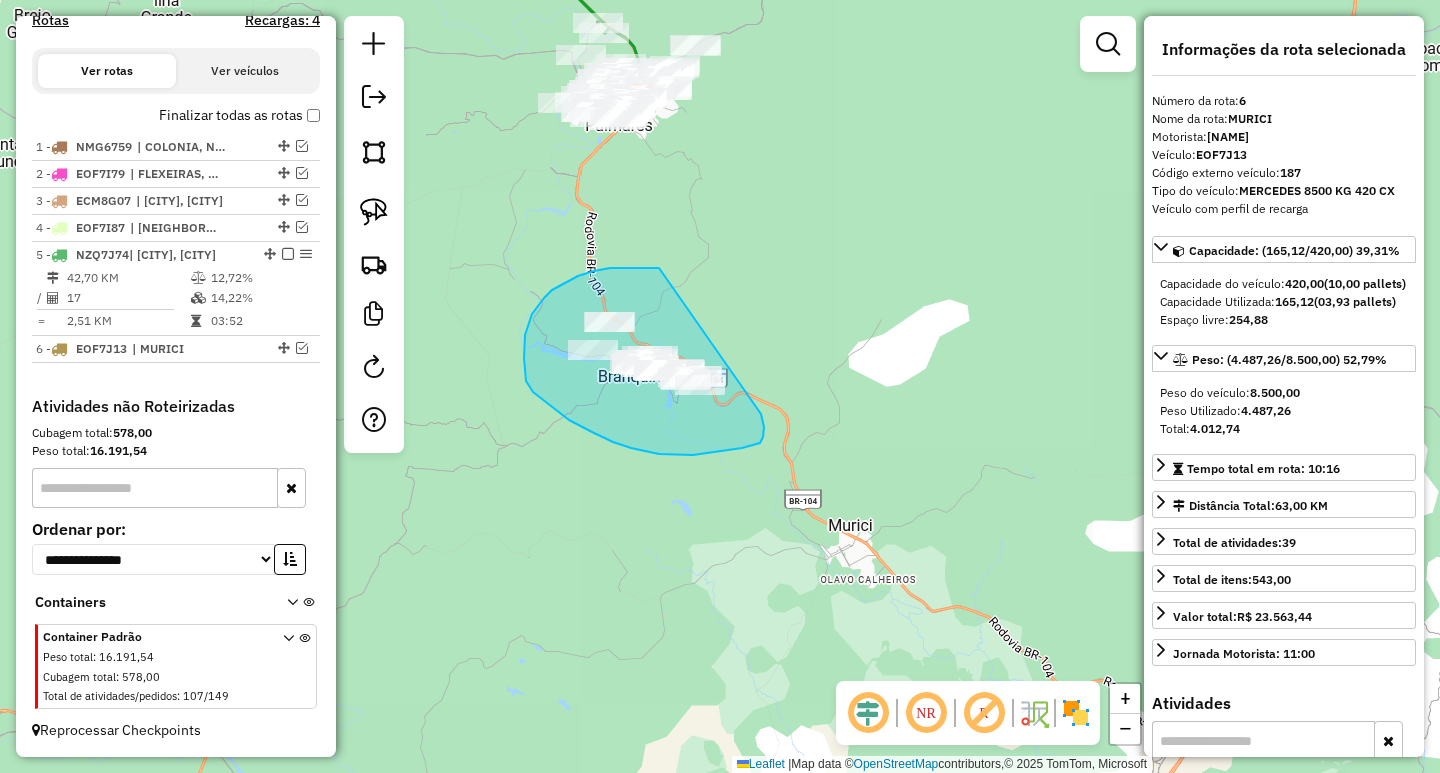 drag, startPoint x: 656, startPoint y: 268, endPoint x: 751, endPoint y: 381, distance: 147.62791 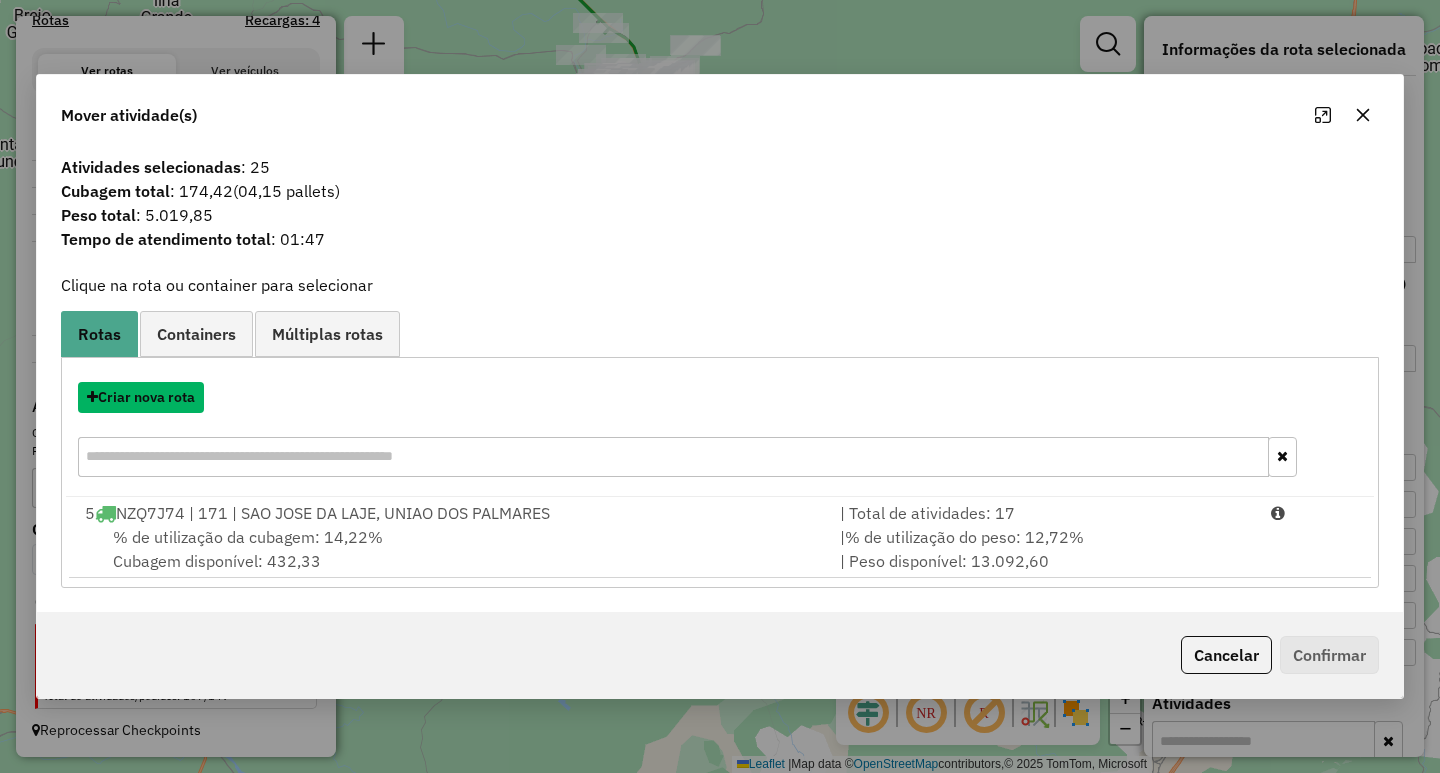 click on "Criar nova rota" at bounding box center (141, 397) 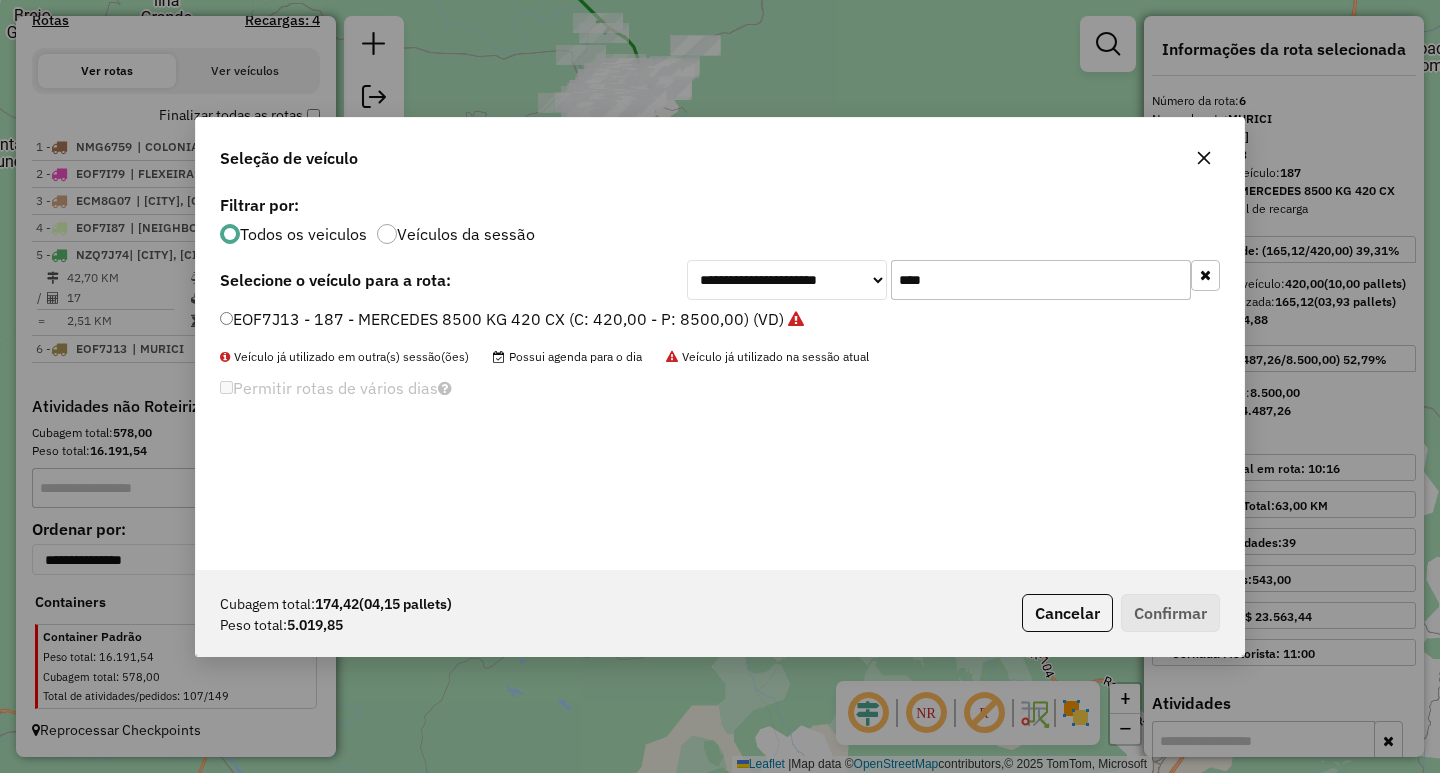 scroll, scrollTop: 11, scrollLeft: 6, axis: both 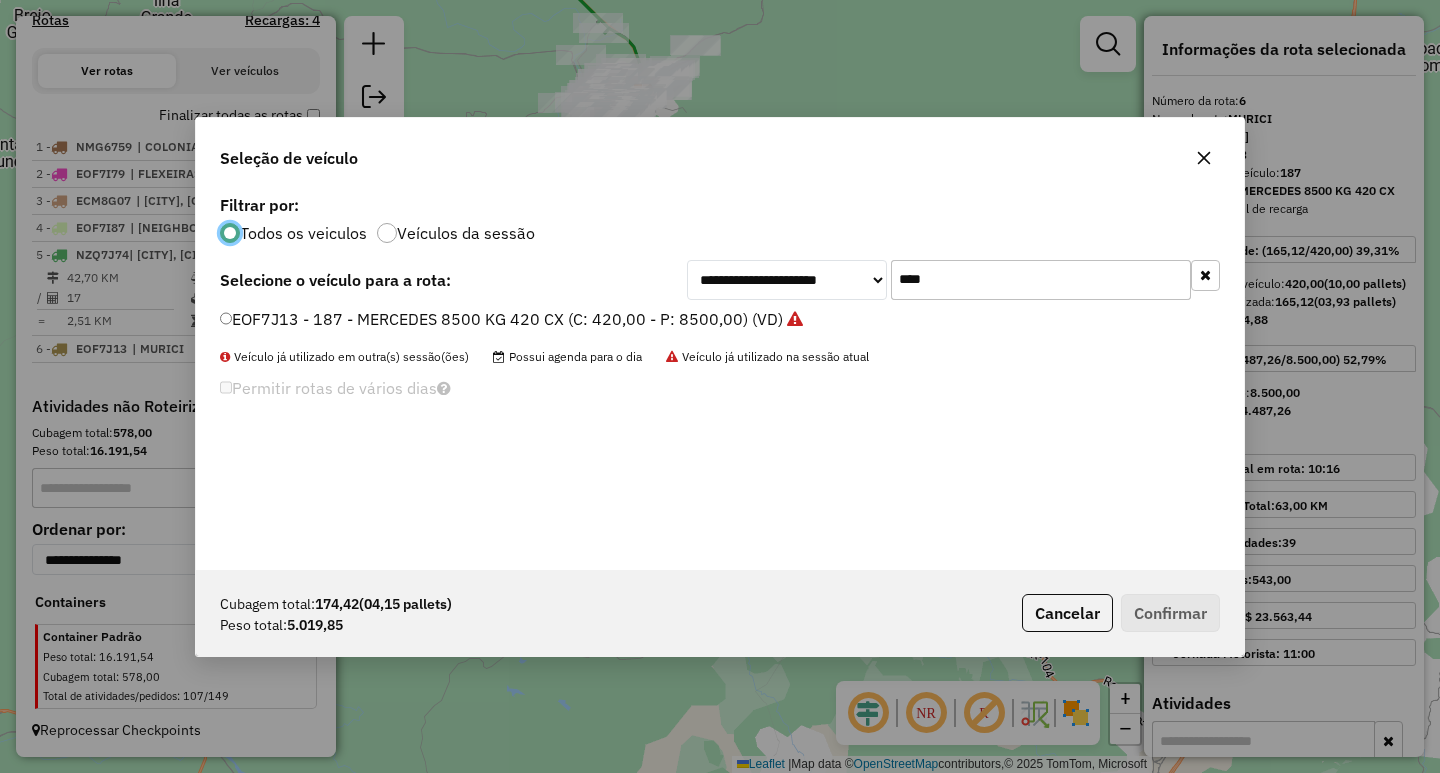 drag, startPoint x: 988, startPoint y: 280, endPoint x: 827, endPoint y: 281, distance: 161.00311 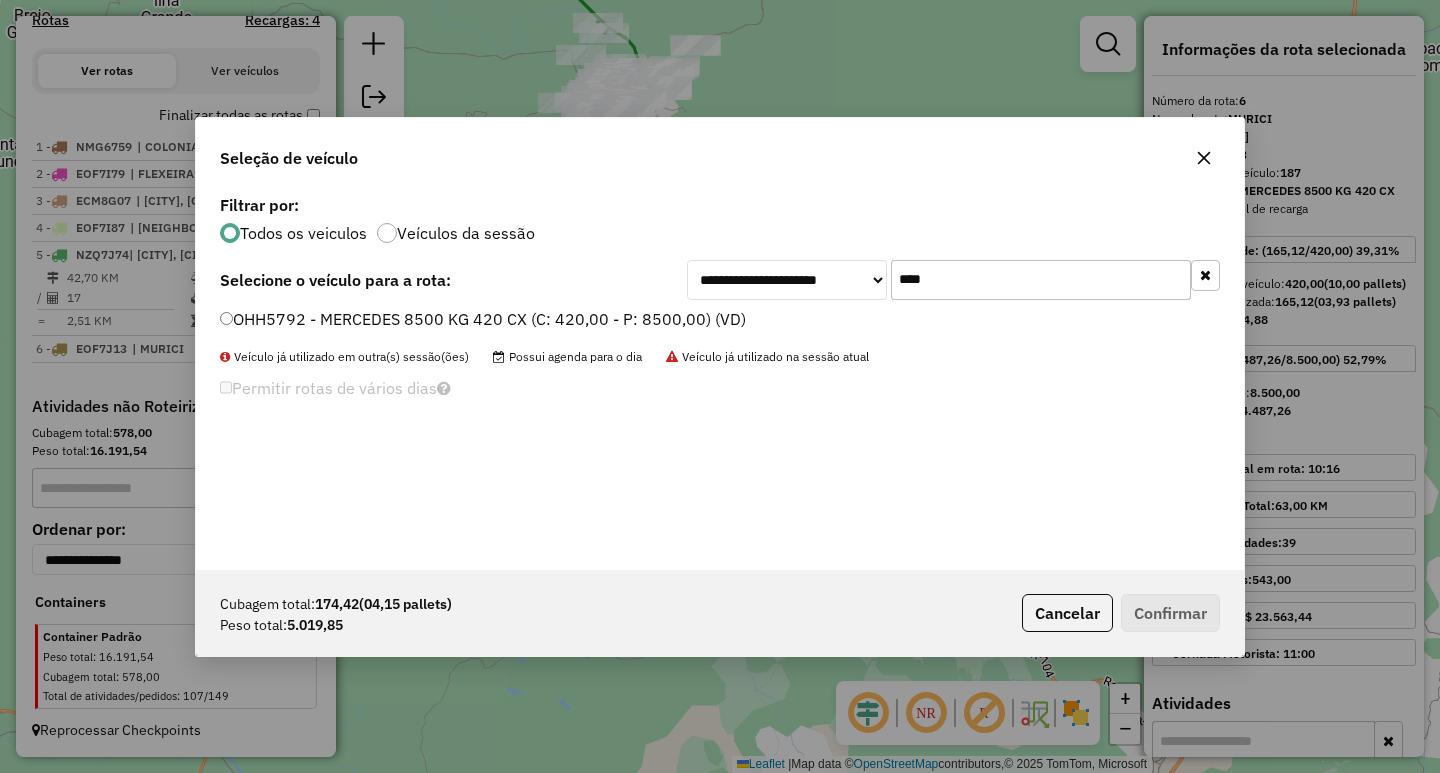 type on "****" 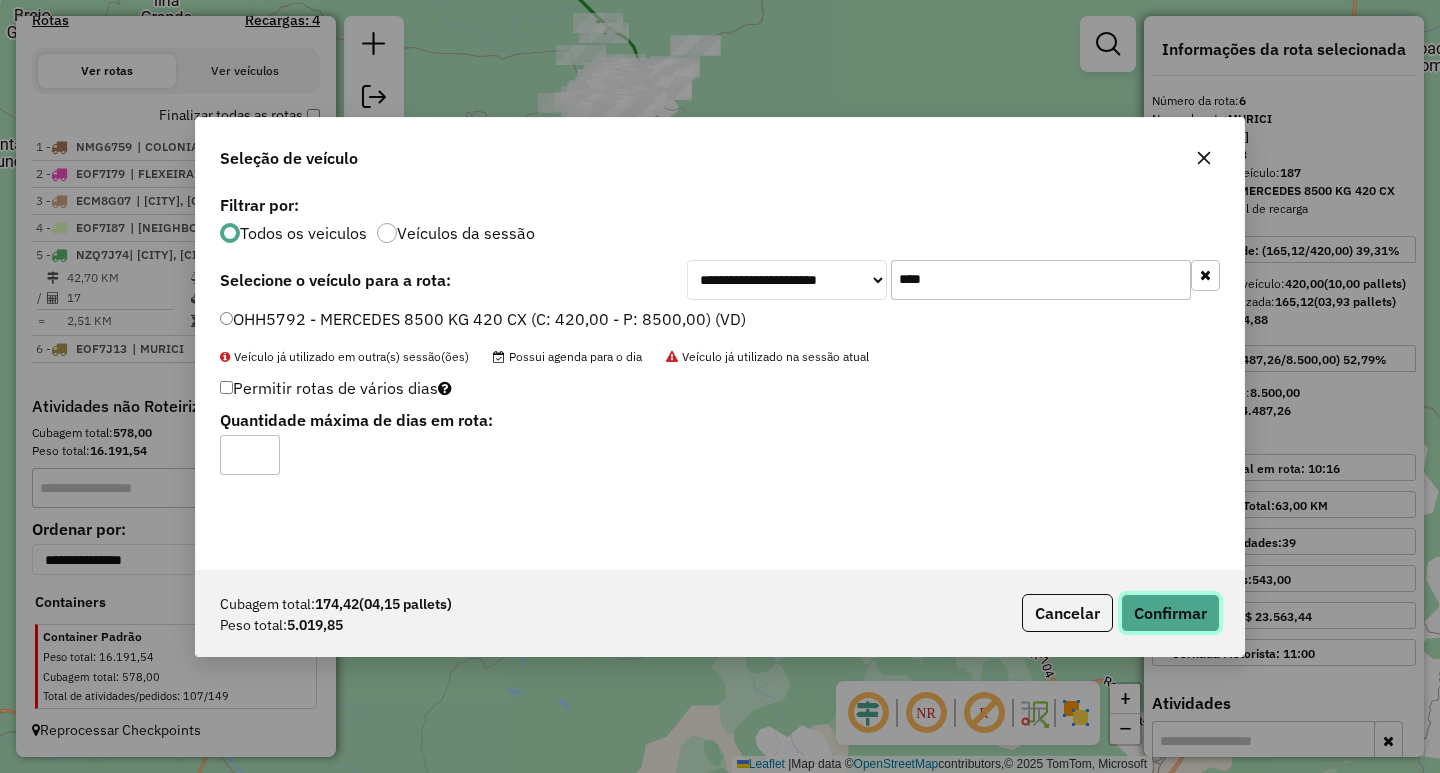 click on "Confirmar" 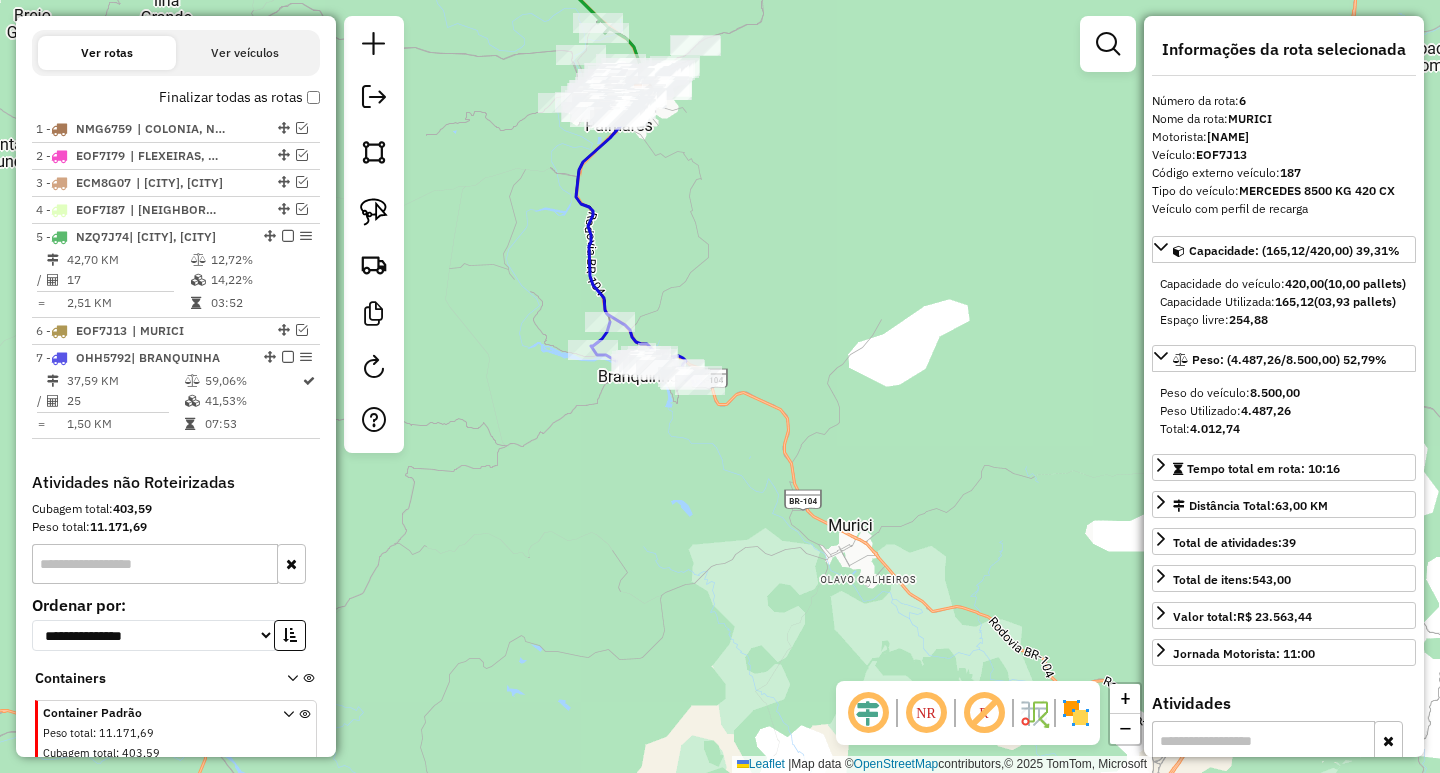 scroll, scrollTop: 793, scrollLeft: 0, axis: vertical 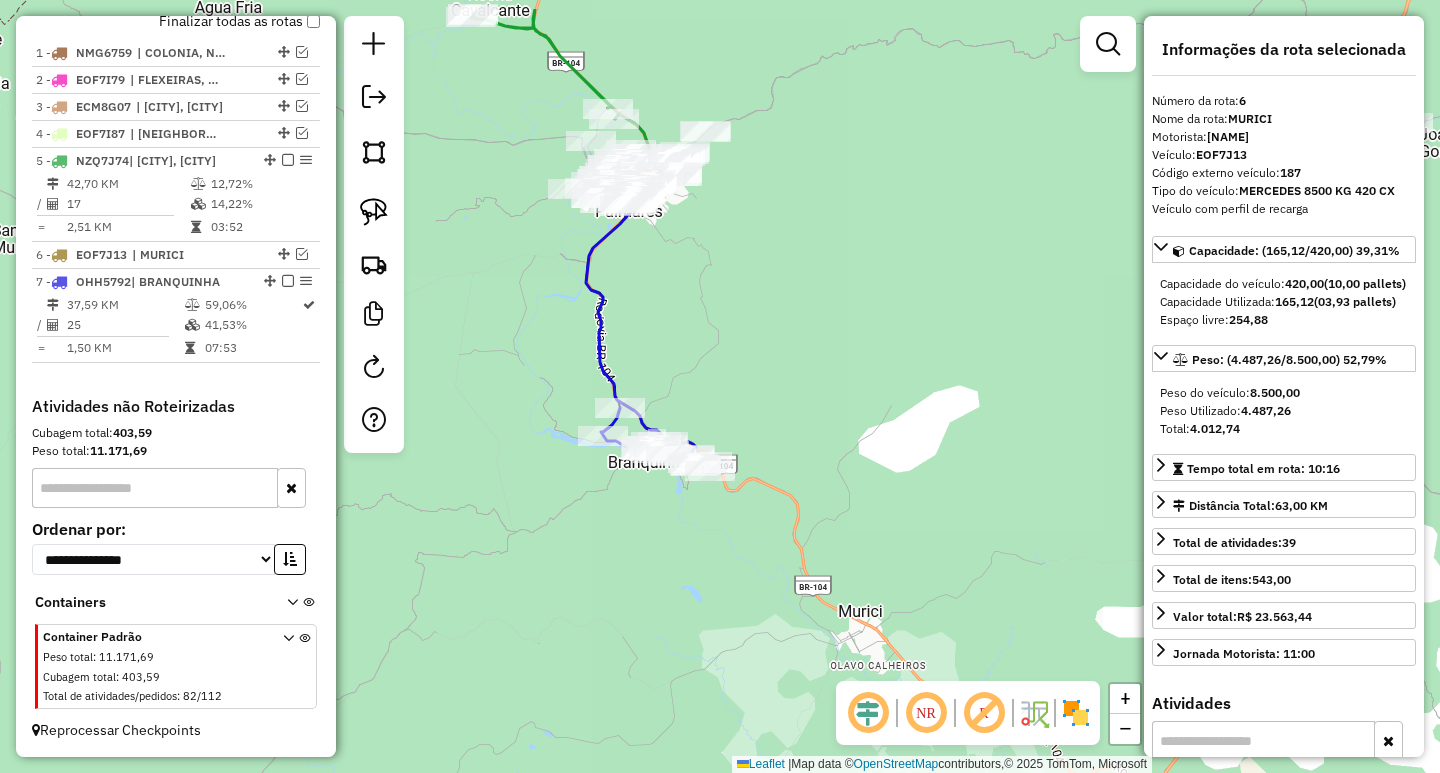 drag, startPoint x: 660, startPoint y: 184, endPoint x: 681, endPoint y: 396, distance: 213.03755 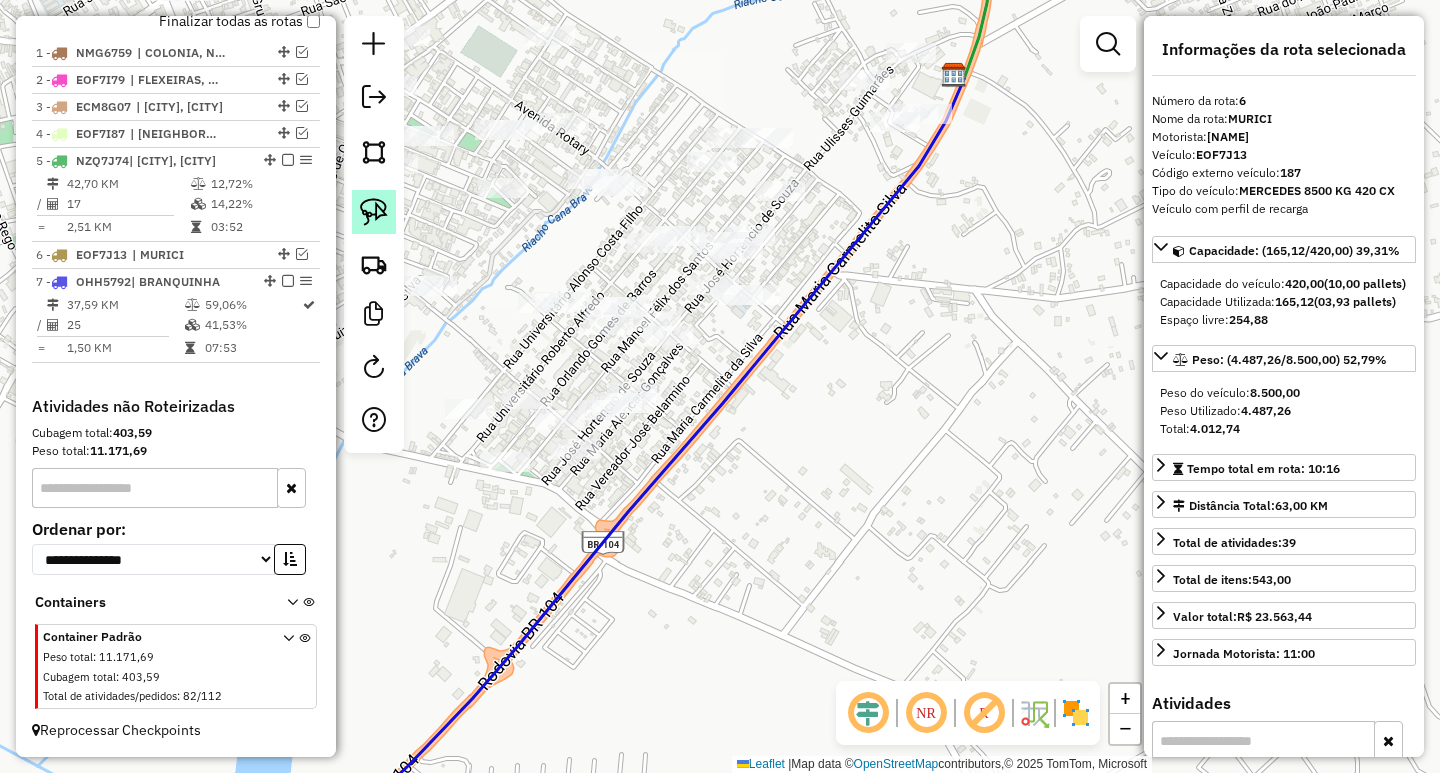 click 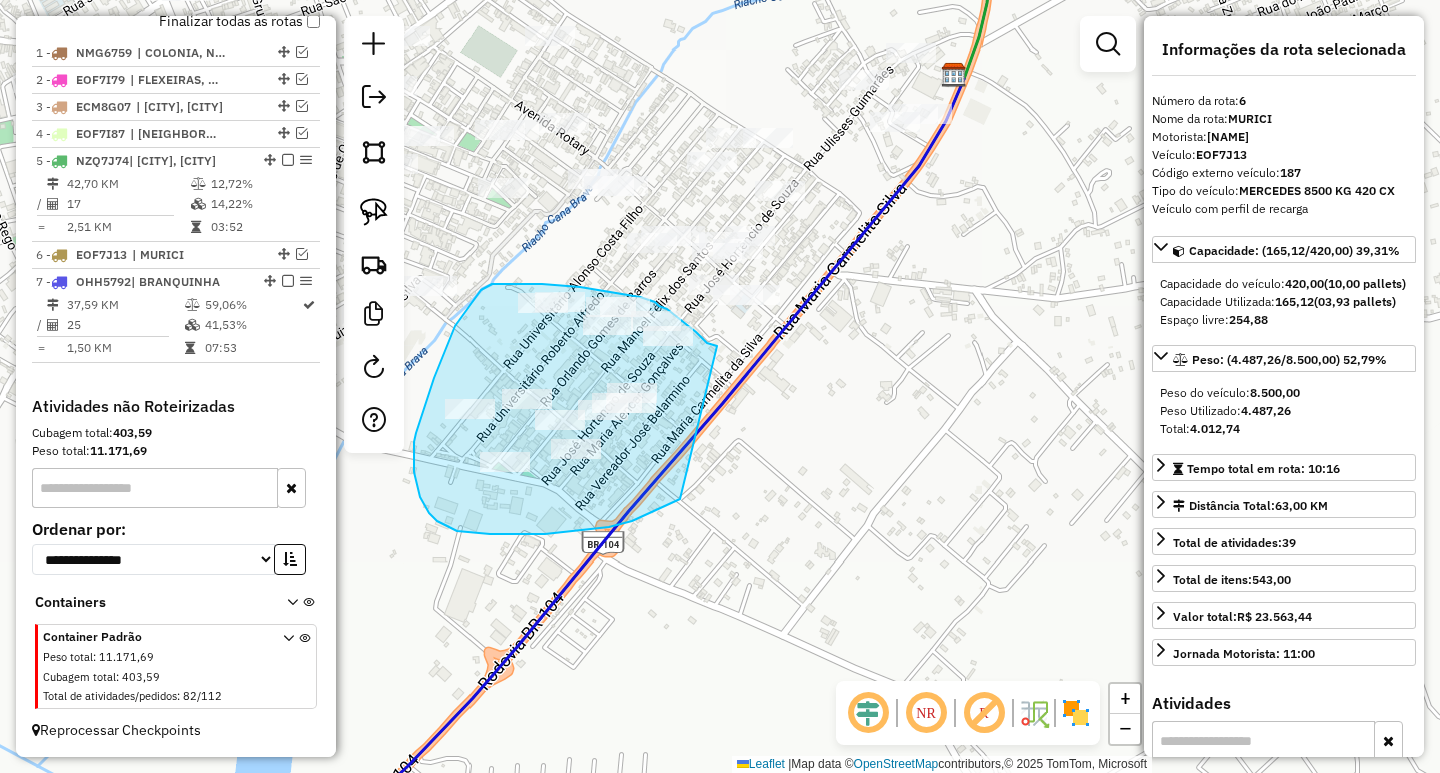 drag, startPoint x: 717, startPoint y: 346, endPoint x: 680, endPoint y: 499, distance: 157.4103 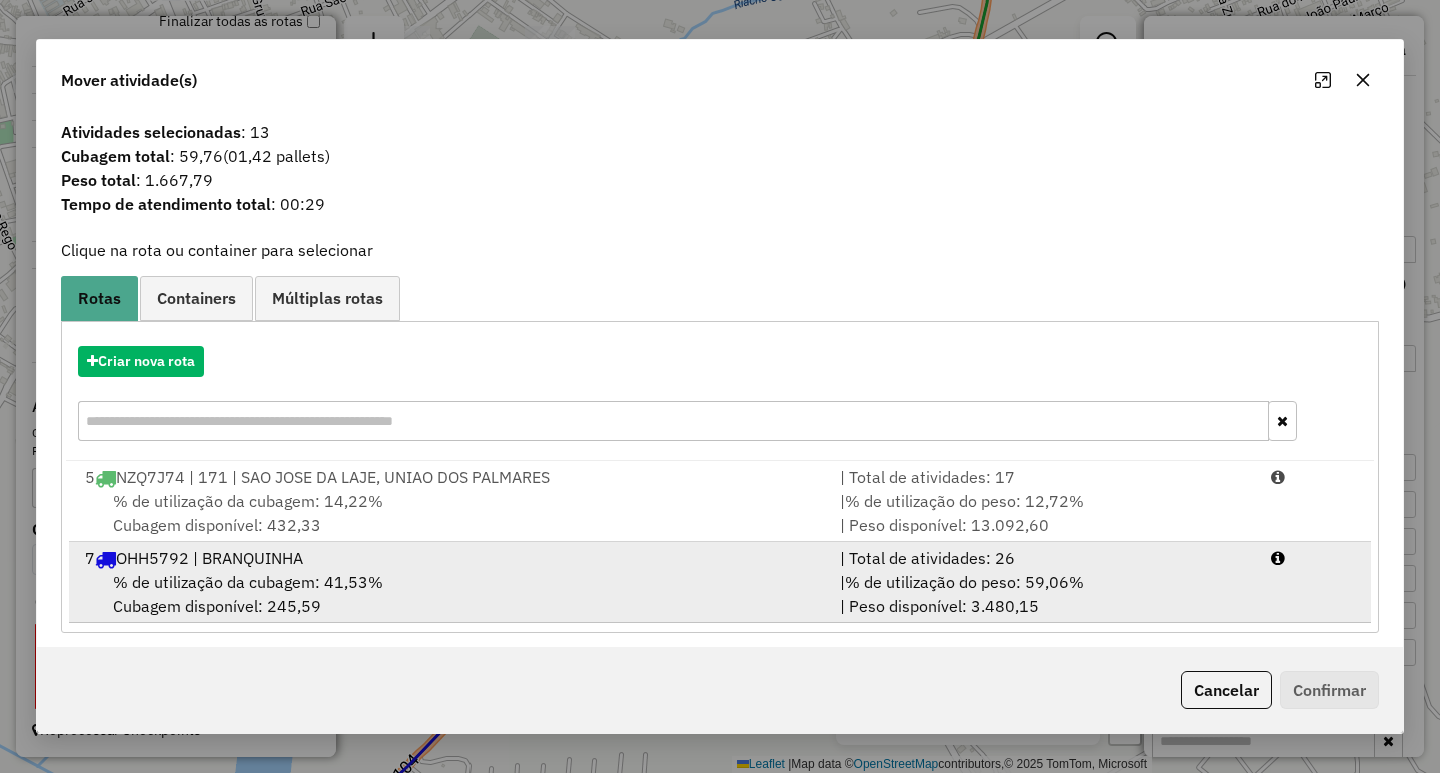 click on "|  % de utilização do peso: 59,06%  | Peso disponível: 3.480,15" at bounding box center (1043, 594) 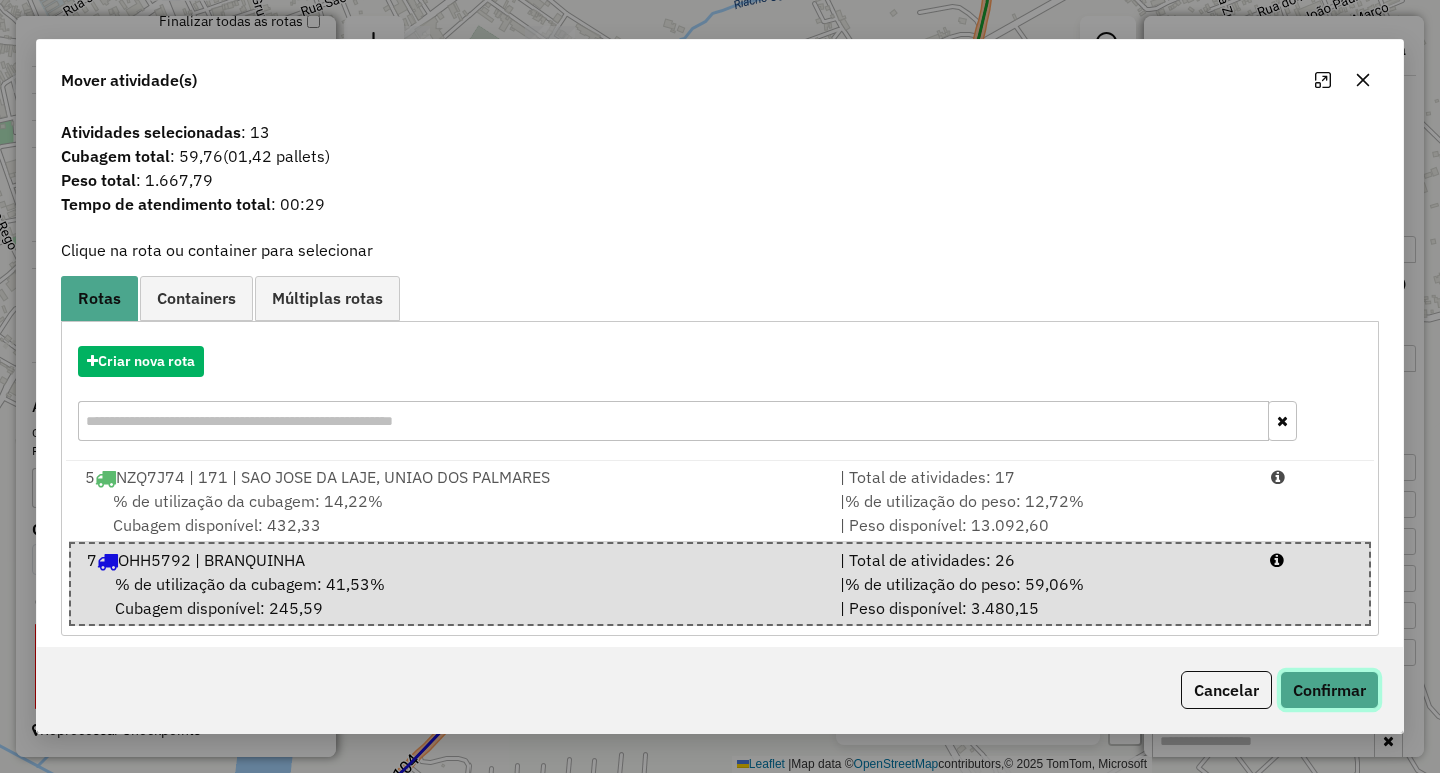 click on "Confirmar" 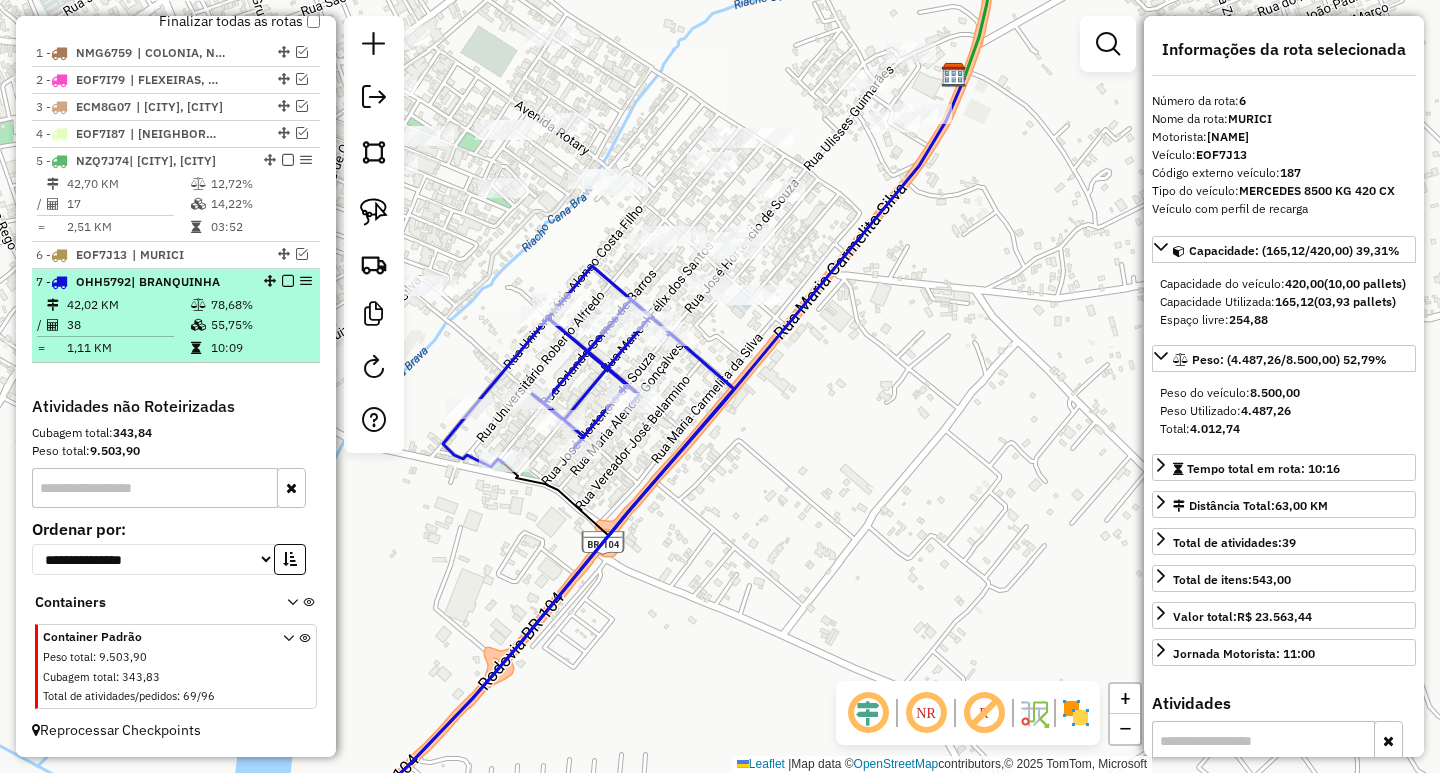 click at bounding box center [288, 281] 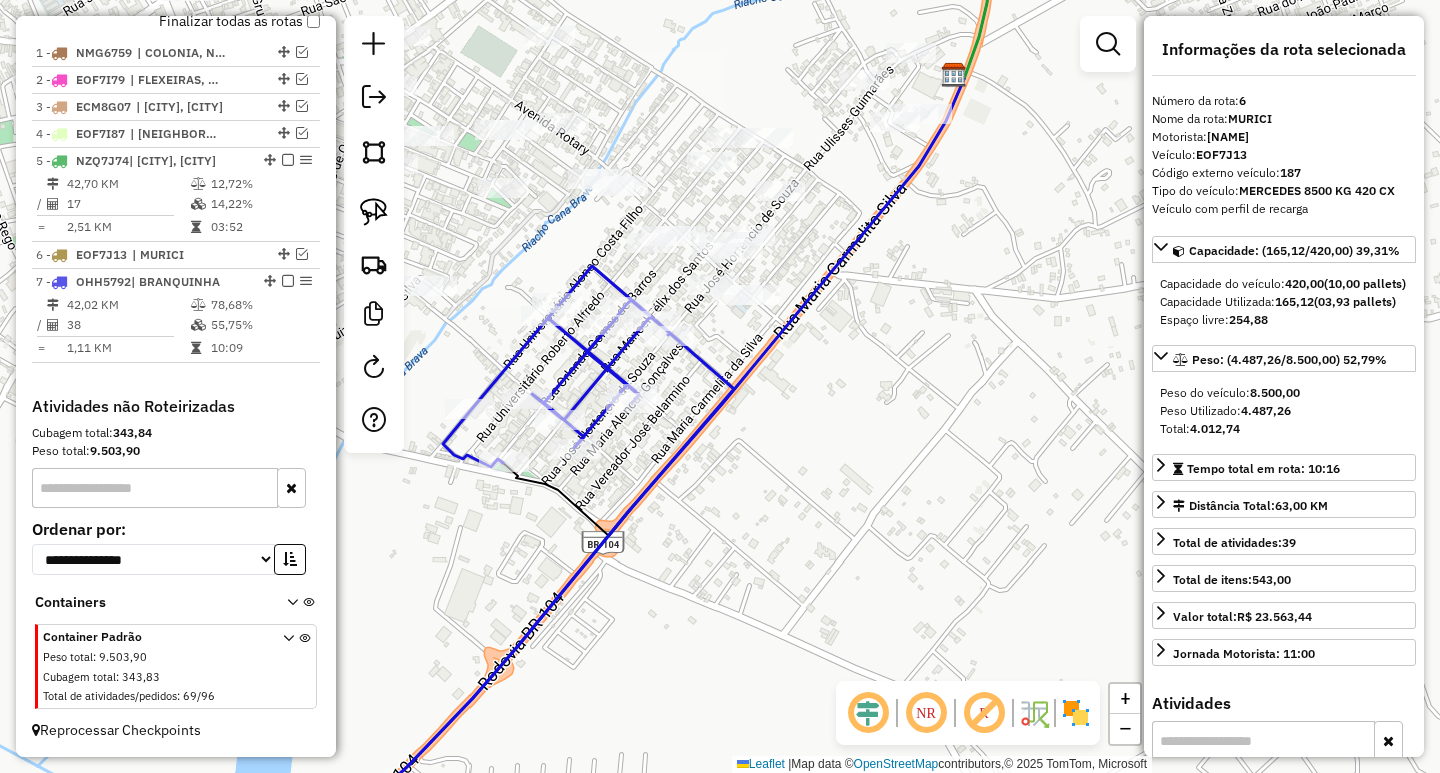 scroll, scrollTop: 726, scrollLeft: 0, axis: vertical 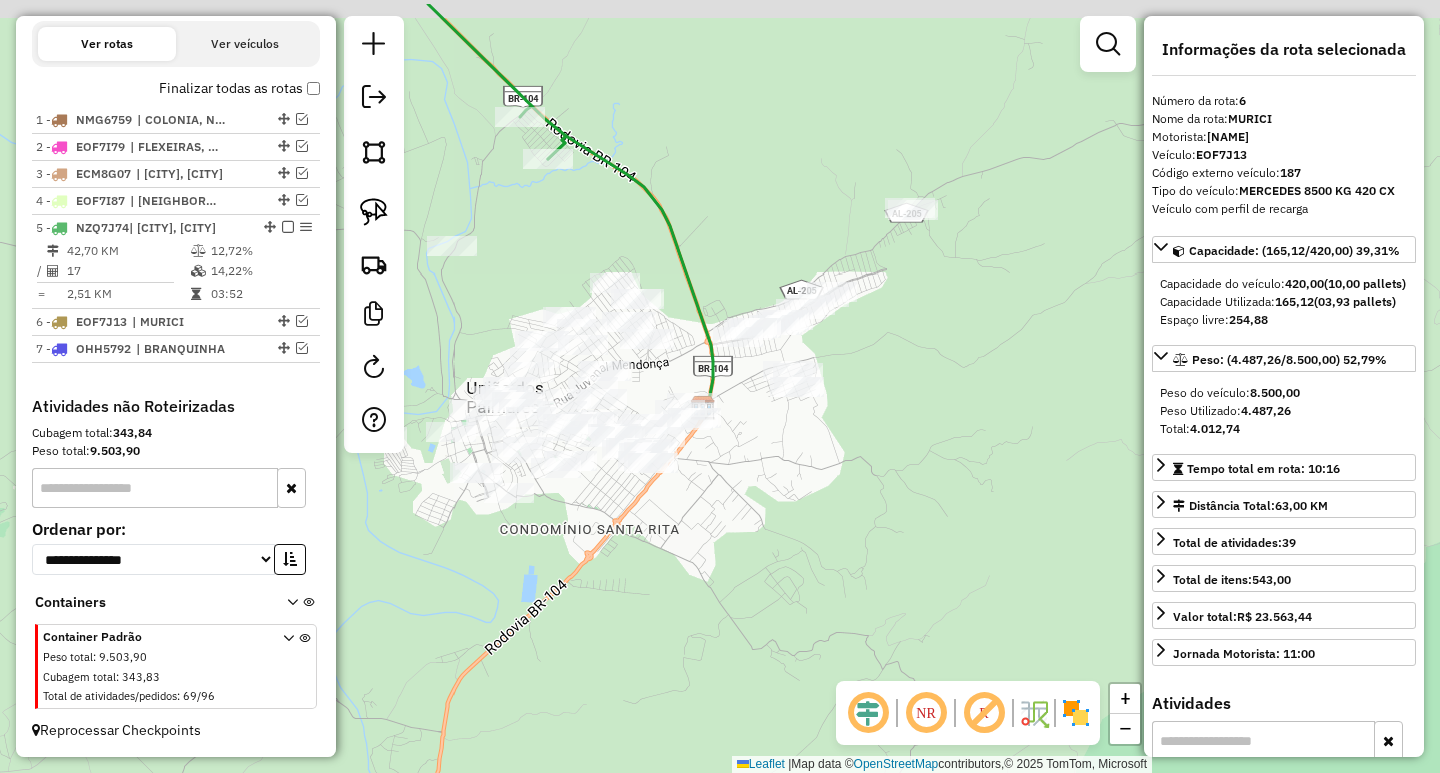 drag, startPoint x: 926, startPoint y: 427, endPoint x: 827, endPoint y: 497, distance: 121.24768 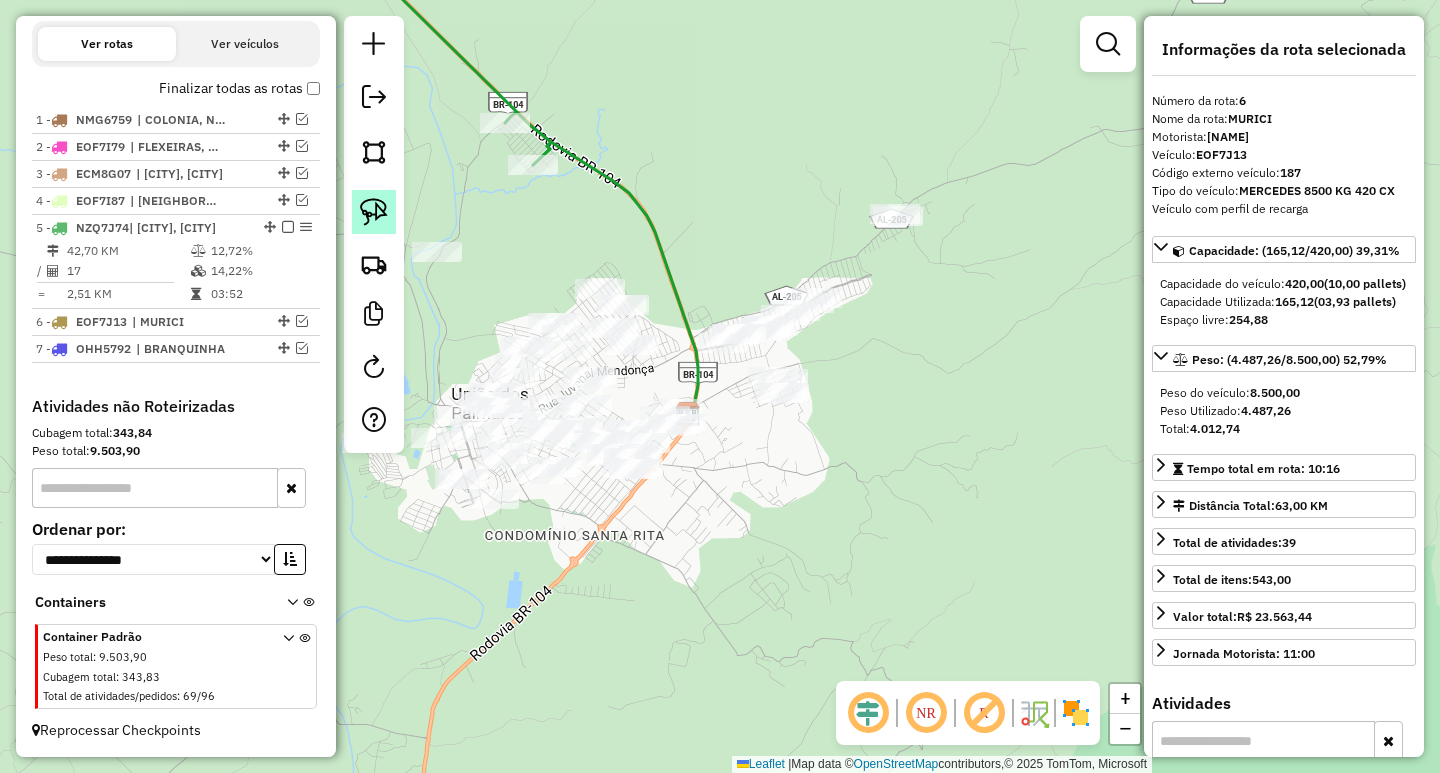 click 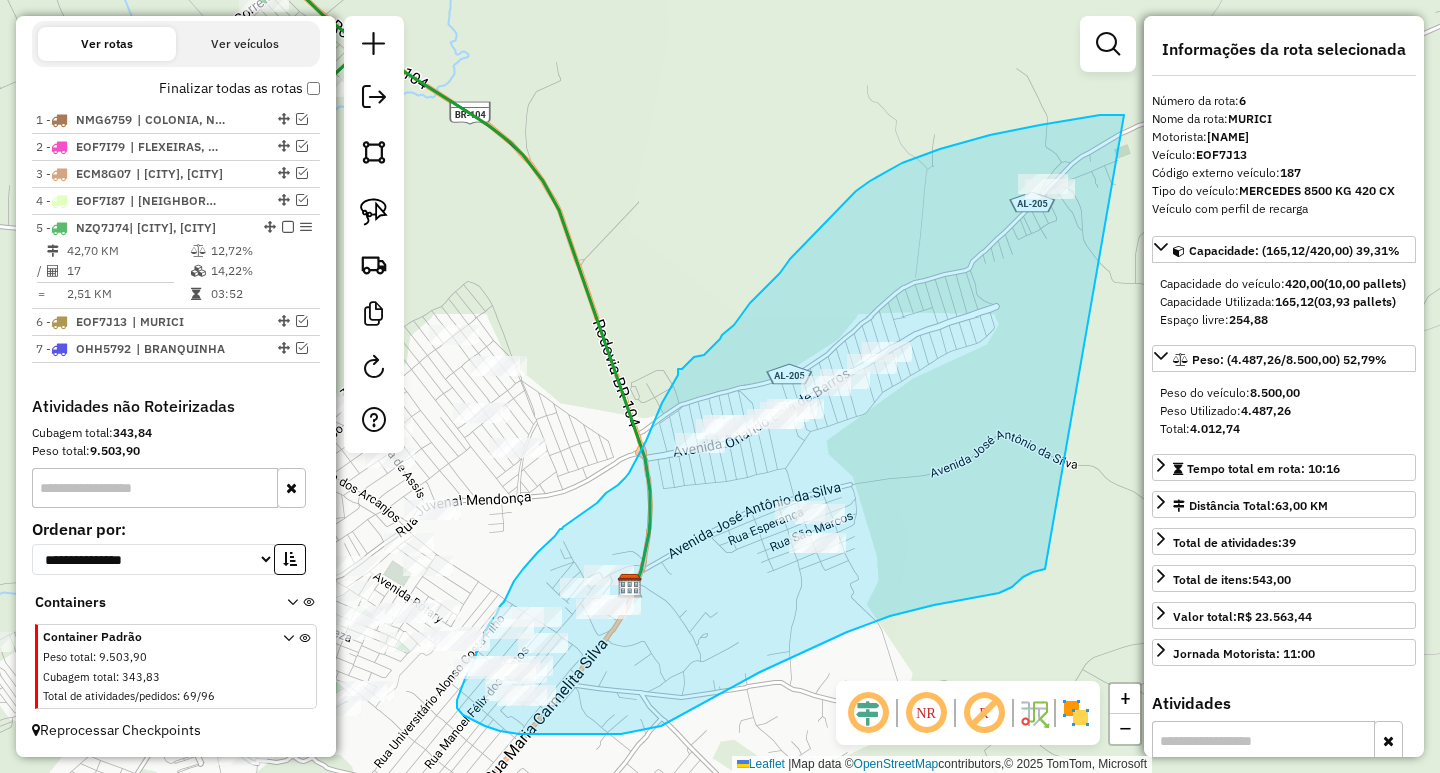 drag, startPoint x: 930, startPoint y: 179, endPoint x: 1045, endPoint y: 569, distance: 406.60178 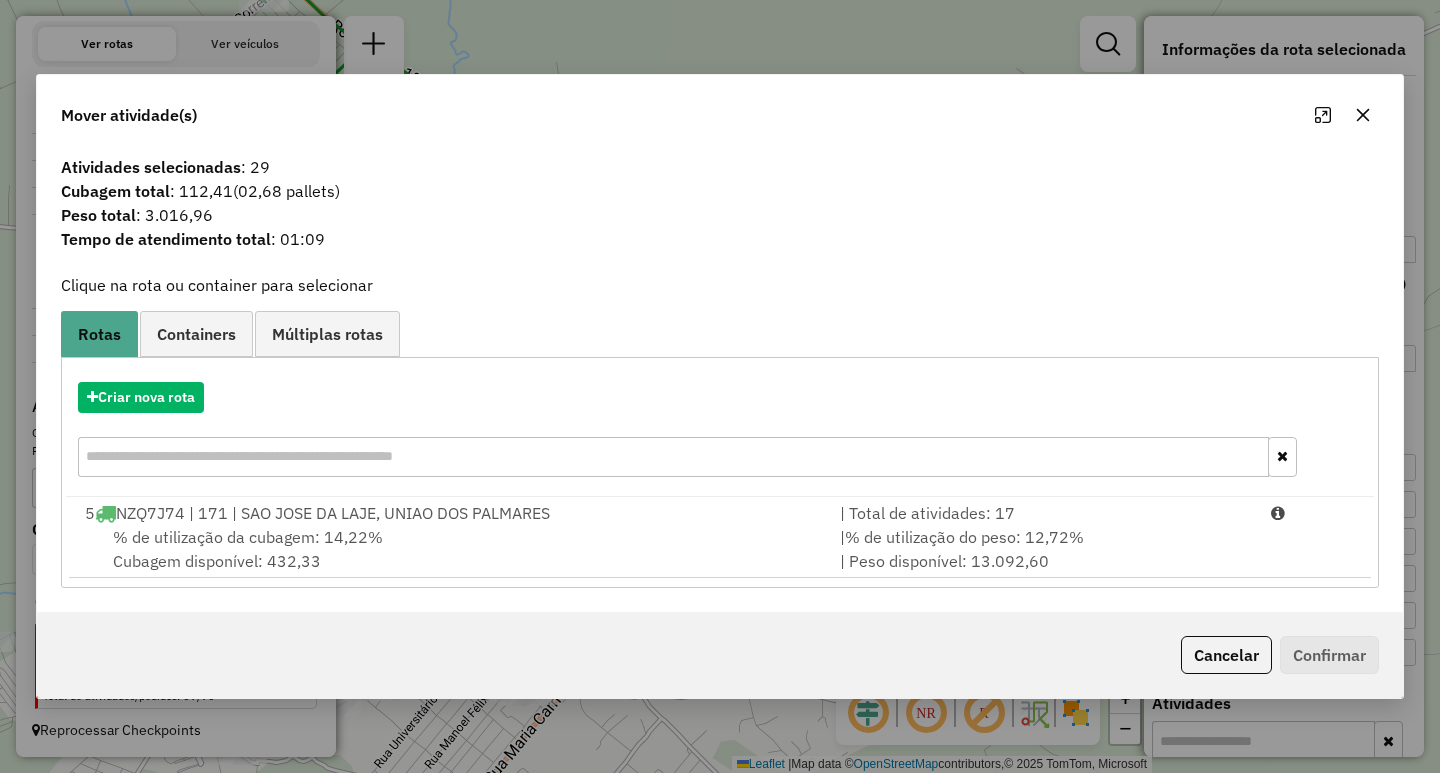 click on "|  % de utilização do peso: 12,72%  | Peso disponível: 13.092,60" at bounding box center [1043, 549] 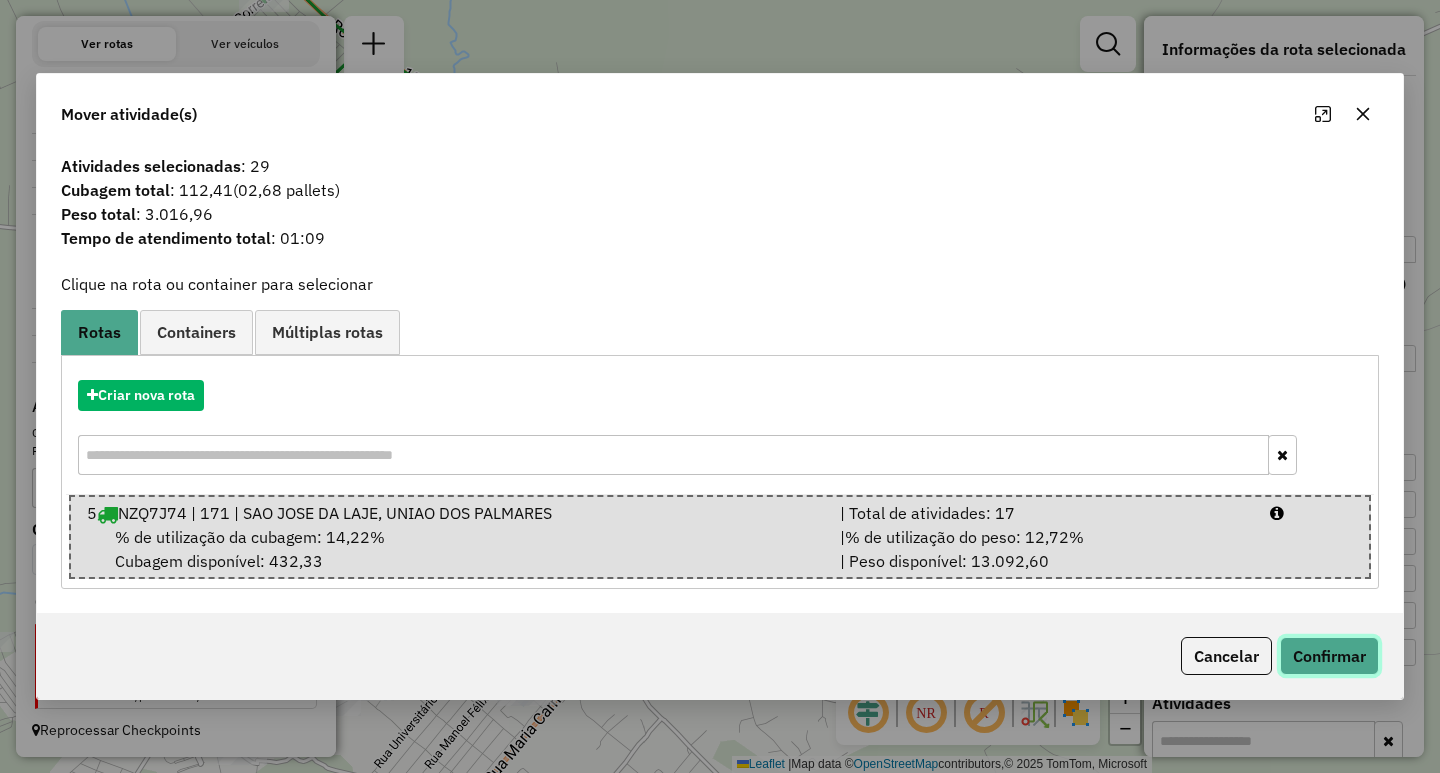 click on "Confirmar" 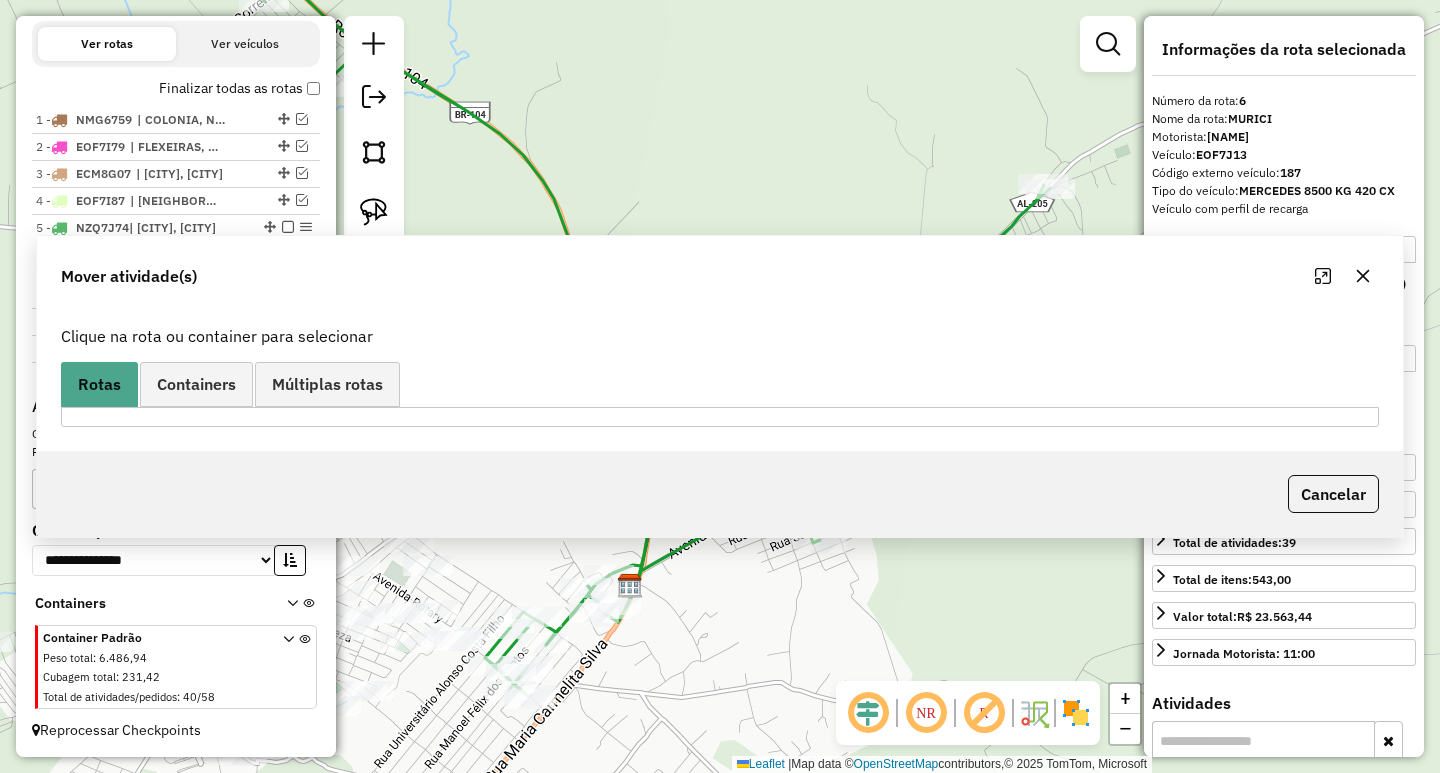 scroll, scrollTop: 701, scrollLeft: 0, axis: vertical 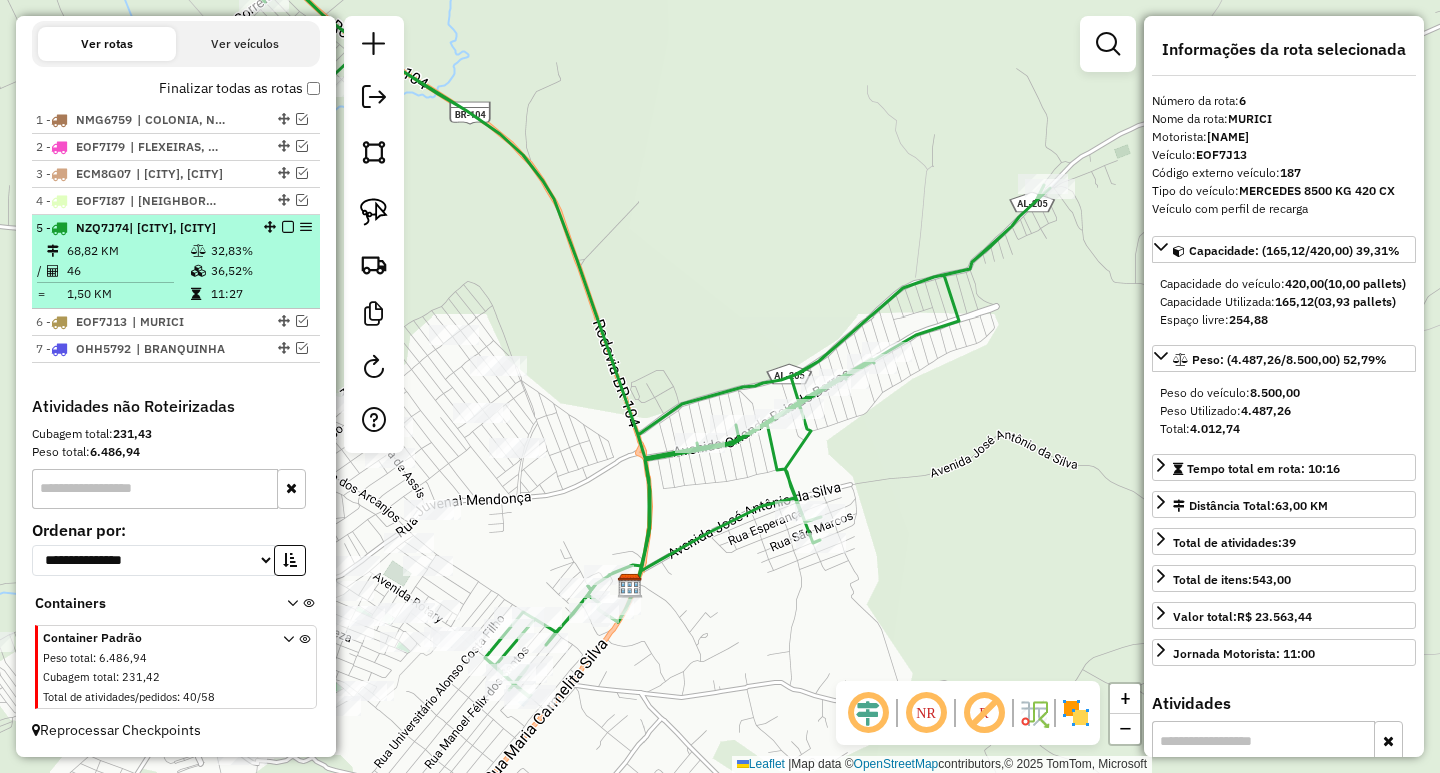 click on "32,83%" at bounding box center (260, 251) 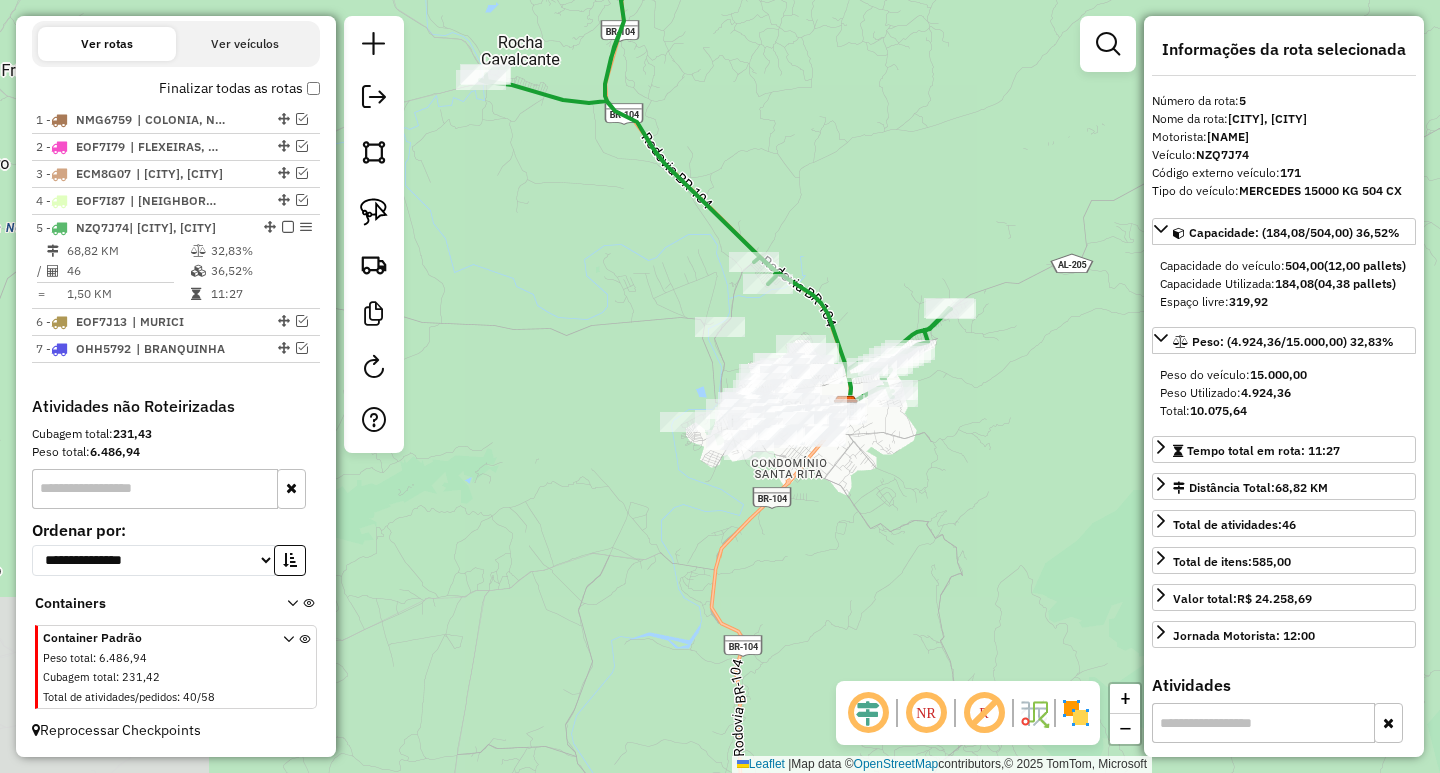 drag, startPoint x: 810, startPoint y: 417, endPoint x: 810, endPoint y: 162, distance: 255 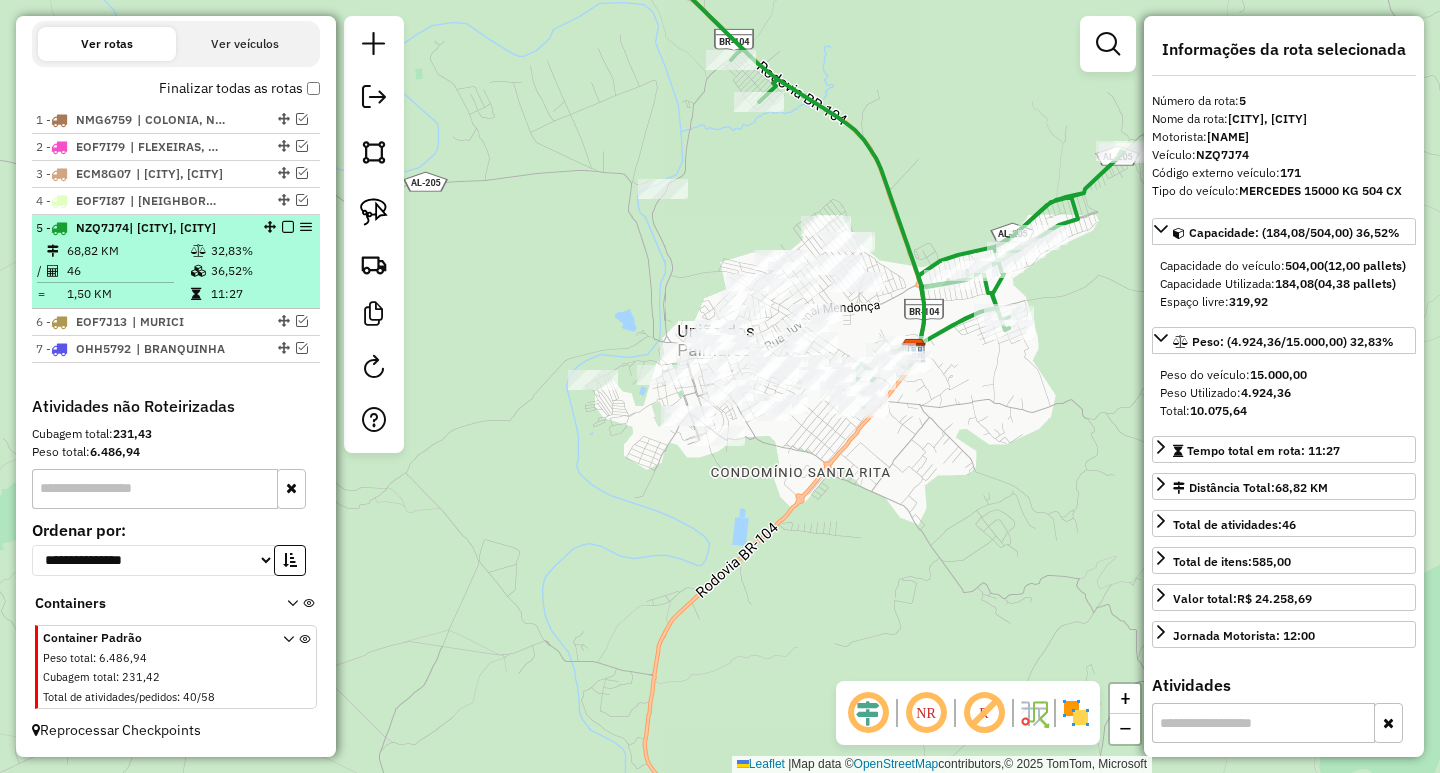 click at bounding box center (288, 227) 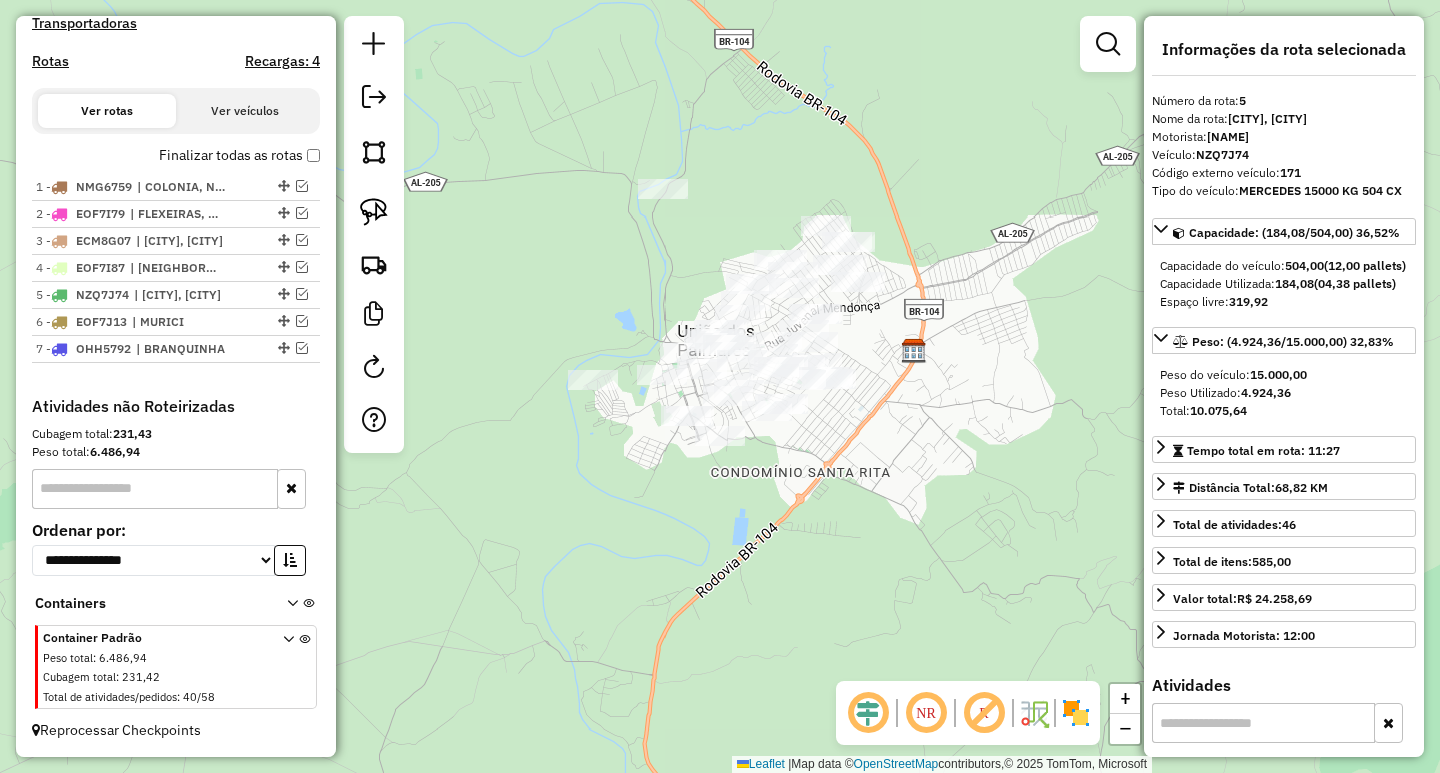scroll, scrollTop: 616, scrollLeft: 0, axis: vertical 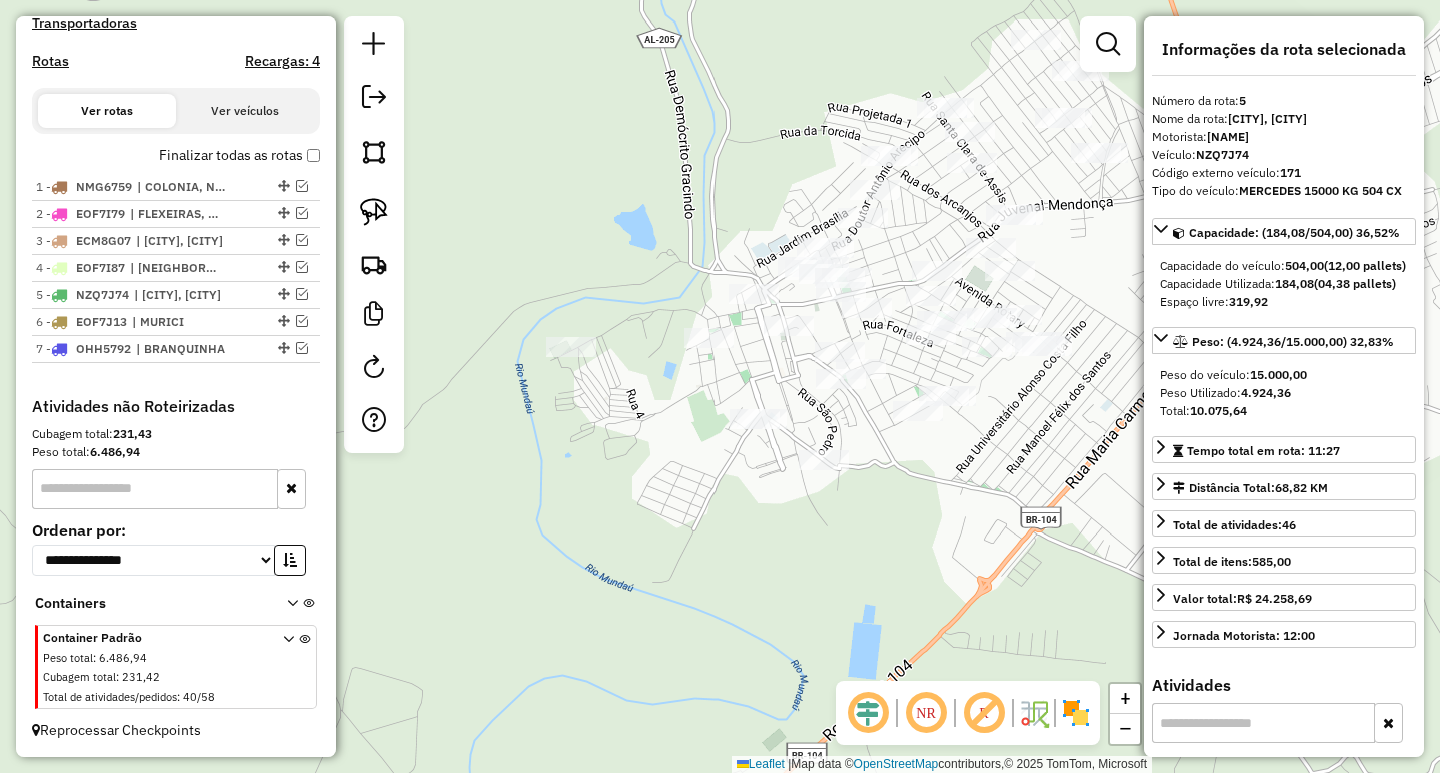 drag, startPoint x: 676, startPoint y: 483, endPoint x: 601, endPoint y: 565, distance: 111.12605 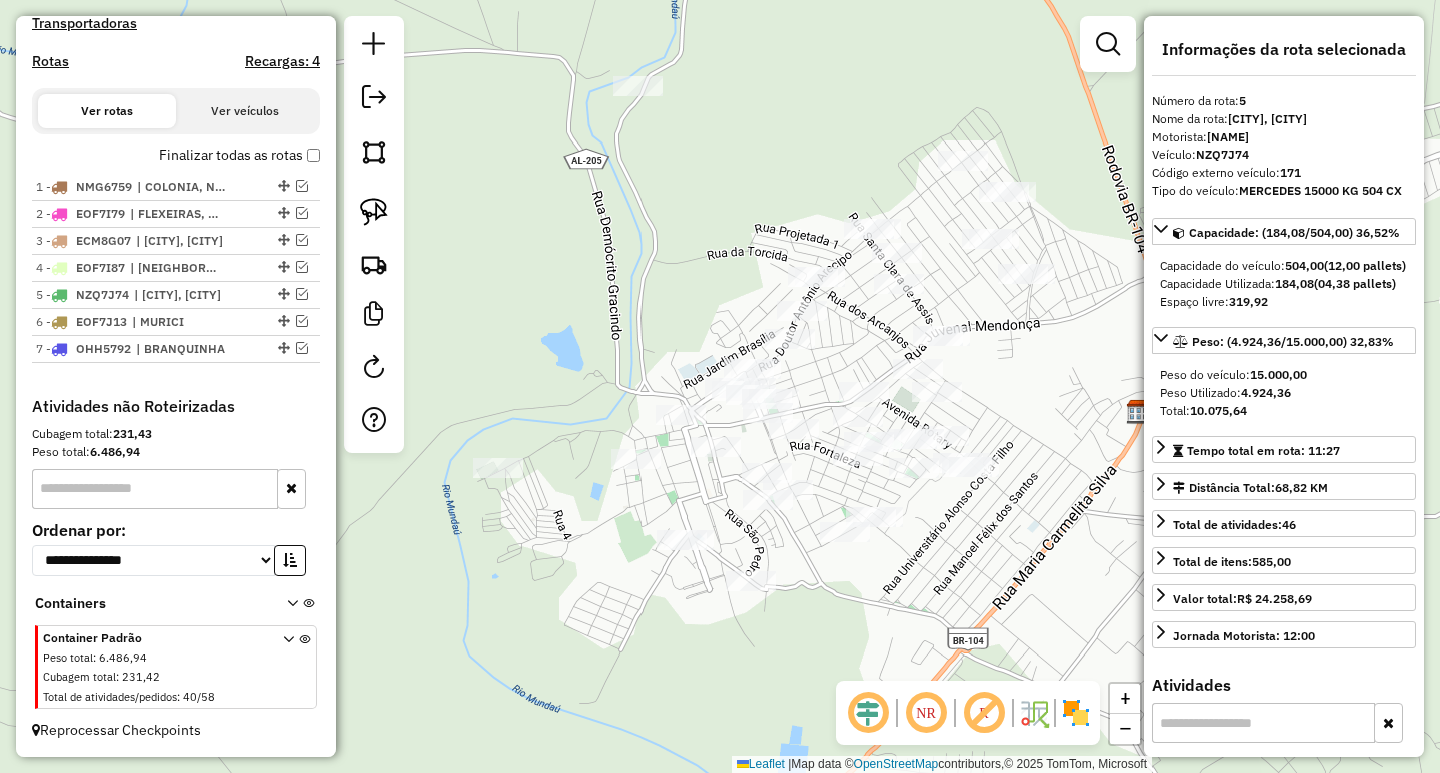 drag, startPoint x: 626, startPoint y: 502, endPoint x: 609, endPoint y: 641, distance: 140.0357 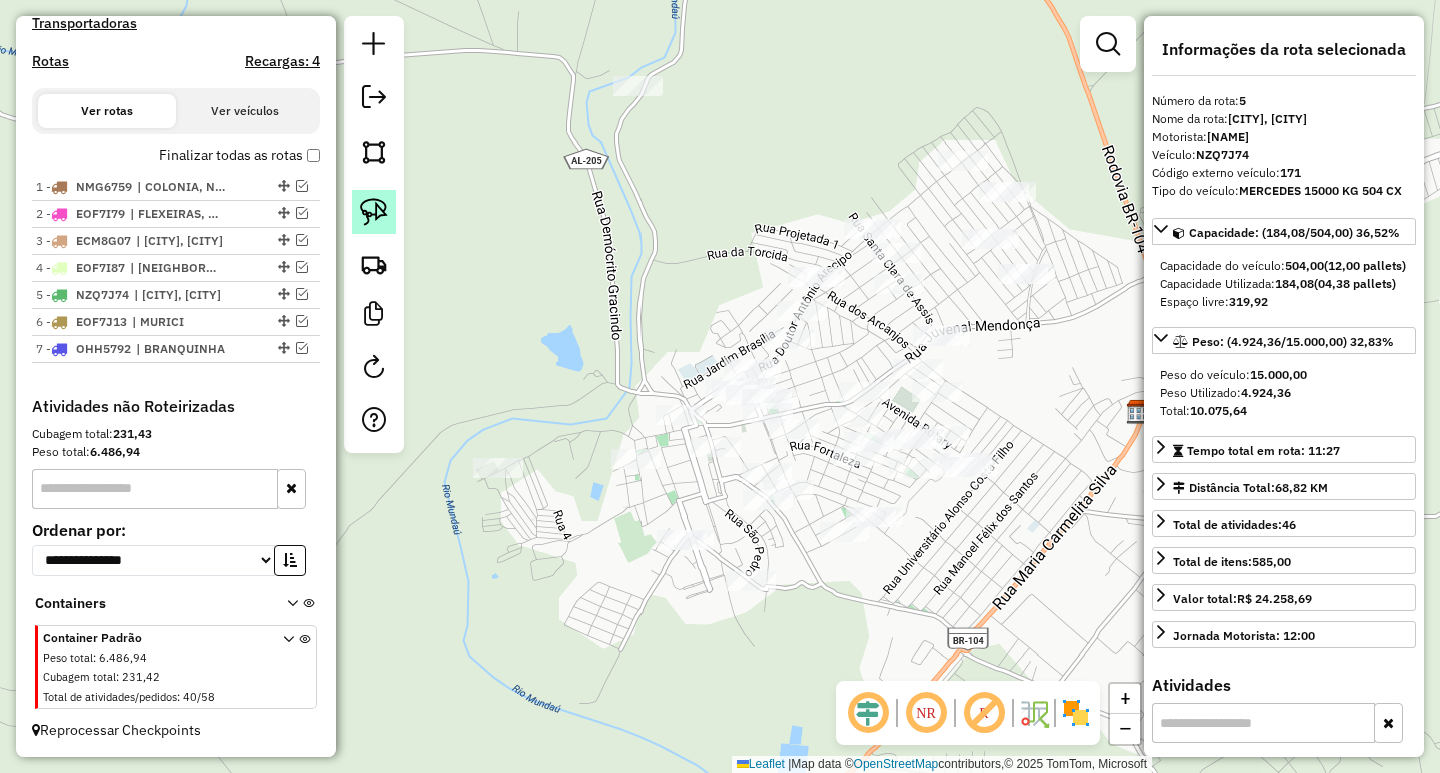 click 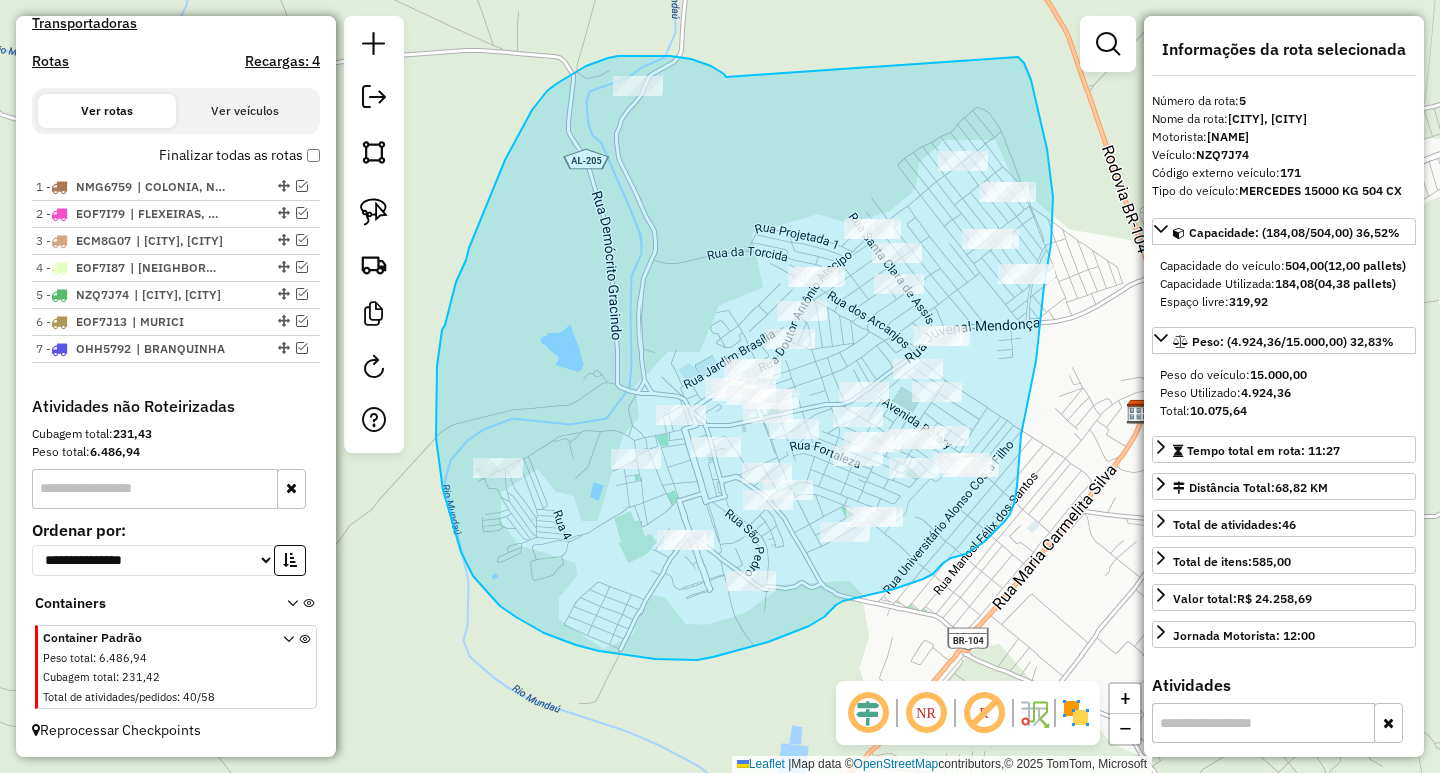 drag, startPoint x: 726, startPoint y: 77, endPoint x: 1018, endPoint y: 57, distance: 292.68414 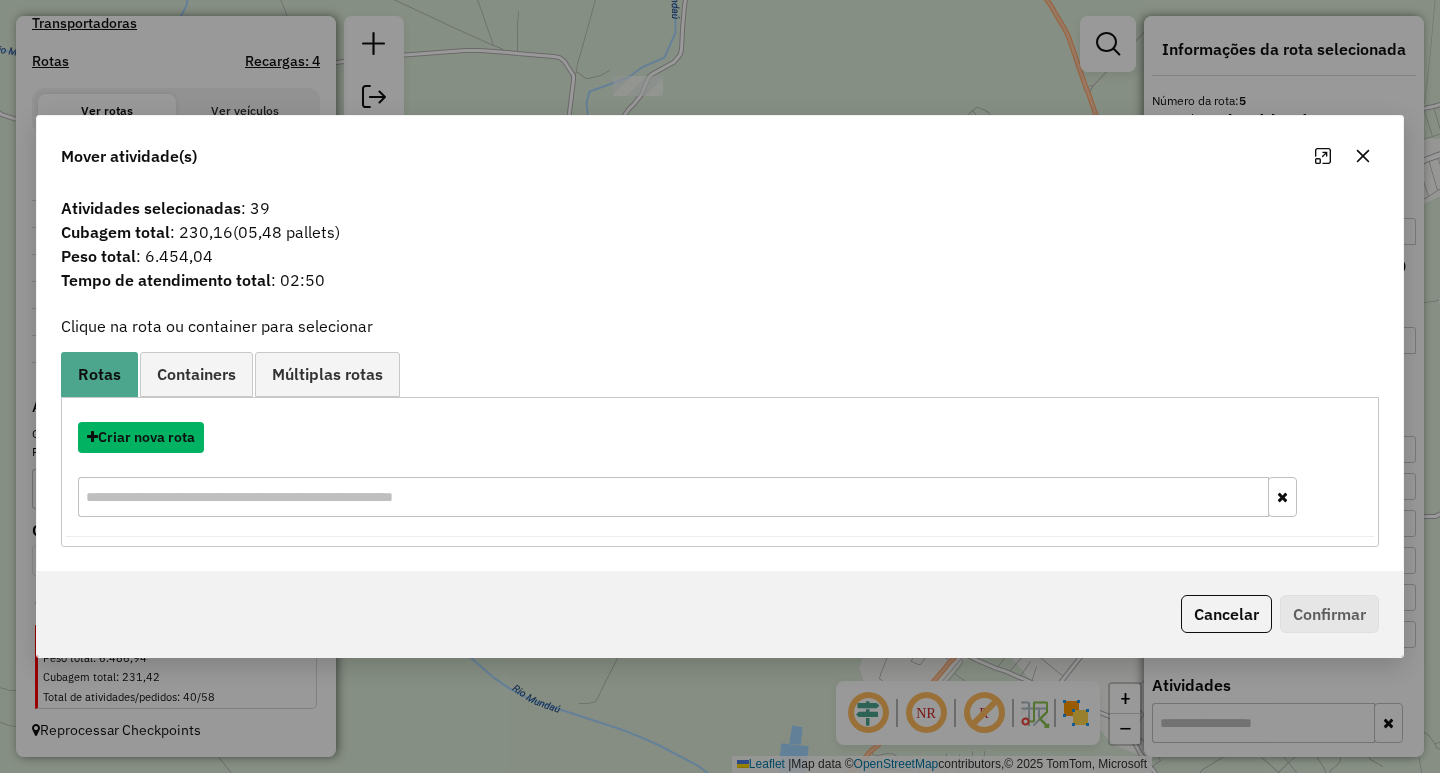 click on "Criar nova rota" at bounding box center (141, 437) 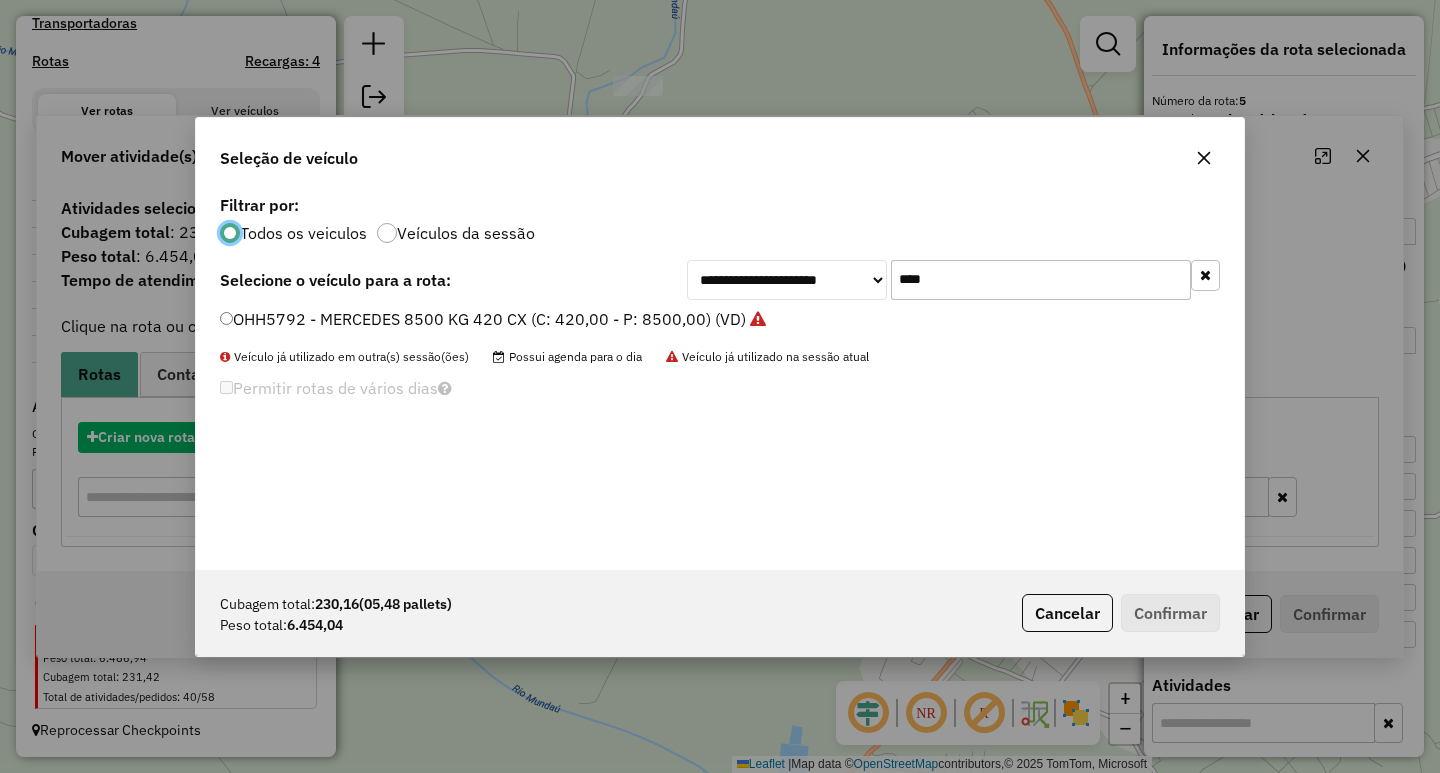 scroll, scrollTop: 11, scrollLeft: 6, axis: both 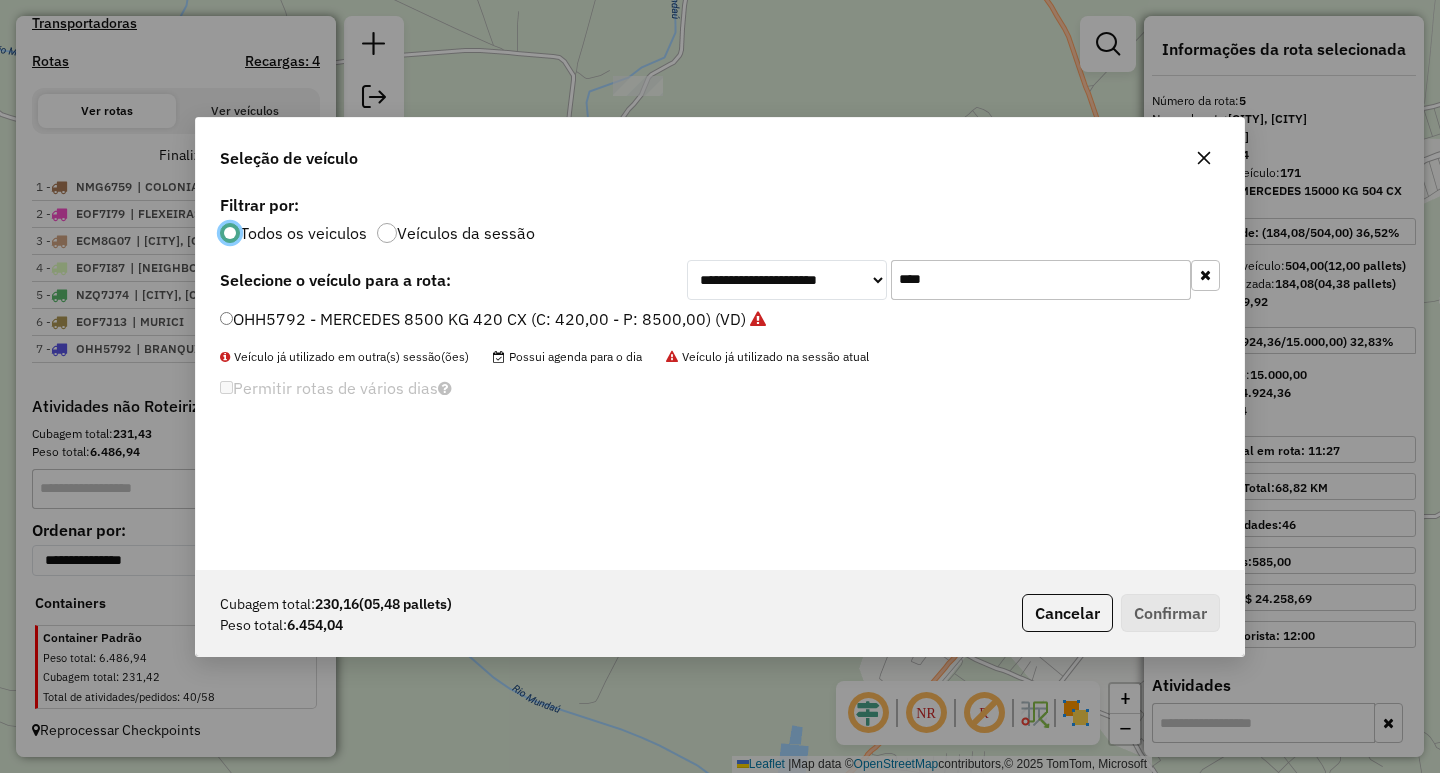 drag, startPoint x: 939, startPoint y: 287, endPoint x: 717, endPoint y: 287, distance: 222 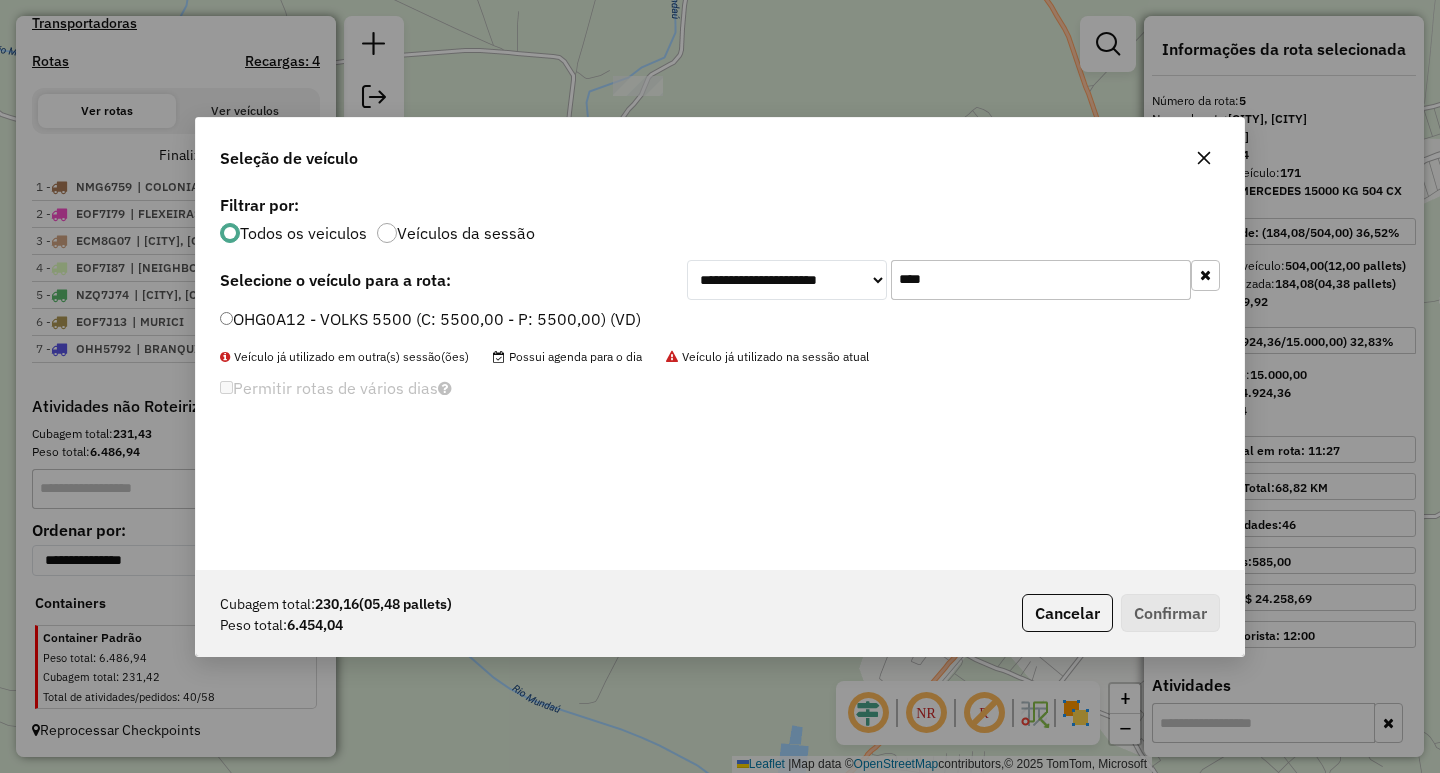 type on "****" 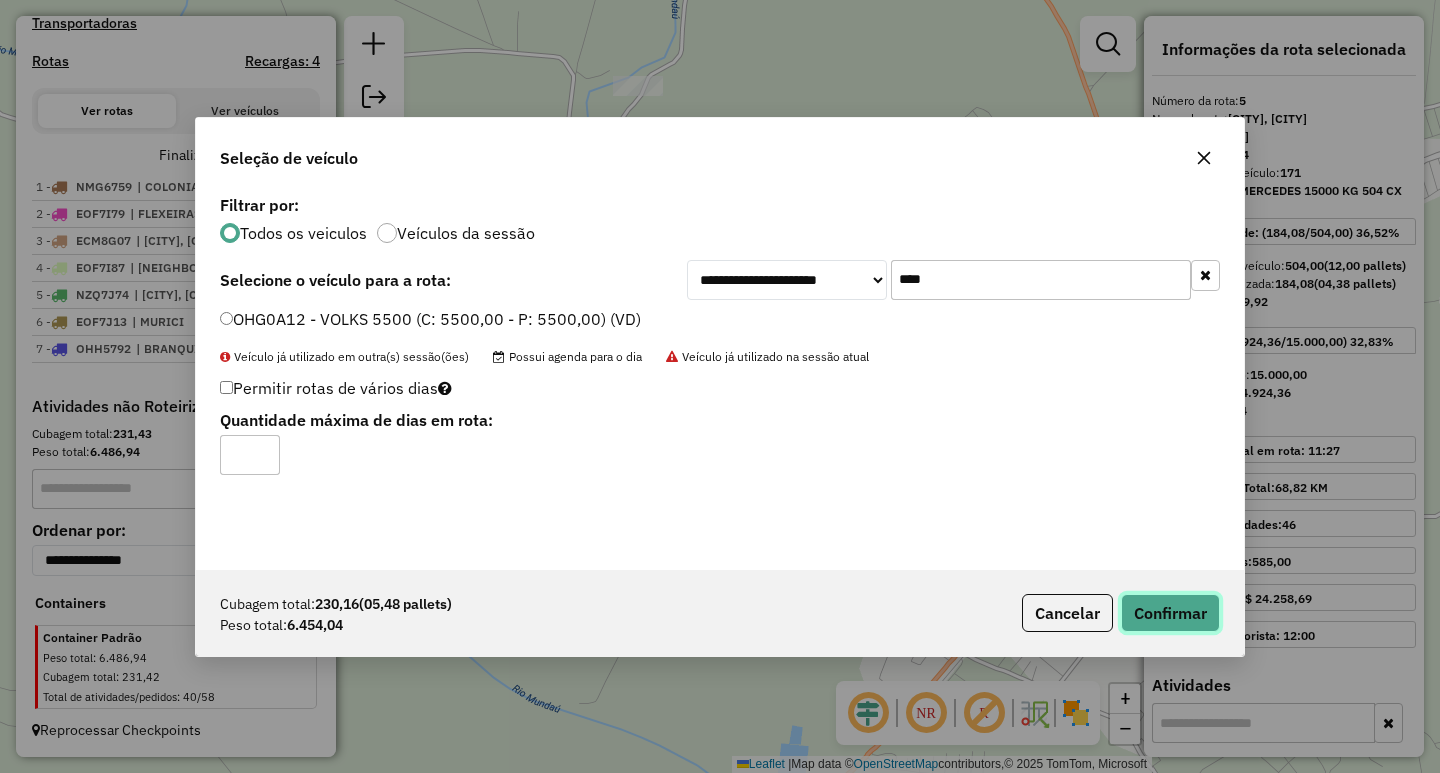 click on "Confirmar" 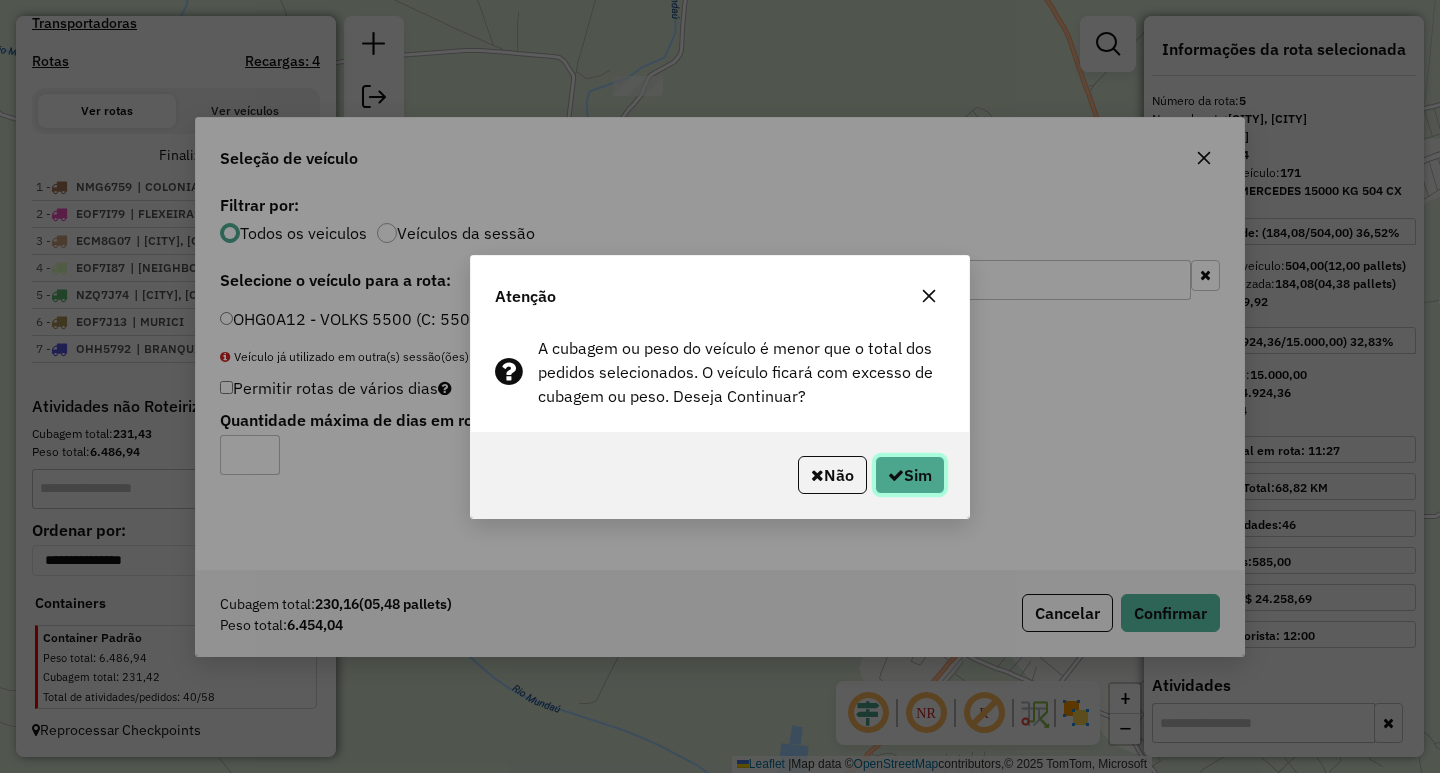 click on "Sim" 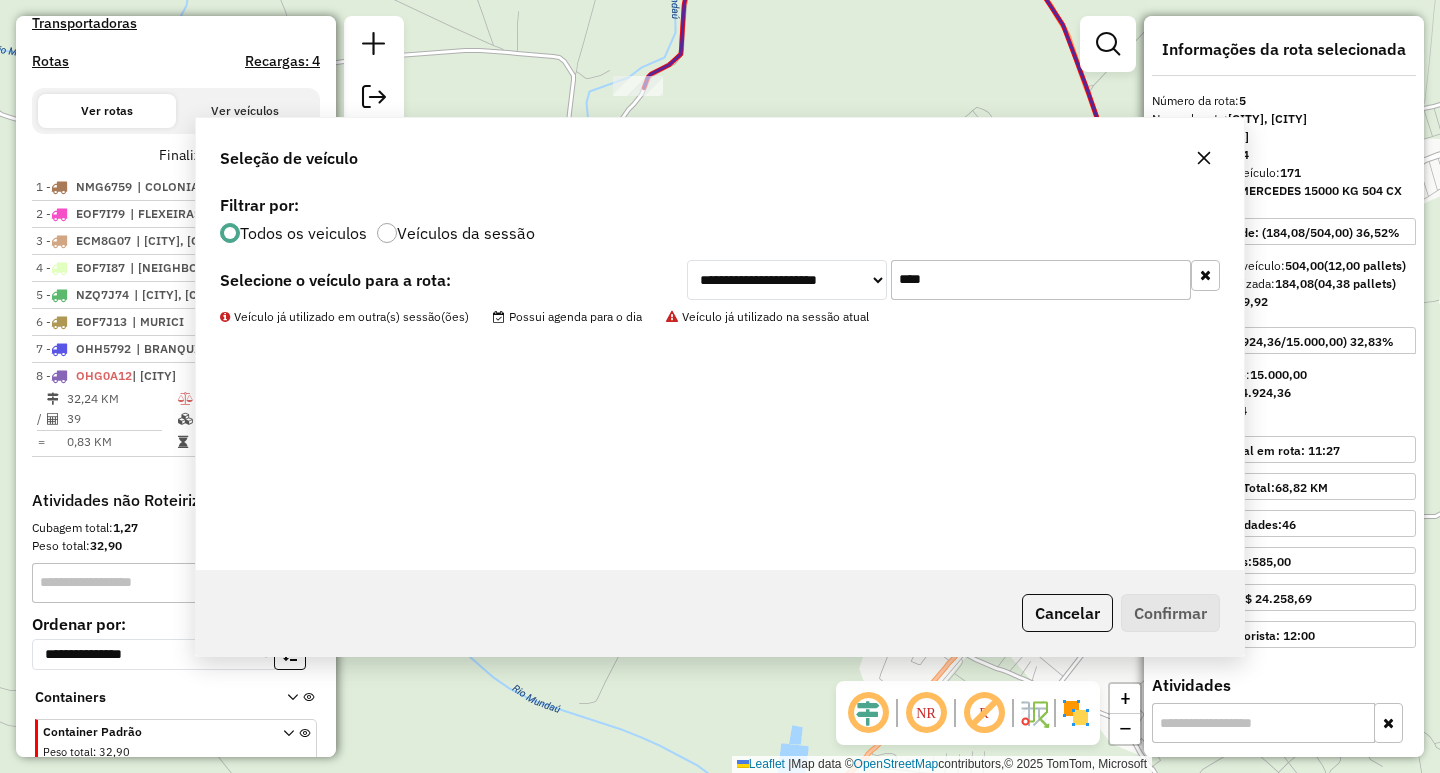 scroll, scrollTop: 728, scrollLeft: 0, axis: vertical 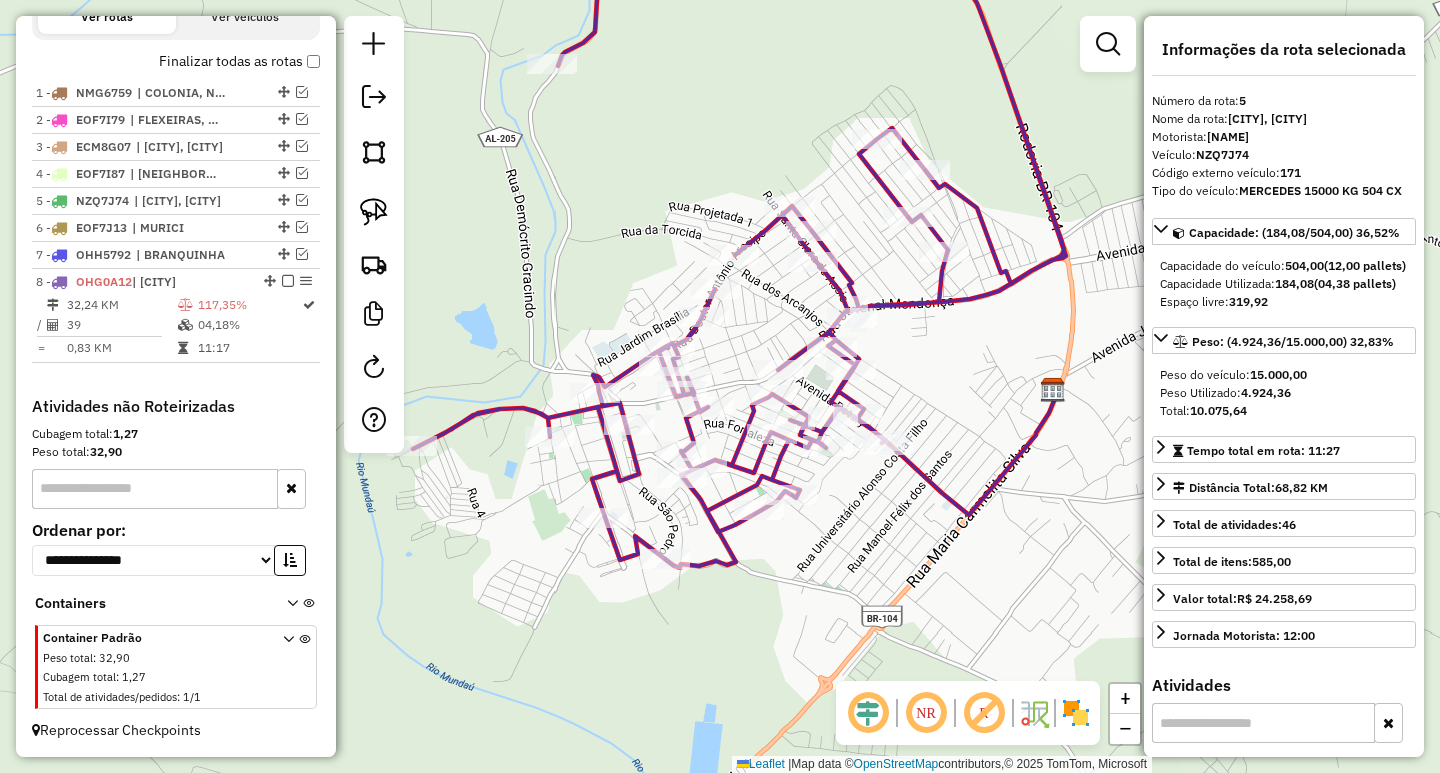 drag, startPoint x: 1016, startPoint y: 399, endPoint x: 878, endPoint y: 332, distance: 153.4047 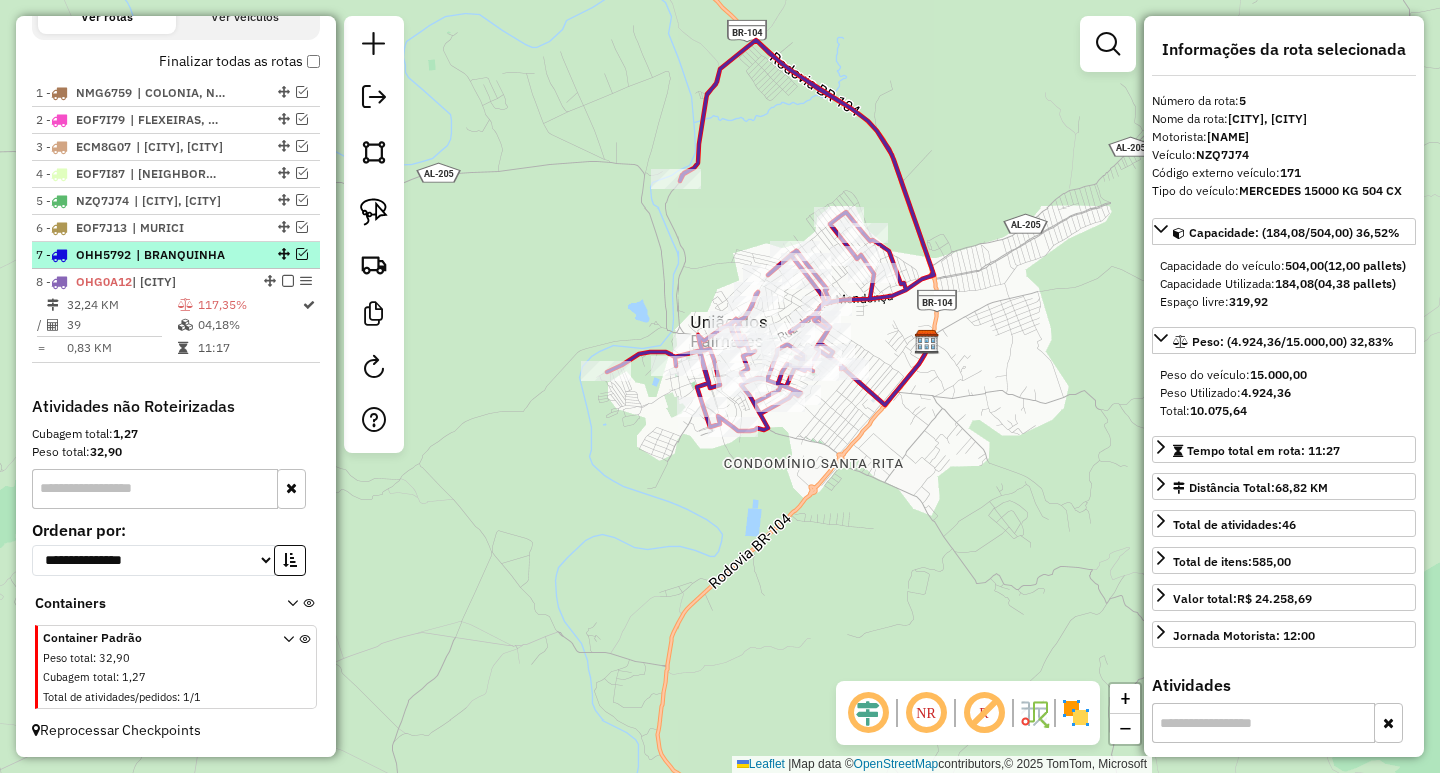 drag, startPoint x: 238, startPoint y: 240, endPoint x: 254, endPoint y: 238, distance: 16.124516 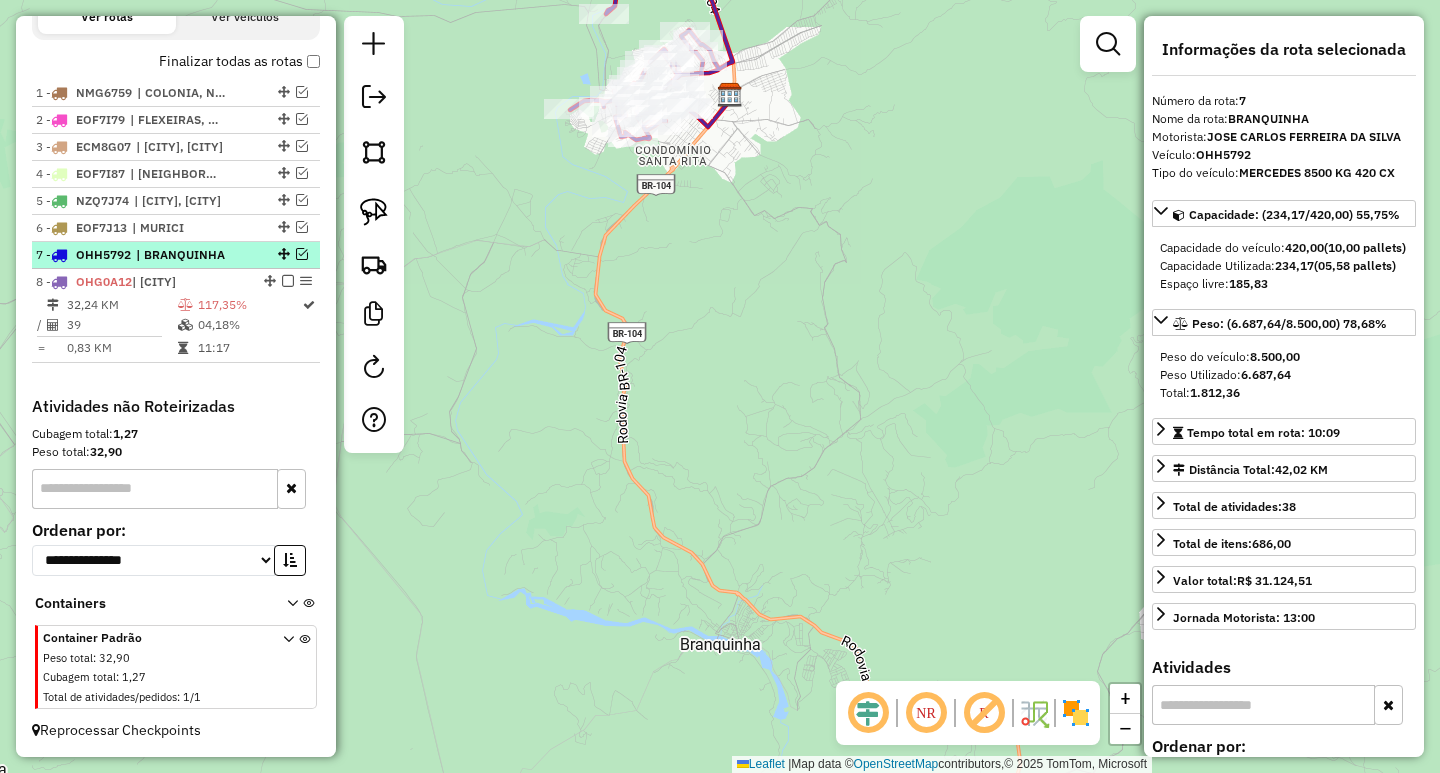 click at bounding box center (302, 254) 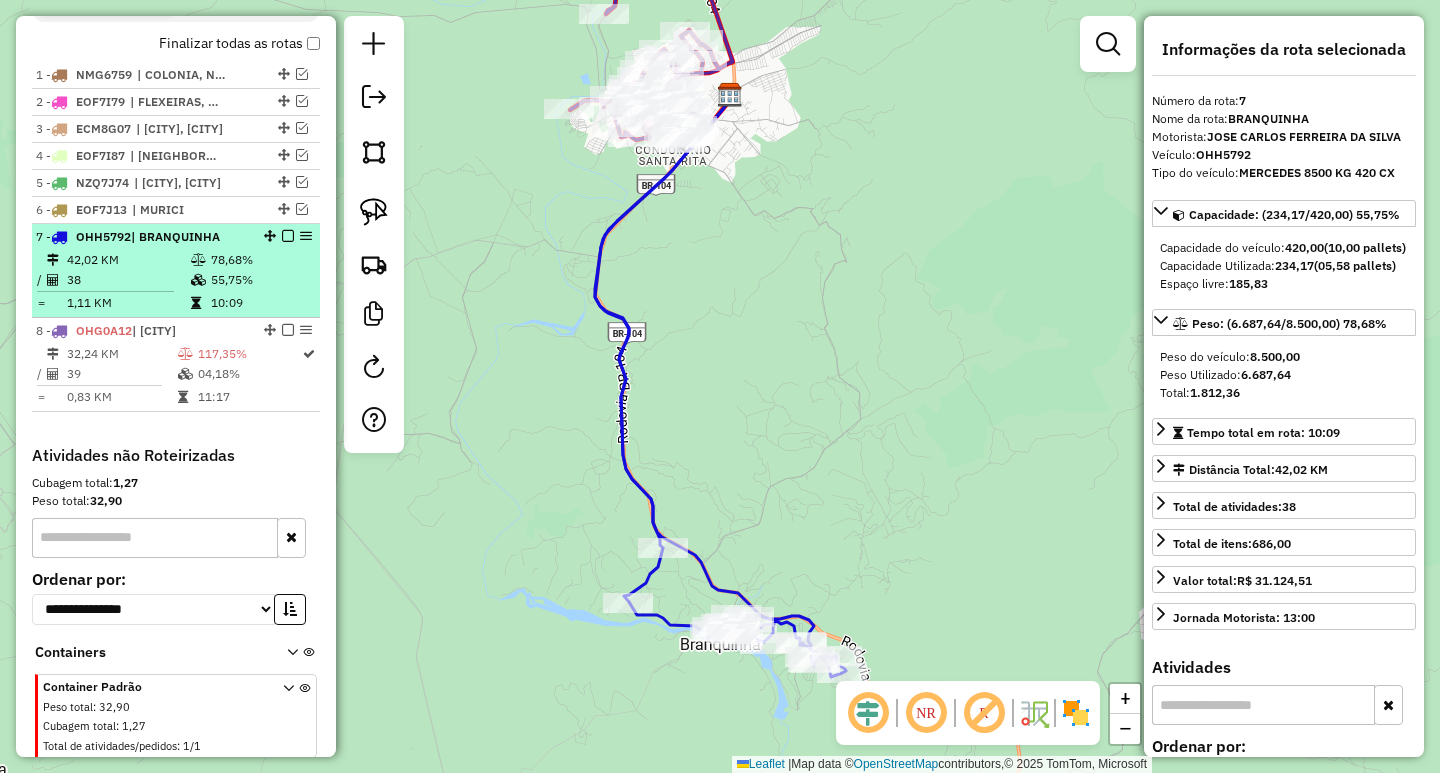 scroll, scrollTop: 768, scrollLeft: 0, axis: vertical 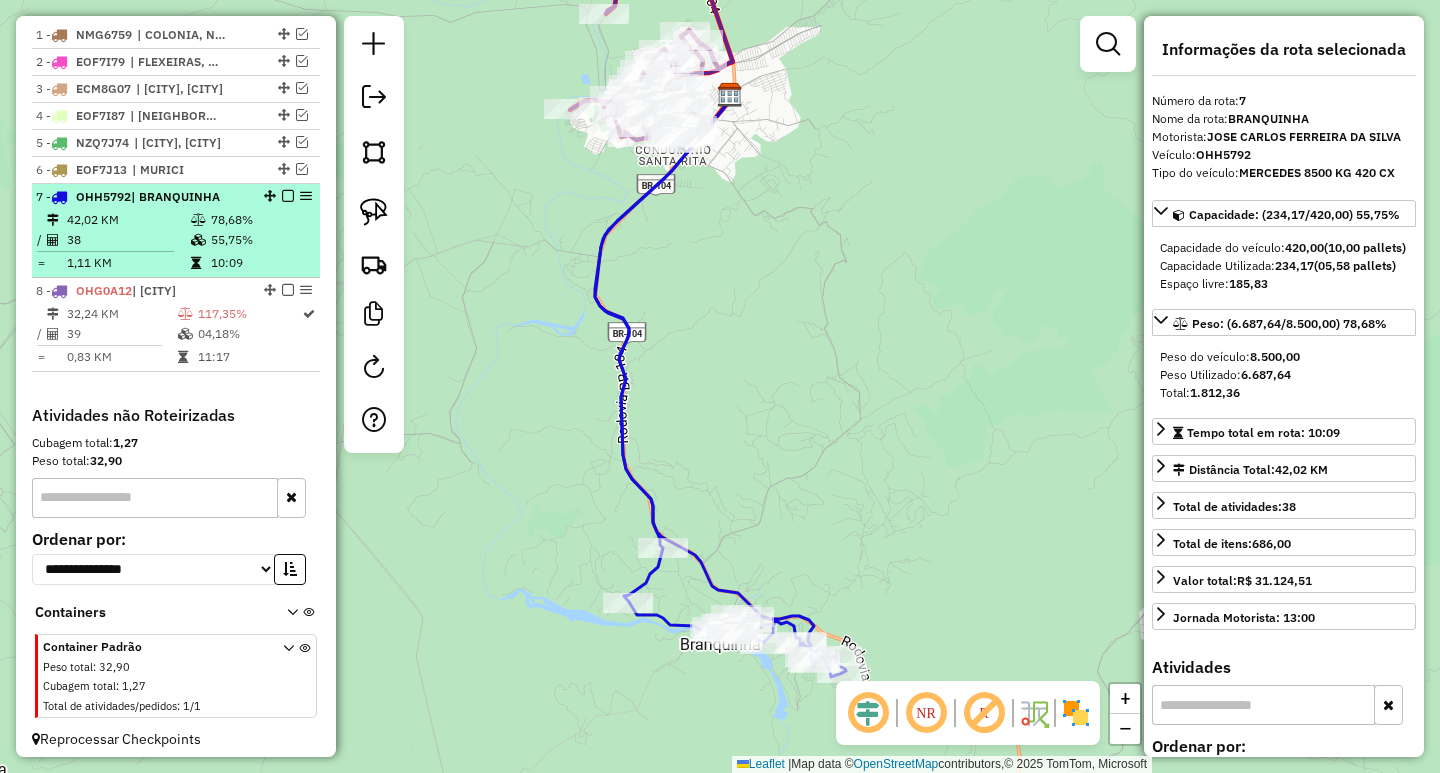 click on "38" at bounding box center [128, 240] 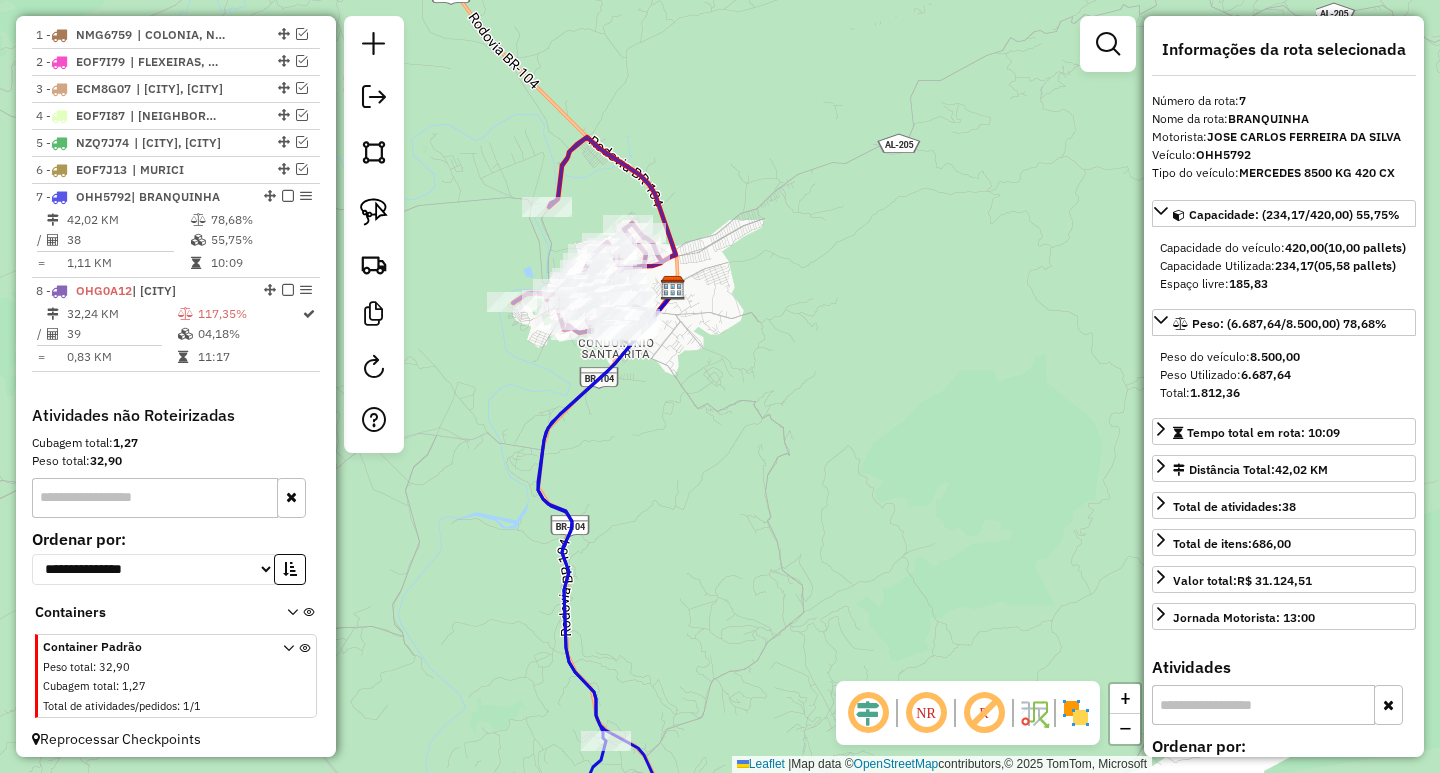 drag, startPoint x: 654, startPoint y: 246, endPoint x: 512, endPoint y: 493, distance: 284.90875 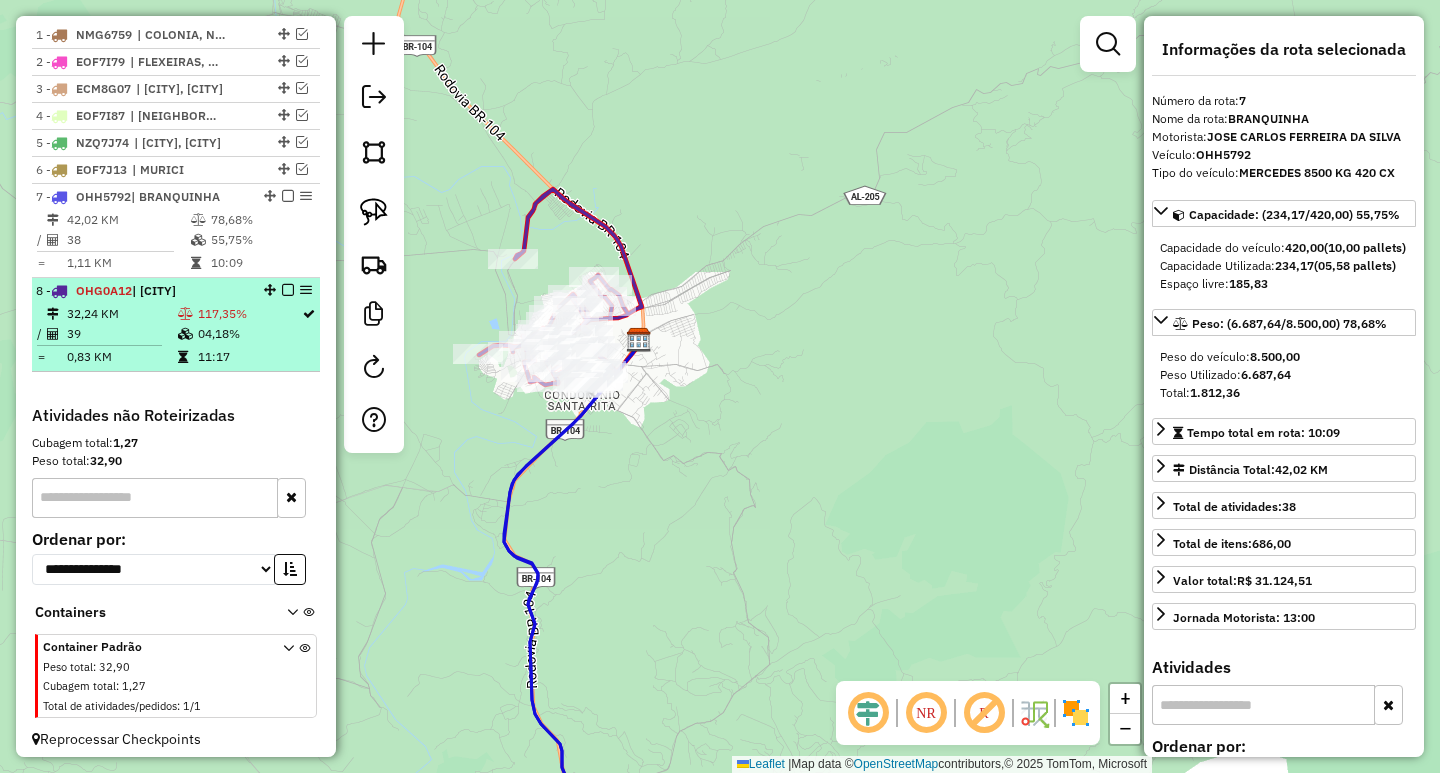click on "04,18%" at bounding box center (249, 334) 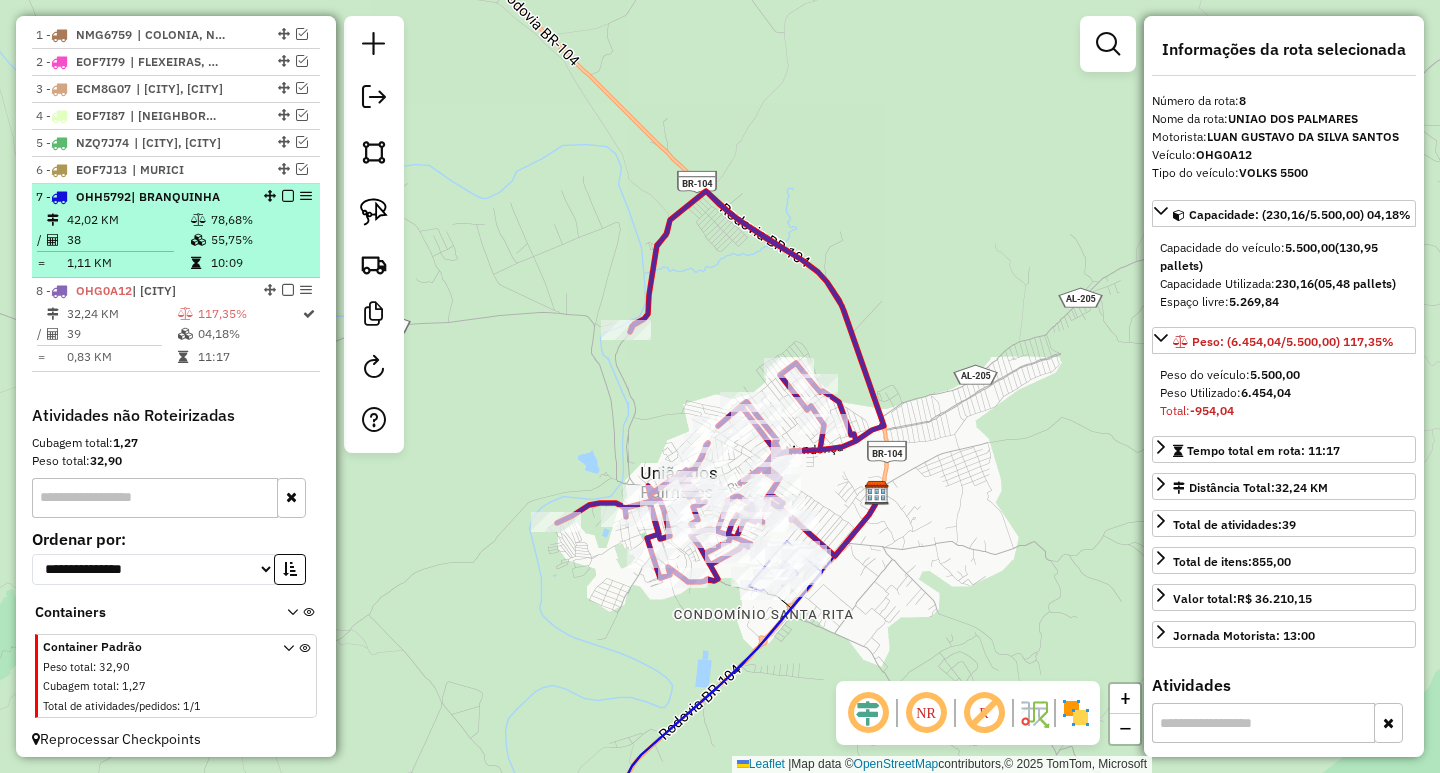 click on "55,75%" at bounding box center (260, 240) 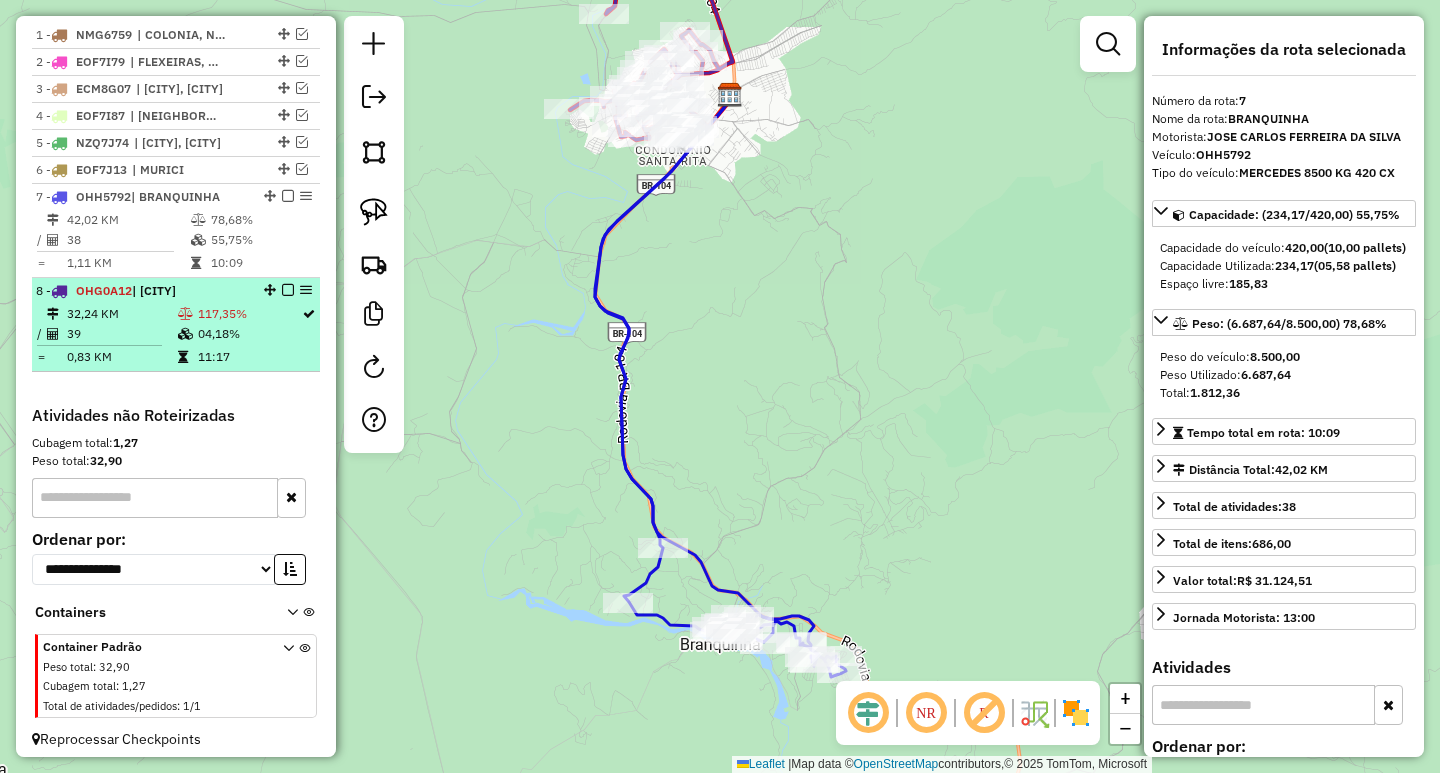 click on "04,18%" at bounding box center (249, 334) 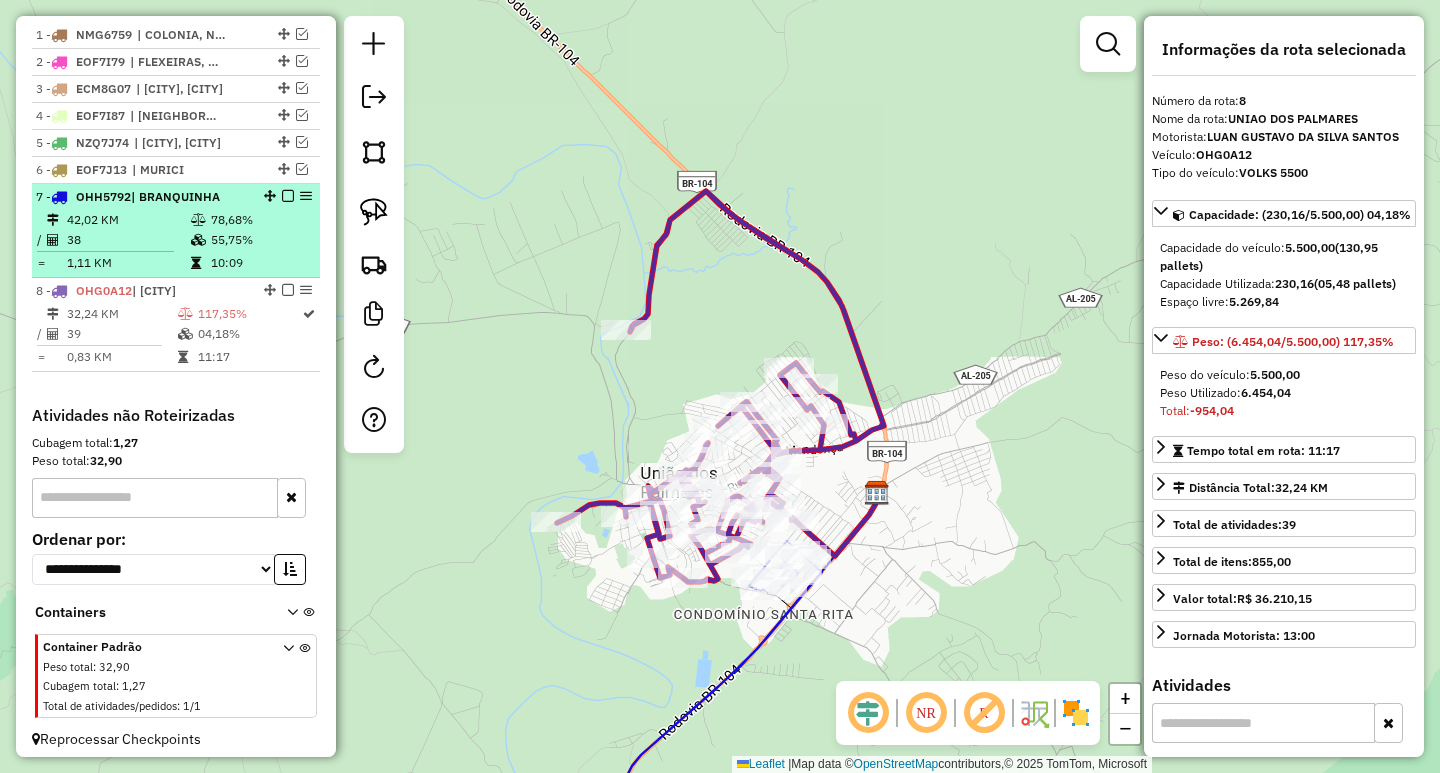 click at bounding box center [200, 240] 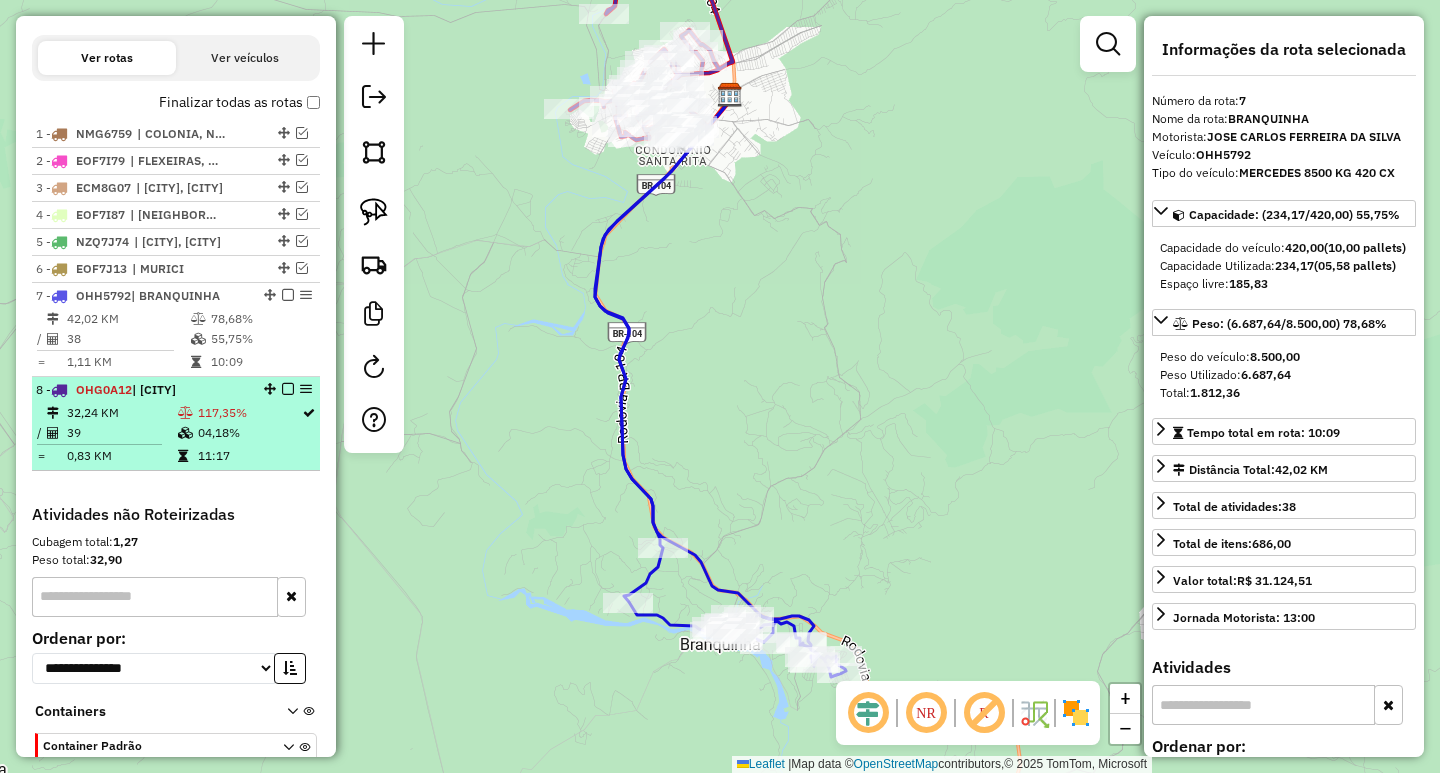 scroll, scrollTop: 668, scrollLeft: 0, axis: vertical 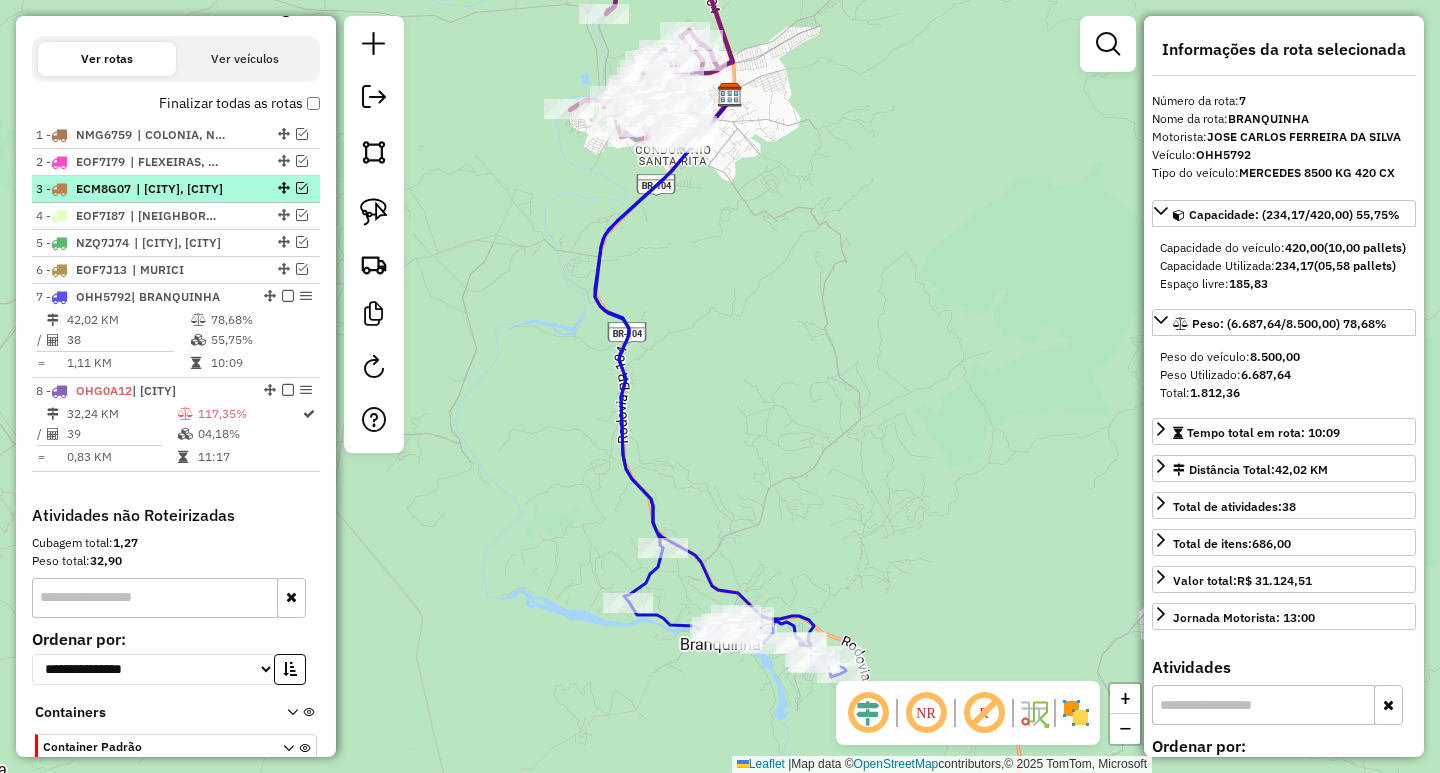 click on "[NUMBER] - [PLATE] | [NEIGHBORHOOD], [NEIGHBORHOOD]" at bounding box center [176, 189] 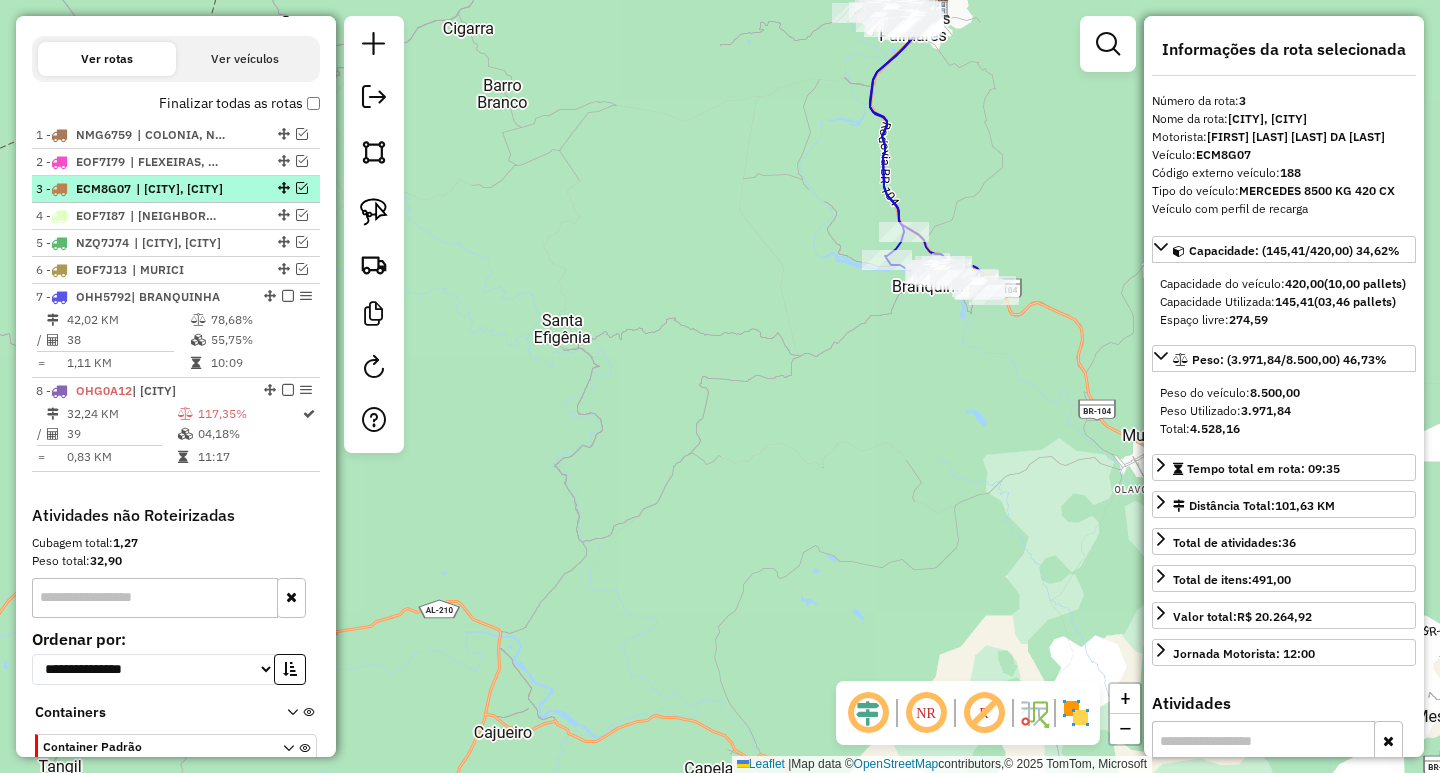 click at bounding box center (302, 188) 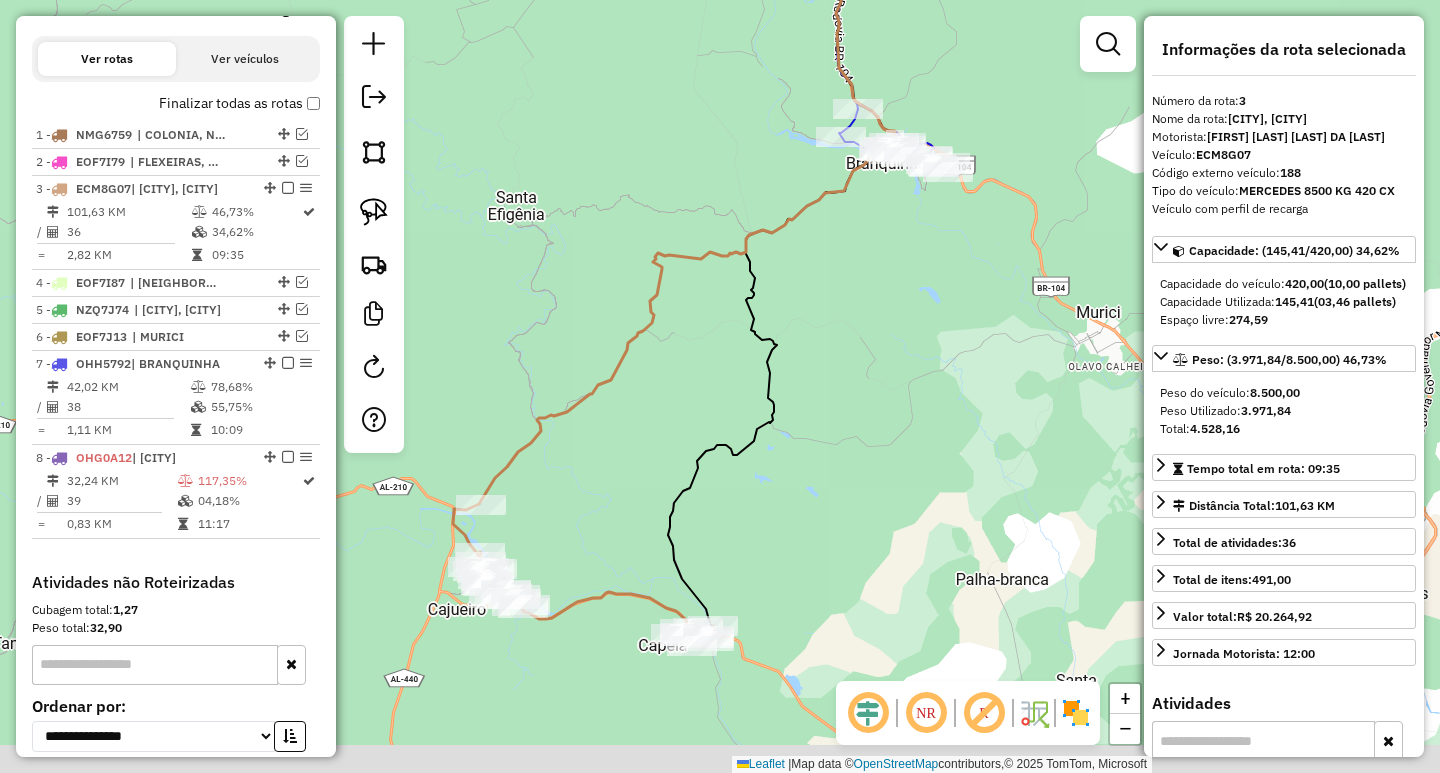 drag, startPoint x: 677, startPoint y: 222, endPoint x: 652, endPoint y: 112, distance: 112.805145 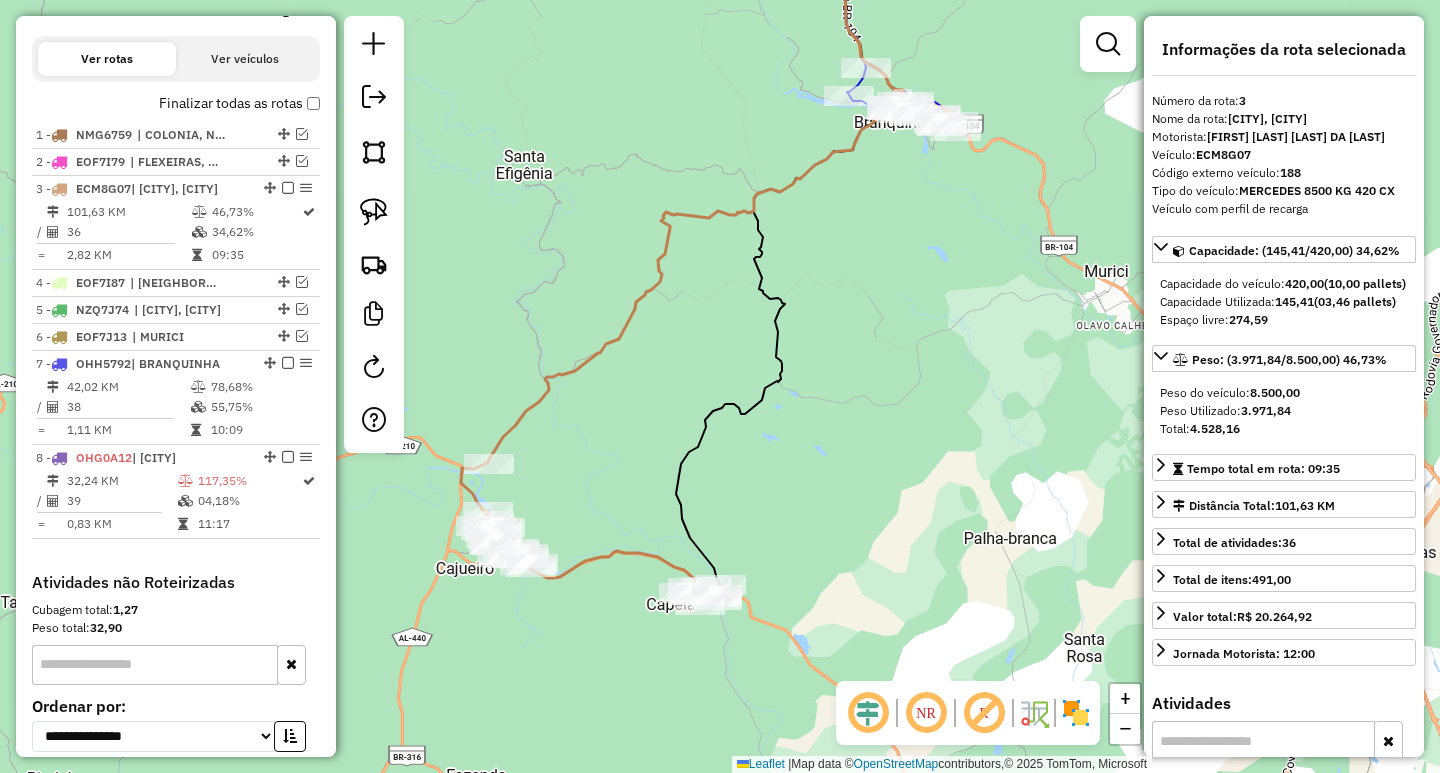 drag, startPoint x: 539, startPoint y: 329, endPoint x: 577, endPoint y: 224, distance: 111.66467 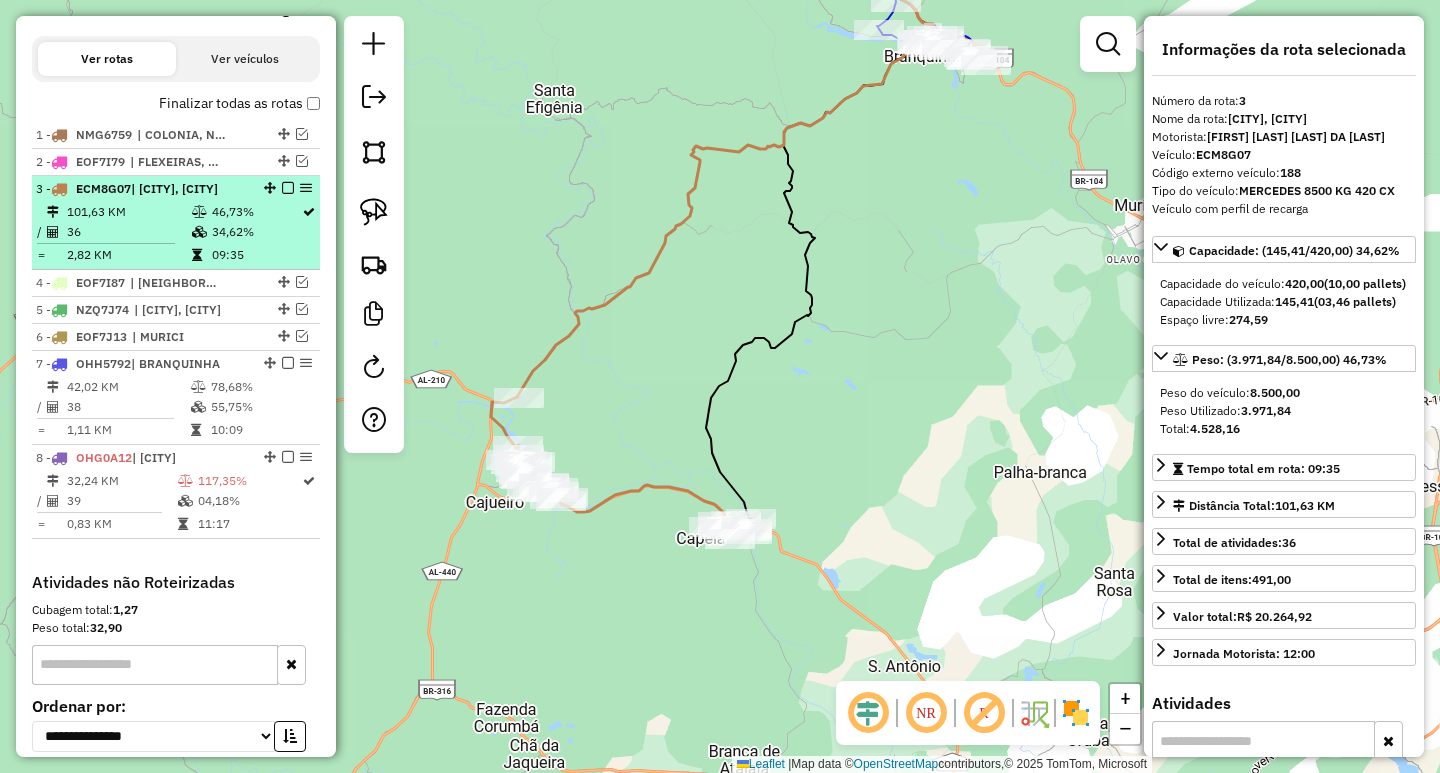 click on "46,73%" at bounding box center (256, 212) 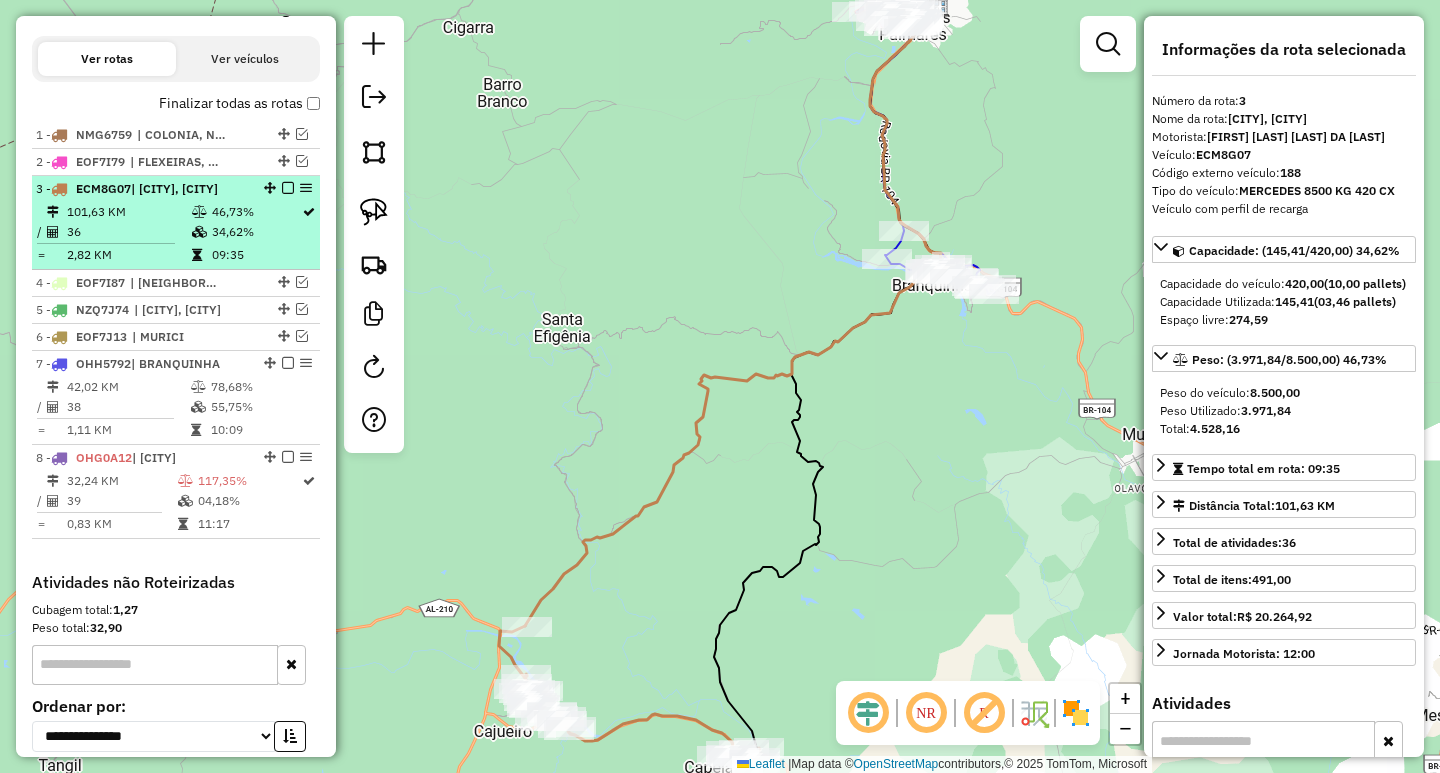 click at bounding box center (288, 188) 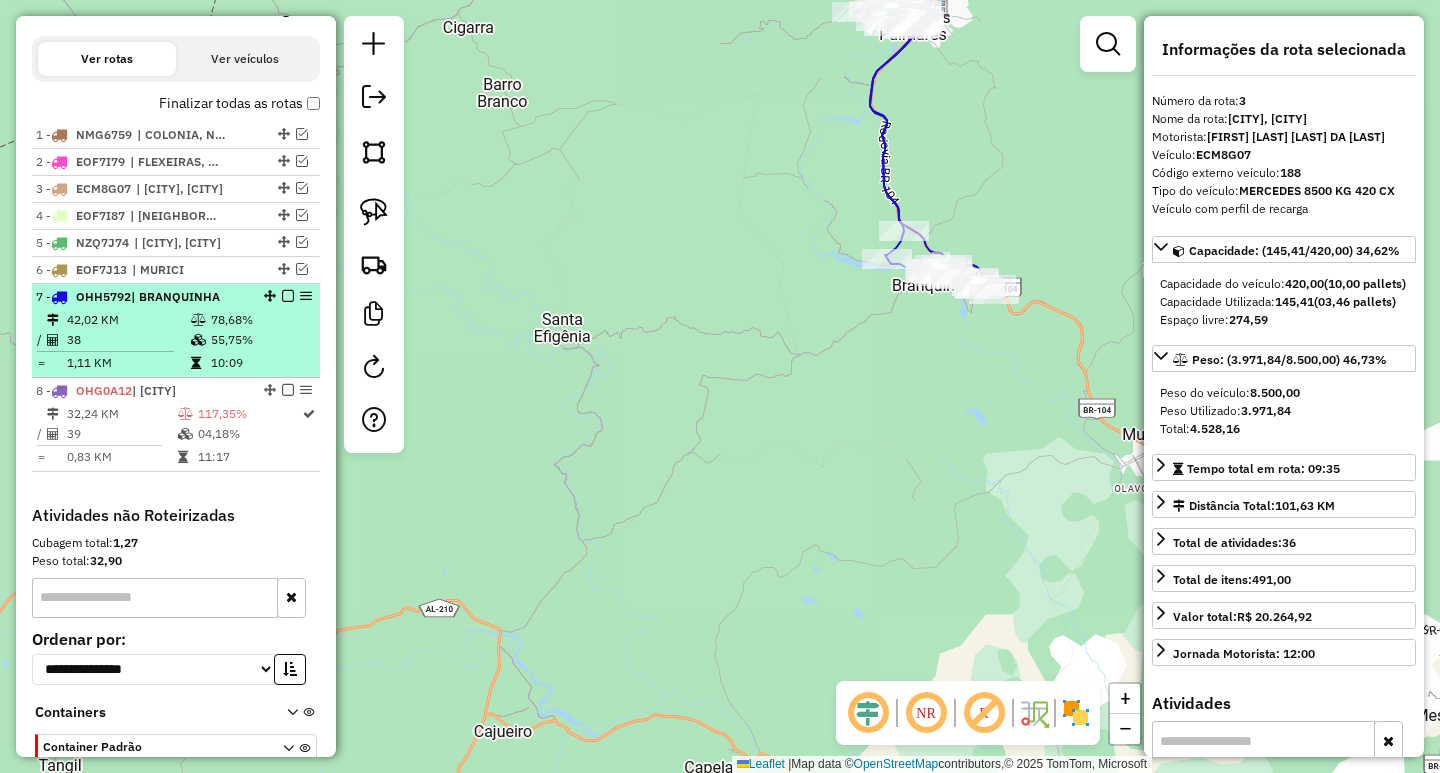click on "78,68%" at bounding box center (260, 320) 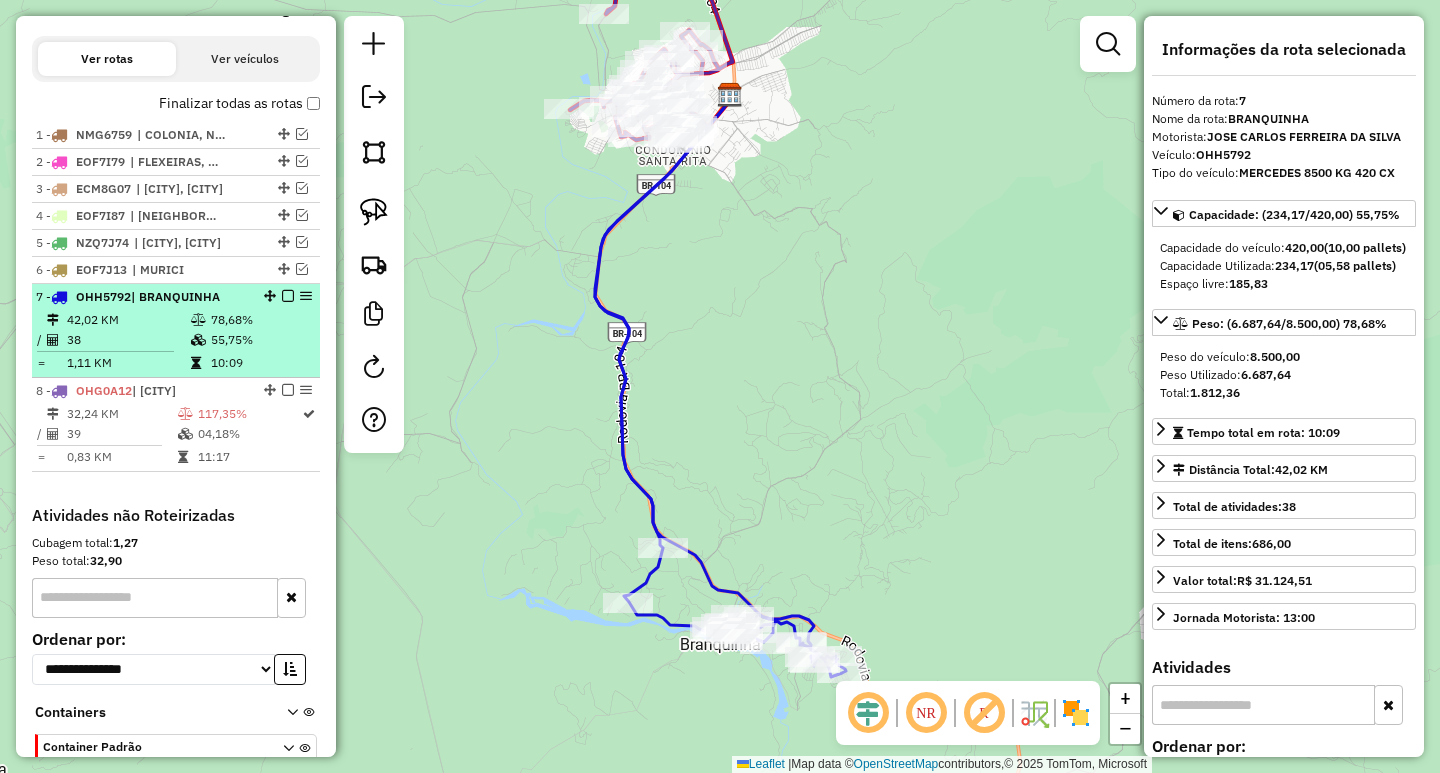 click at bounding box center [288, 296] 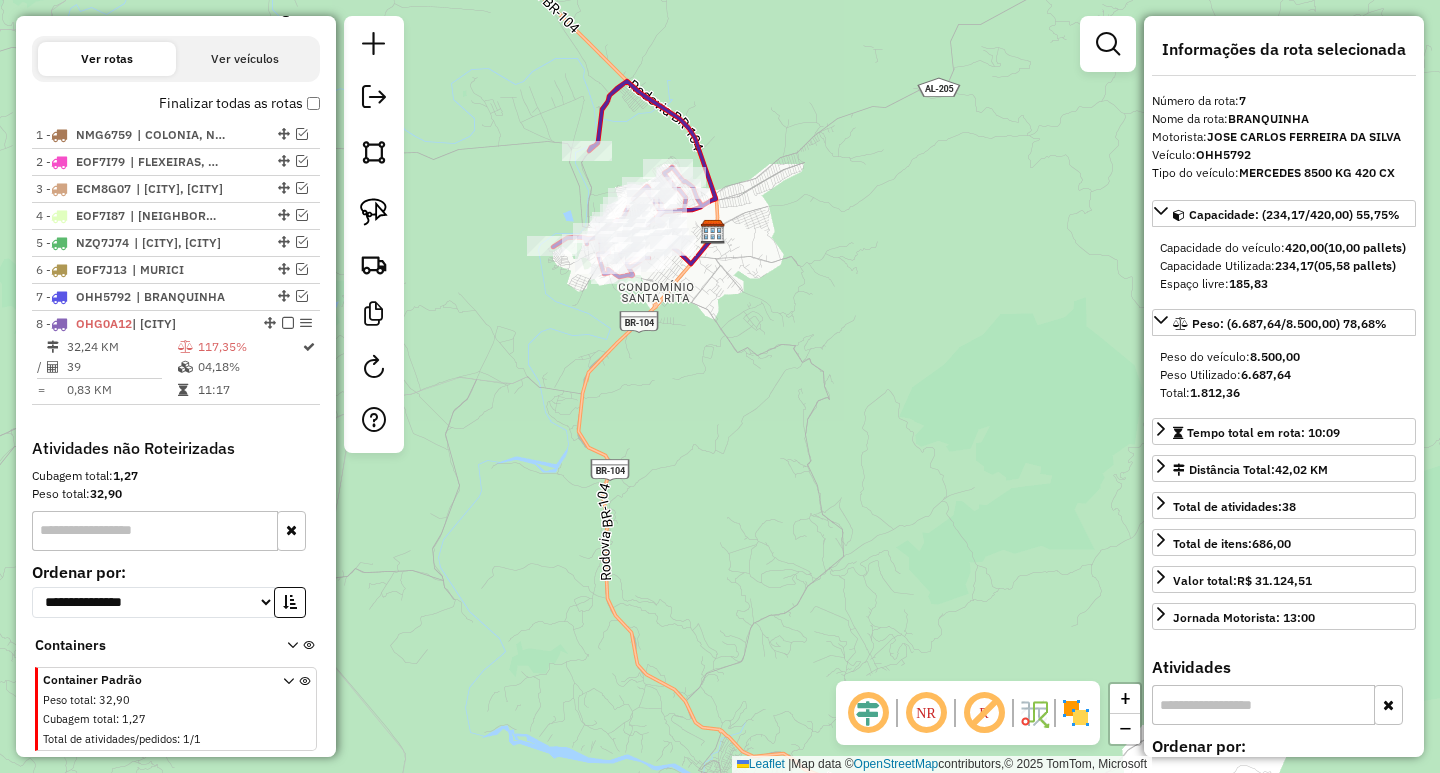 drag, startPoint x: 660, startPoint y: 381, endPoint x: 593, endPoint y: 470, distance: 111.40018 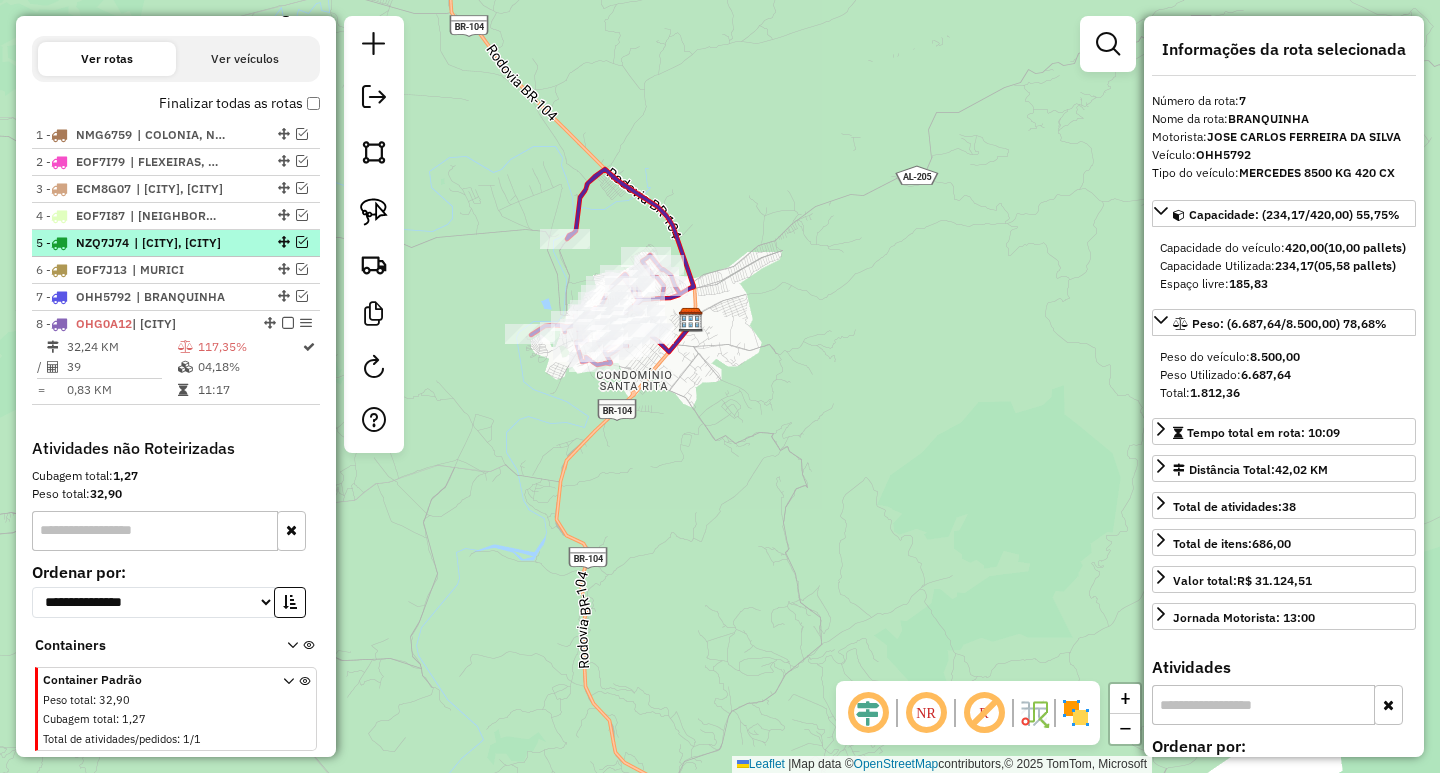 click at bounding box center [302, 242] 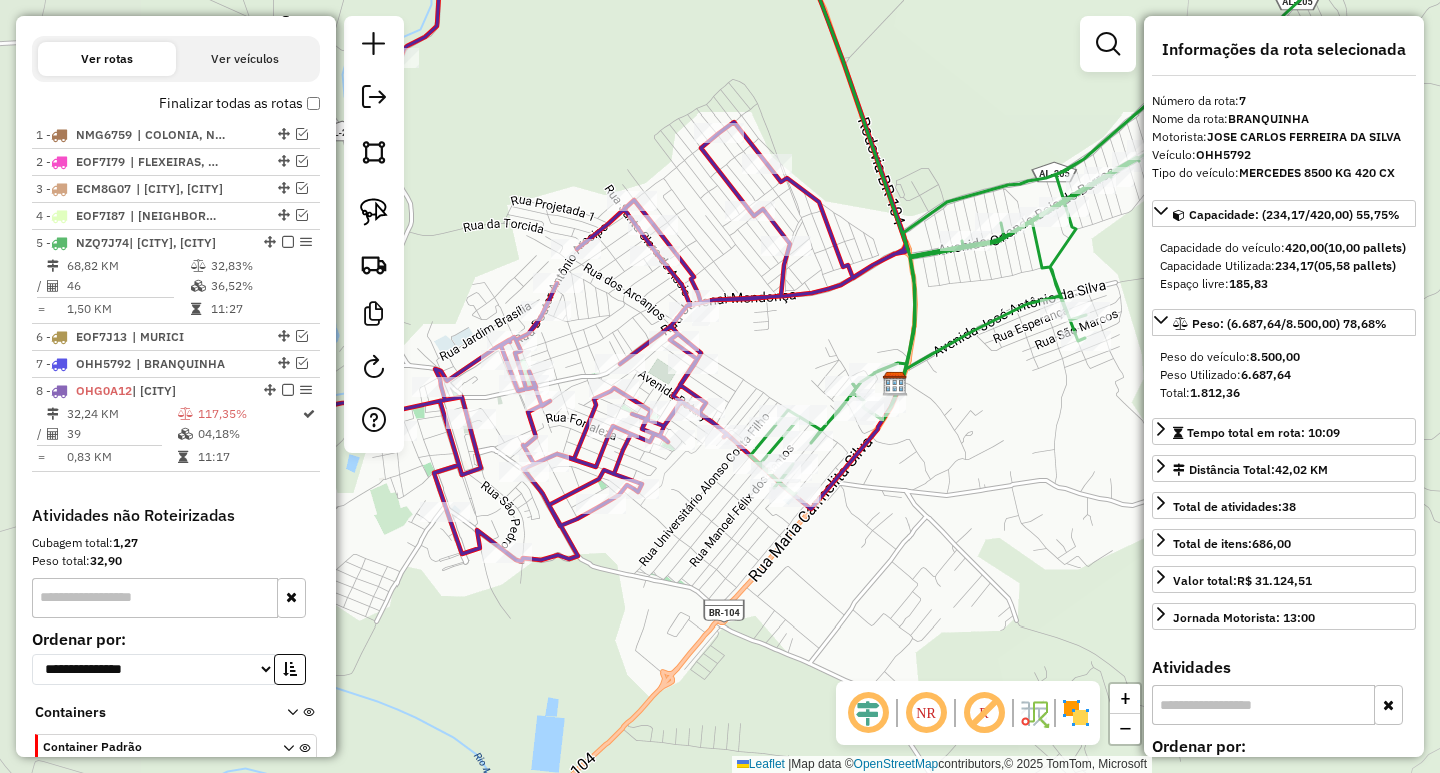 drag, startPoint x: 758, startPoint y: 504, endPoint x: 943, endPoint y: 483, distance: 186.18808 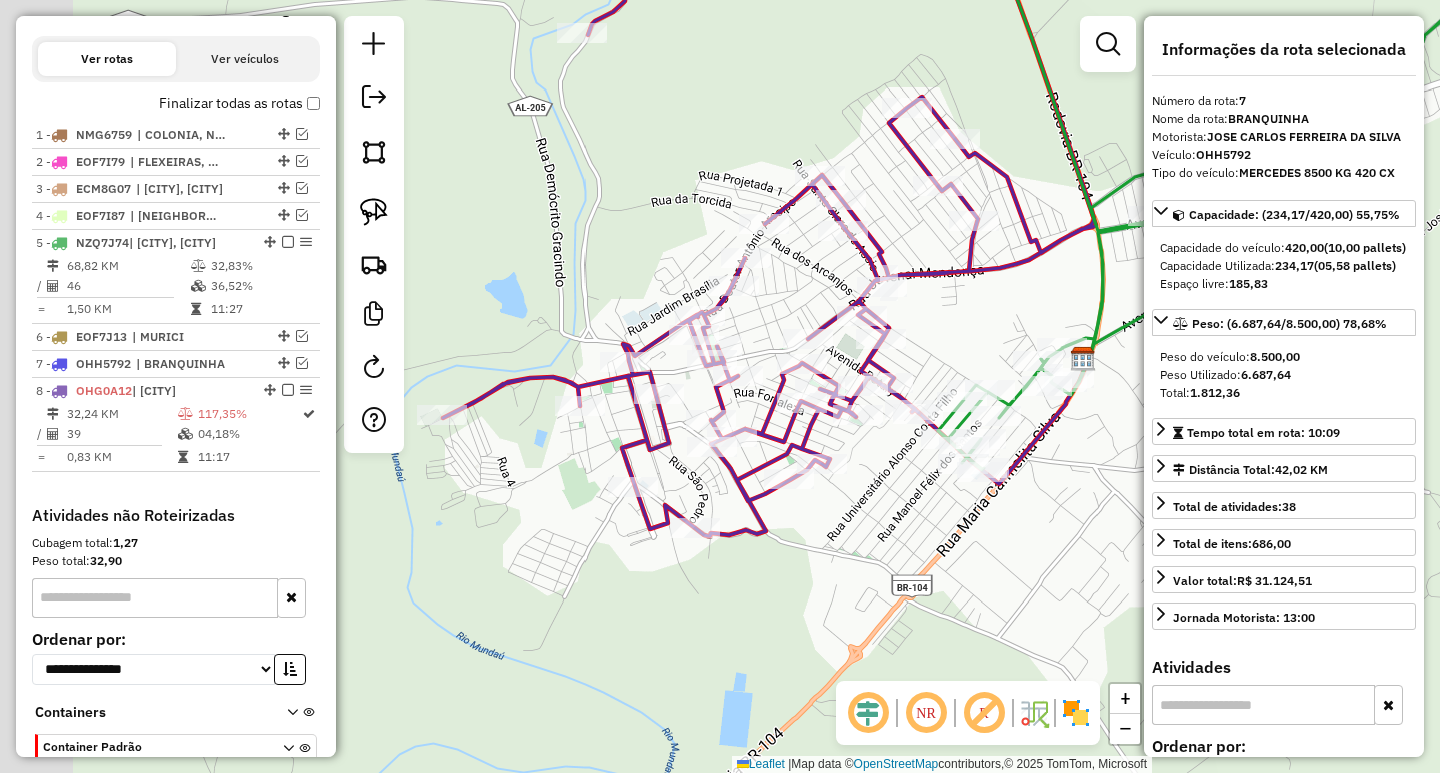drag, startPoint x: 735, startPoint y: 579, endPoint x: 925, endPoint y: 554, distance: 191.63768 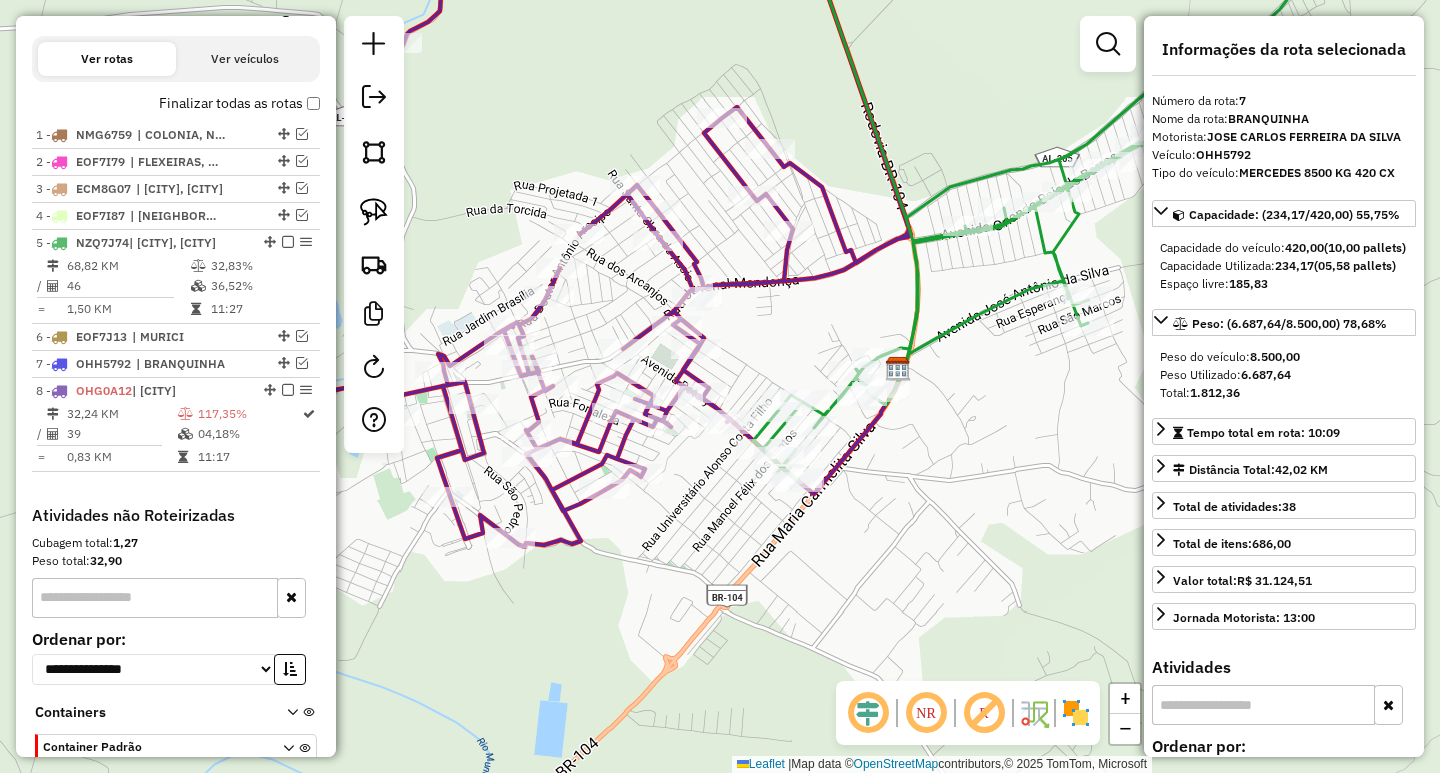 drag, startPoint x: 855, startPoint y: 548, endPoint x: 625, endPoint y: 569, distance: 230.95671 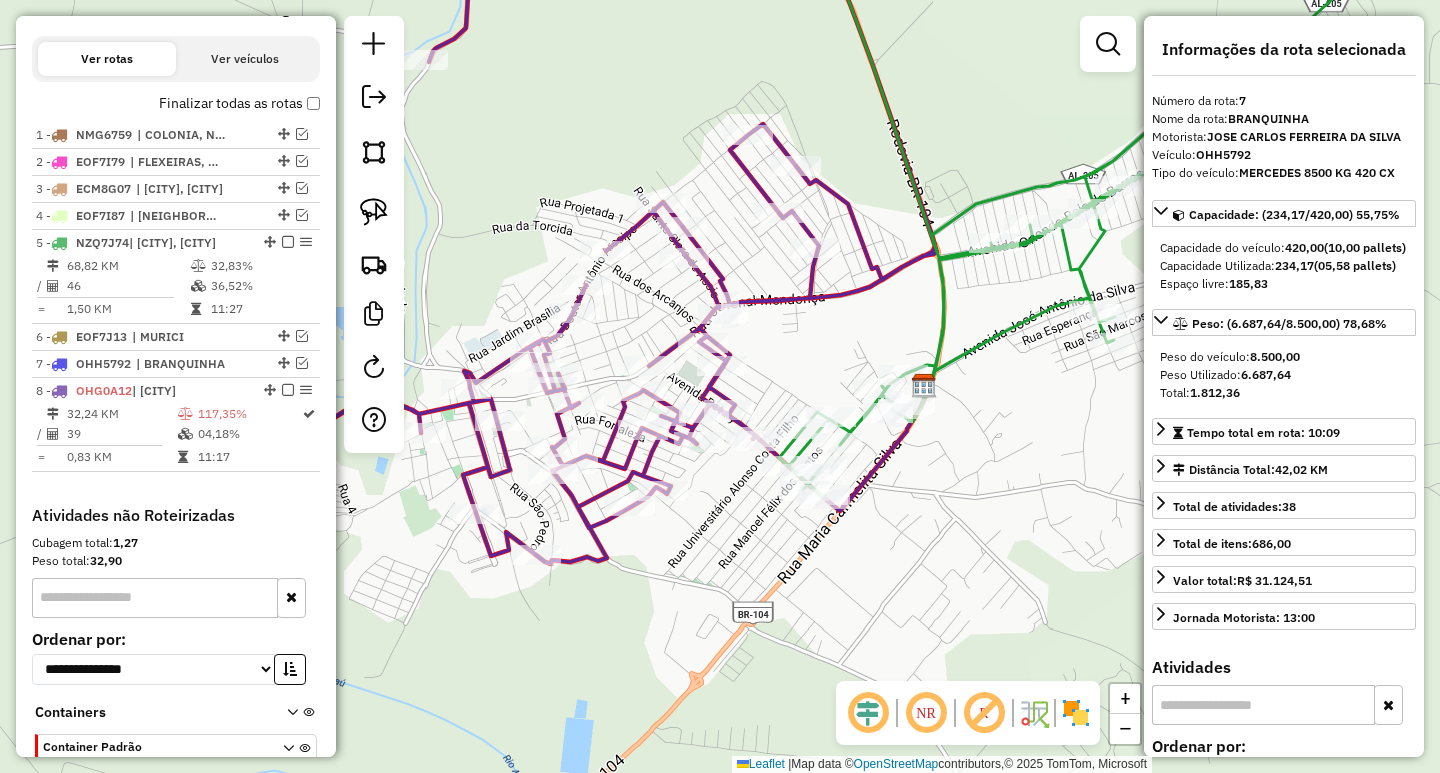drag, startPoint x: 841, startPoint y: 493, endPoint x: 921, endPoint y: 500, distance: 80.305664 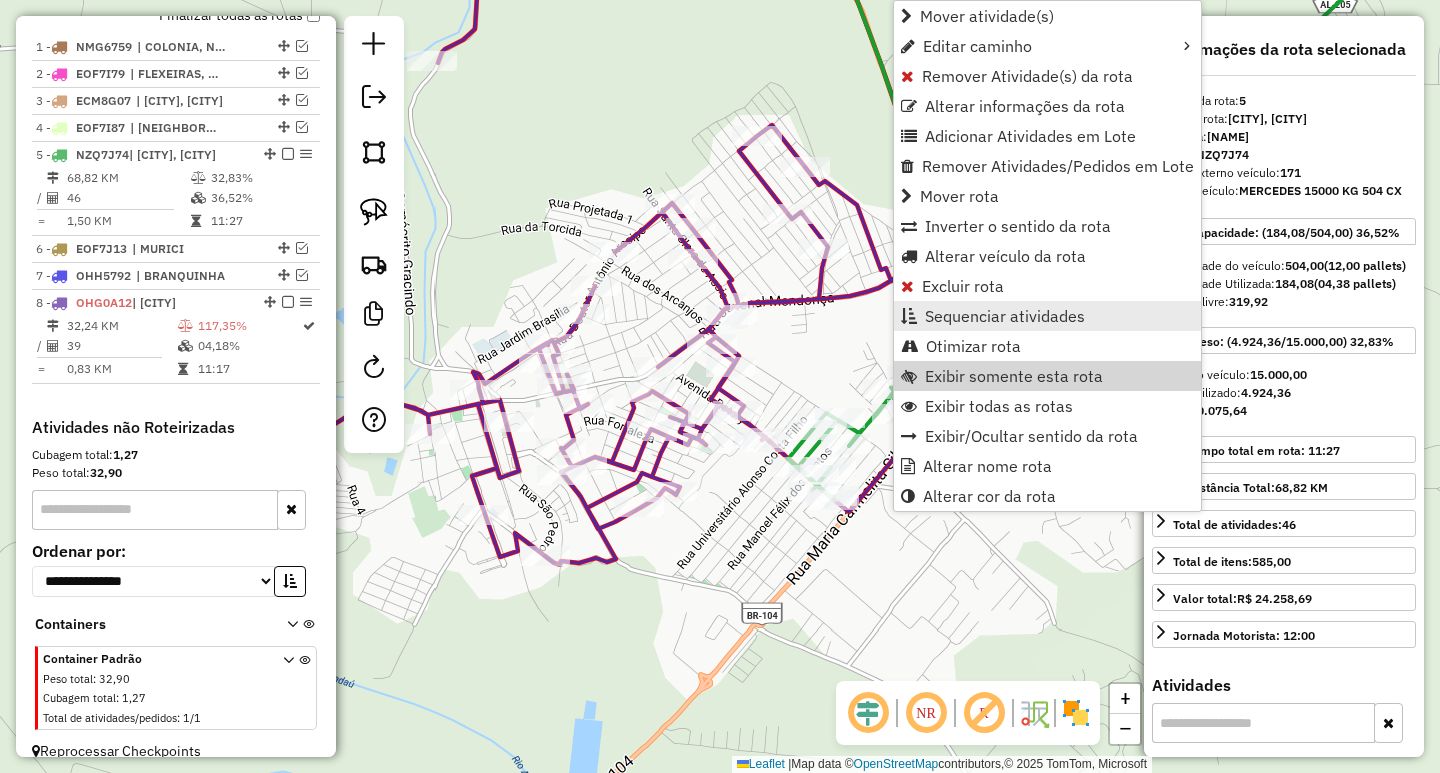 scroll, scrollTop: 813, scrollLeft: 0, axis: vertical 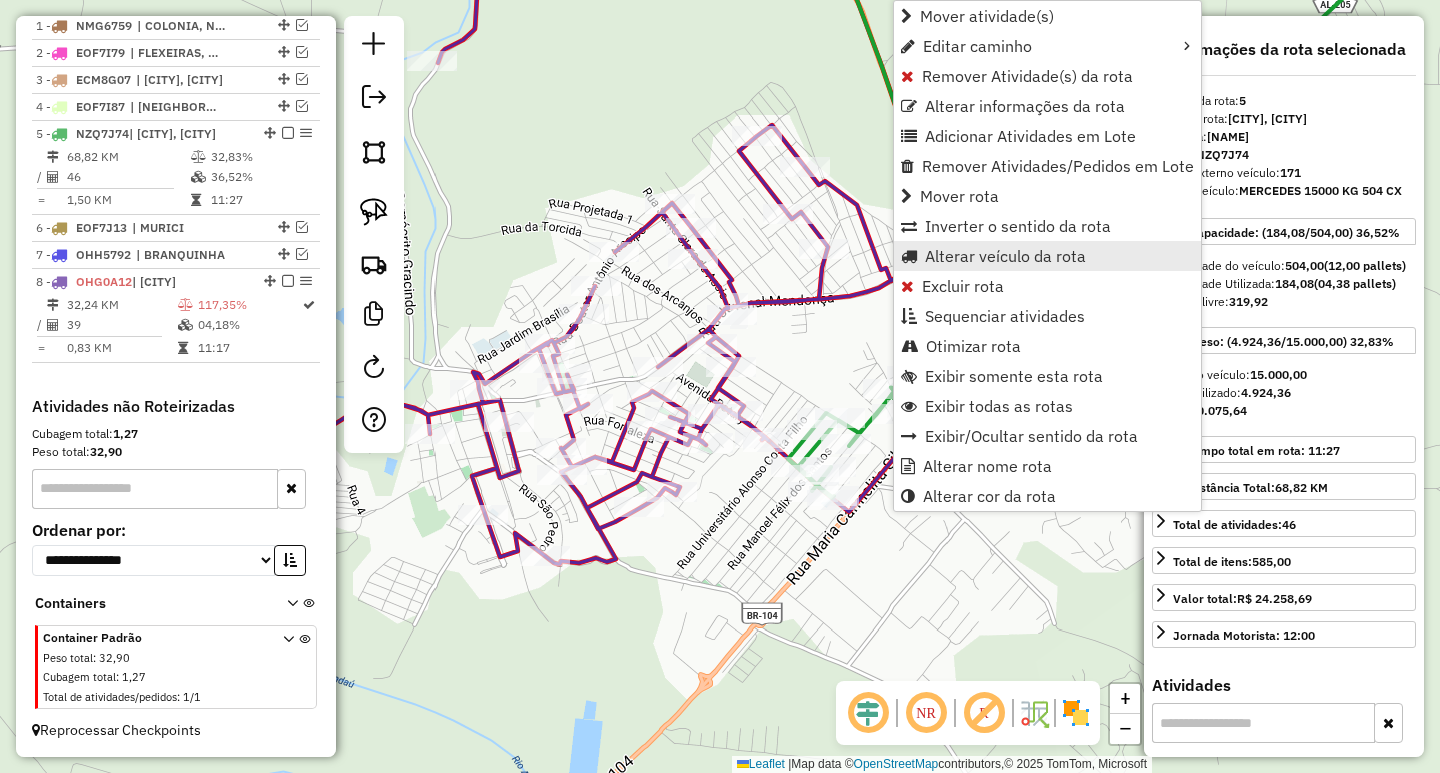 click on "Alterar veículo da rota" at bounding box center (1005, 256) 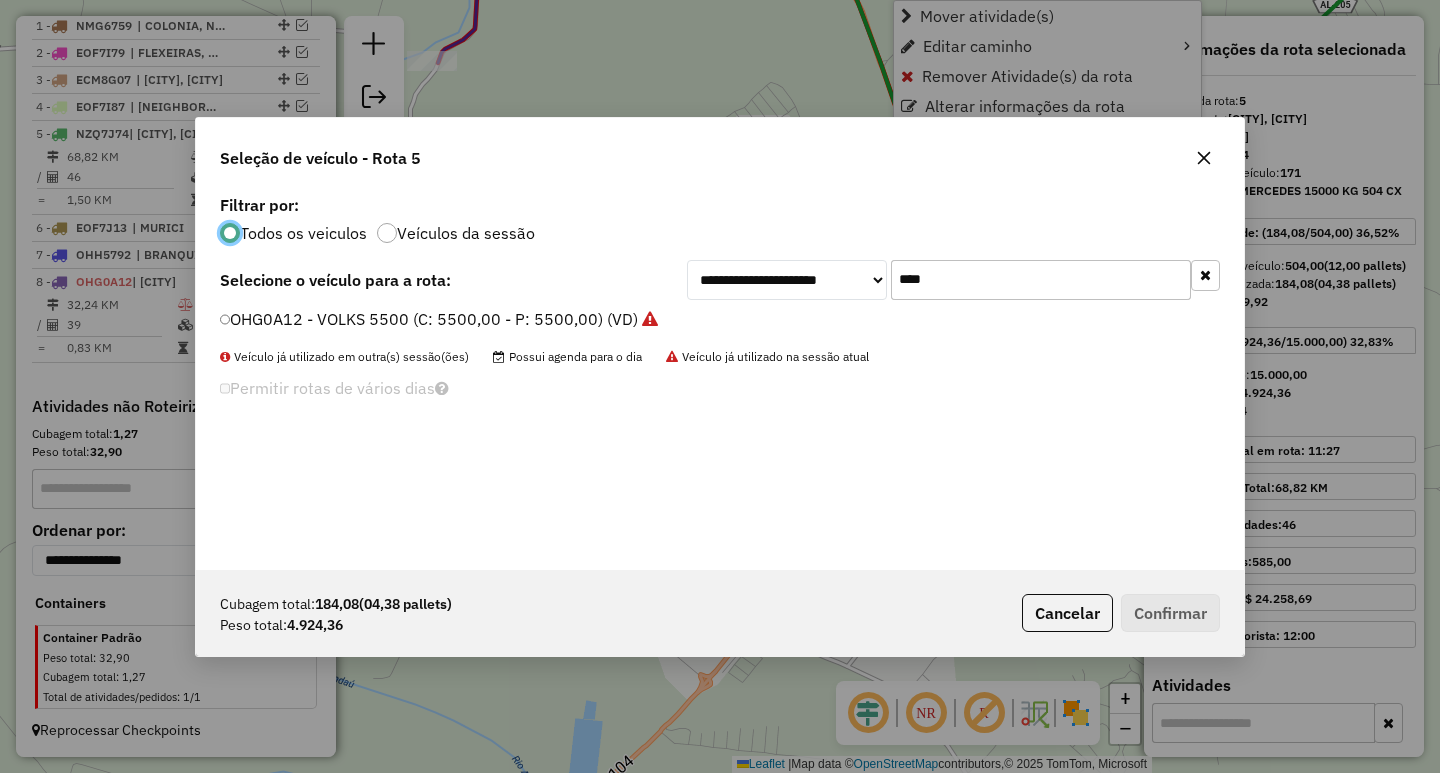 scroll, scrollTop: 11, scrollLeft: 6, axis: both 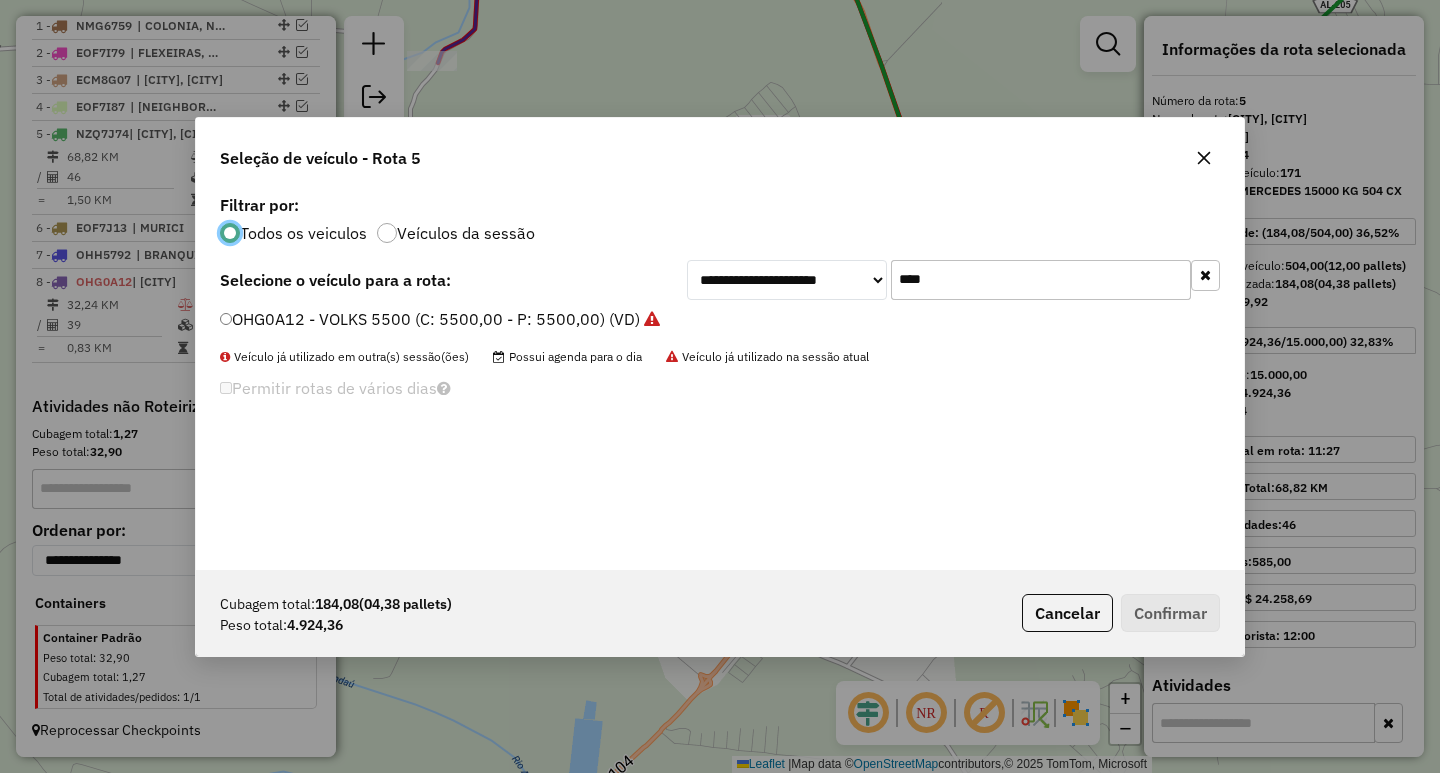click on "**********" 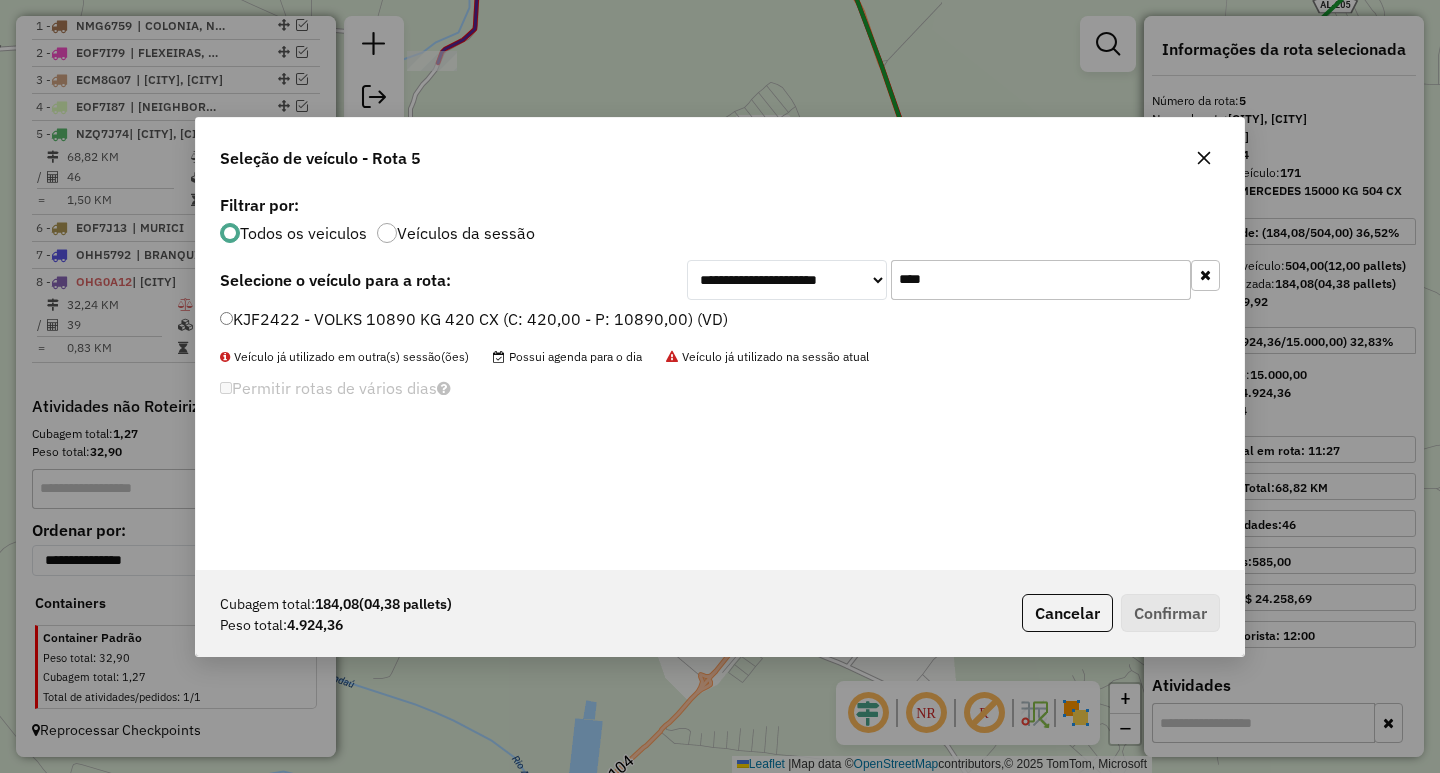 type on "****" 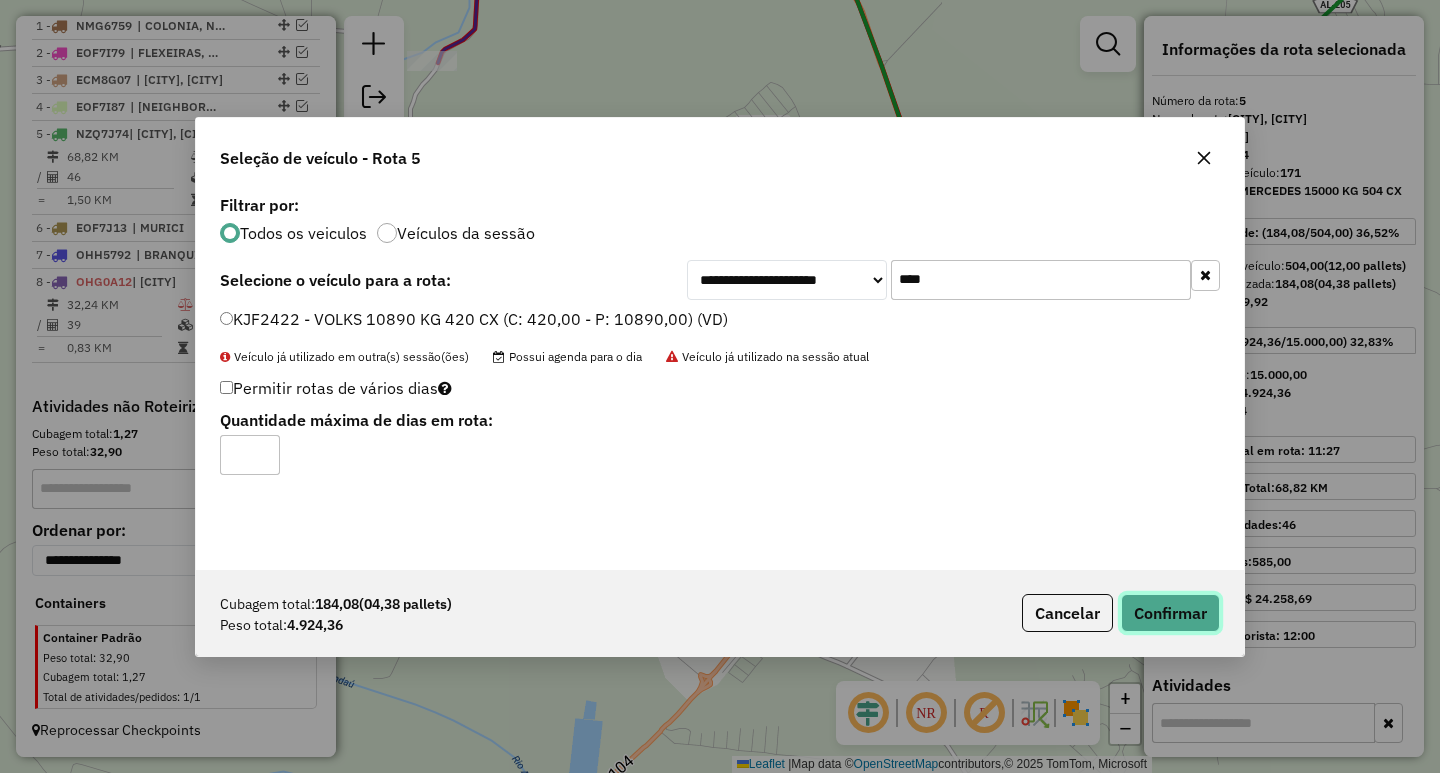 click on "Confirmar" 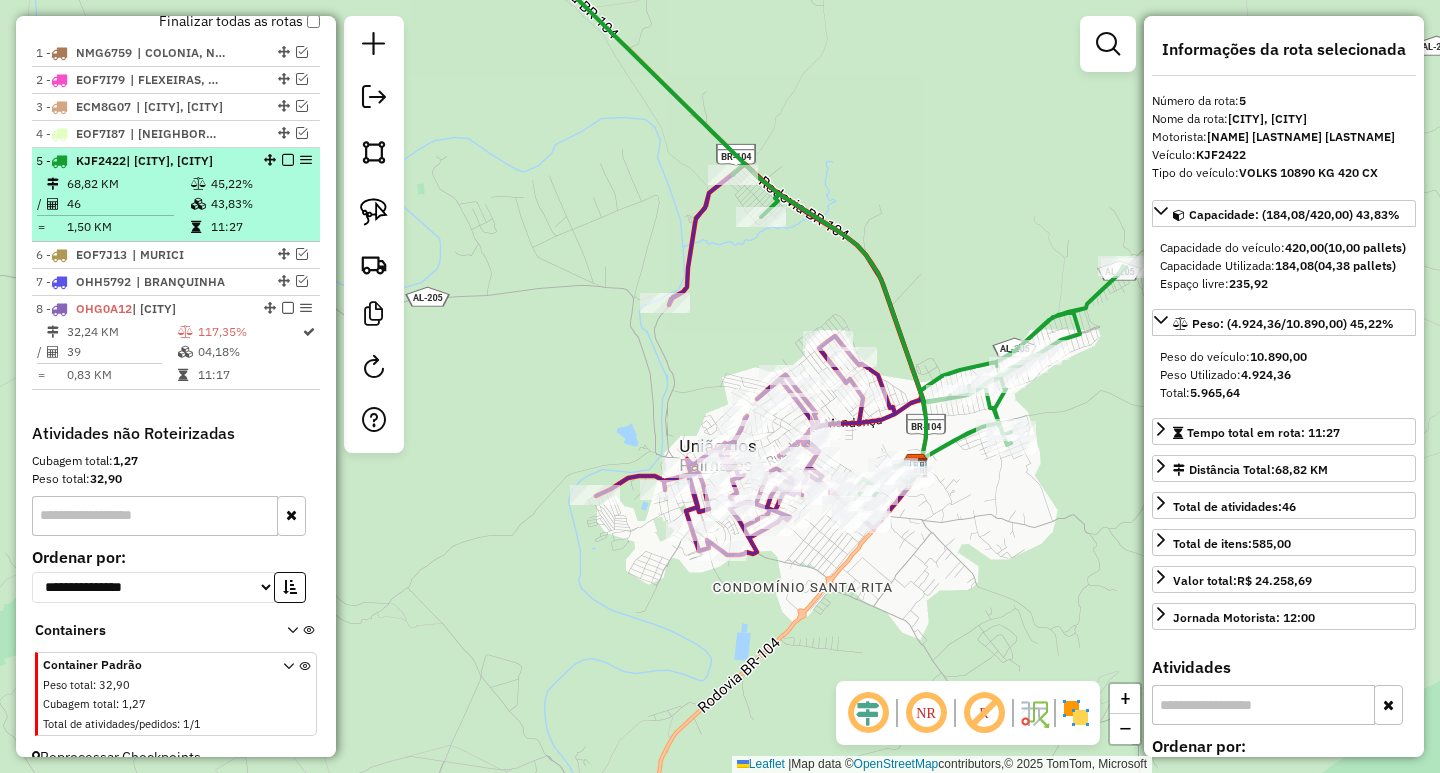 scroll, scrollTop: 713, scrollLeft: 0, axis: vertical 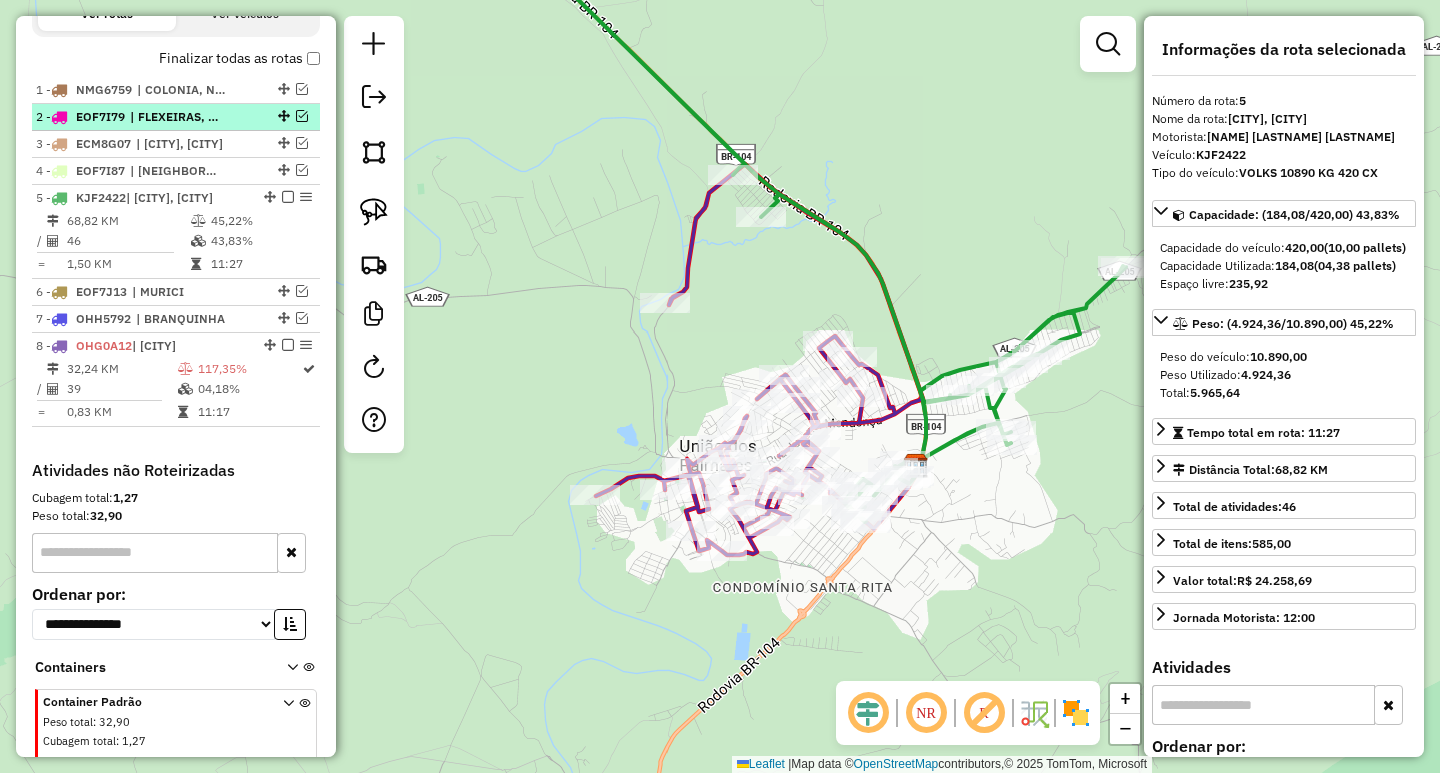 click at bounding box center [302, 116] 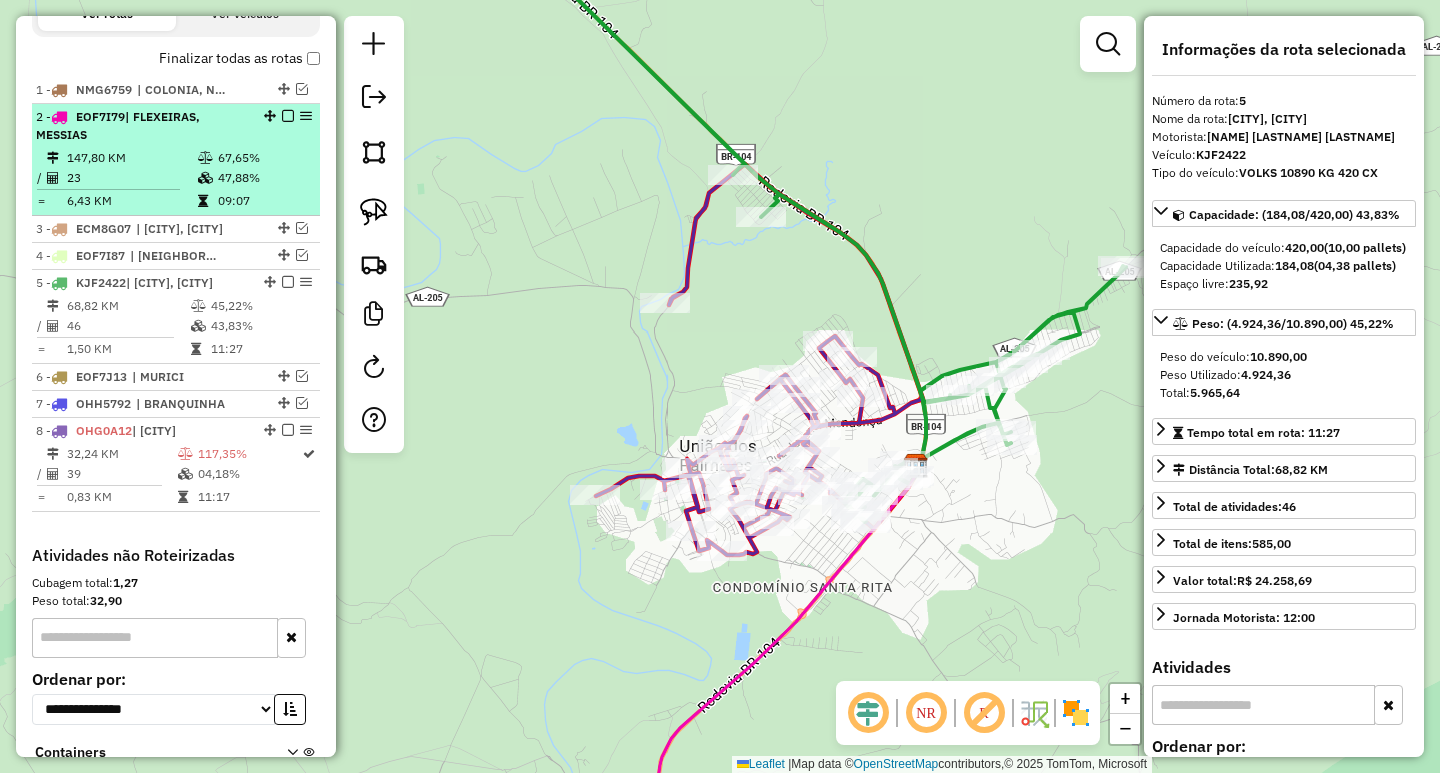 click on "[PLATE] | [NEIGHBORHOOD], [NEIGHBORHOOD] [PRICE] KM [PERCENTAGE]% / [NUMBER] [PERCENTAGE]% = [PRICE] KM [TIME]" at bounding box center [176, 160] 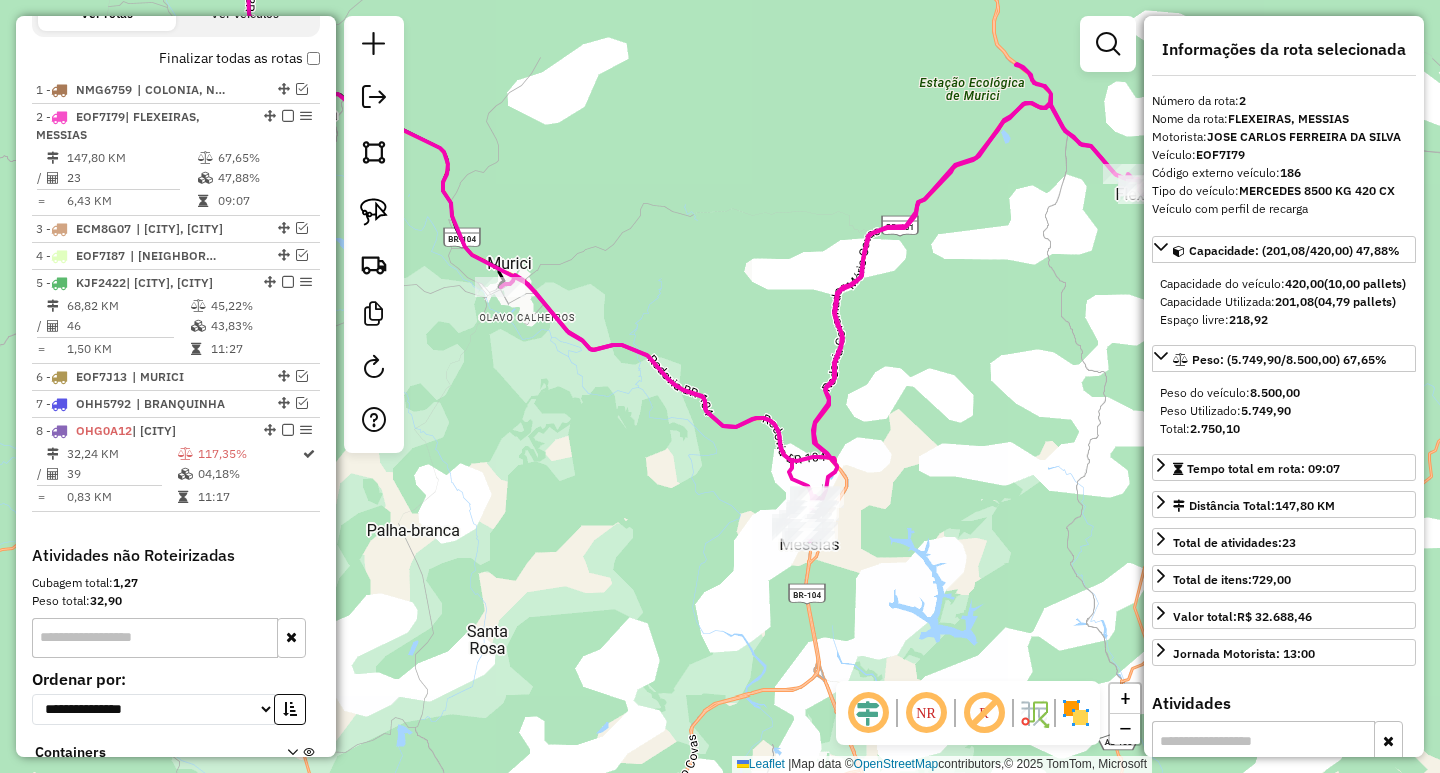 drag, startPoint x: 721, startPoint y: 410, endPoint x: 719, endPoint y: 242, distance: 168.0119 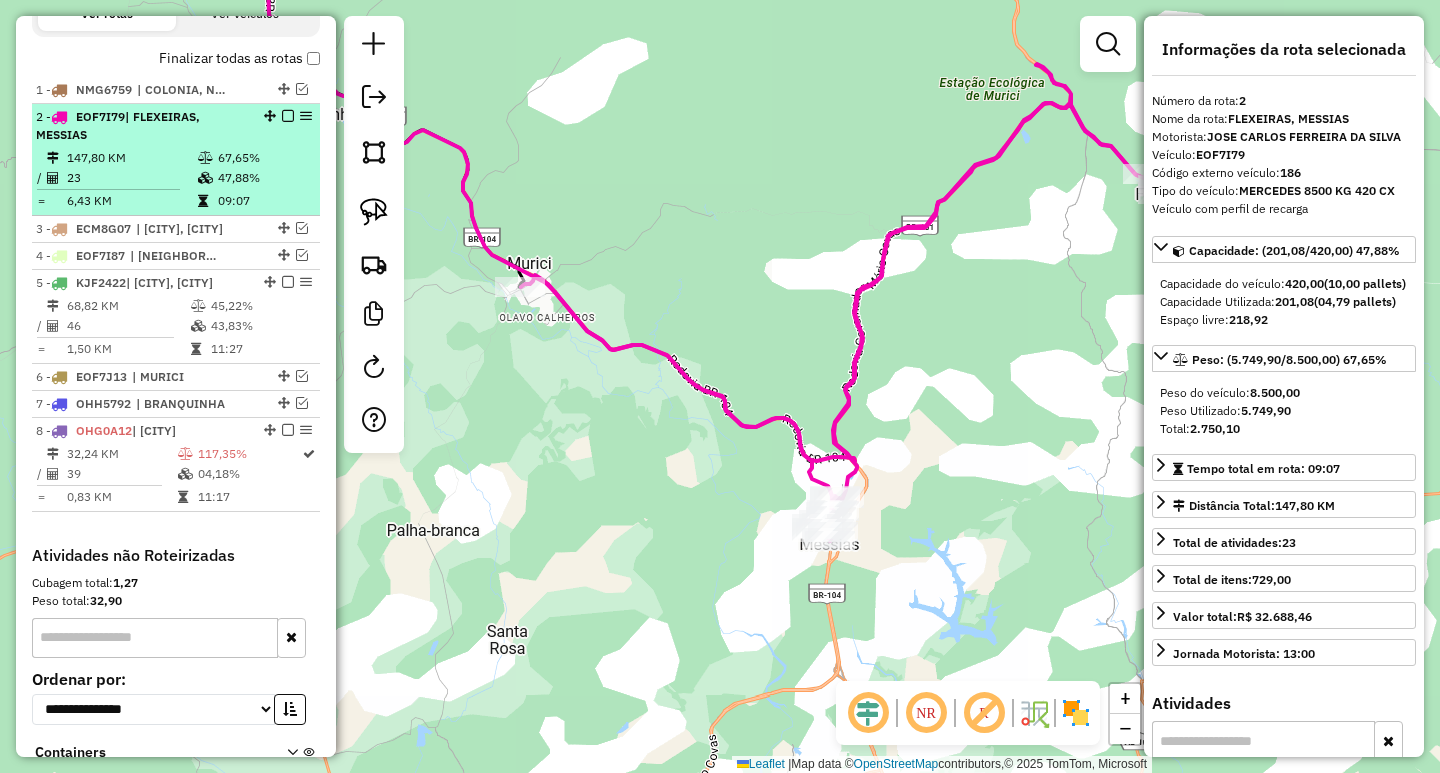 click at bounding box center (288, 116) 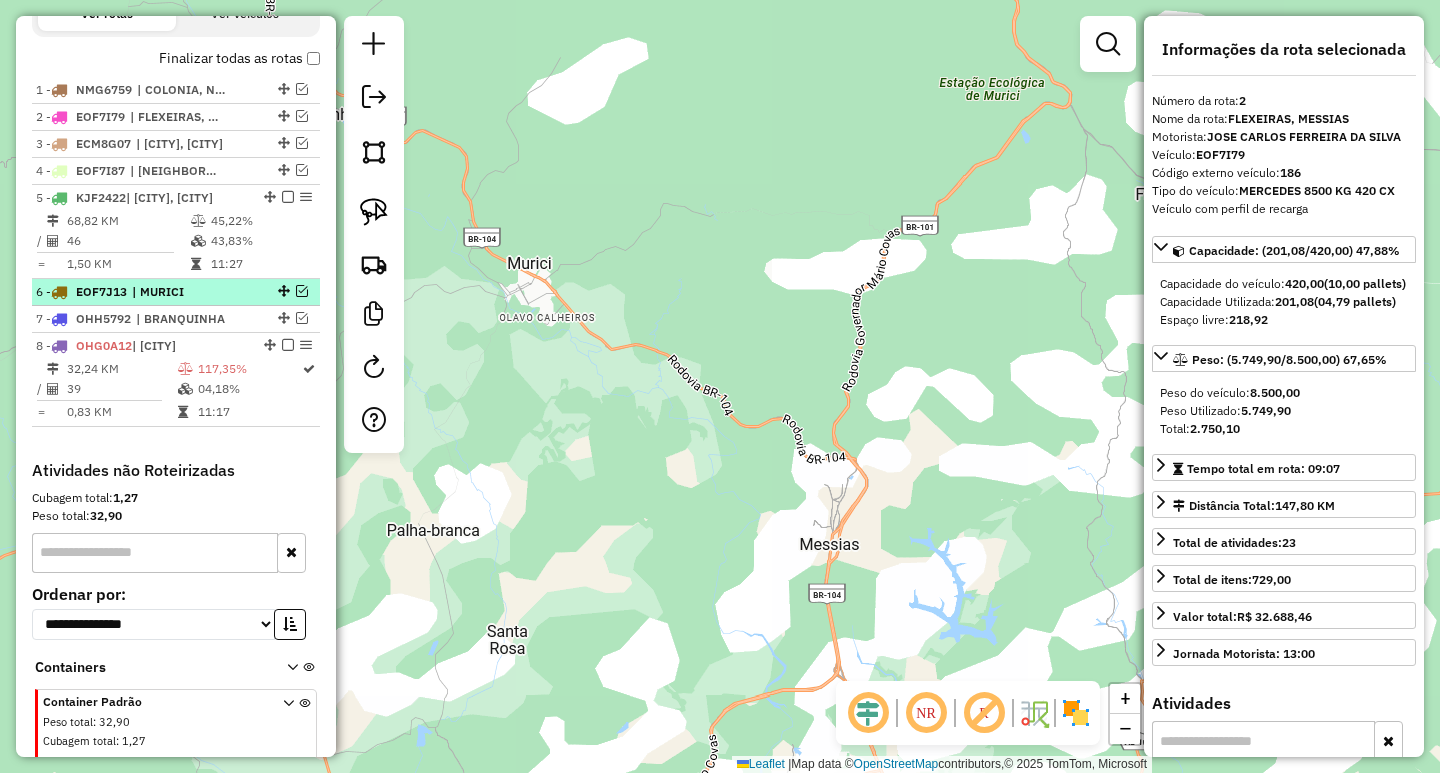 click at bounding box center [302, 291] 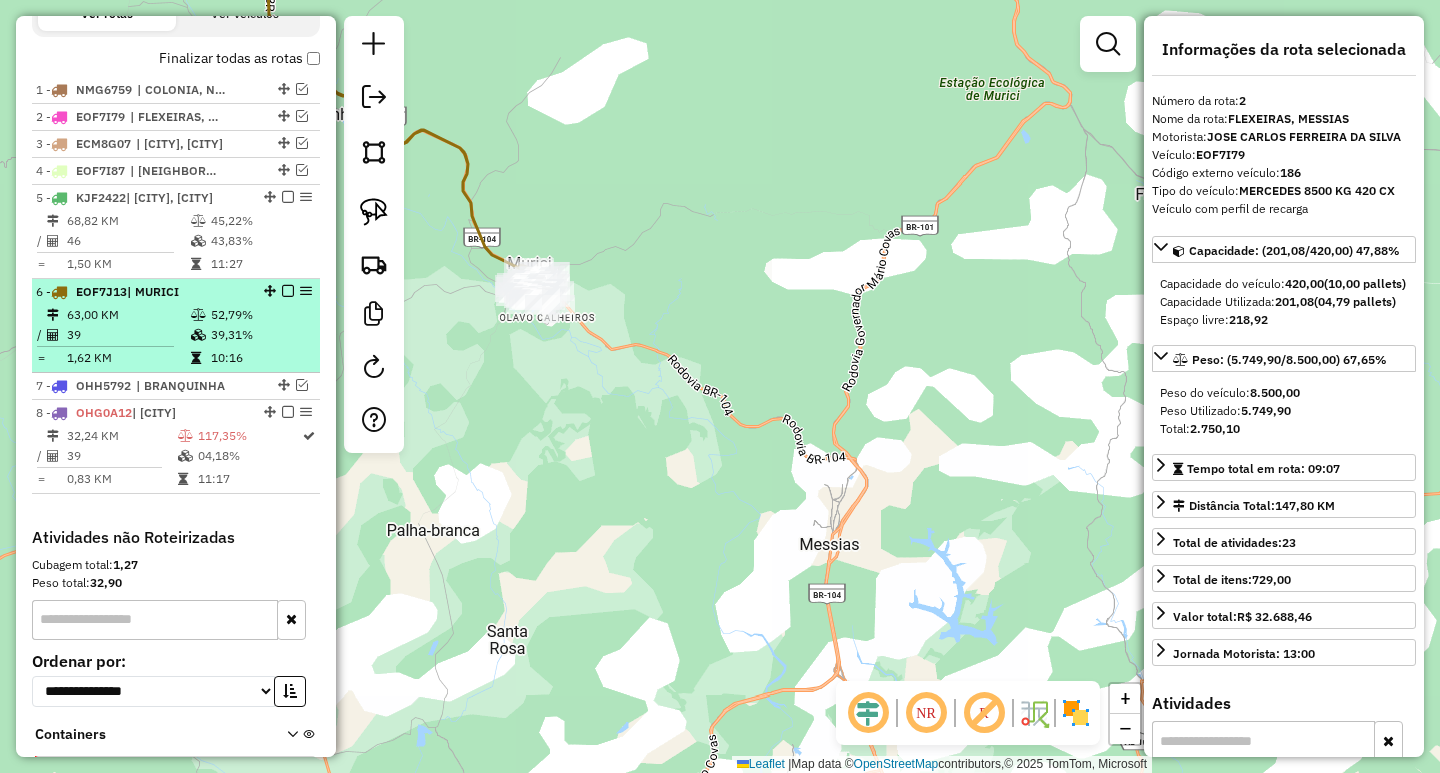 click on "52,79%" at bounding box center (260, 315) 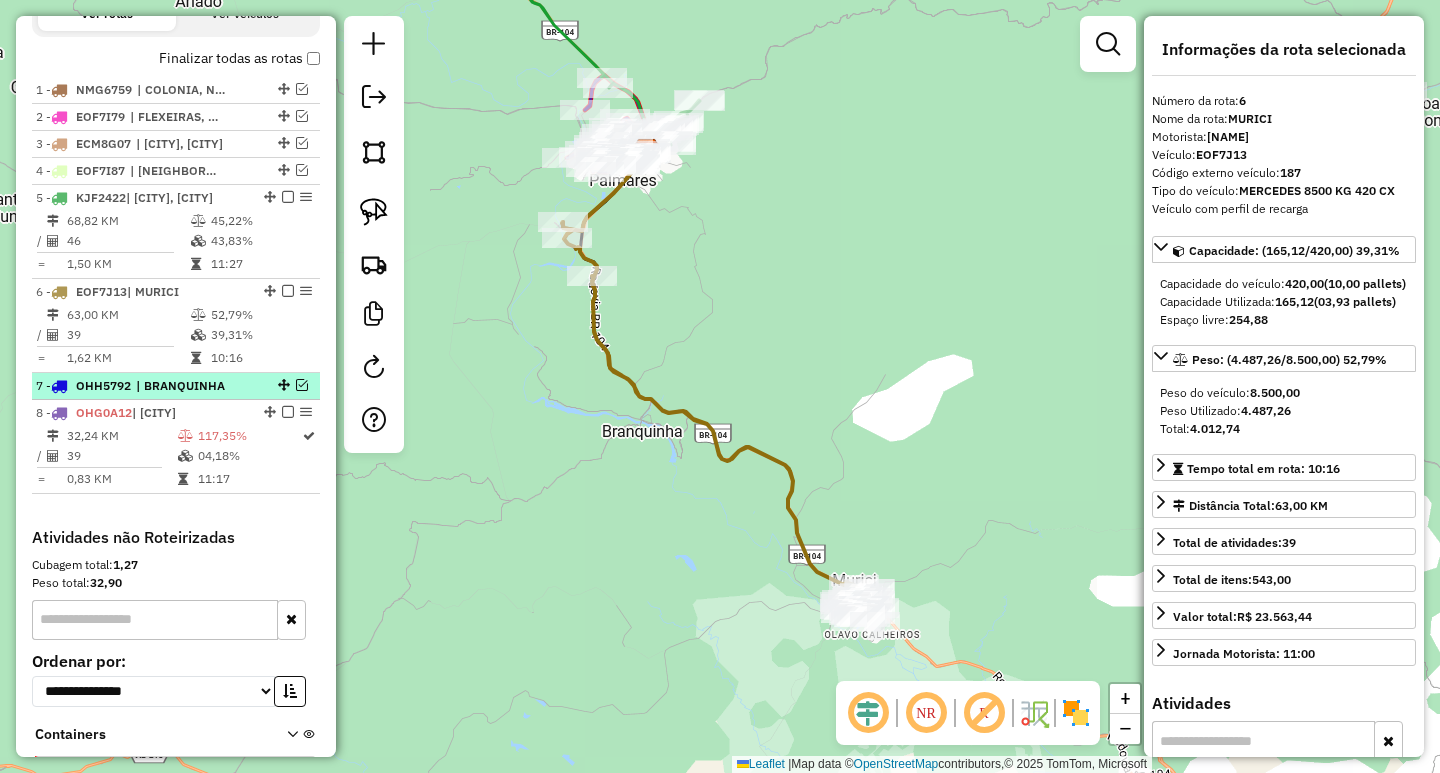 click at bounding box center (302, 385) 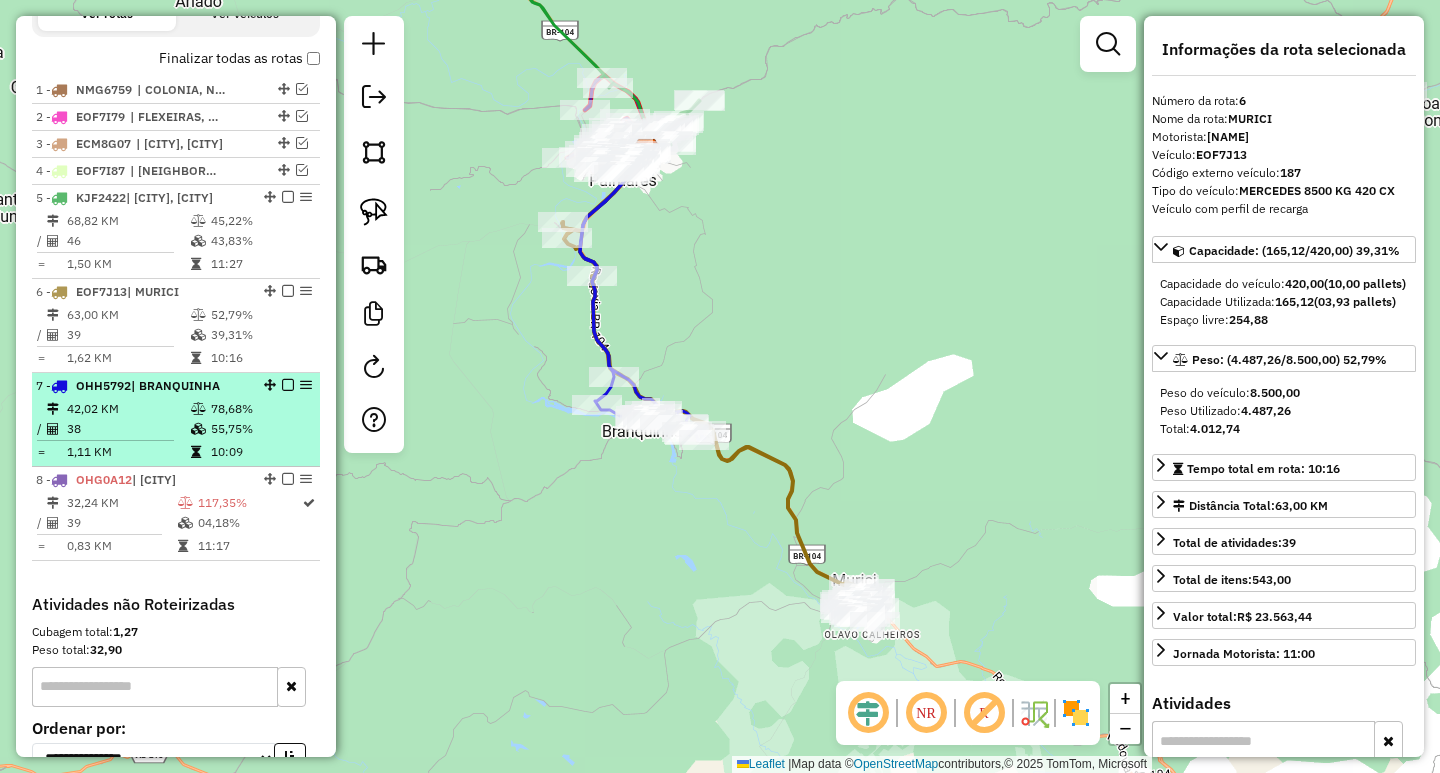 click at bounding box center [198, 429] 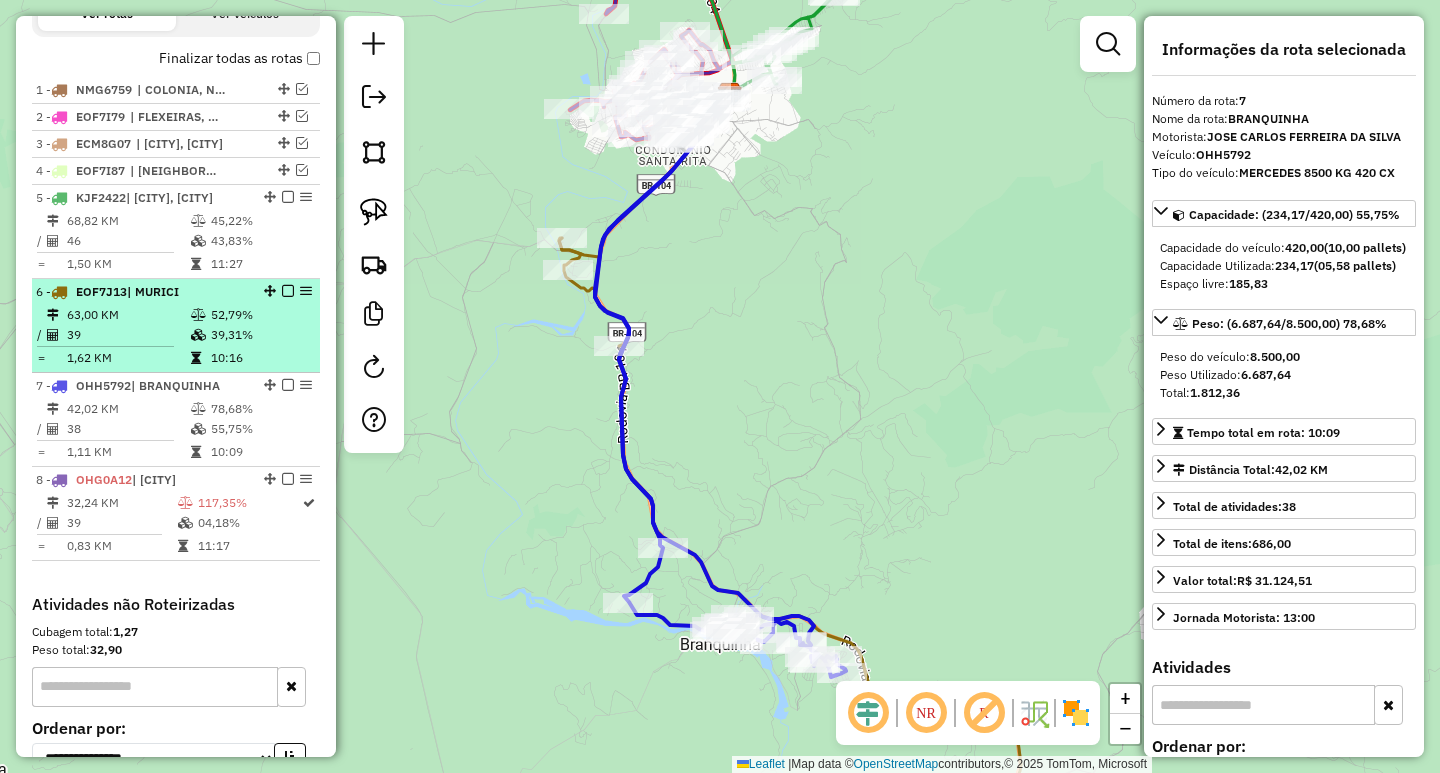 click on "39,31%" at bounding box center (260, 335) 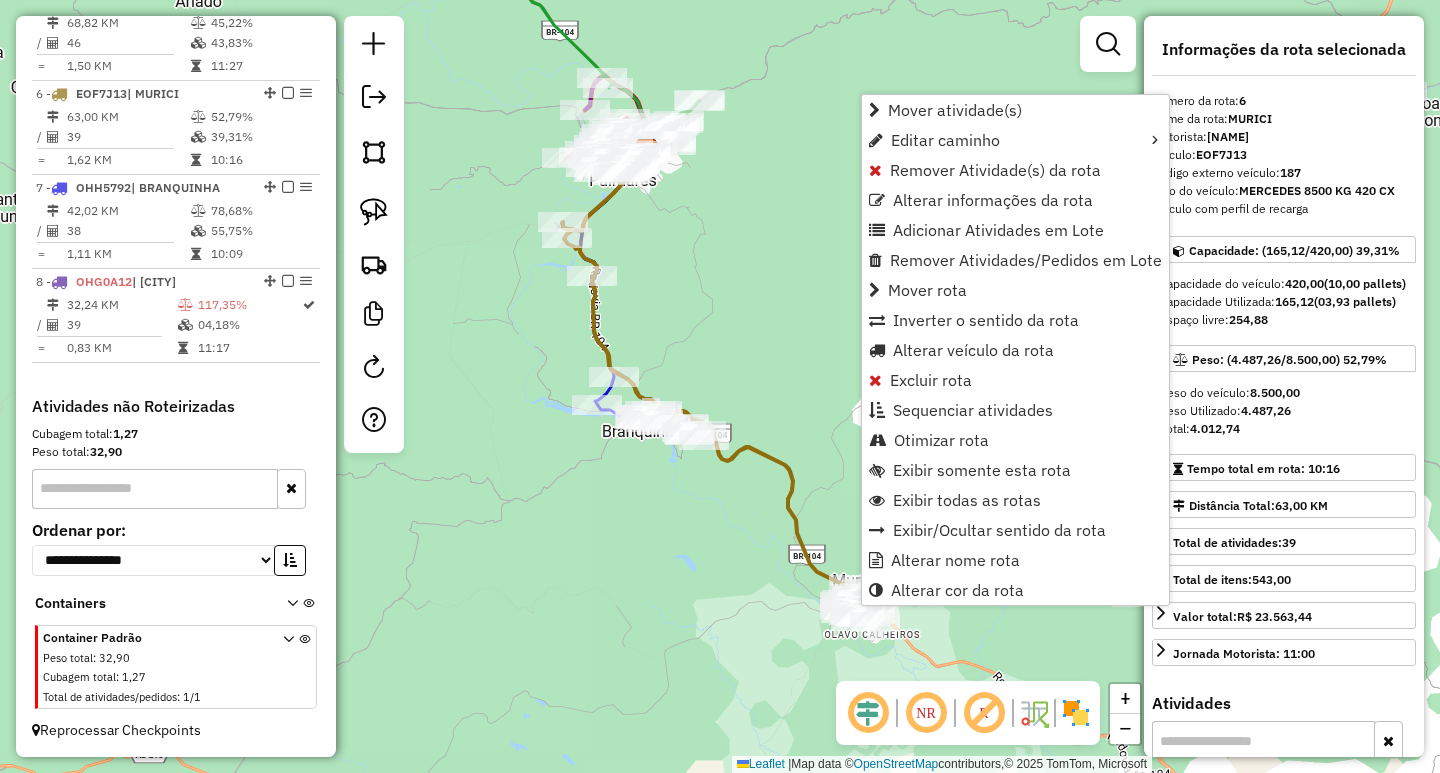 scroll, scrollTop: 947, scrollLeft: 0, axis: vertical 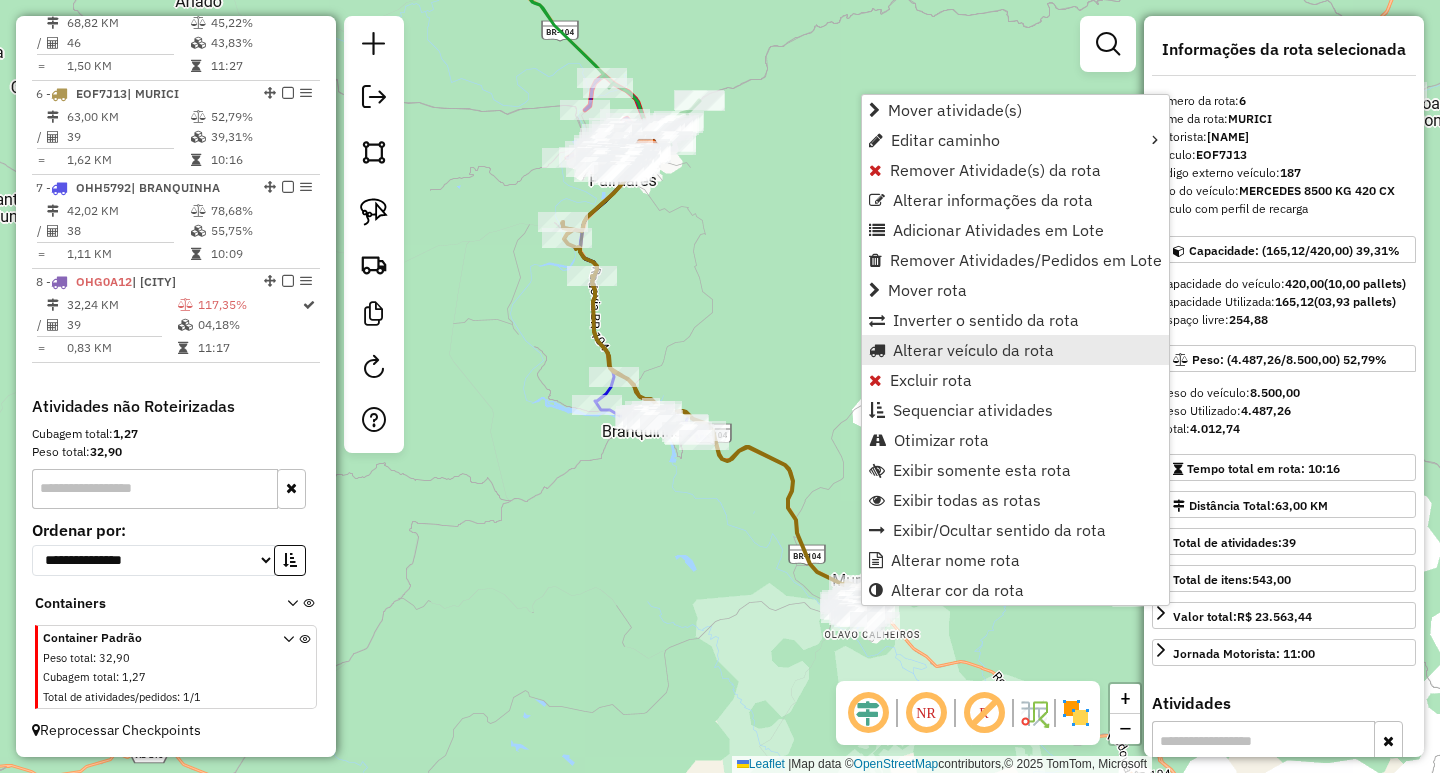 click on "Alterar veículo da rota" at bounding box center (973, 350) 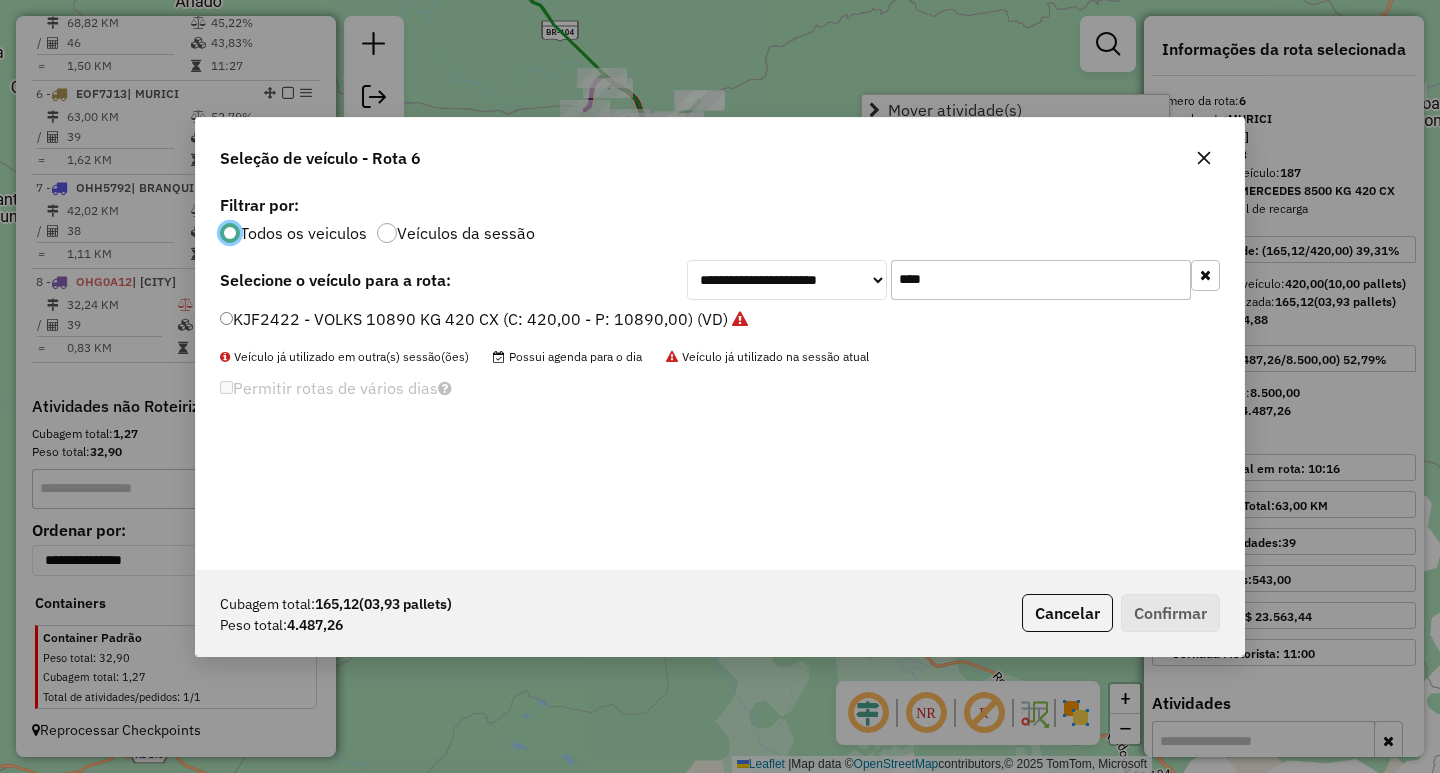 scroll, scrollTop: 11, scrollLeft: 6, axis: both 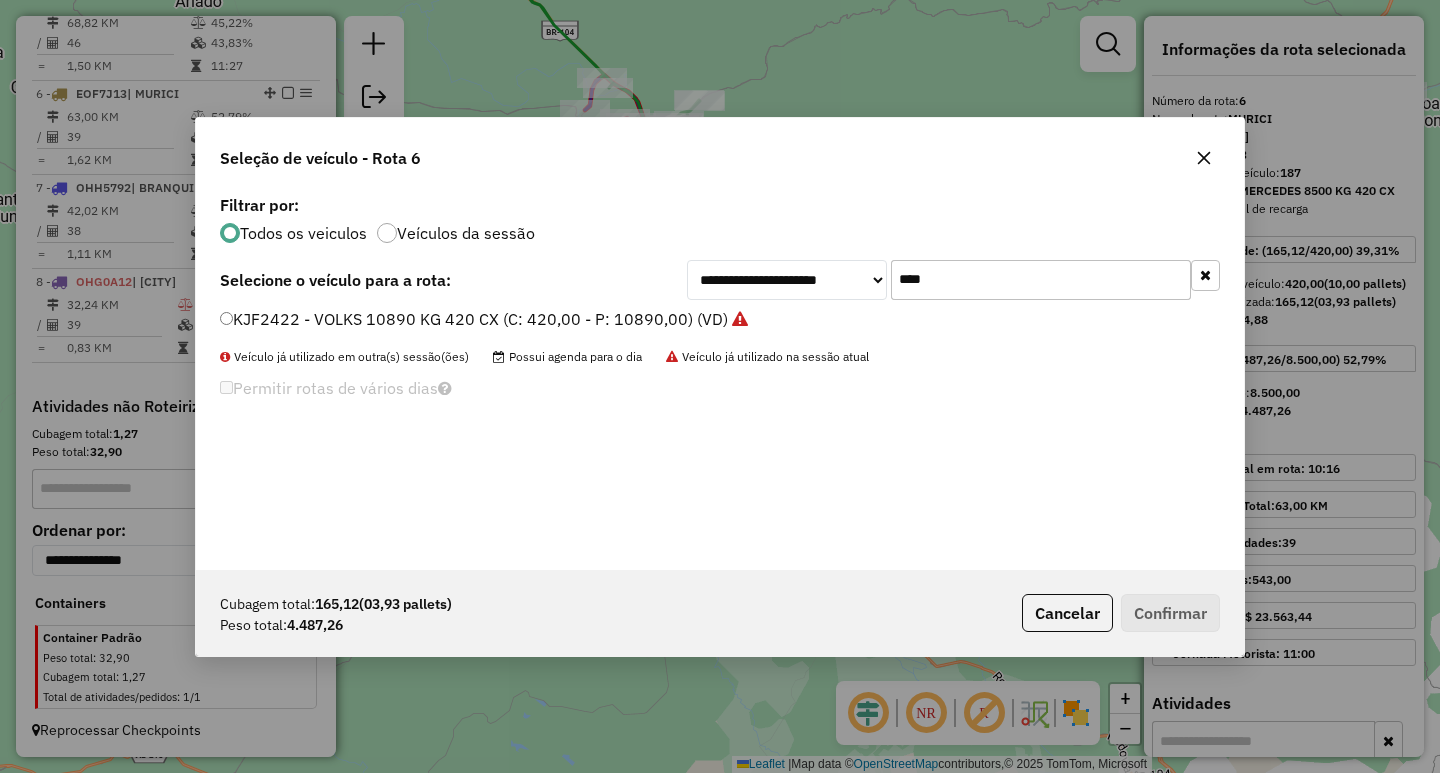 drag, startPoint x: 929, startPoint y: 289, endPoint x: 767, endPoint y: 276, distance: 162.52077 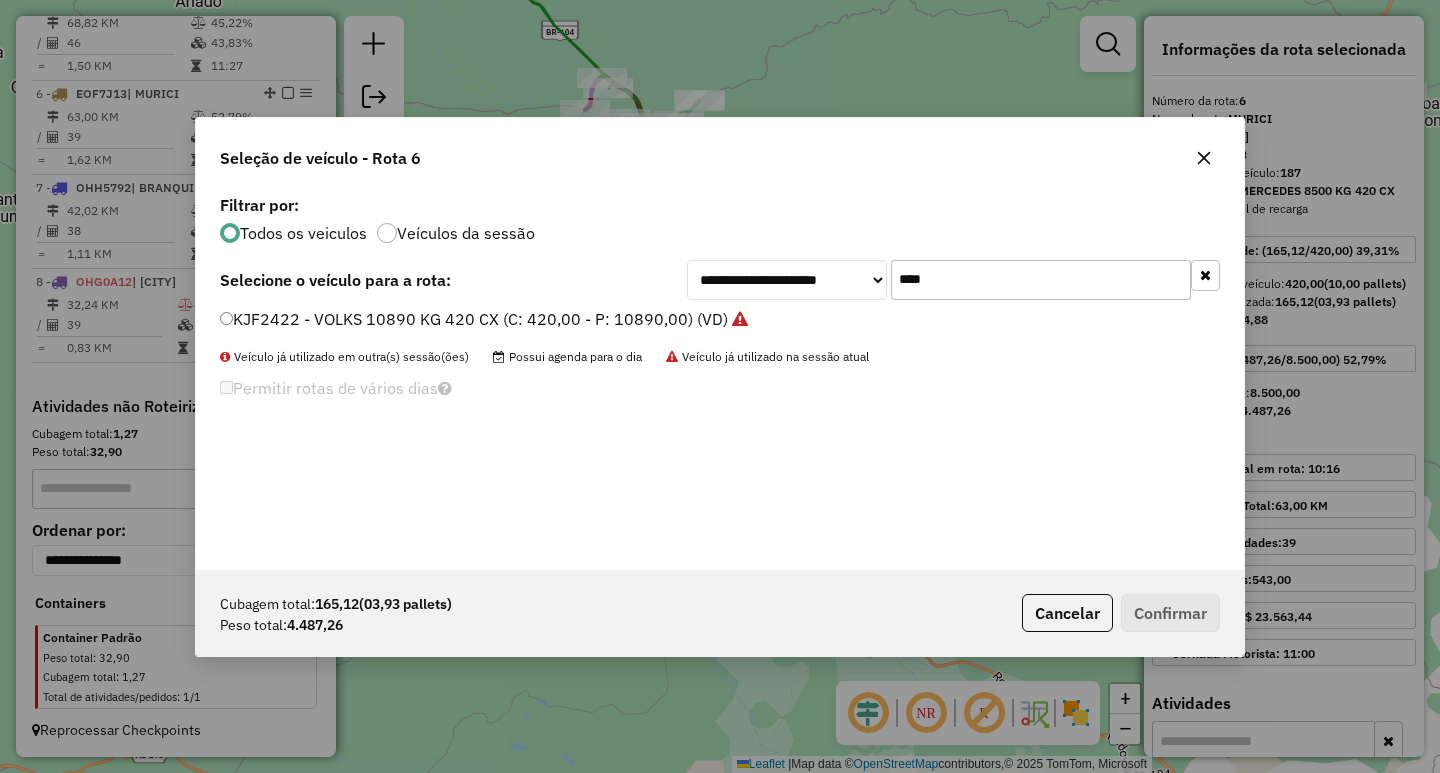 click on "KJF2422 - VOLKS 10890 KG 420 CX (C: 420,00 - P: 10890,00) (VD)" 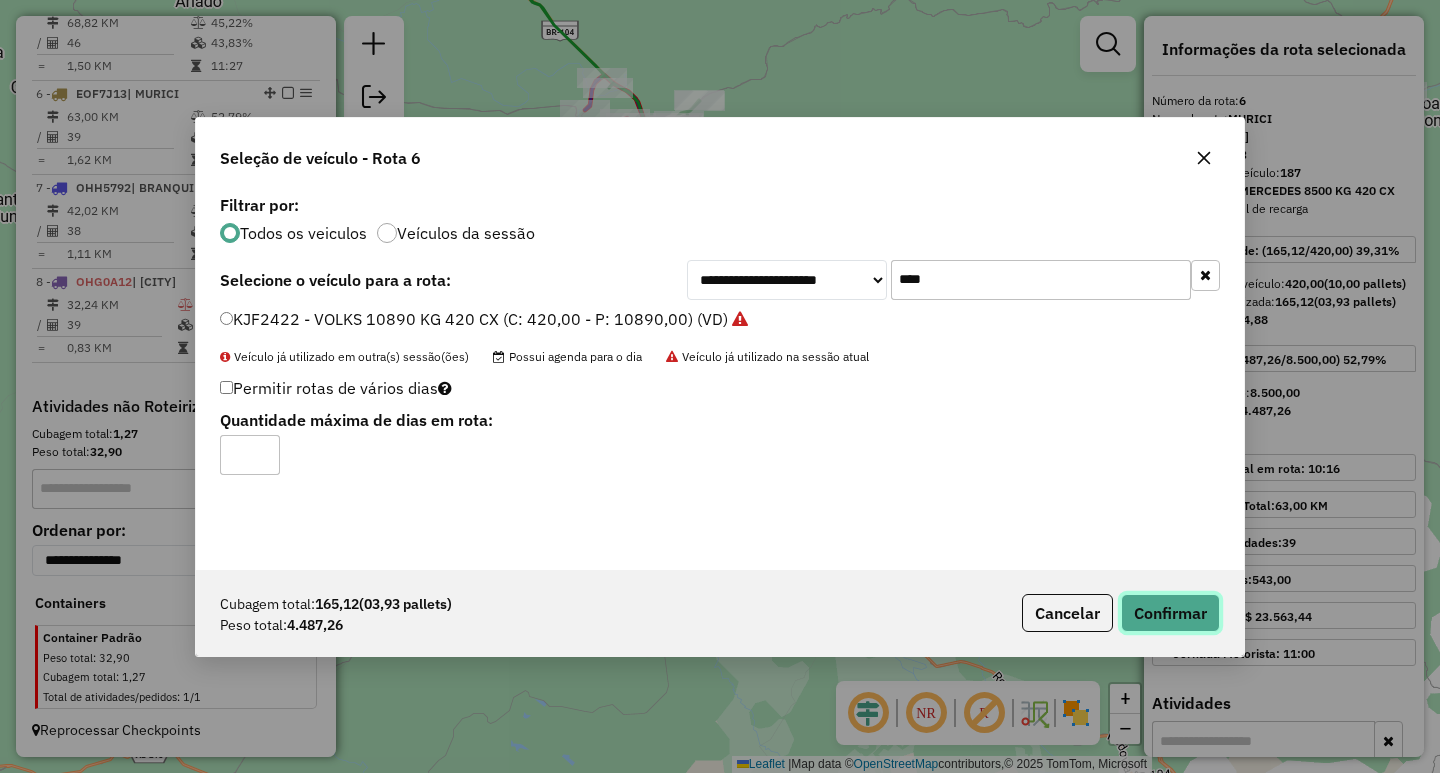 click on "Confirmar" 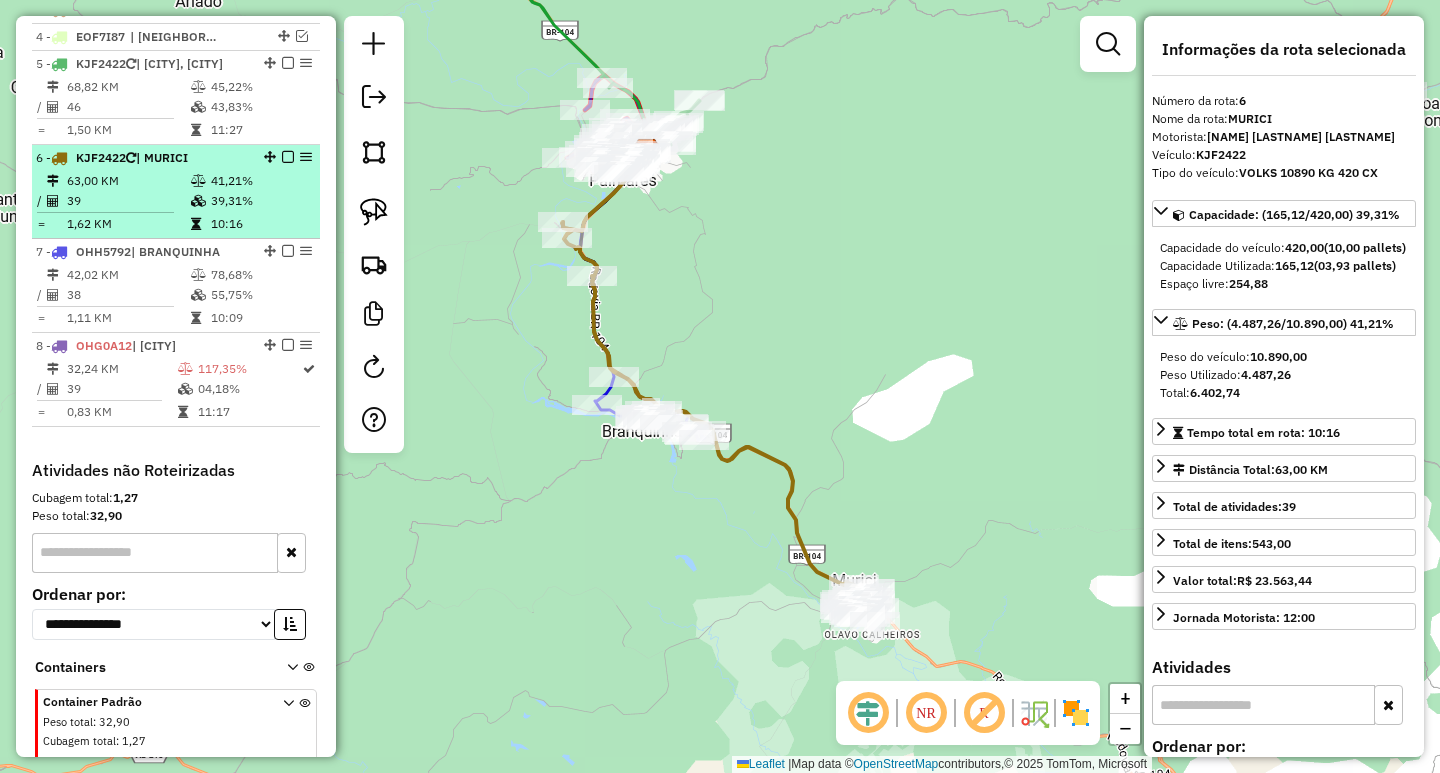 scroll, scrollTop: 747, scrollLeft: 0, axis: vertical 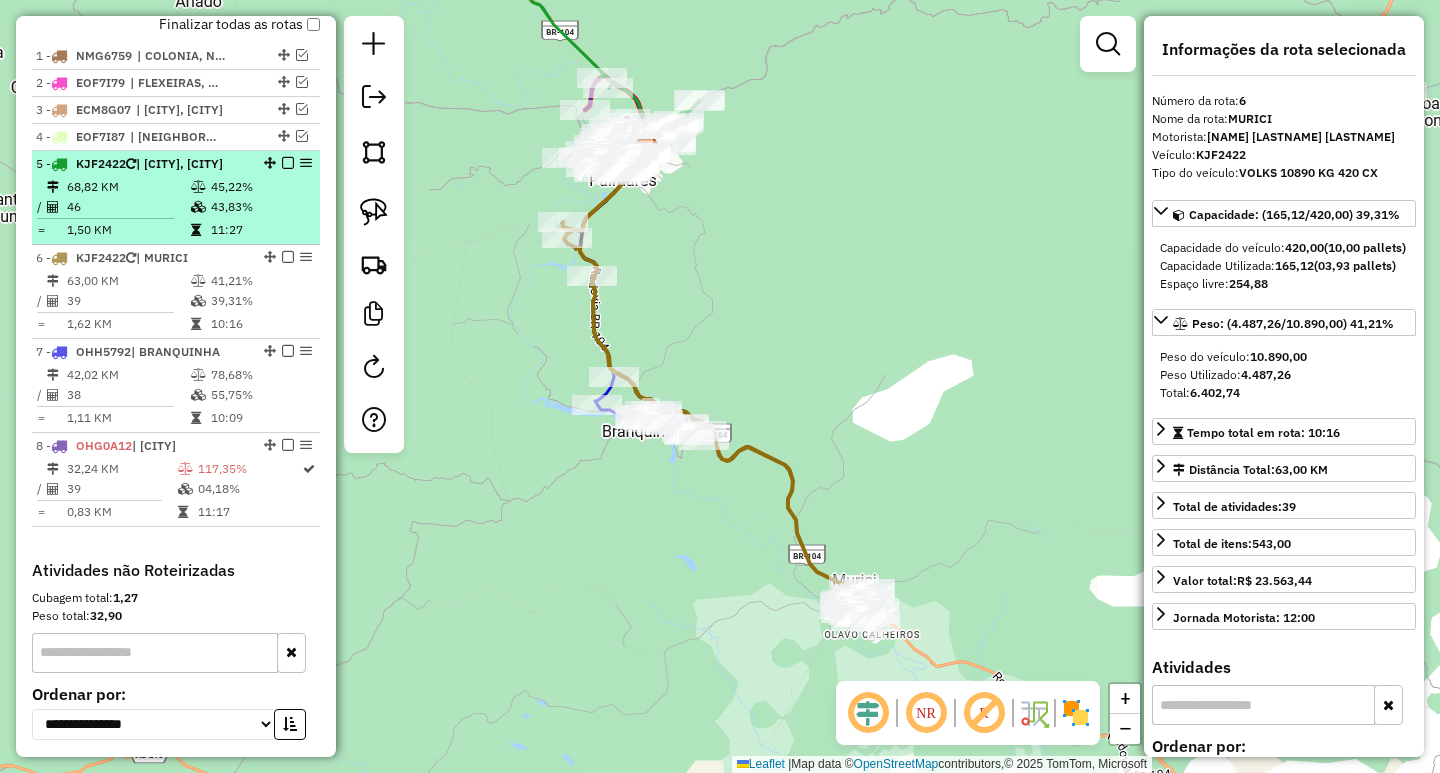 click on "46" at bounding box center [128, 207] 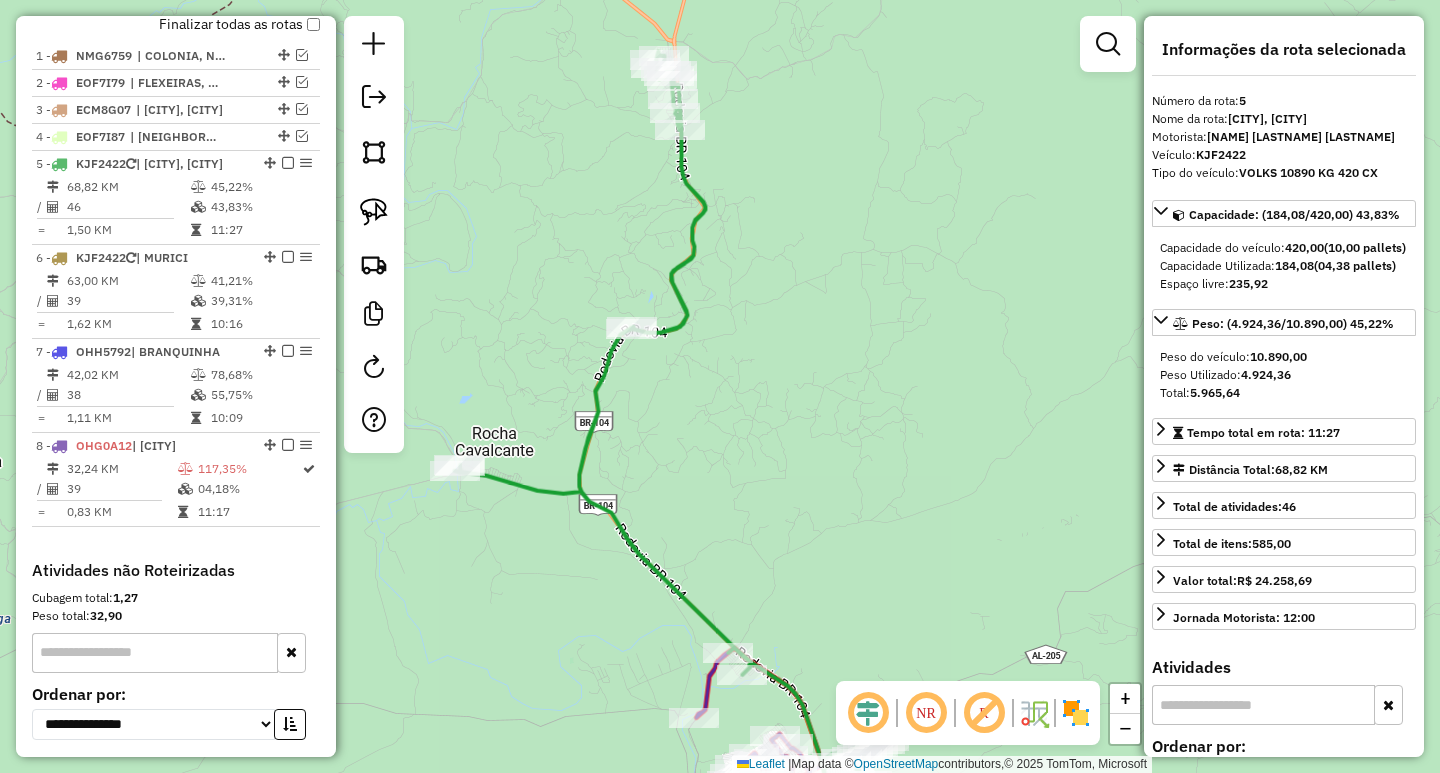 drag, startPoint x: 741, startPoint y: 230, endPoint x: 688, endPoint y: 194, distance: 64.070274 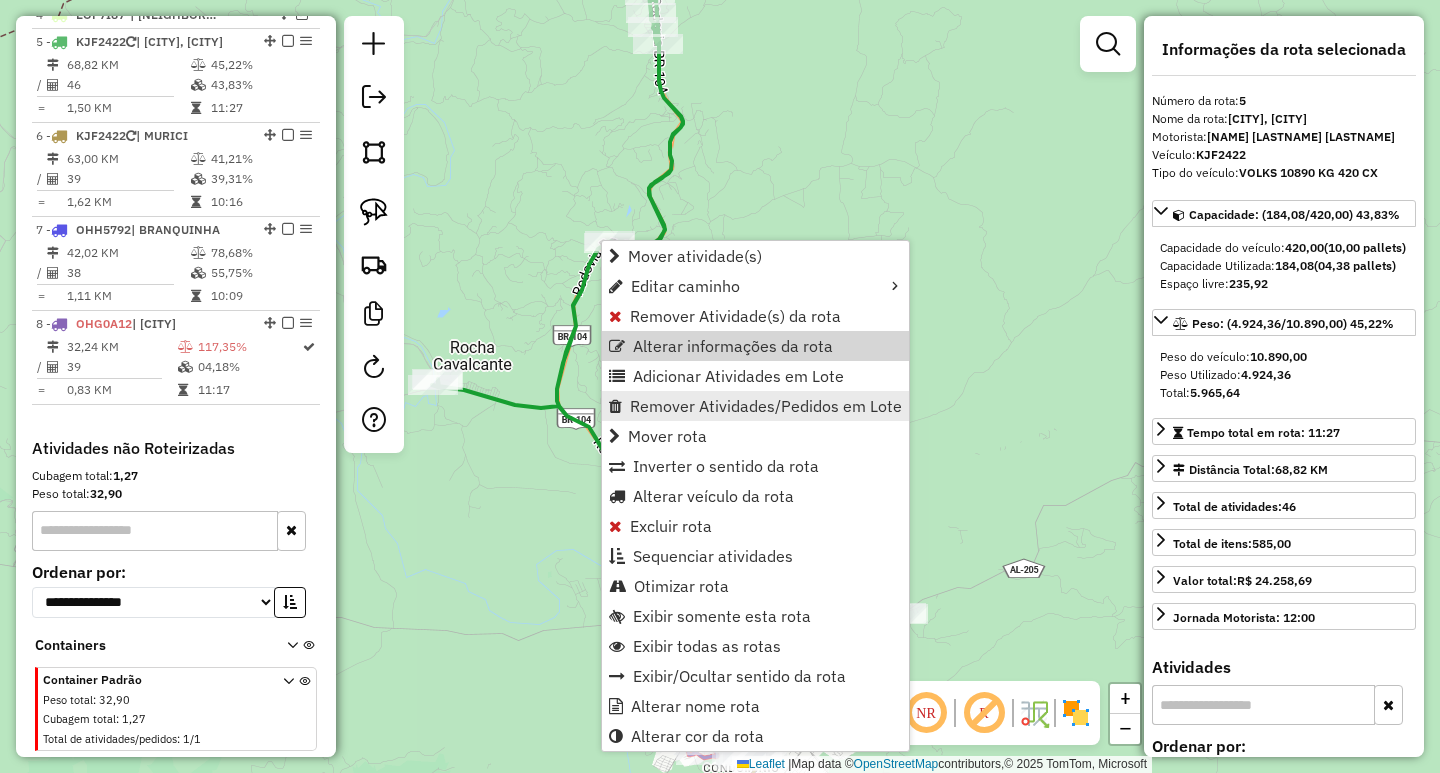 scroll, scrollTop: 882, scrollLeft: 0, axis: vertical 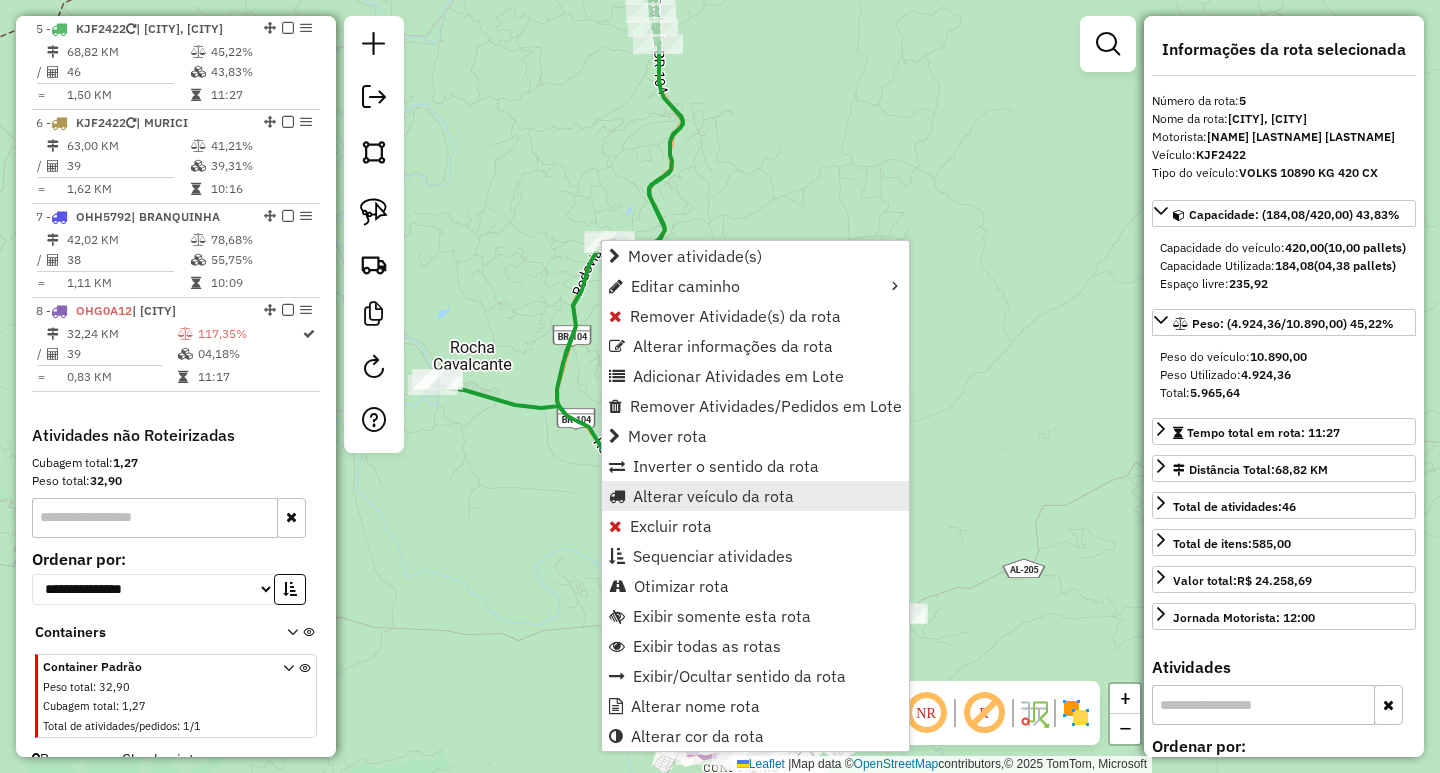 click on "Alterar veículo da rota" at bounding box center [713, 496] 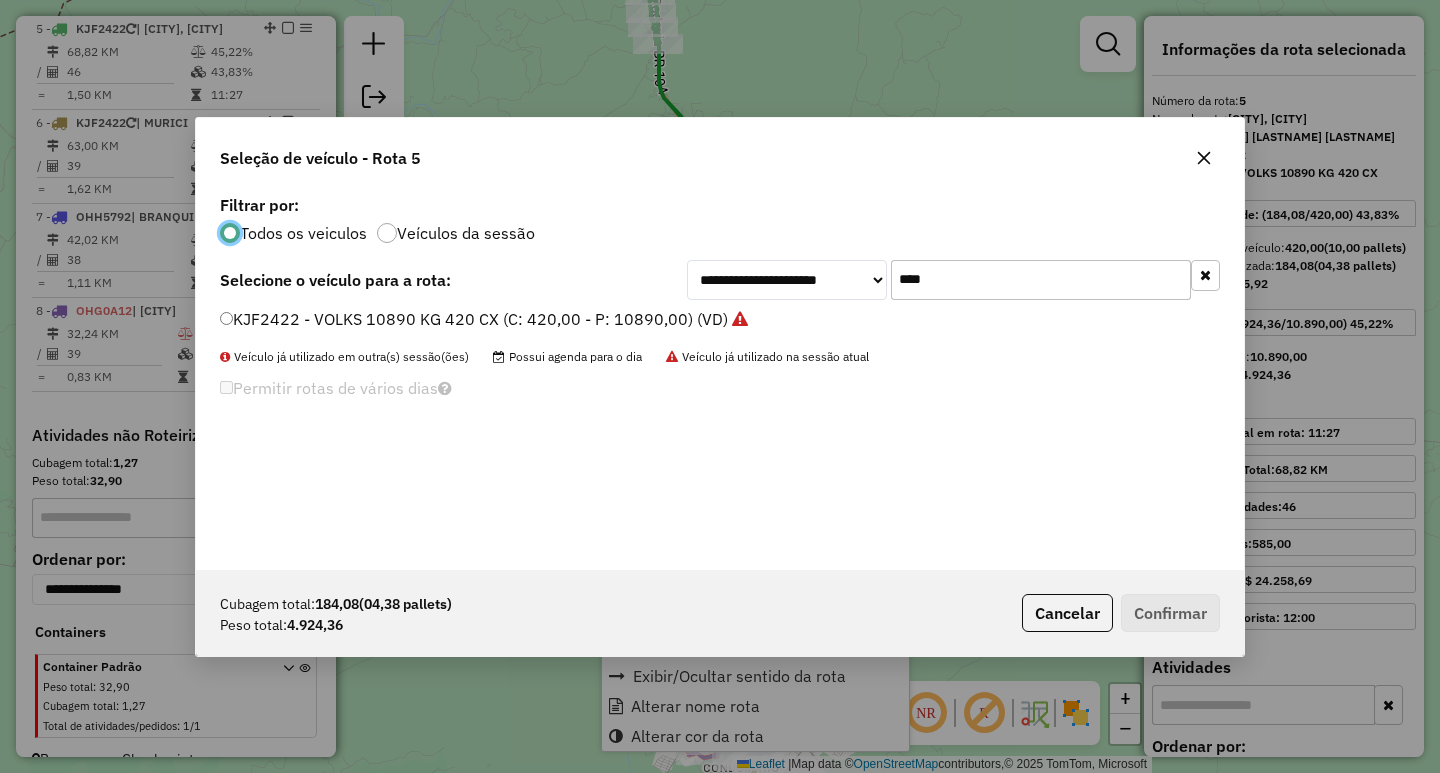 scroll, scrollTop: 11, scrollLeft: 6, axis: both 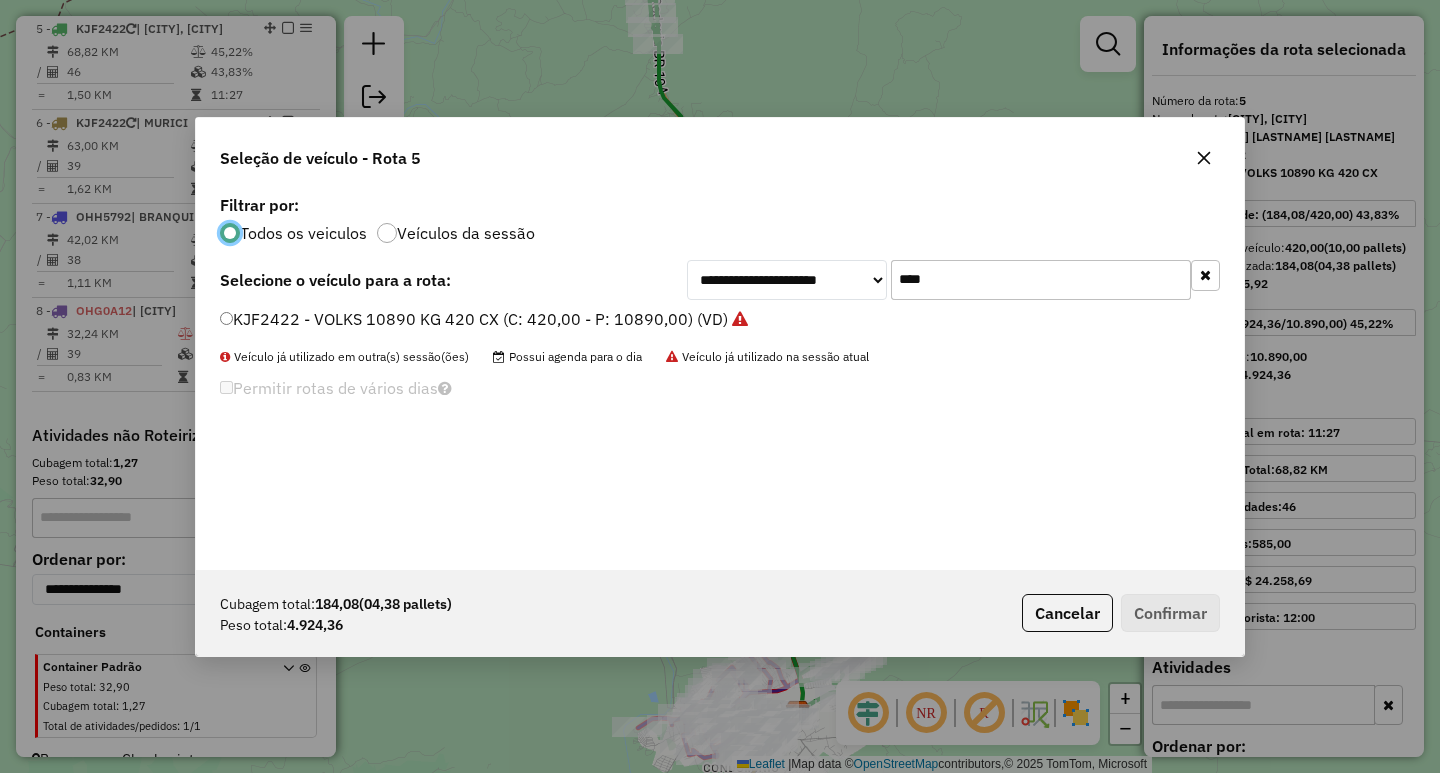 drag, startPoint x: 902, startPoint y: 286, endPoint x: 625, endPoint y: 290, distance: 277.02887 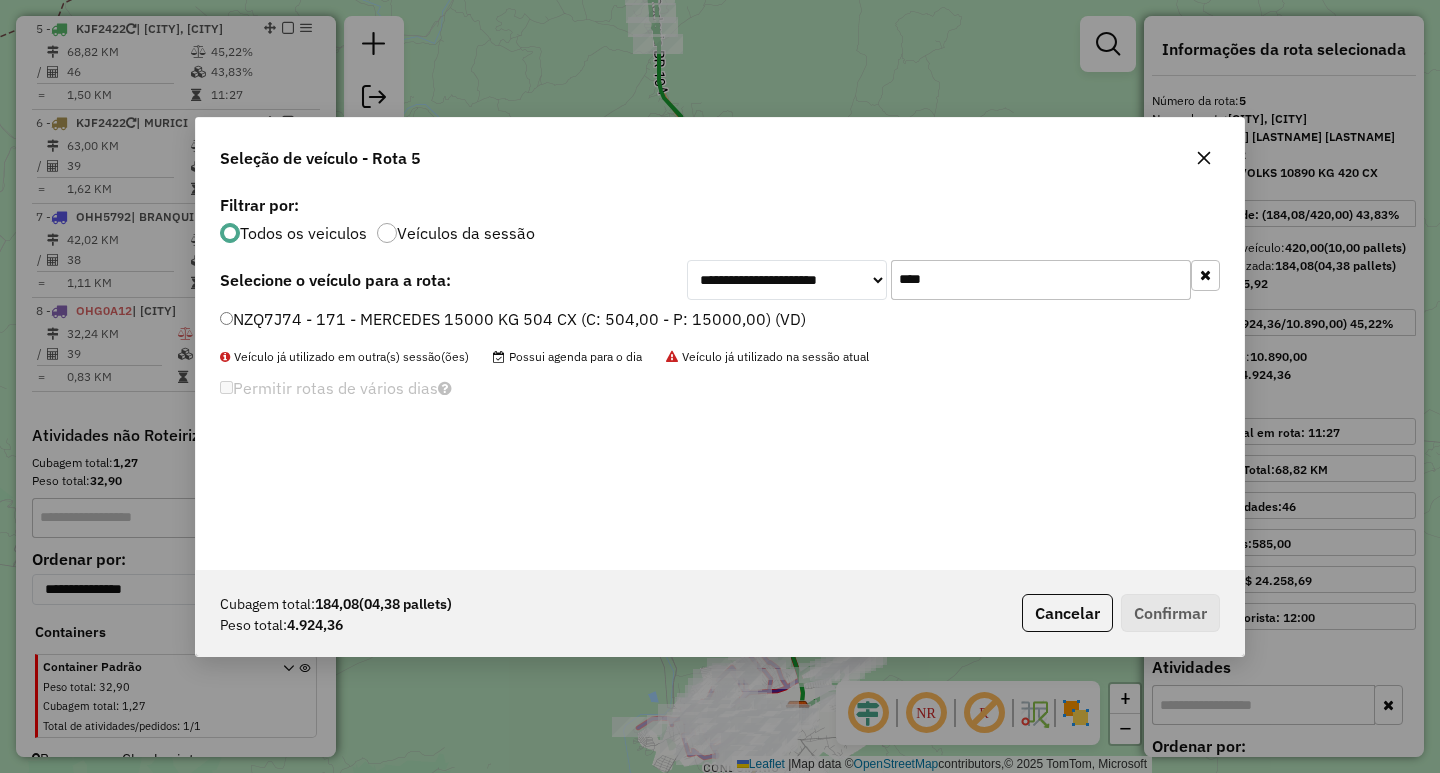 type on "****" 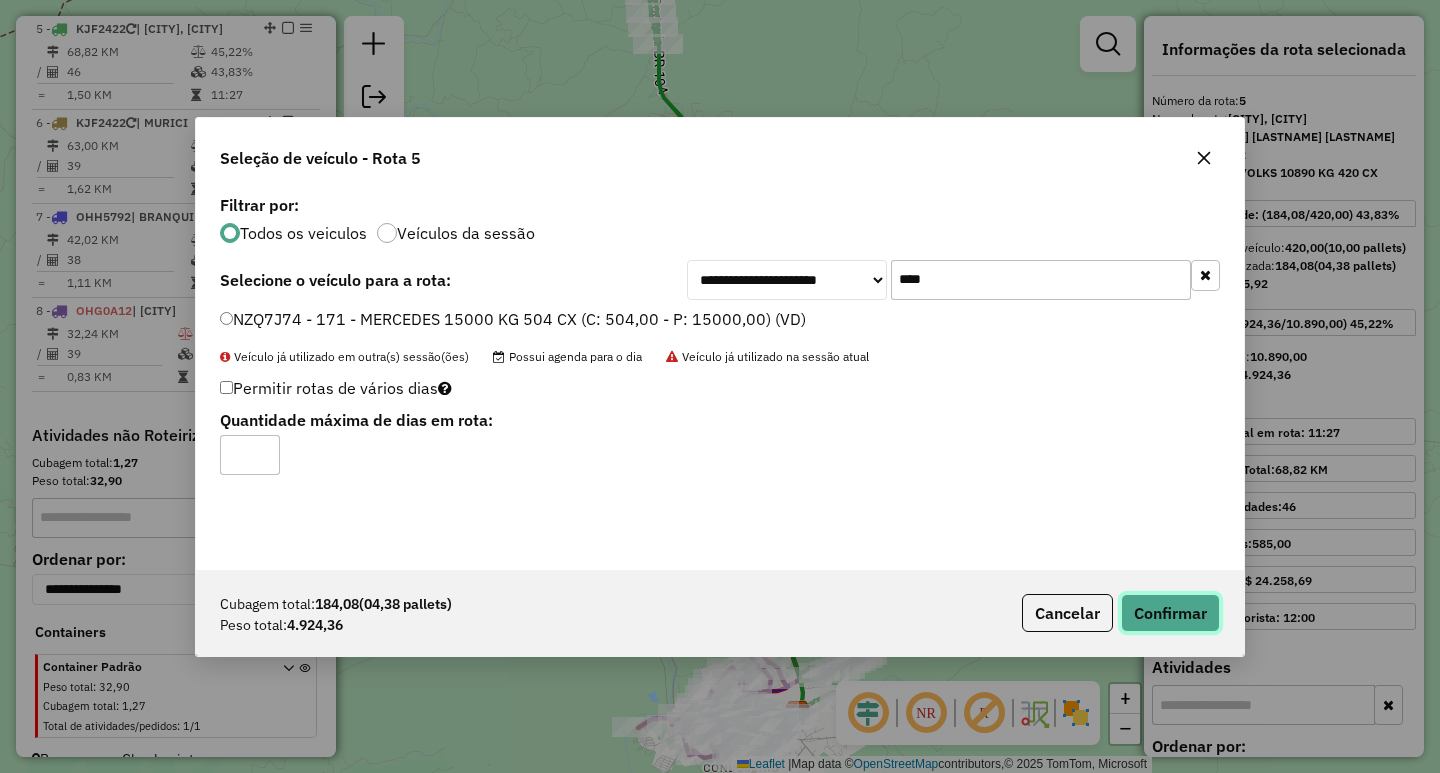 click on "Confirmar" 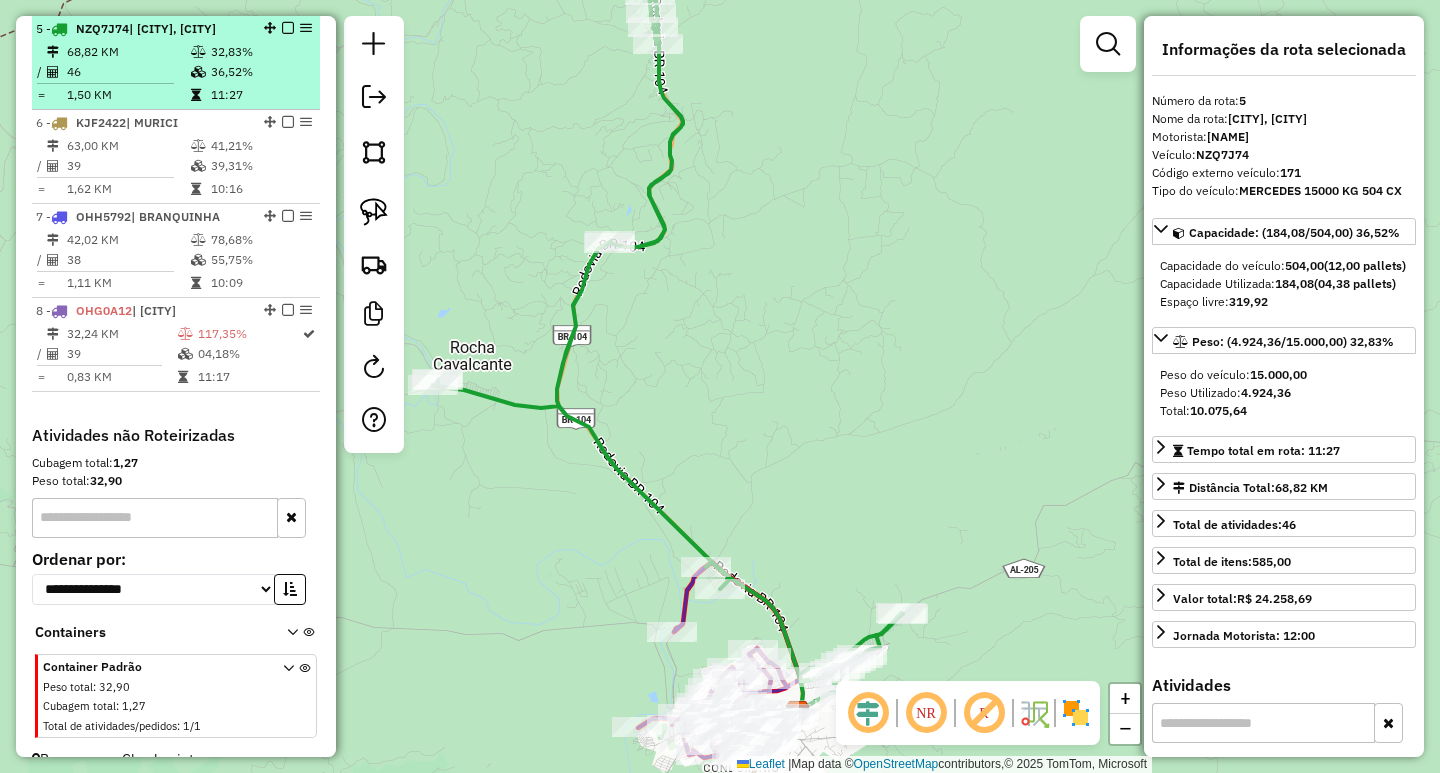 click at bounding box center (288, 28) 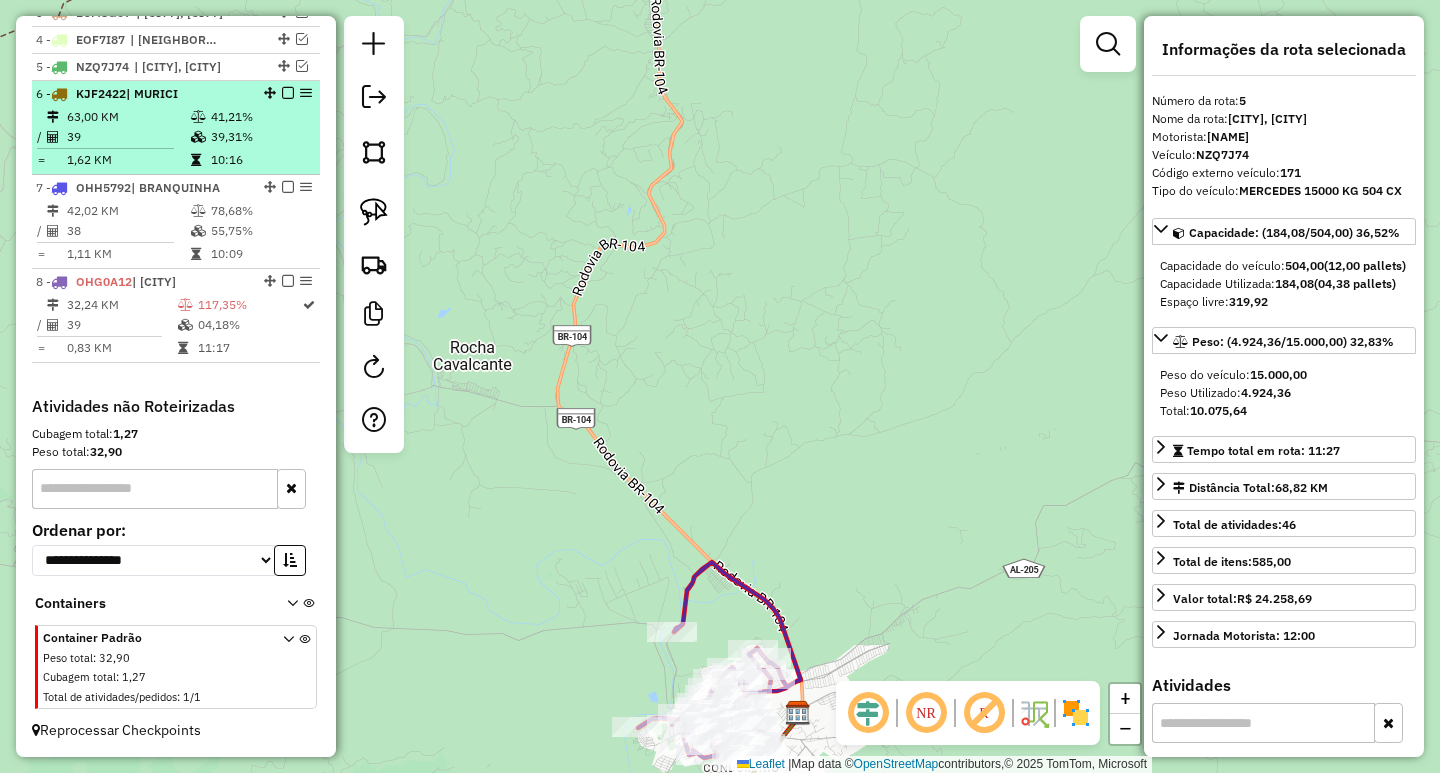 scroll, scrollTop: 862, scrollLeft: 0, axis: vertical 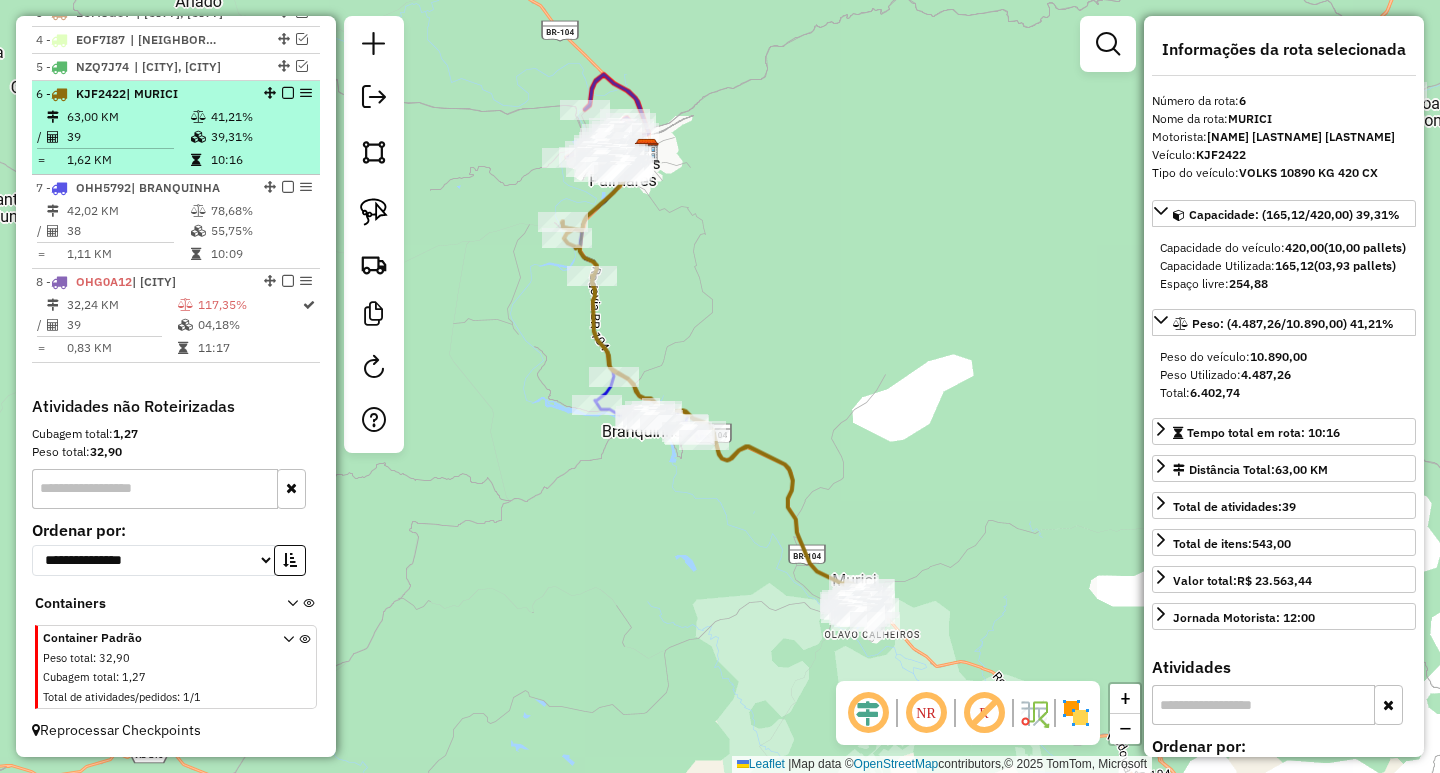 click at bounding box center (288, 93) 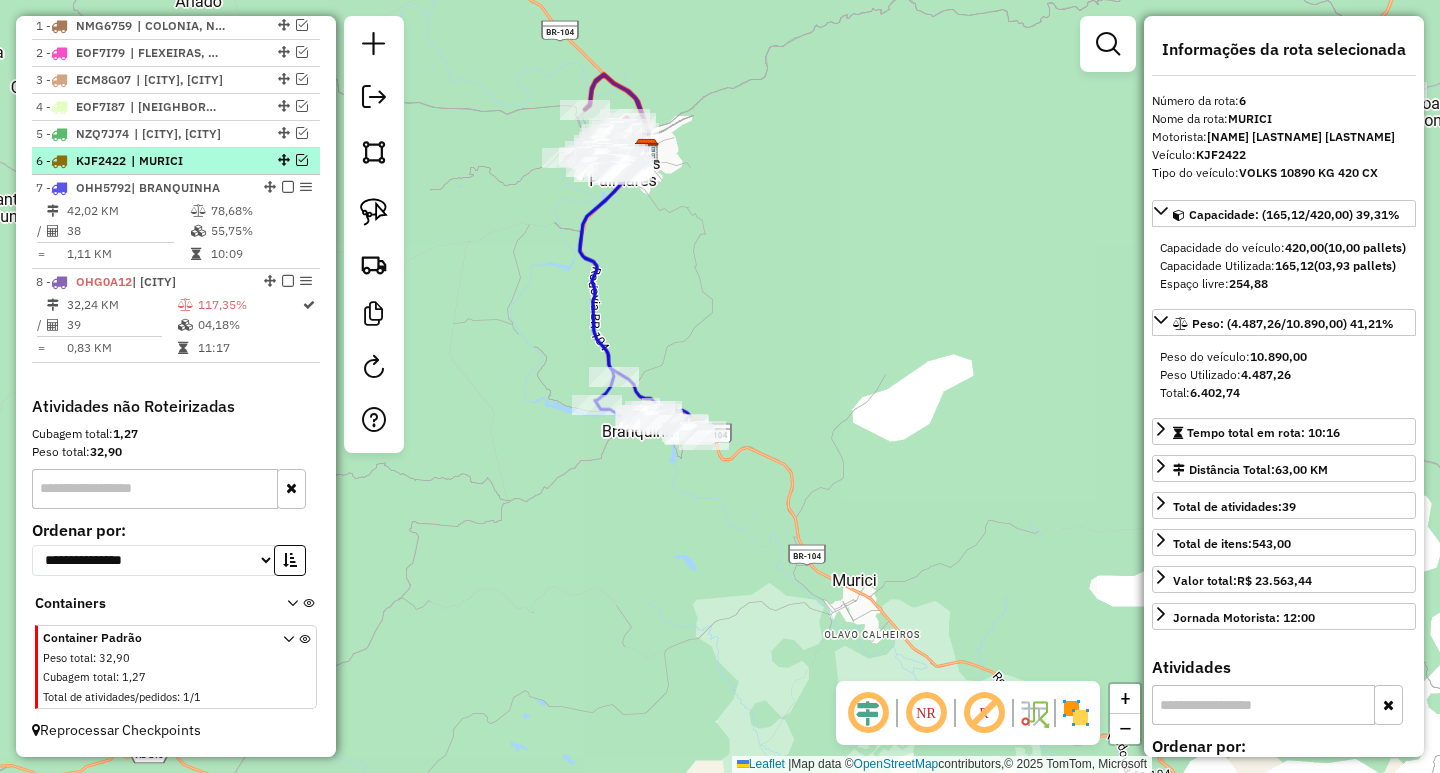 scroll, scrollTop: 795, scrollLeft: 0, axis: vertical 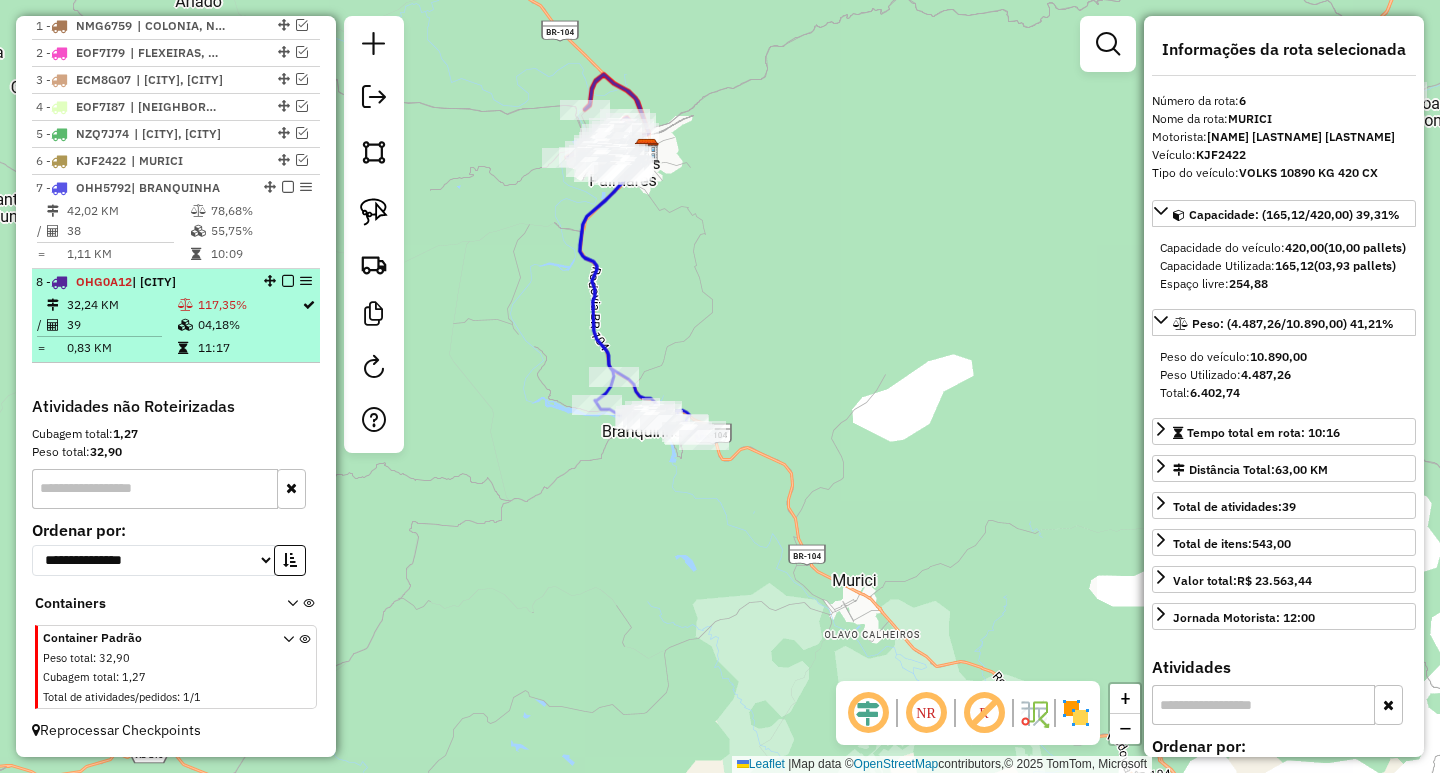 click on "117,35%" at bounding box center (249, 305) 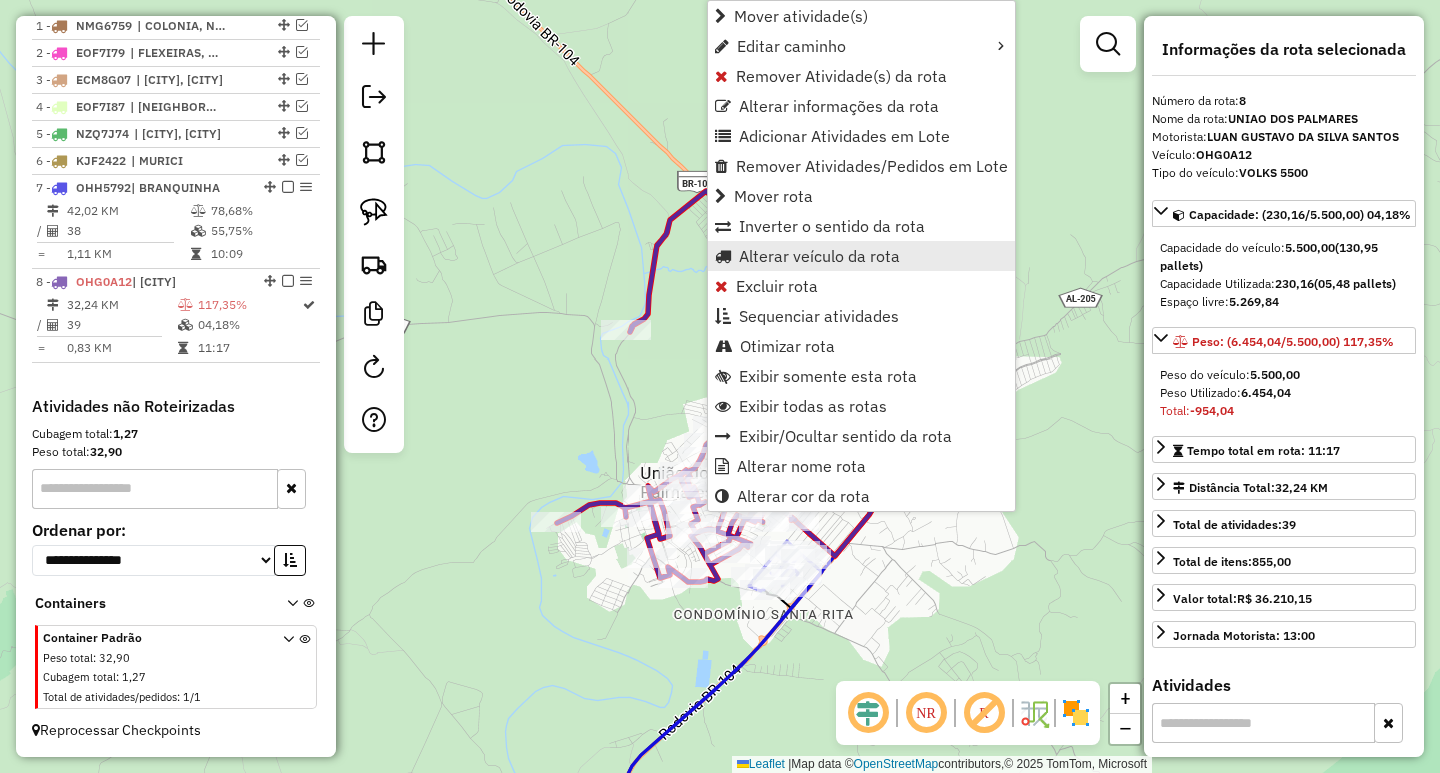click on "Alterar veículo da rota" at bounding box center (819, 256) 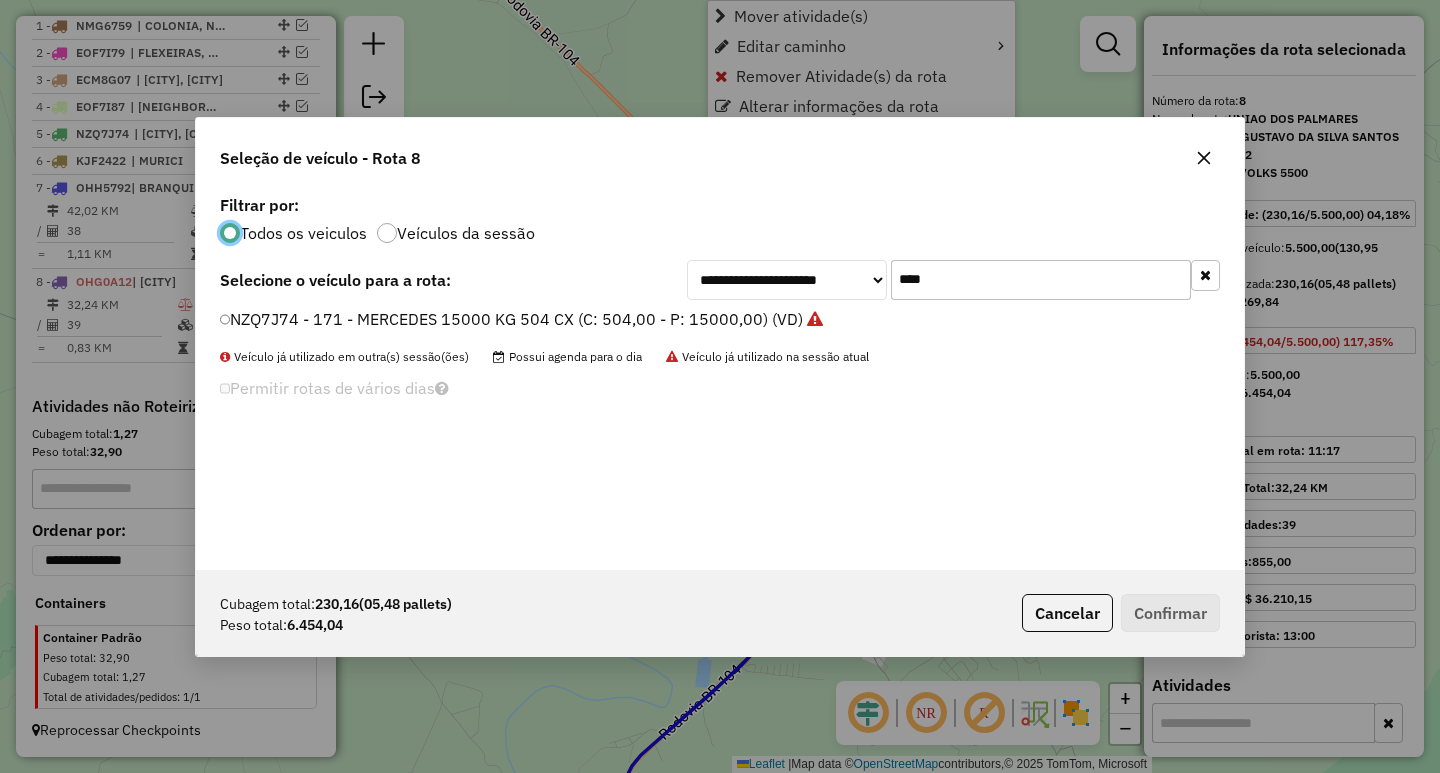 scroll, scrollTop: 11, scrollLeft: 6, axis: both 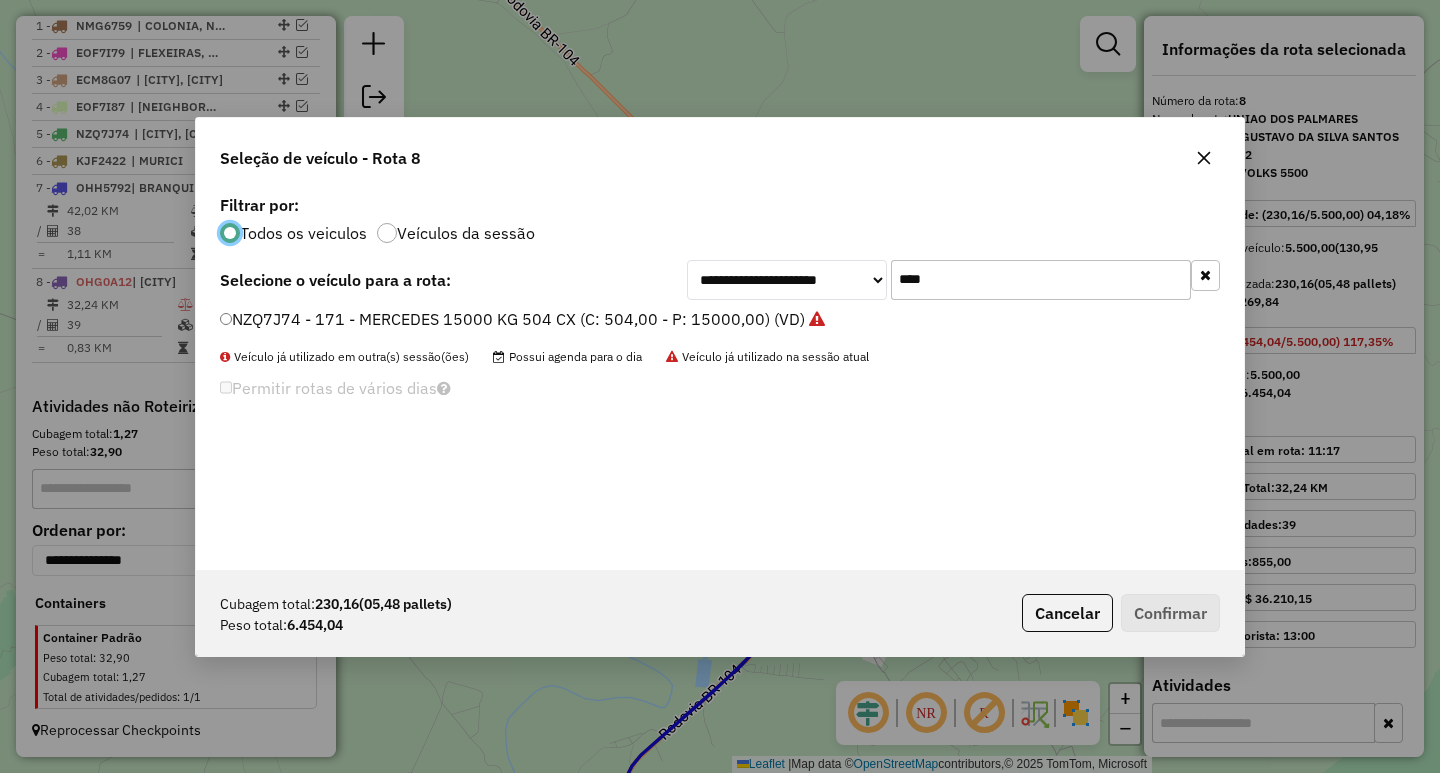 click on "**********" 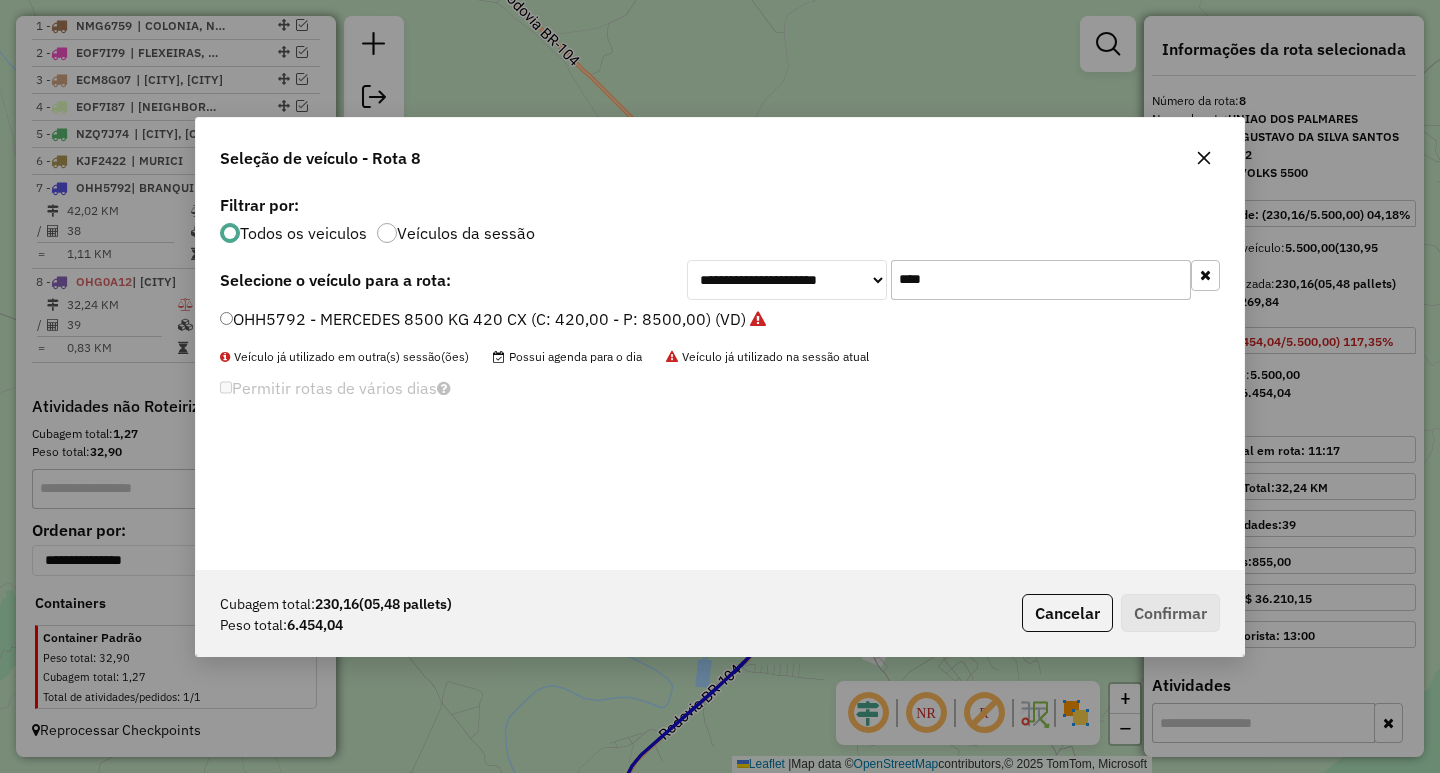 type on "****" 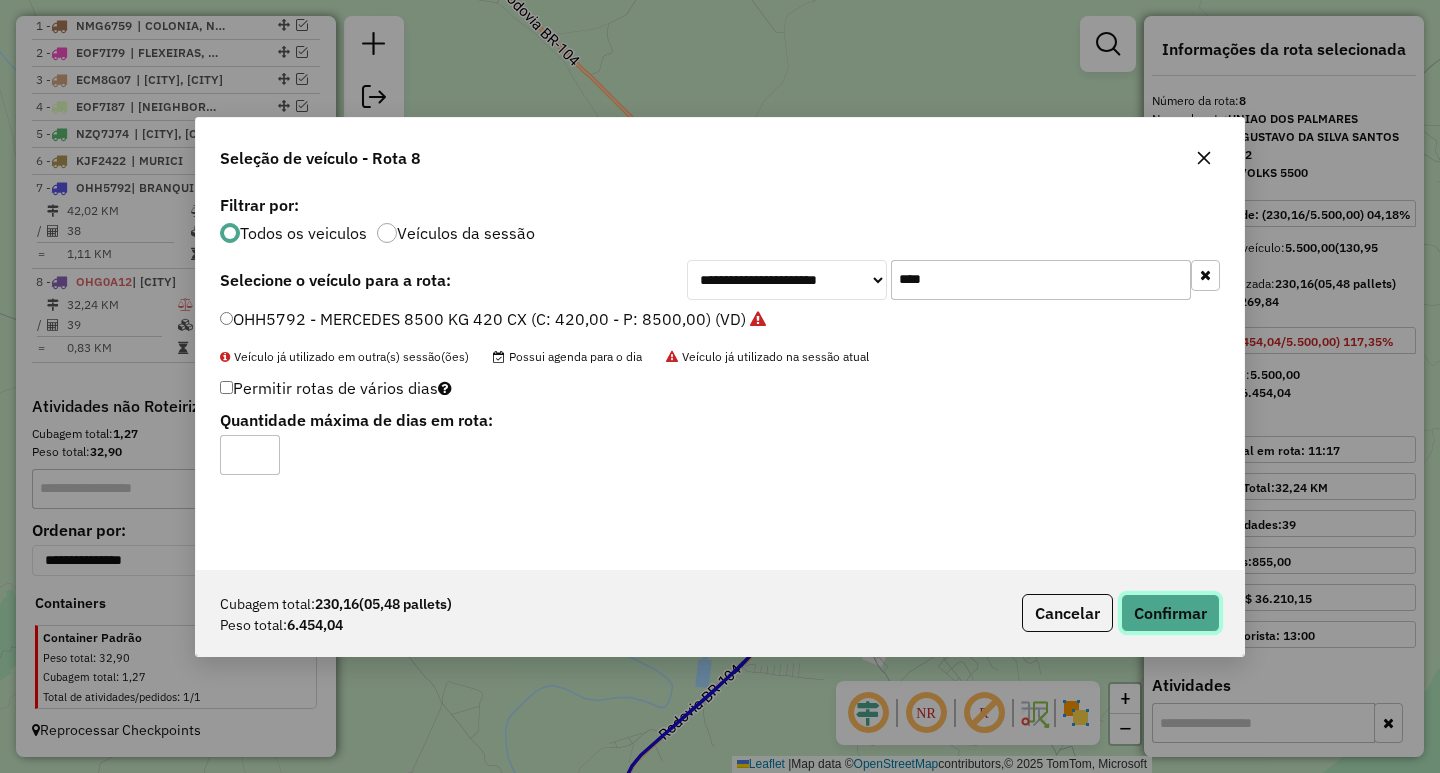 click on "Confirmar" 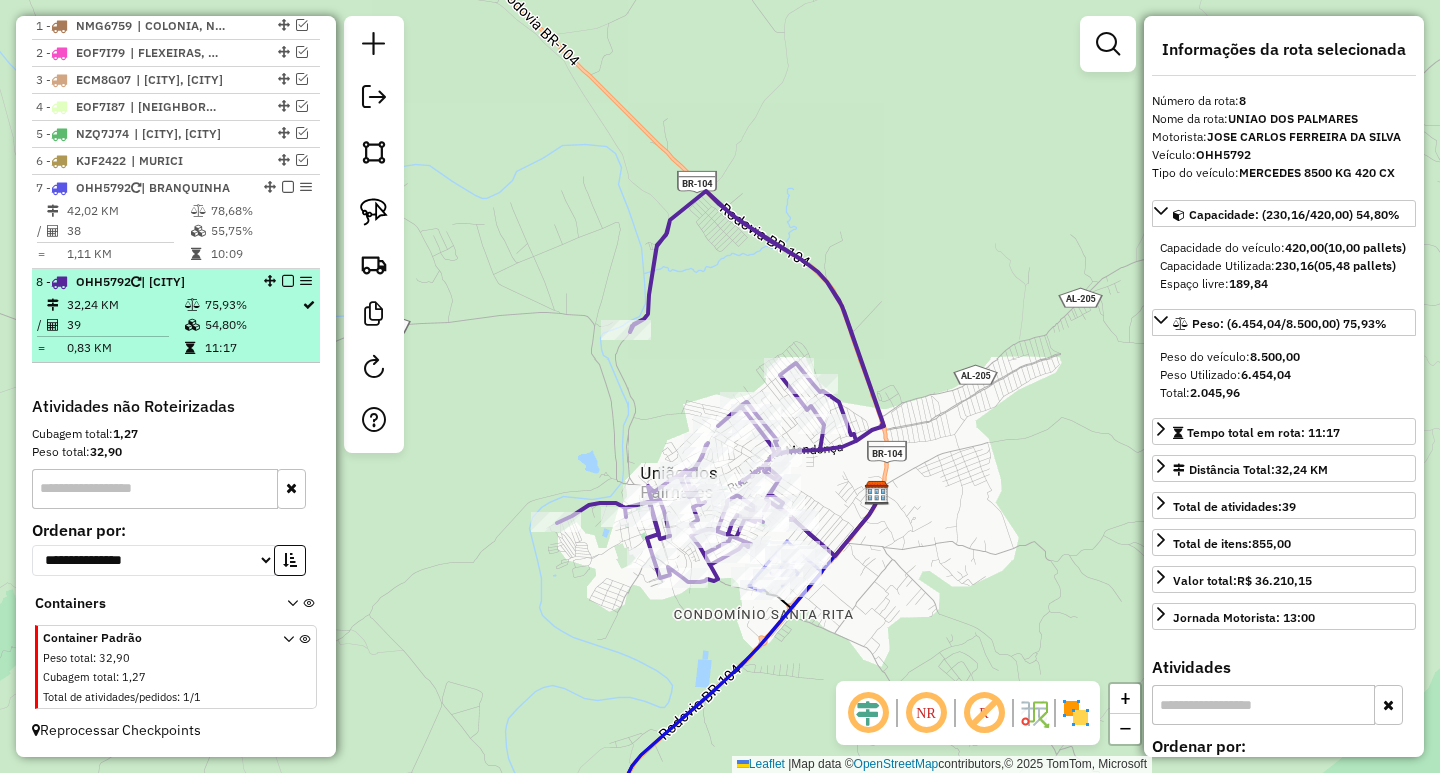 click at bounding box center [192, 305] 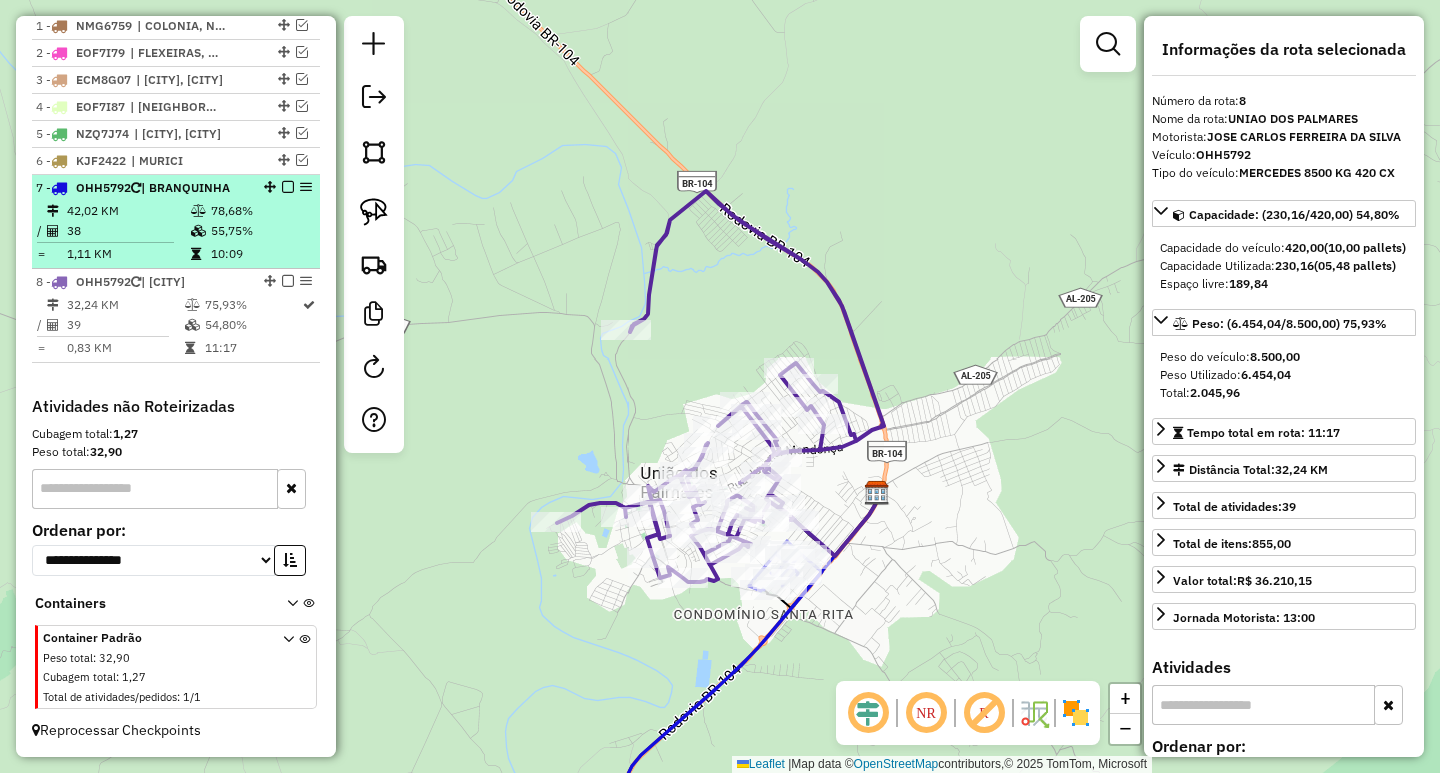 click at bounding box center (200, 211) 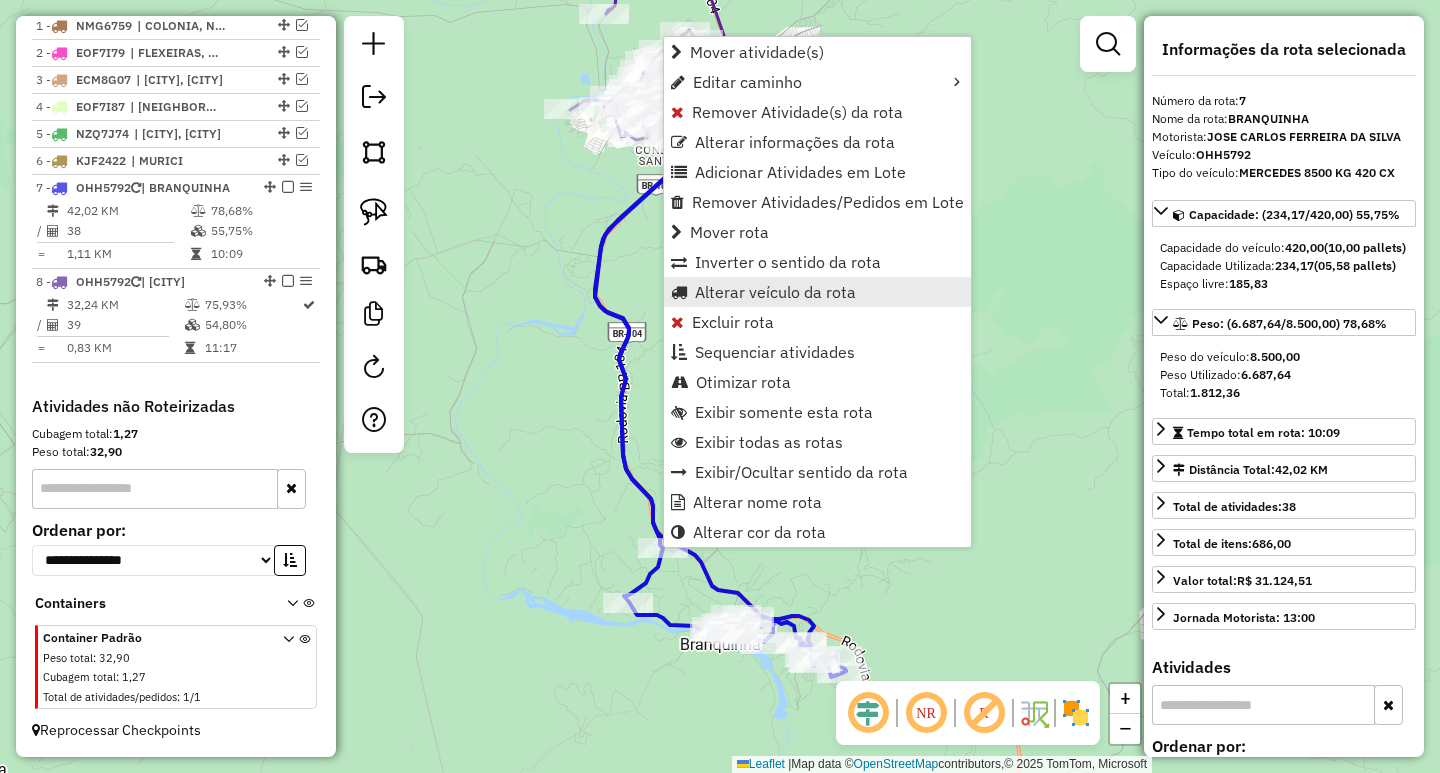 click on "Alterar veículo da rota" at bounding box center (775, 292) 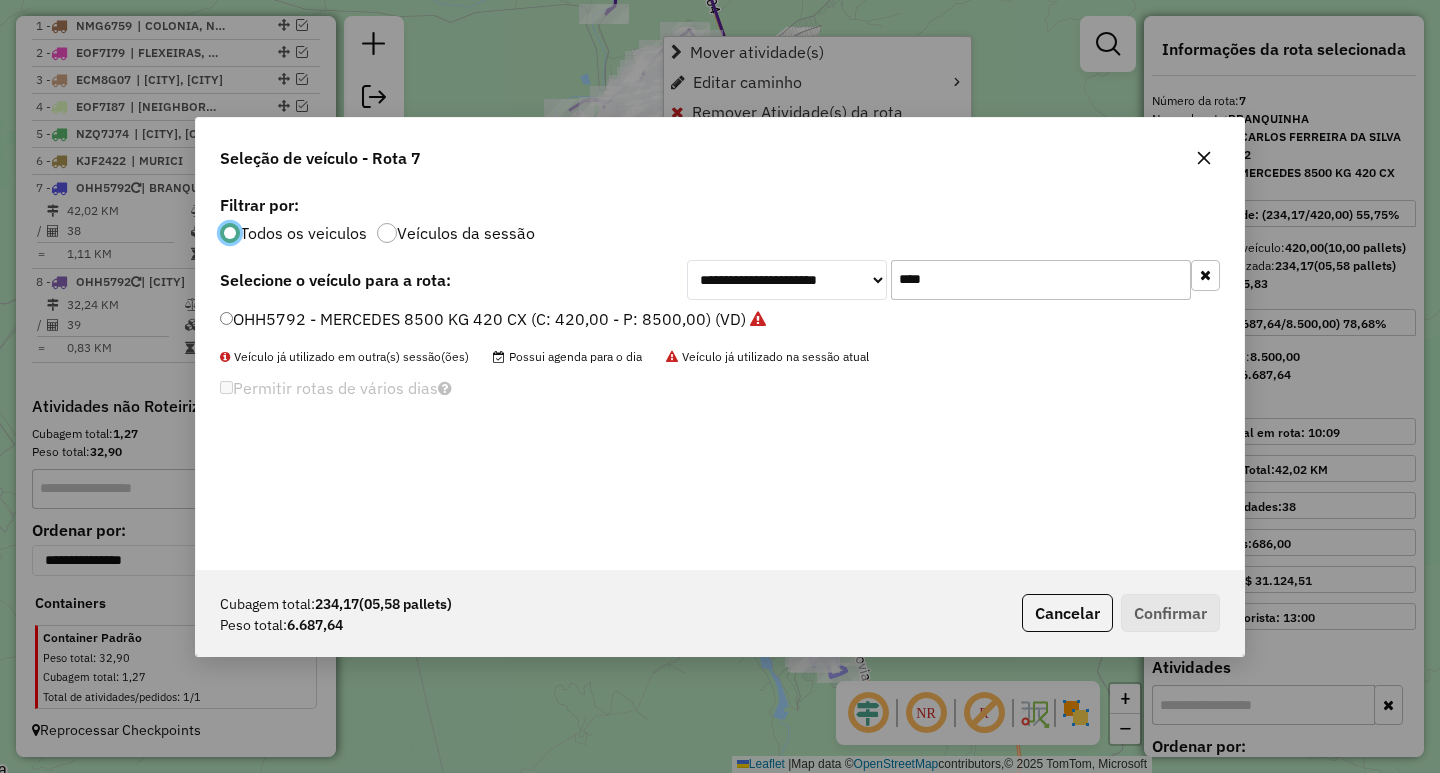 scroll, scrollTop: 11, scrollLeft: 6, axis: both 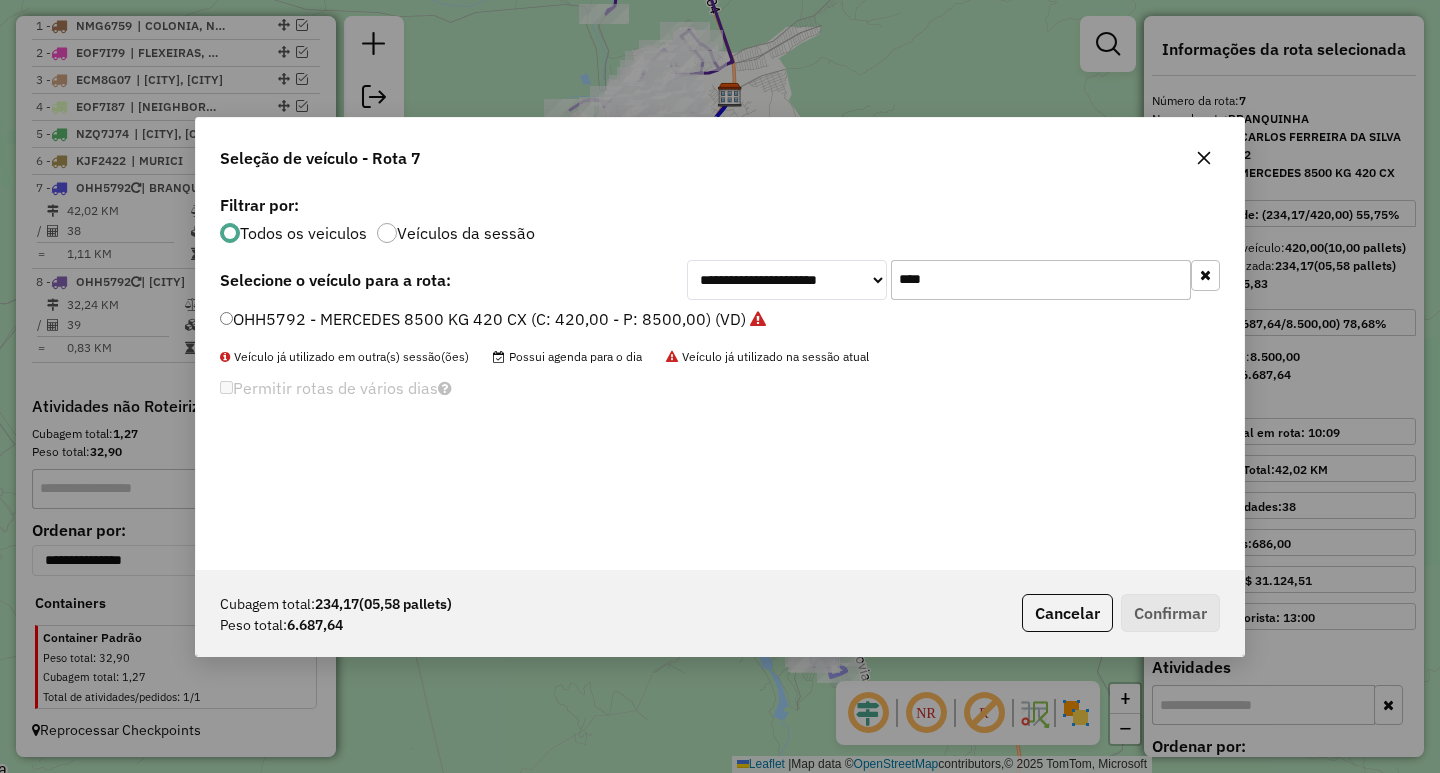 drag, startPoint x: 969, startPoint y: 281, endPoint x: 700, endPoint y: 274, distance: 269.09106 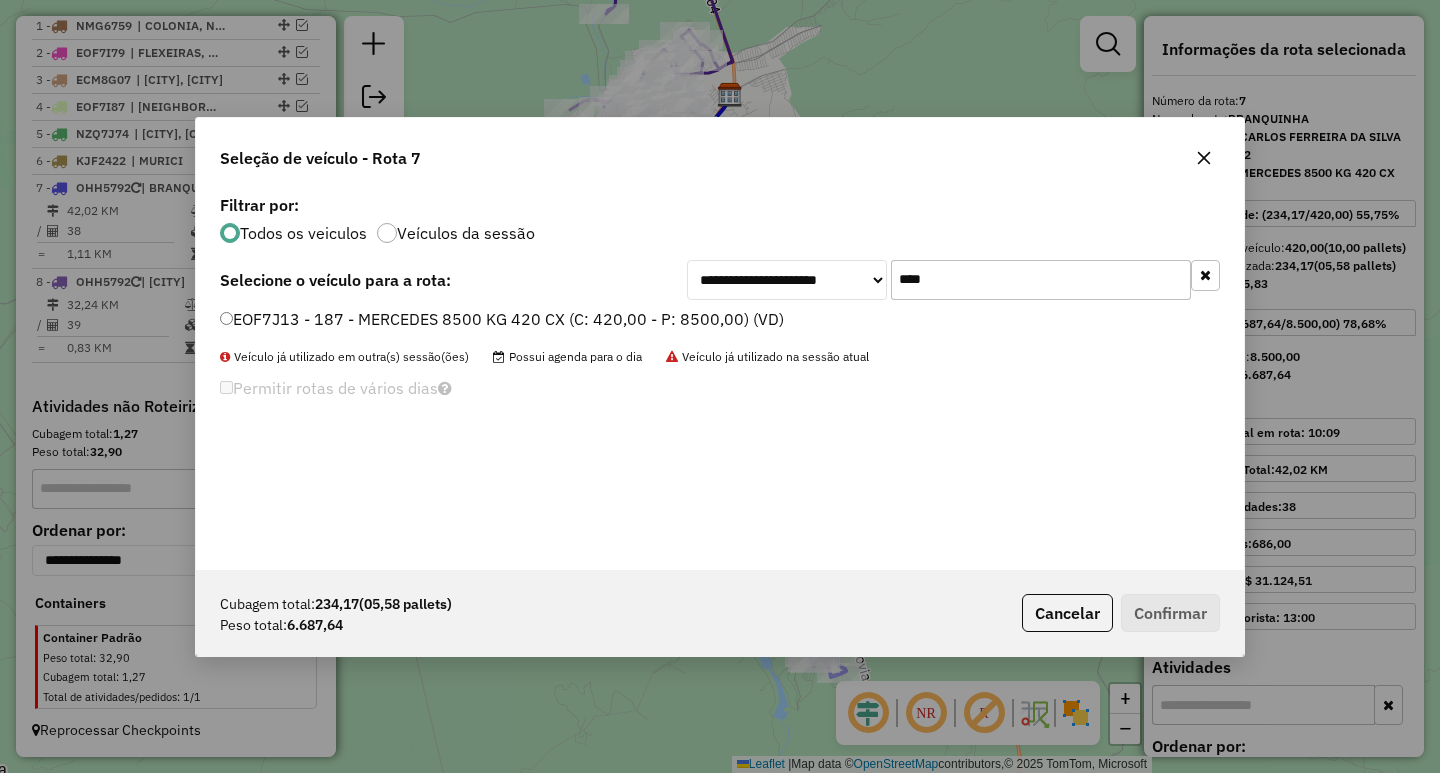 type on "****" 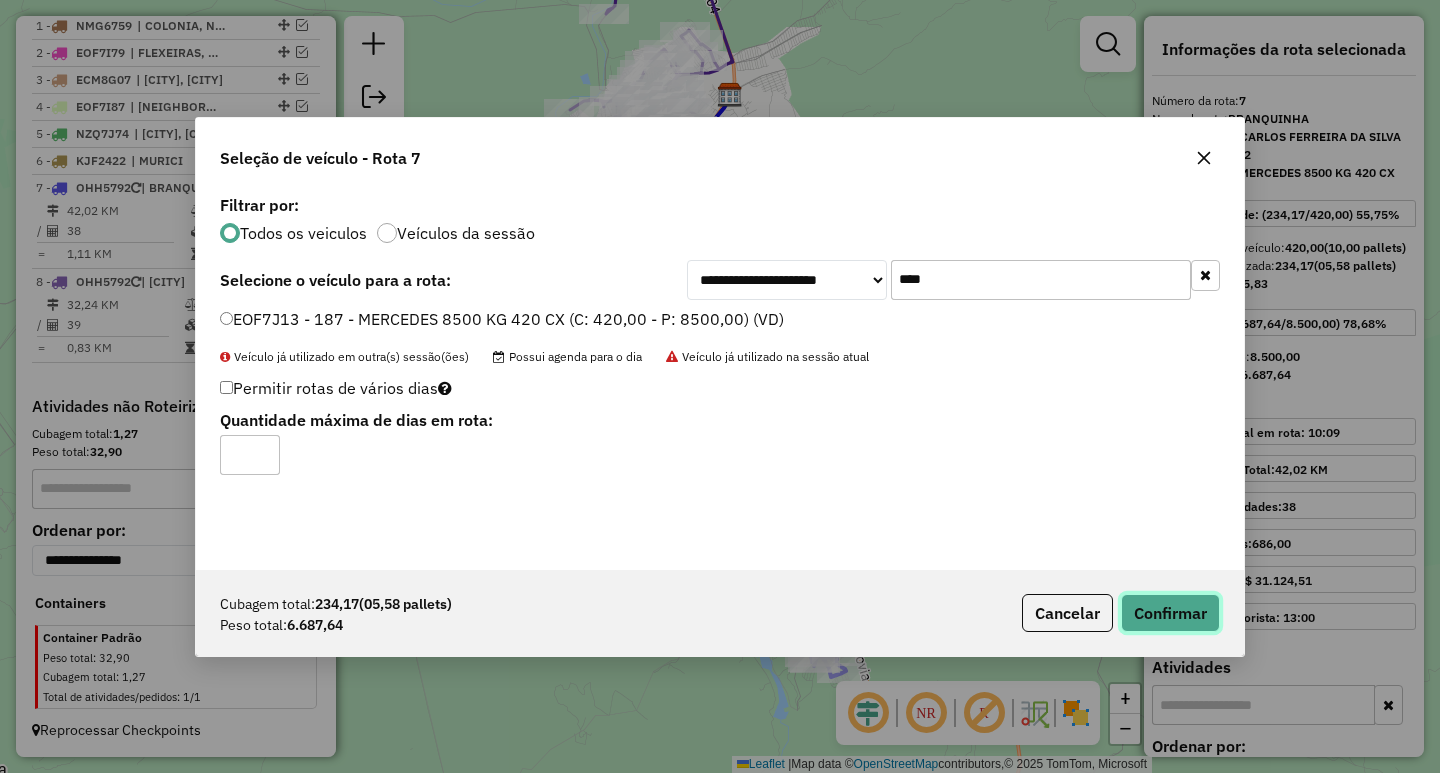 click on "Confirmar" 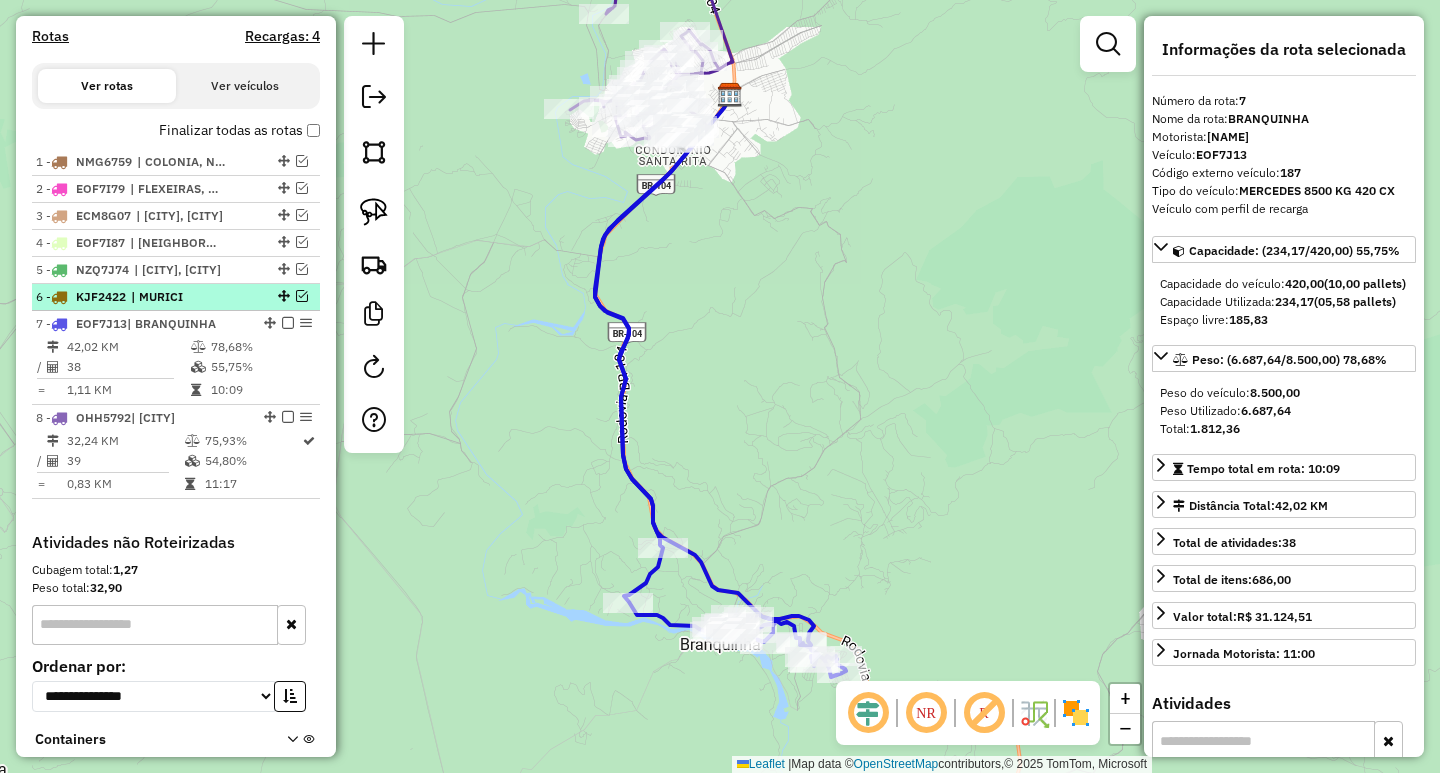 scroll, scrollTop: 595, scrollLeft: 0, axis: vertical 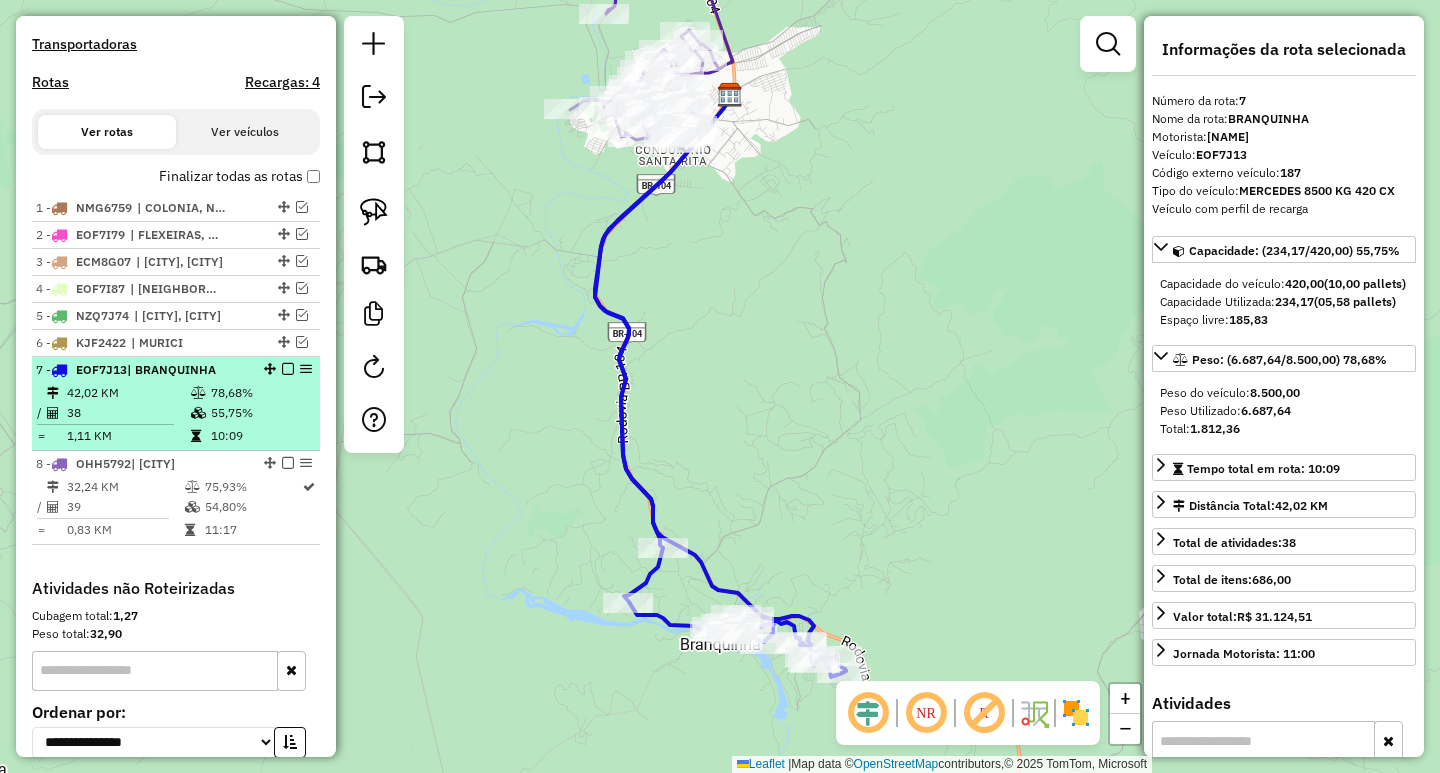 click at bounding box center (288, 369) 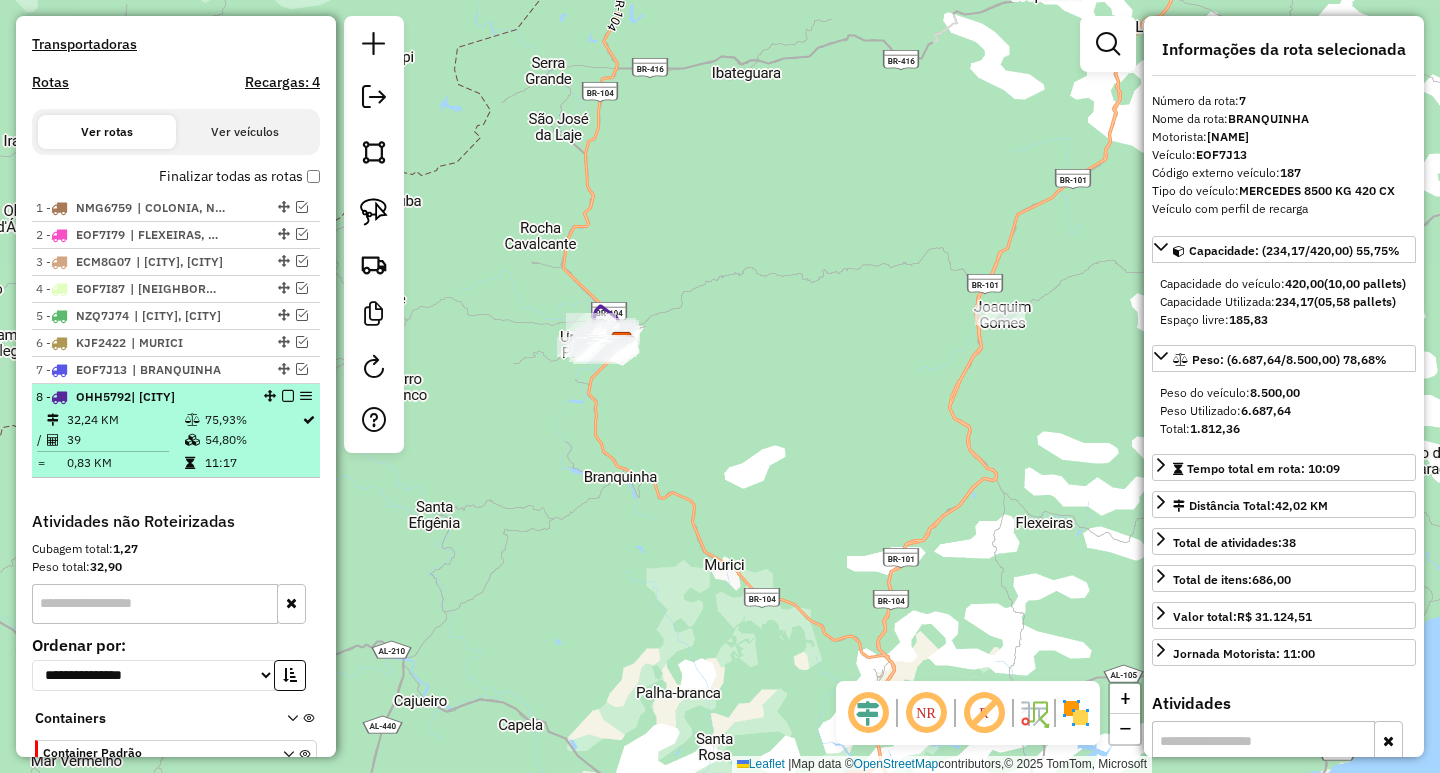 click at bounding box center [288, 396] 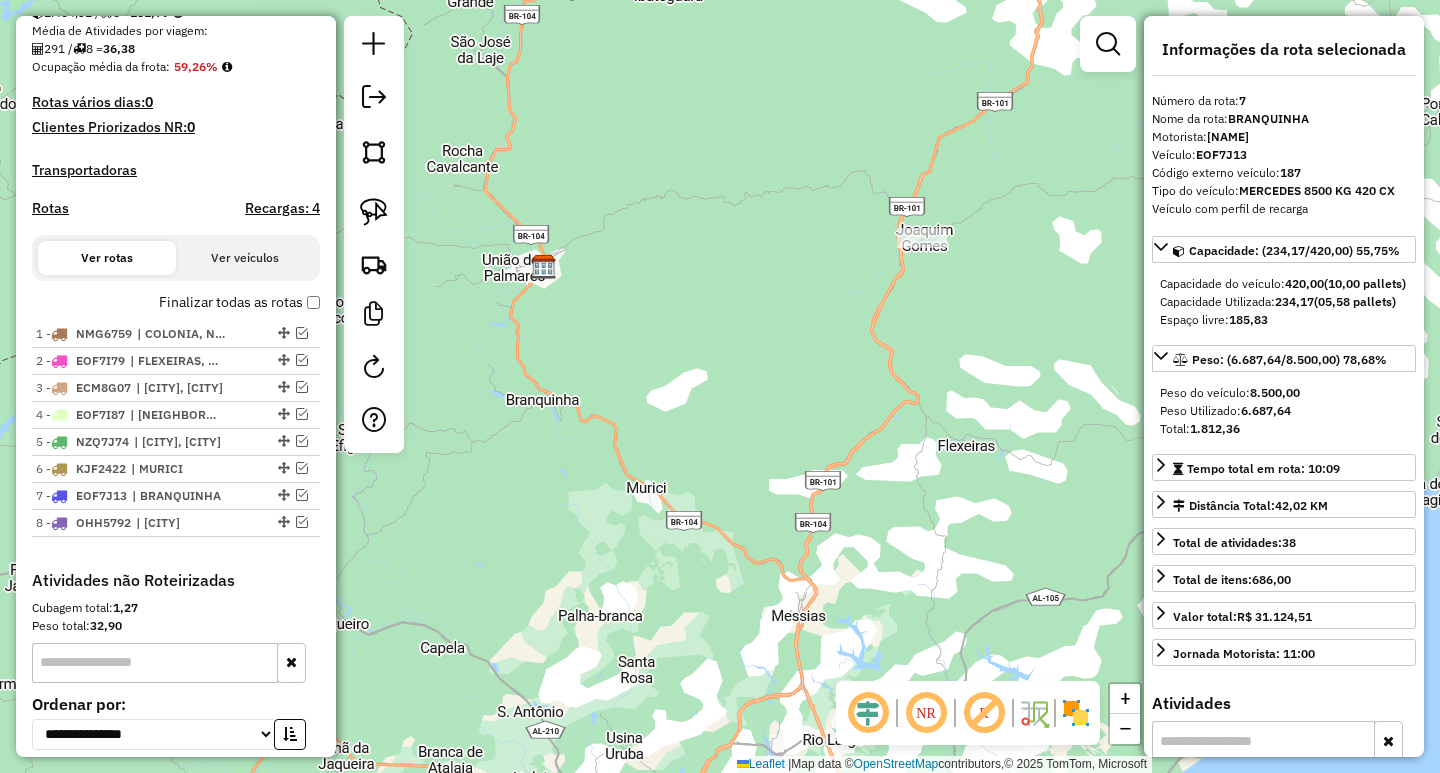 scroll, scrollTop: 495, scrollLeft: 0, axis: vertical 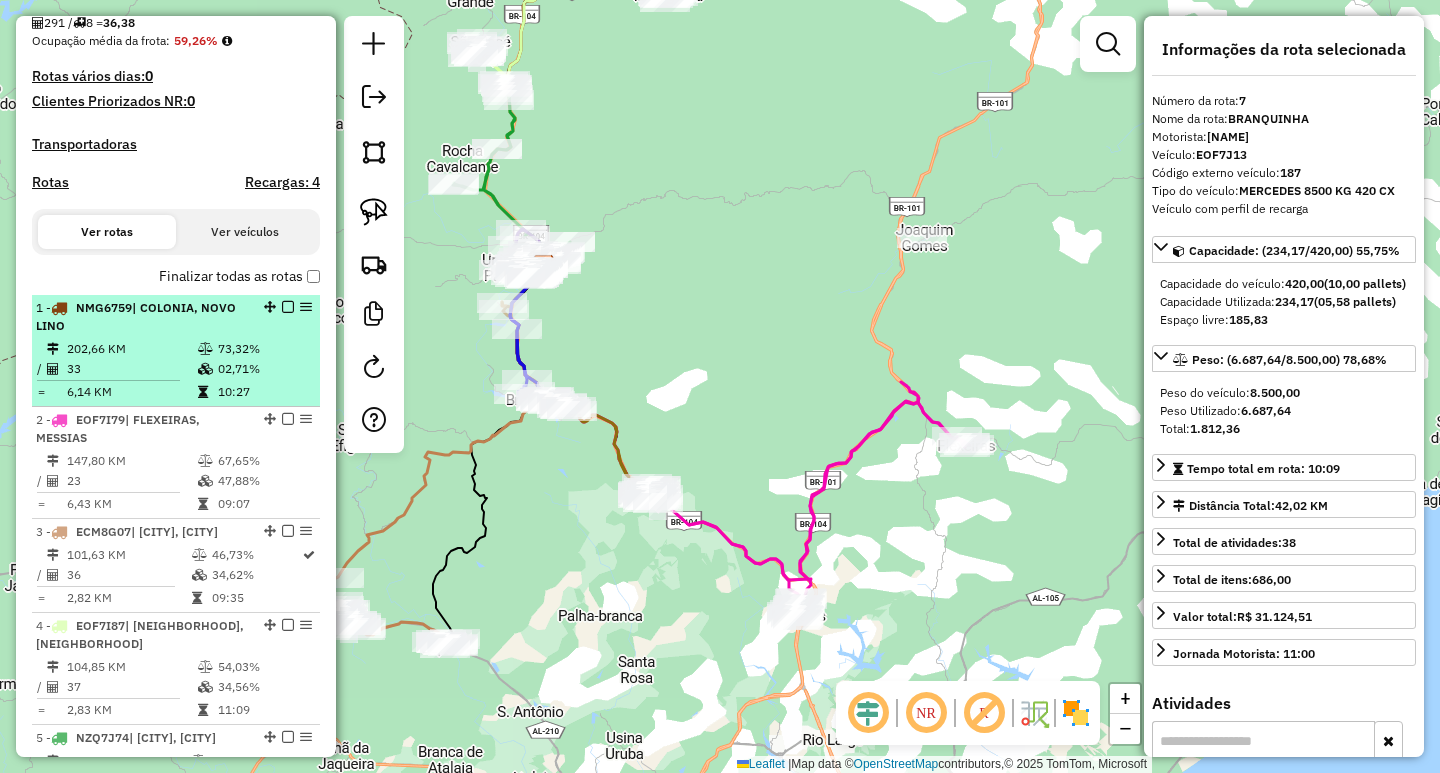 click on "[NUMBER] - [PLATE] | [NAME], [NAME] [NUMBER] KM [PERCENT] / [NUMBER] [PERCENT] = [NUMBER] KM [TIME]" at bounding box center (176, 351) 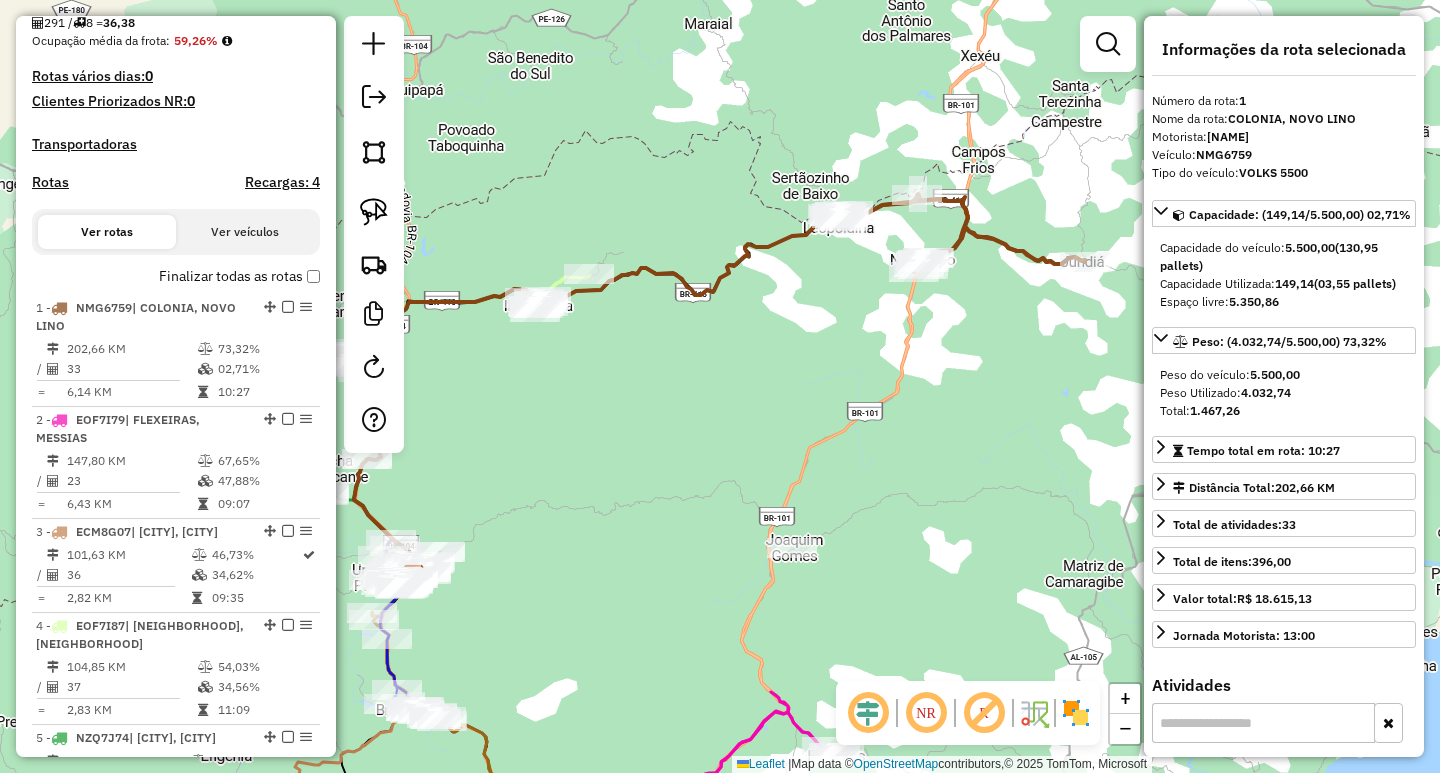 click on "Rotas" at bounding box center [50, 182] 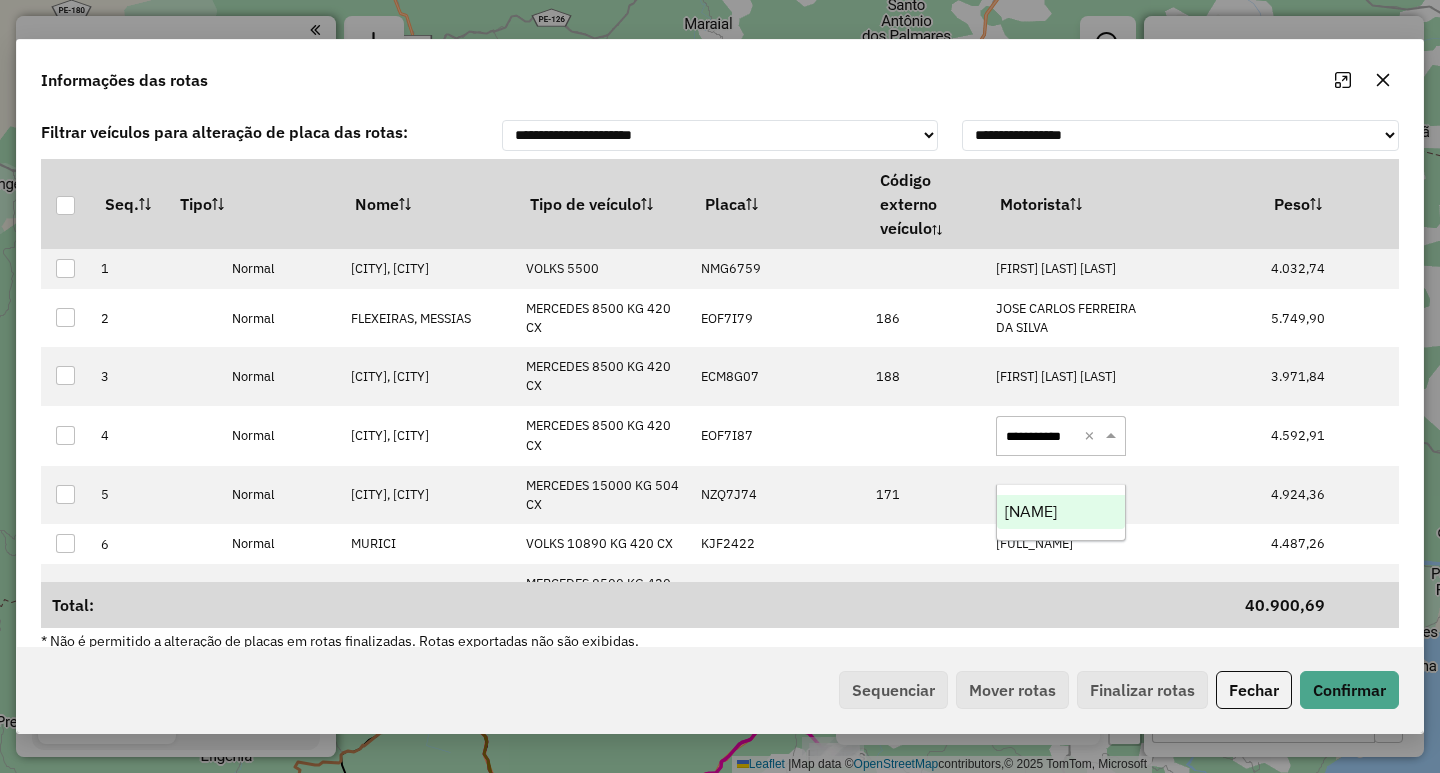 select on "**********" 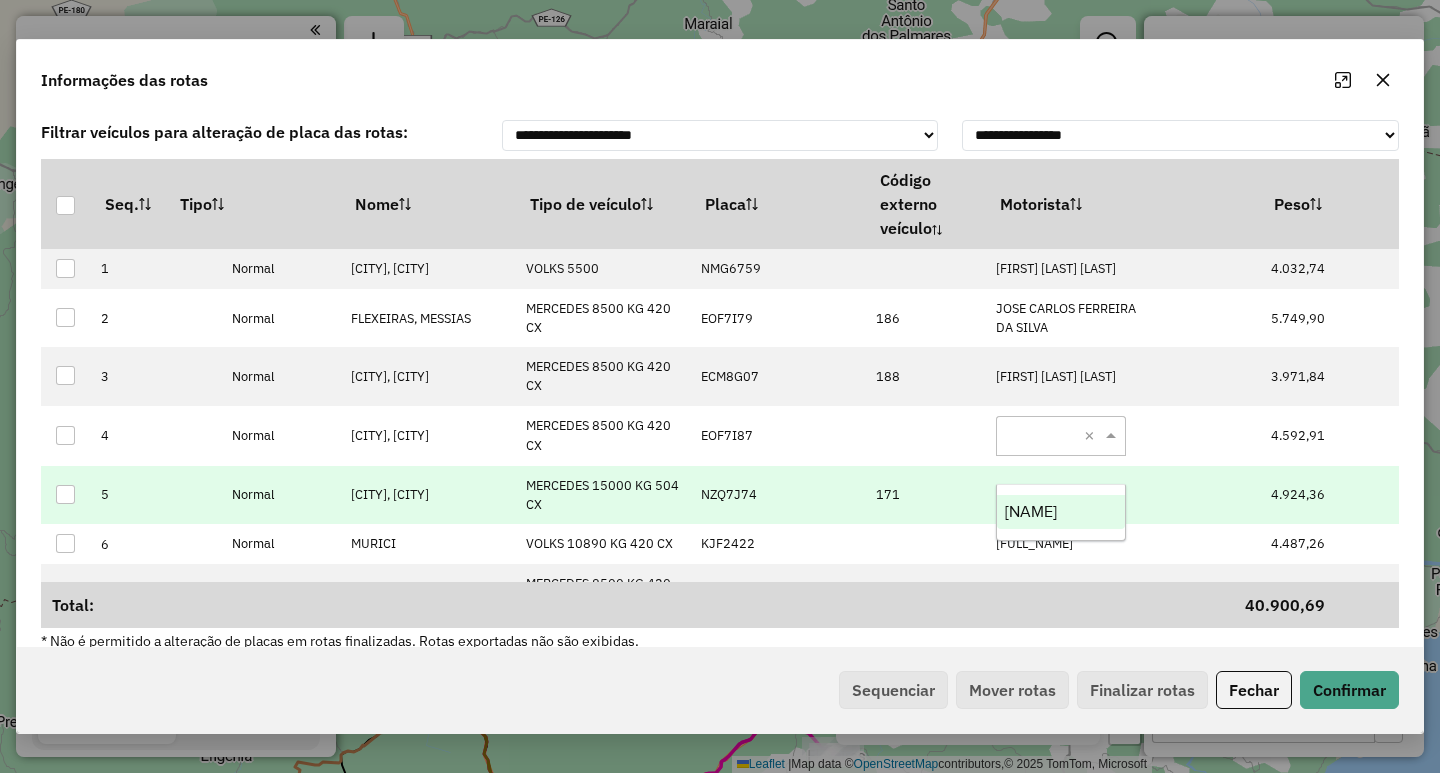 scroll, scrollTop: 0, scrollLeft: 0, axis: both 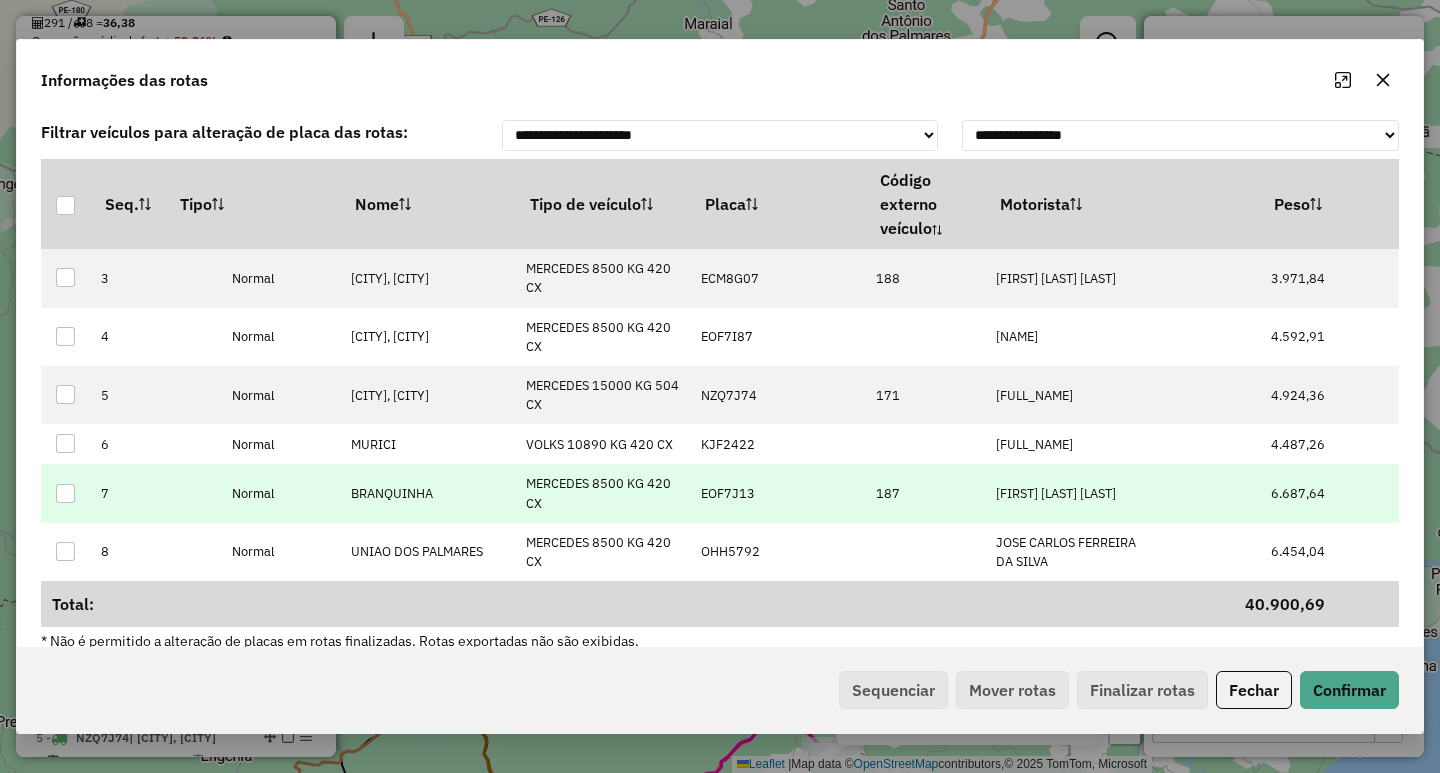 click on "[FIRST] [LAST] [LAST]" at bounding box center (1056, 493) 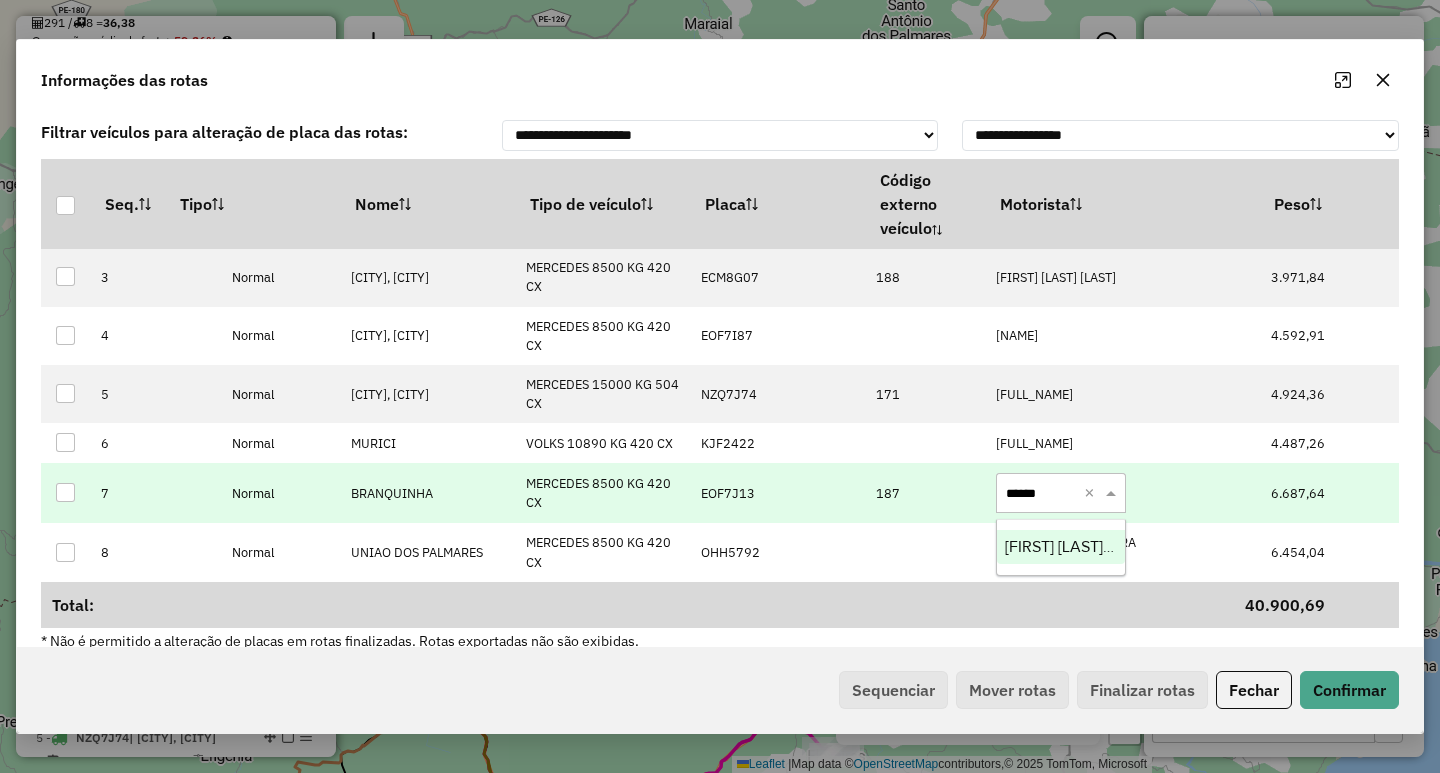type on "*******" 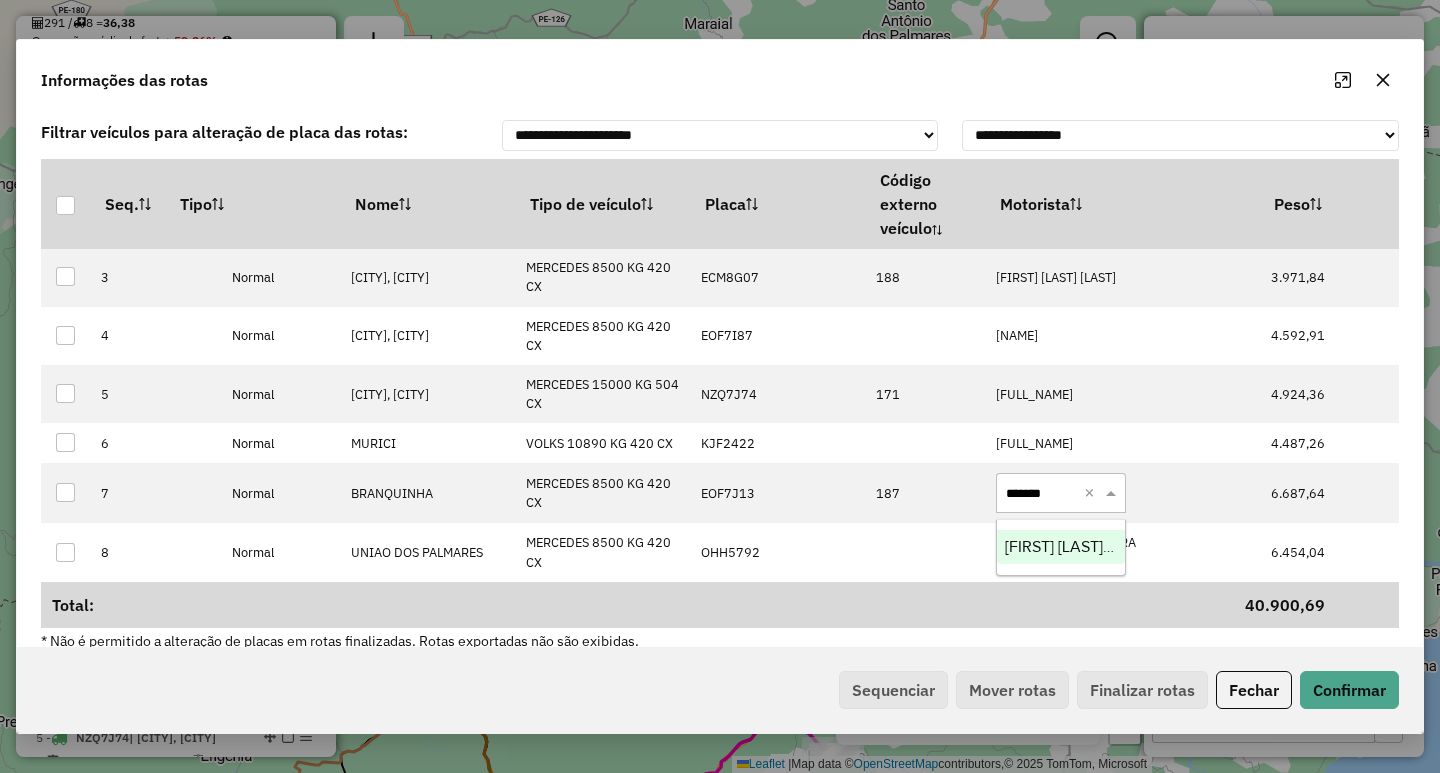 click on "[FIRST] [LAST] [LAST] [LAST]" at bounding box center [1061, 547] 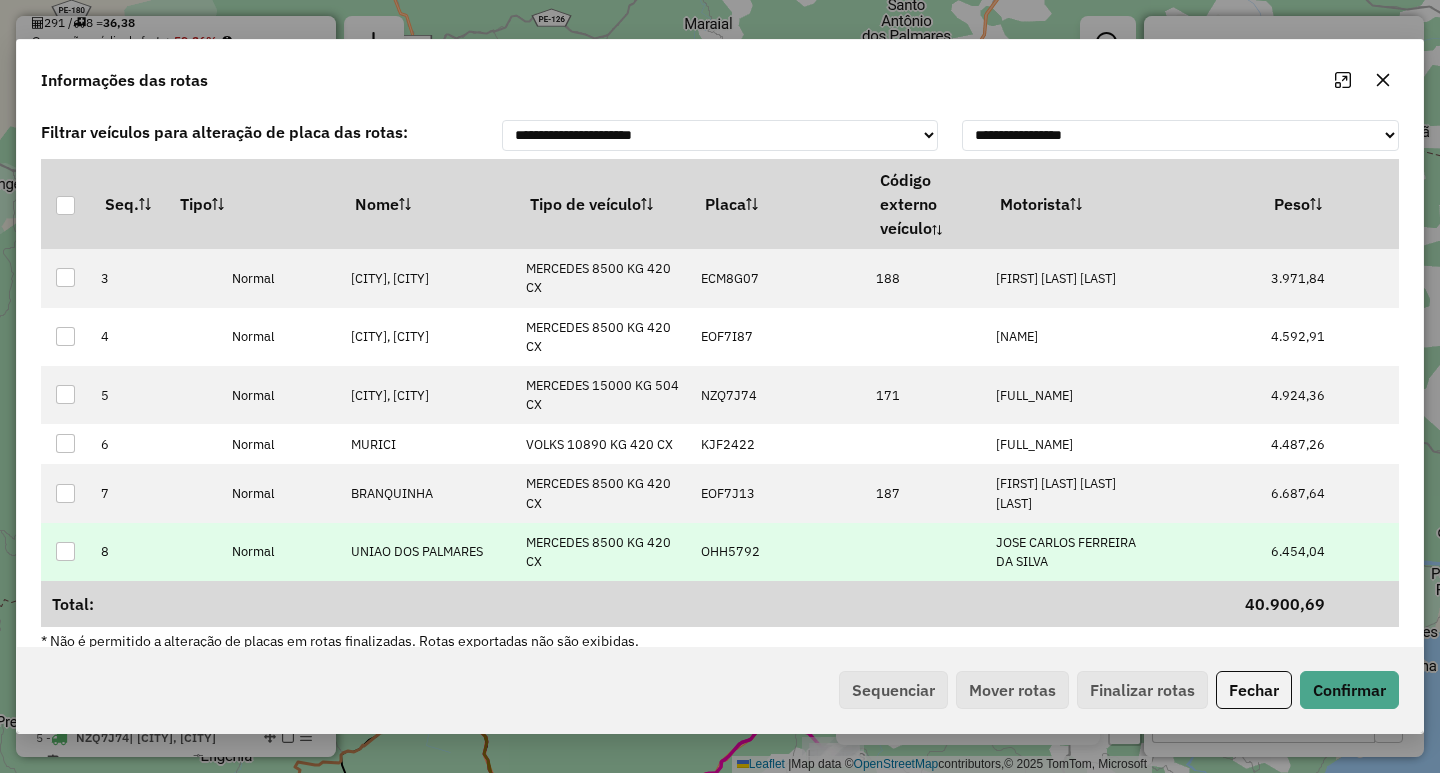 click on "JOSE CARLOS FERREIRA DA SILVA" at bounding box center [1073, 552] 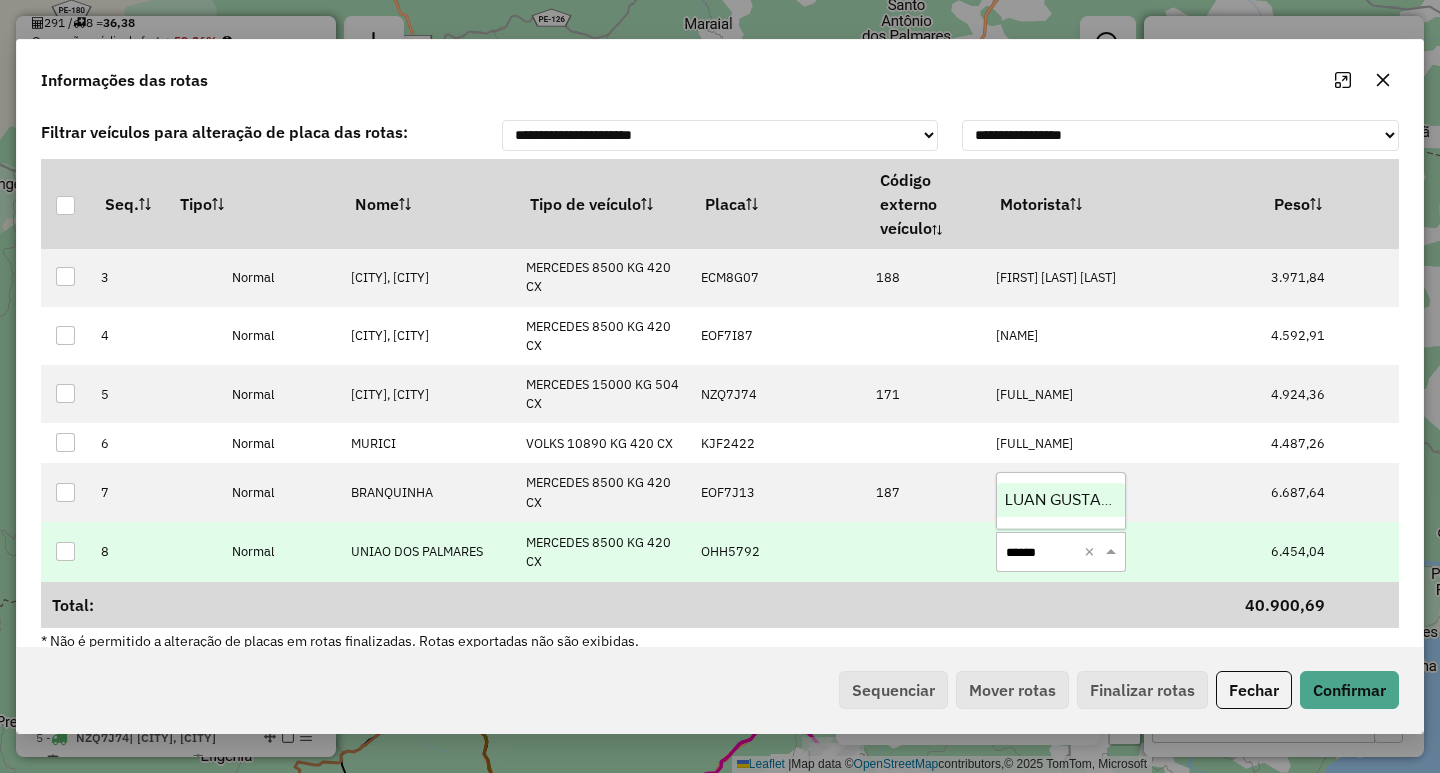 type on "*******" 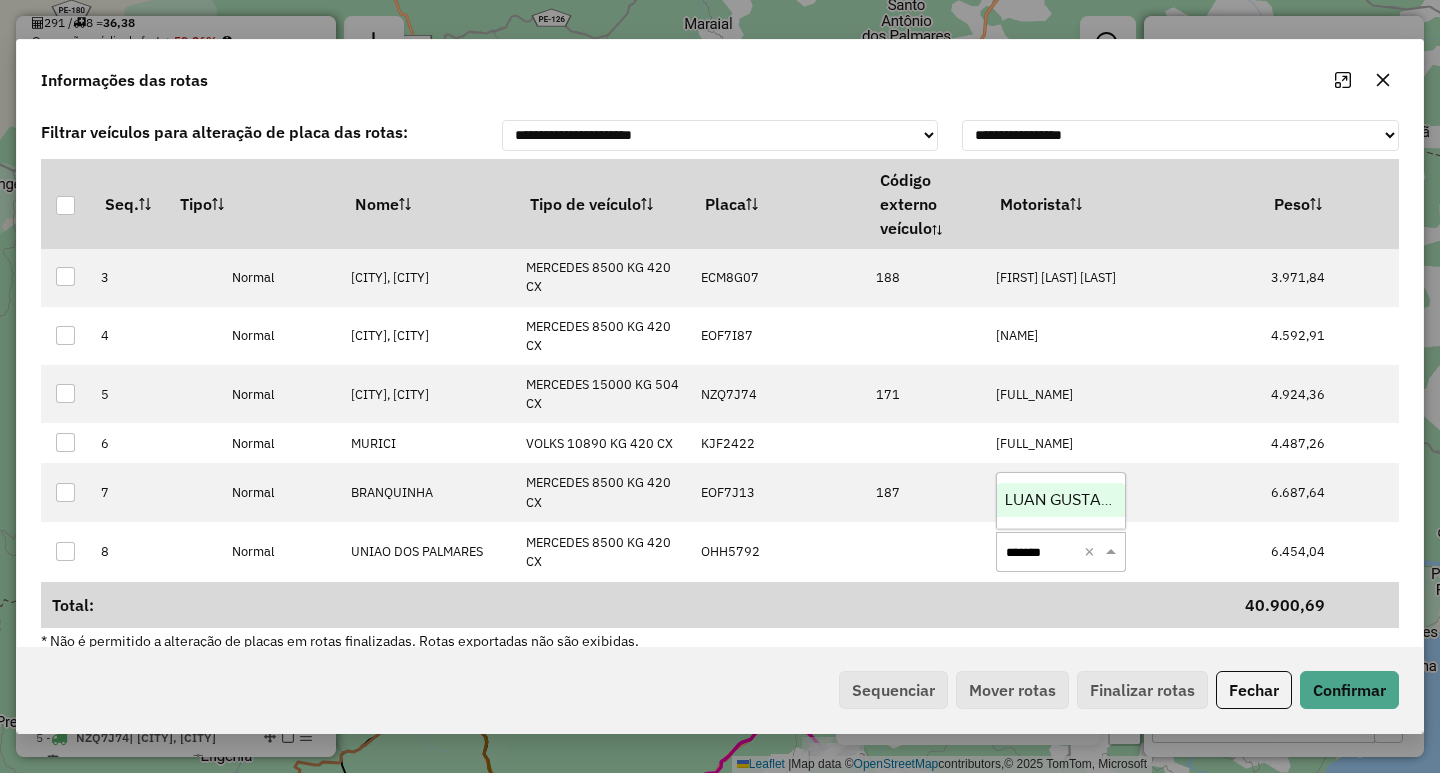 click on "LUAN GUSTAVO DA SILVA SANTOS" at bounding box center (1133, 499) 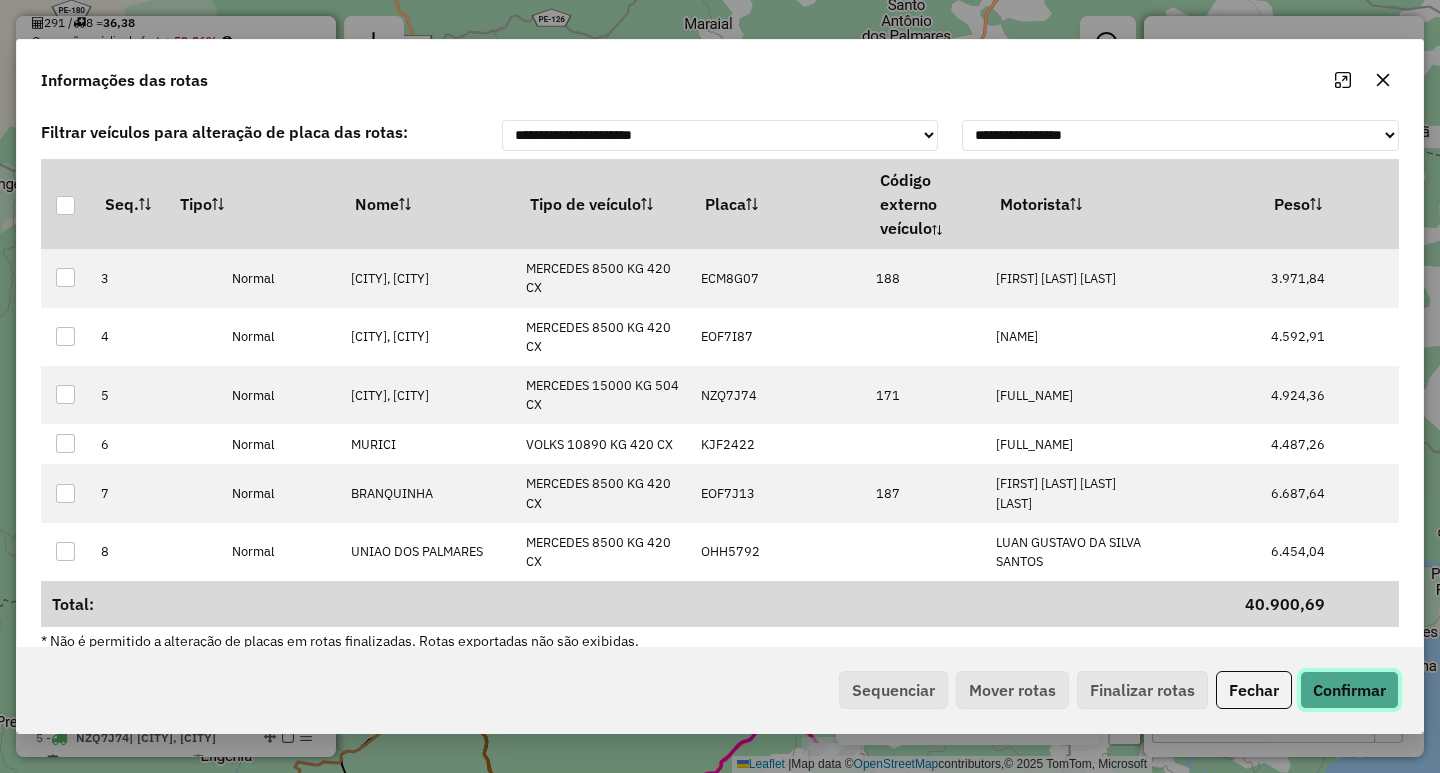 click on "Confirmar" 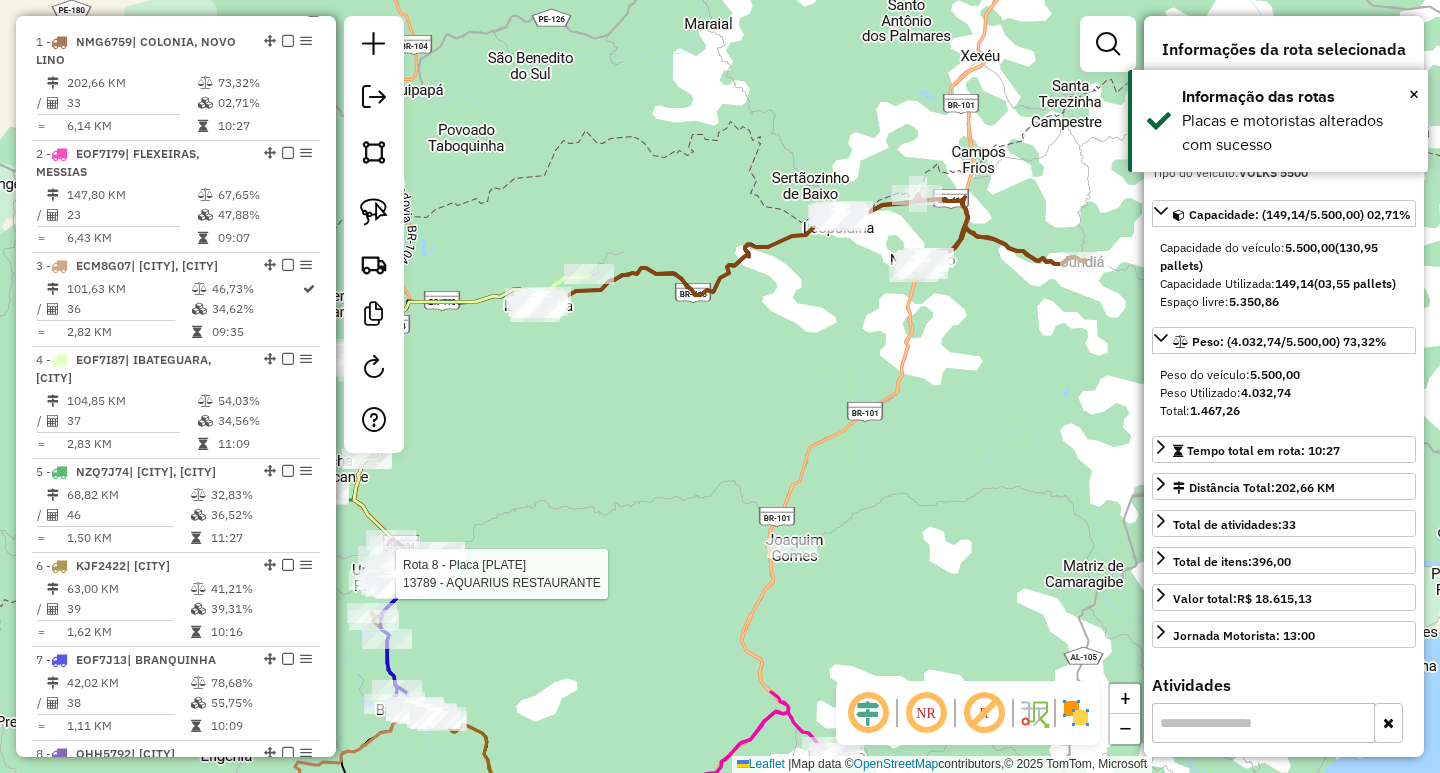 scroll, scrollTop: 774, scrollLeft: 0, axis: vertical 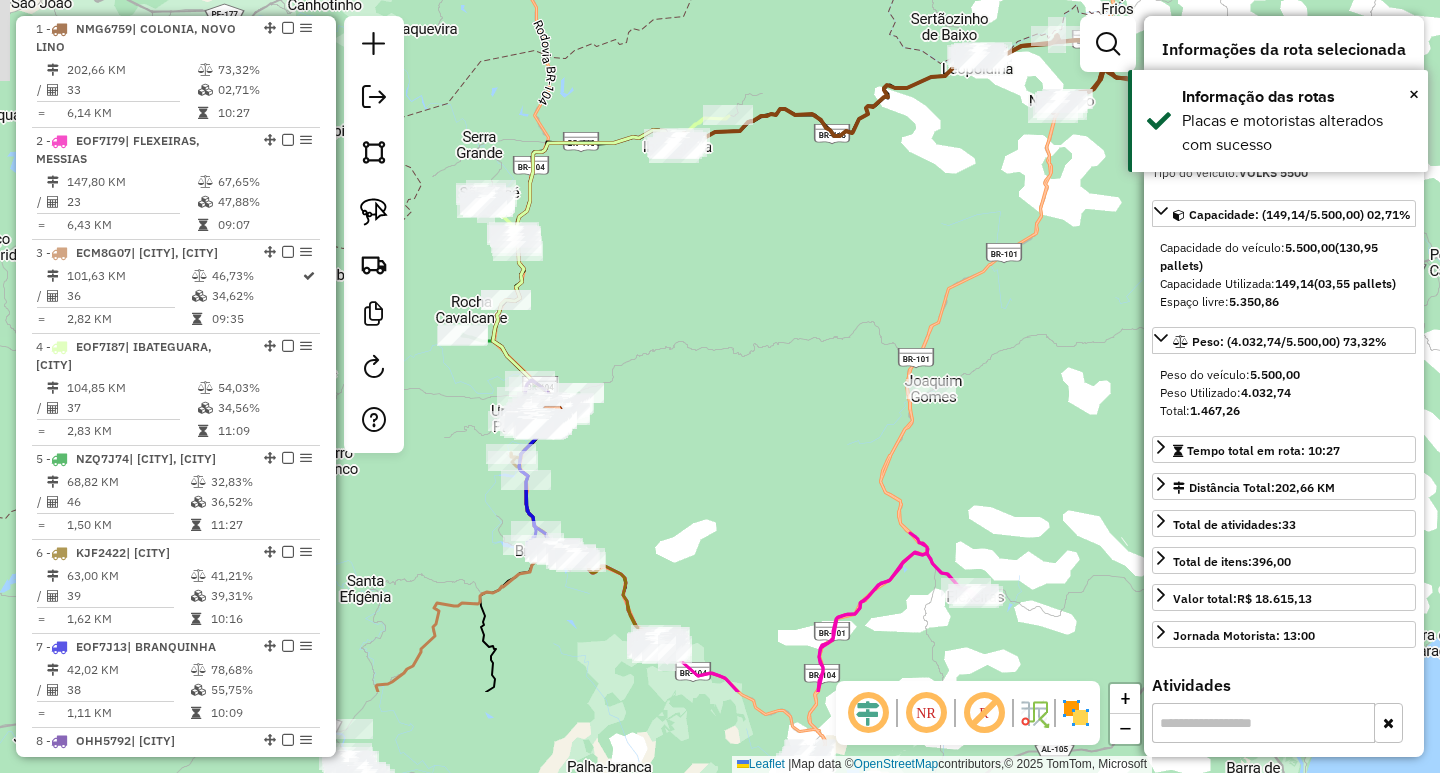 drag, startPoint x: 684, startPoint y: 569, endPoint x: 875, endPoint y: 368, distance: 277.27603 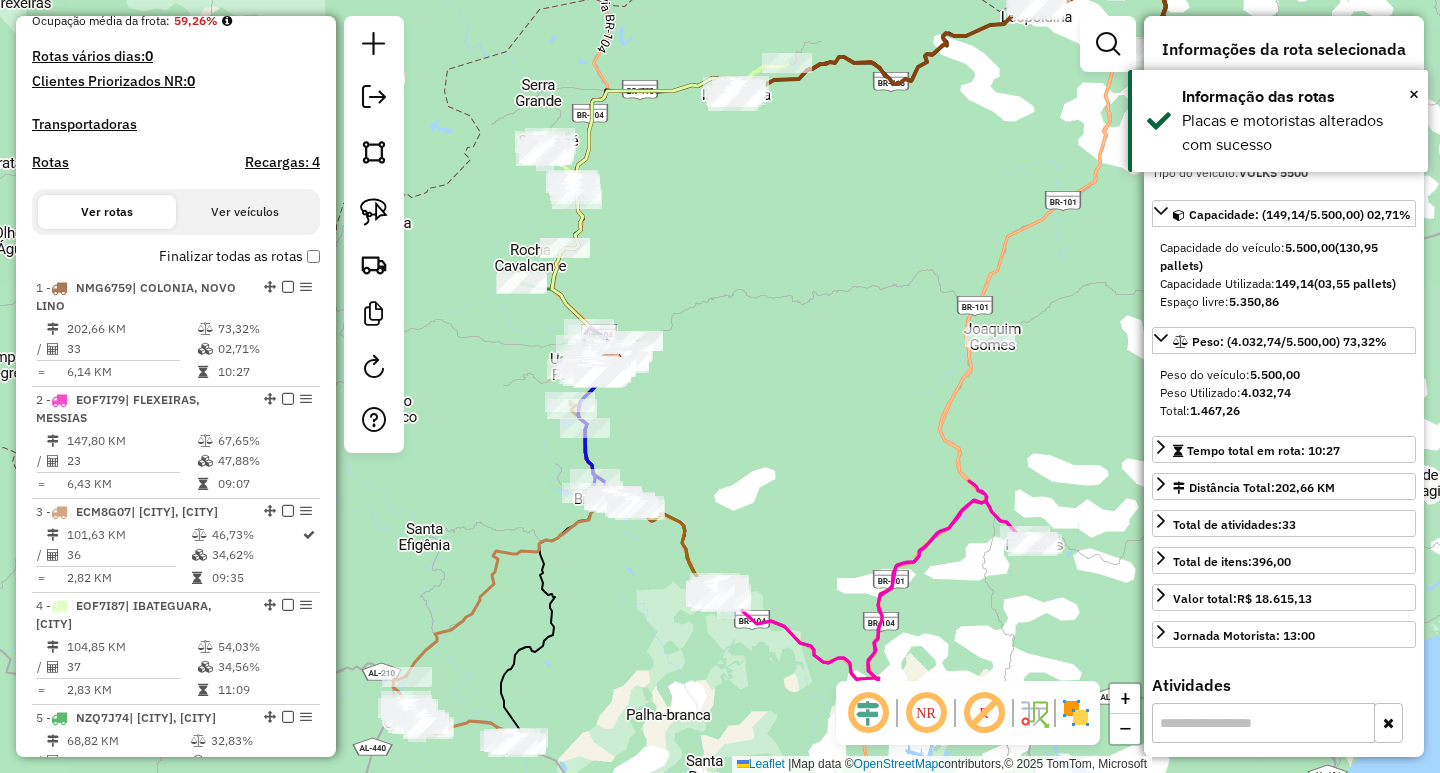 scroll, scrollTop: 374, scrollLeft: 0, axis: vertical 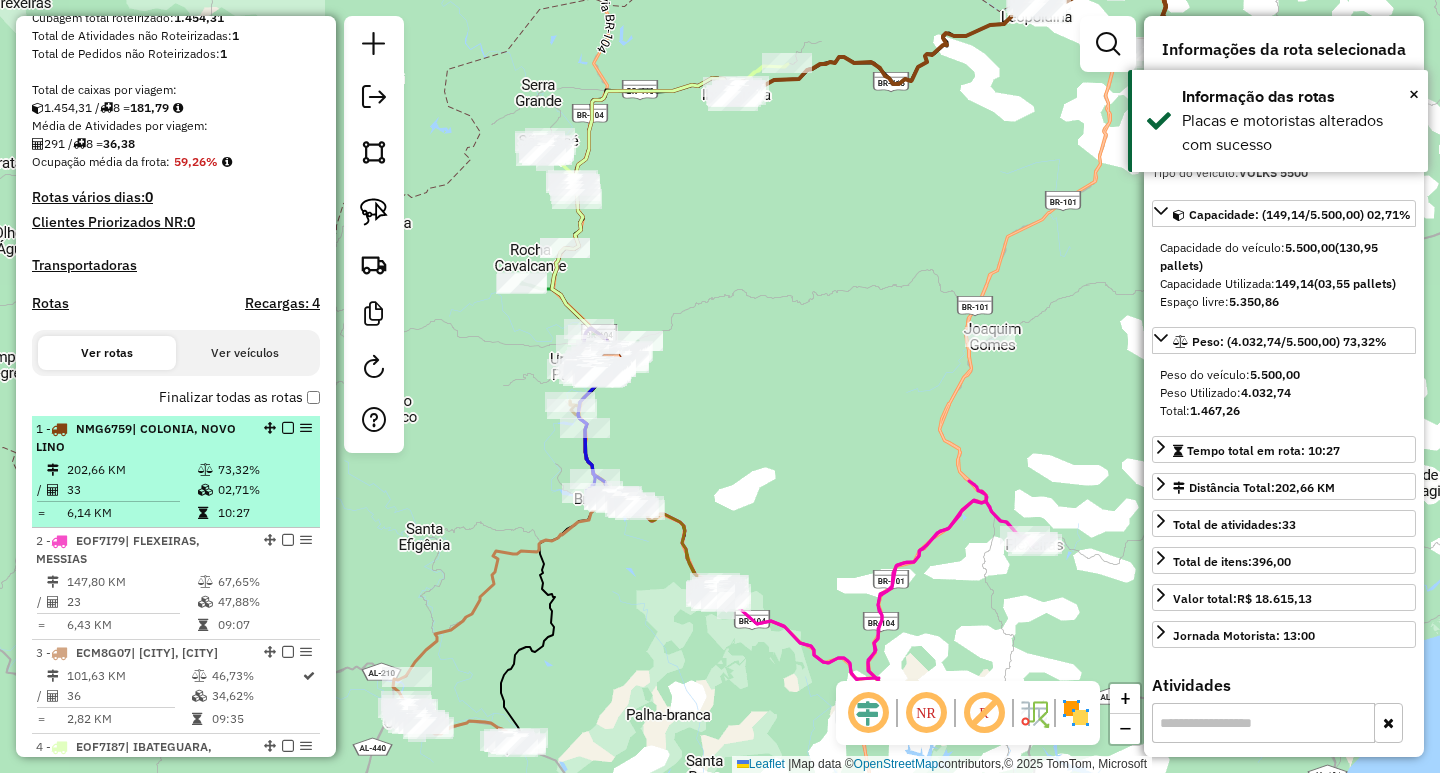 click at bounding box center [288, 428] 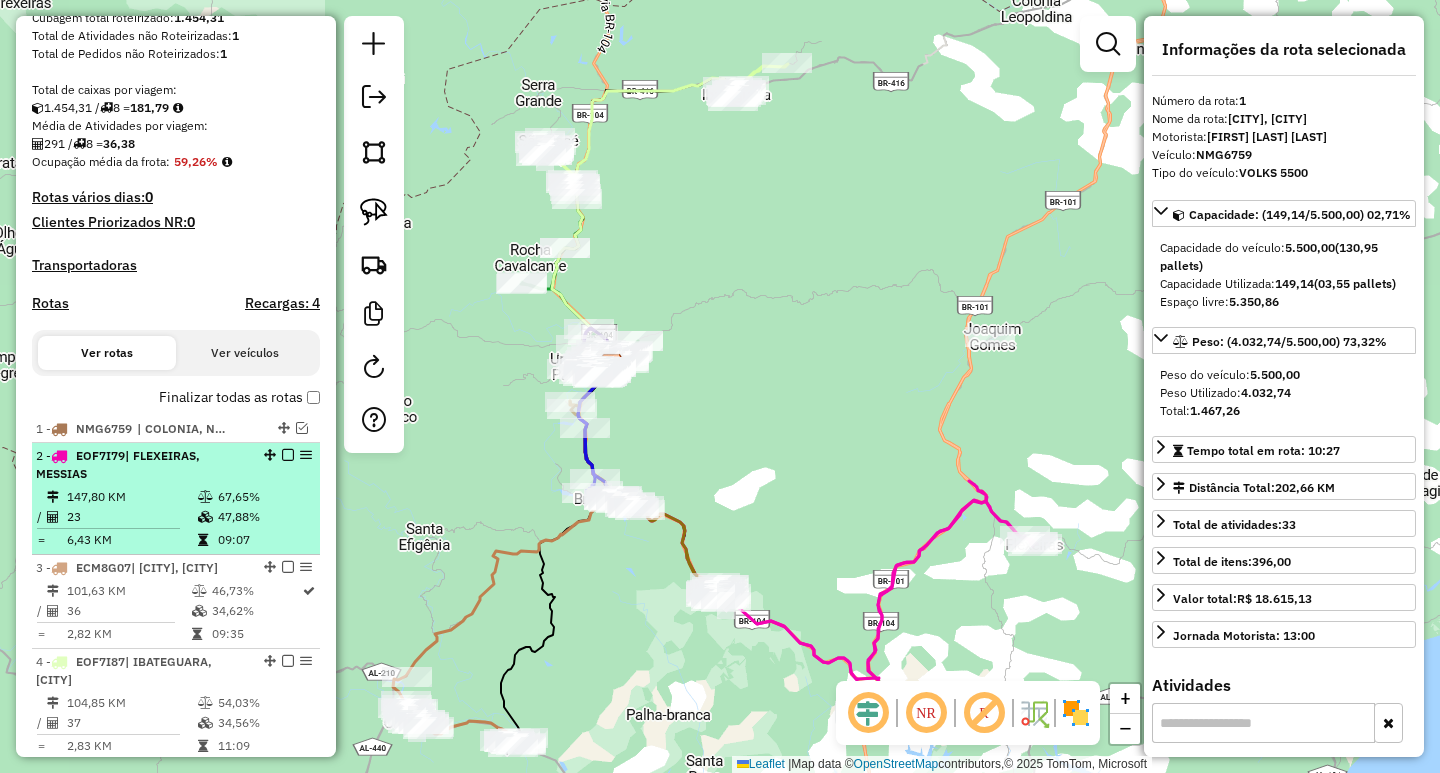 click on "47,88%" at bounding box center [264, 517] 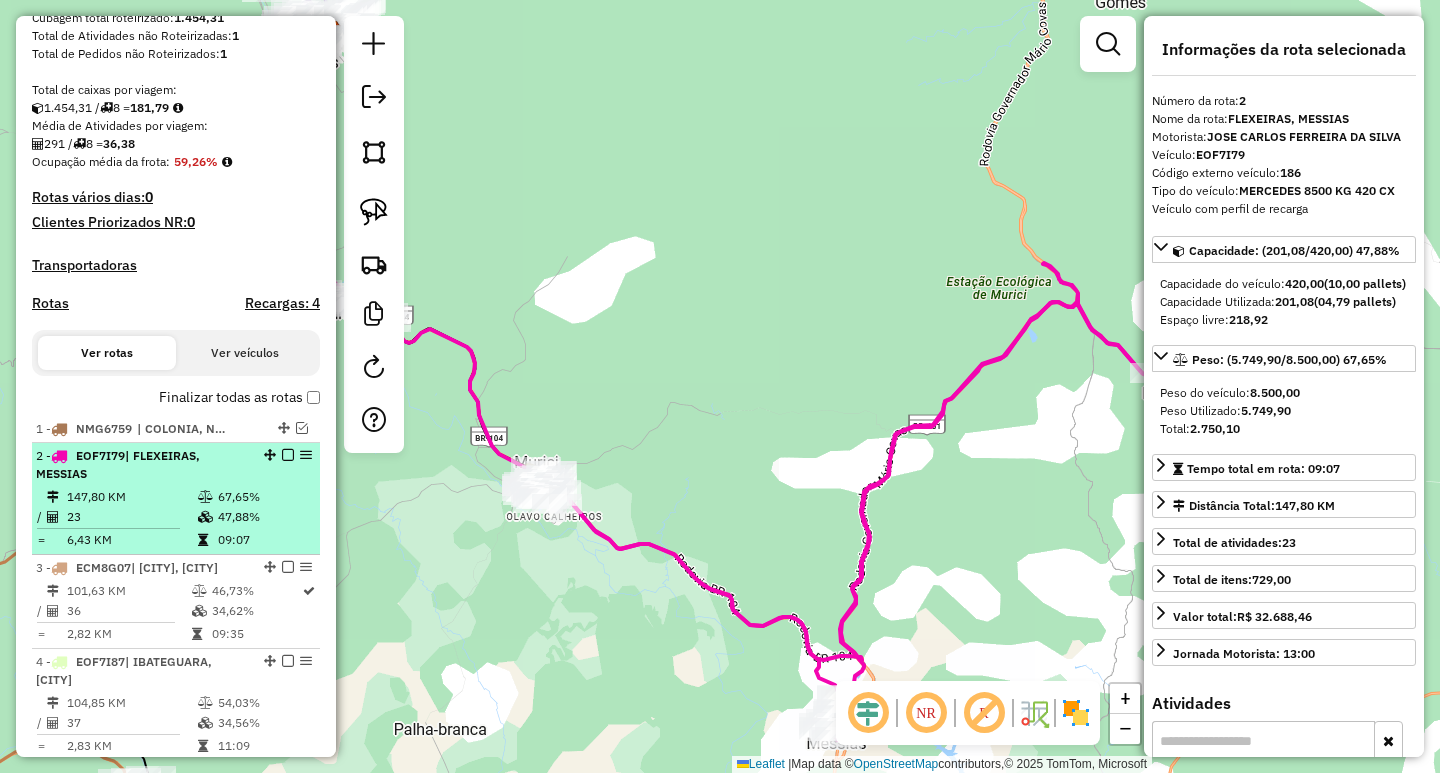 click at bounding box center (288, 455) 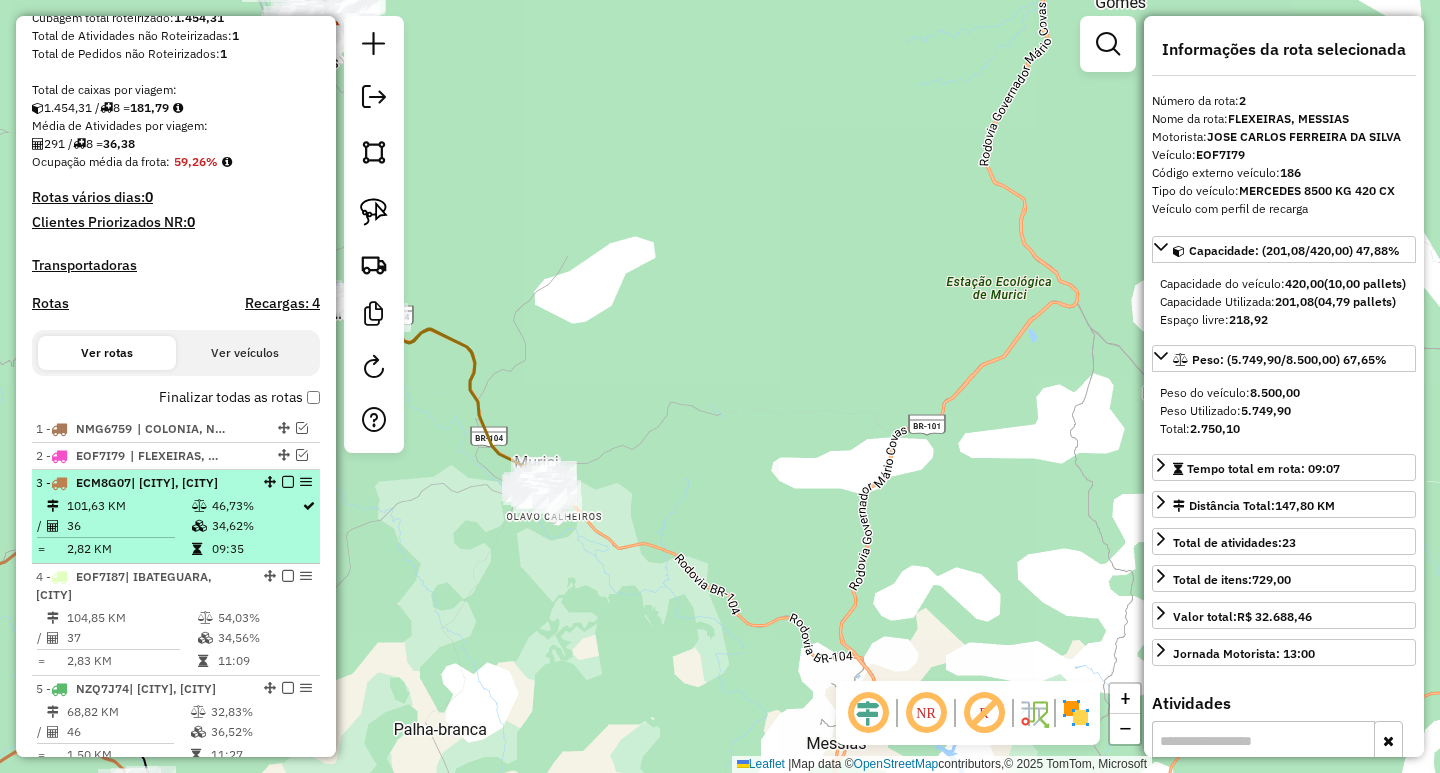 click on "46,73%" at bounding box center (256, 506) 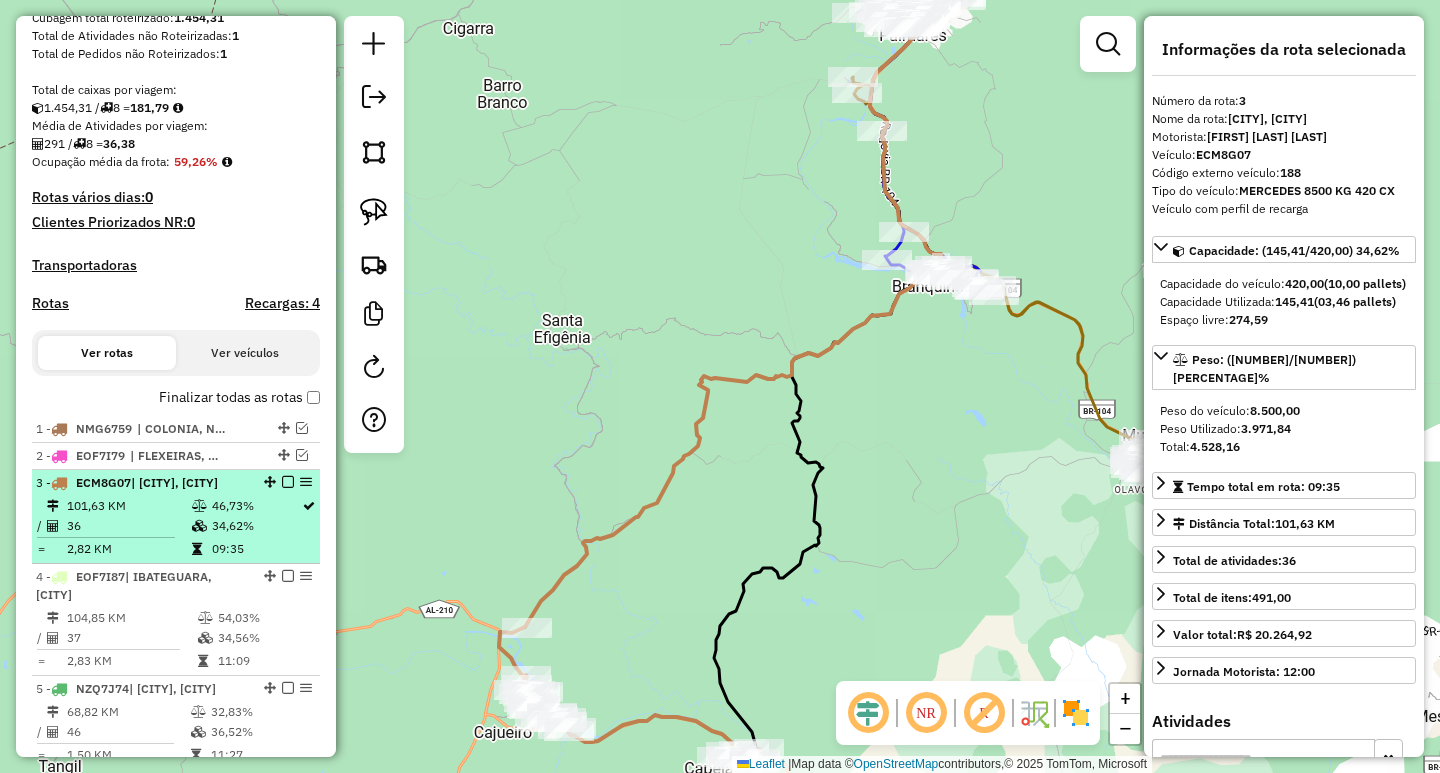 click at bounding box center [288, 482] 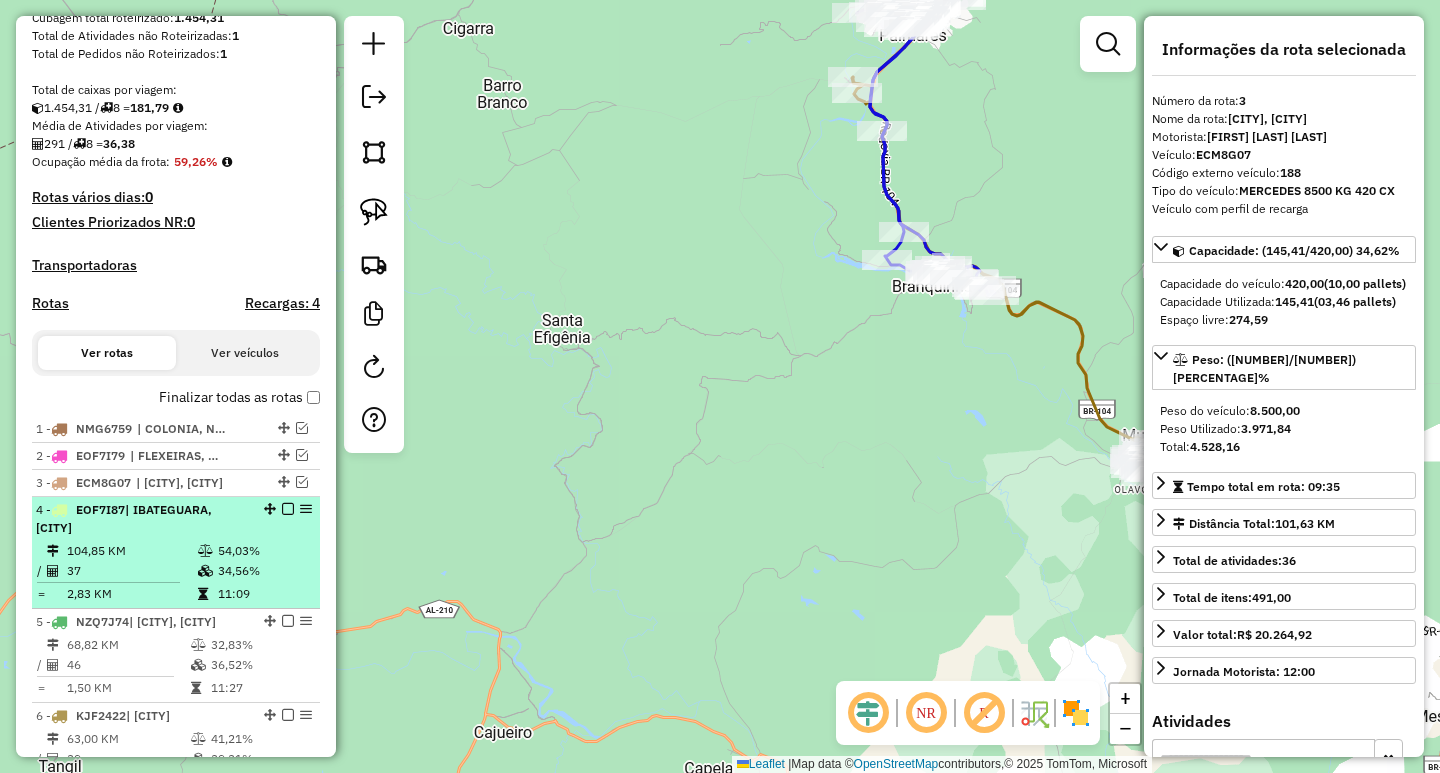 click on "54,03%" at bounding box center (264, 551) 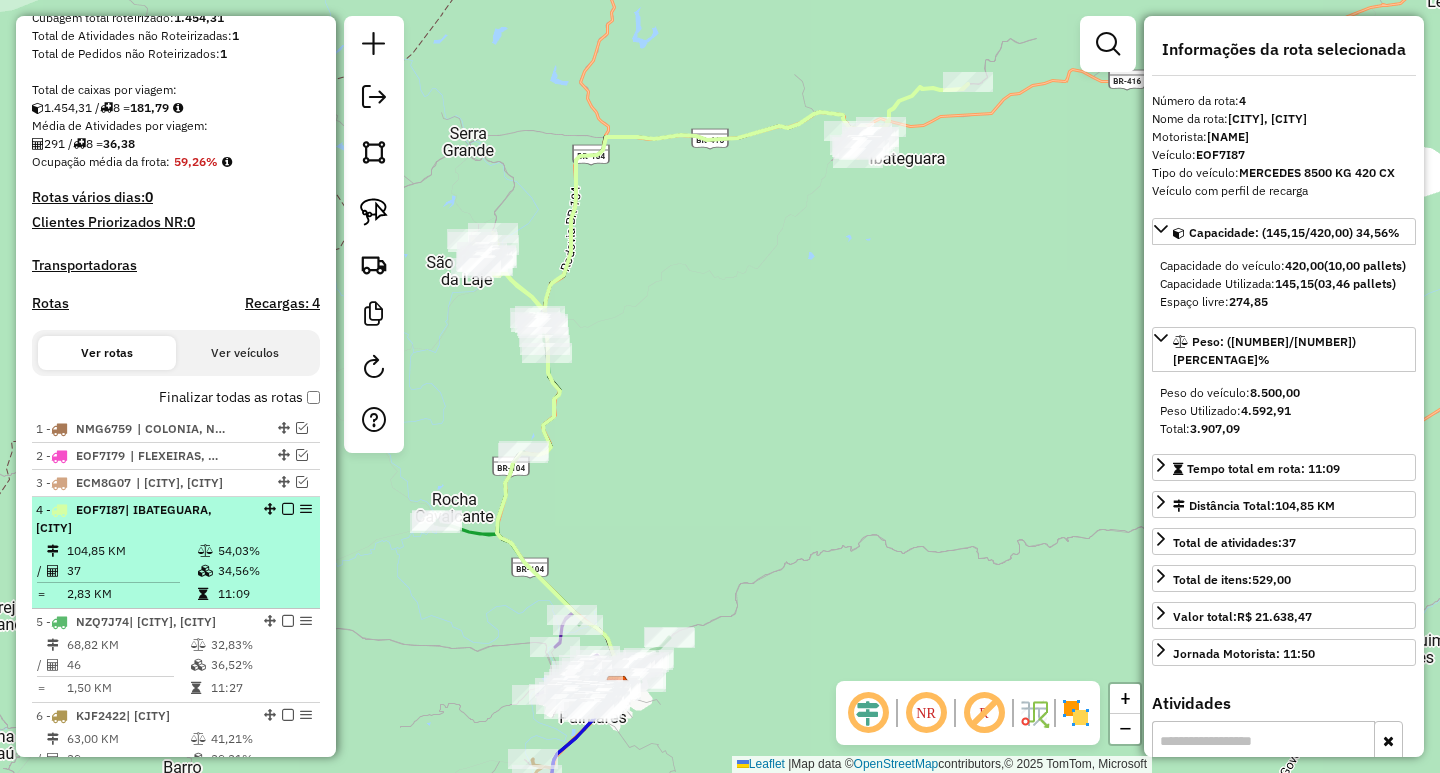 click at bounding box center (288, 509) 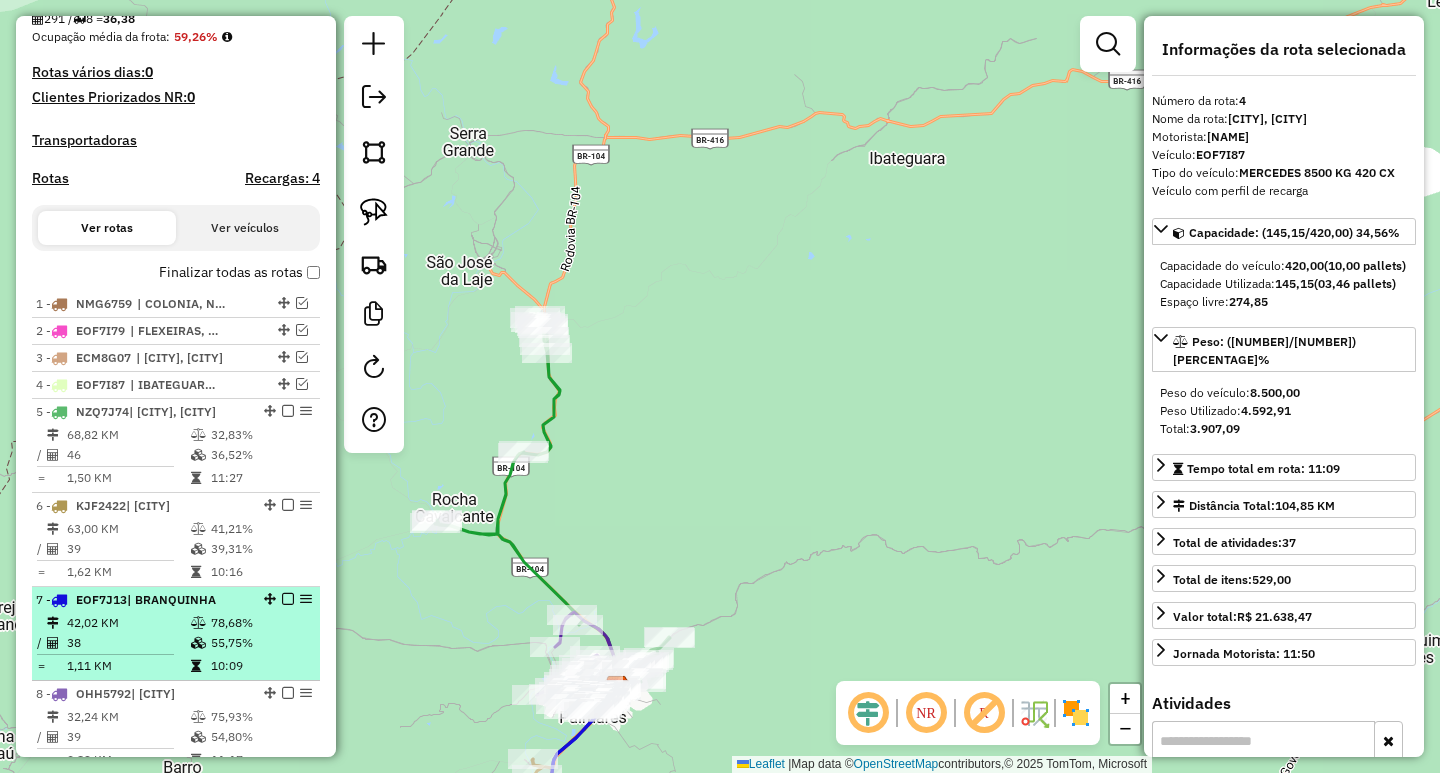 scroll, scrollTop: 574, scrollLeft: 0, axis: vertical 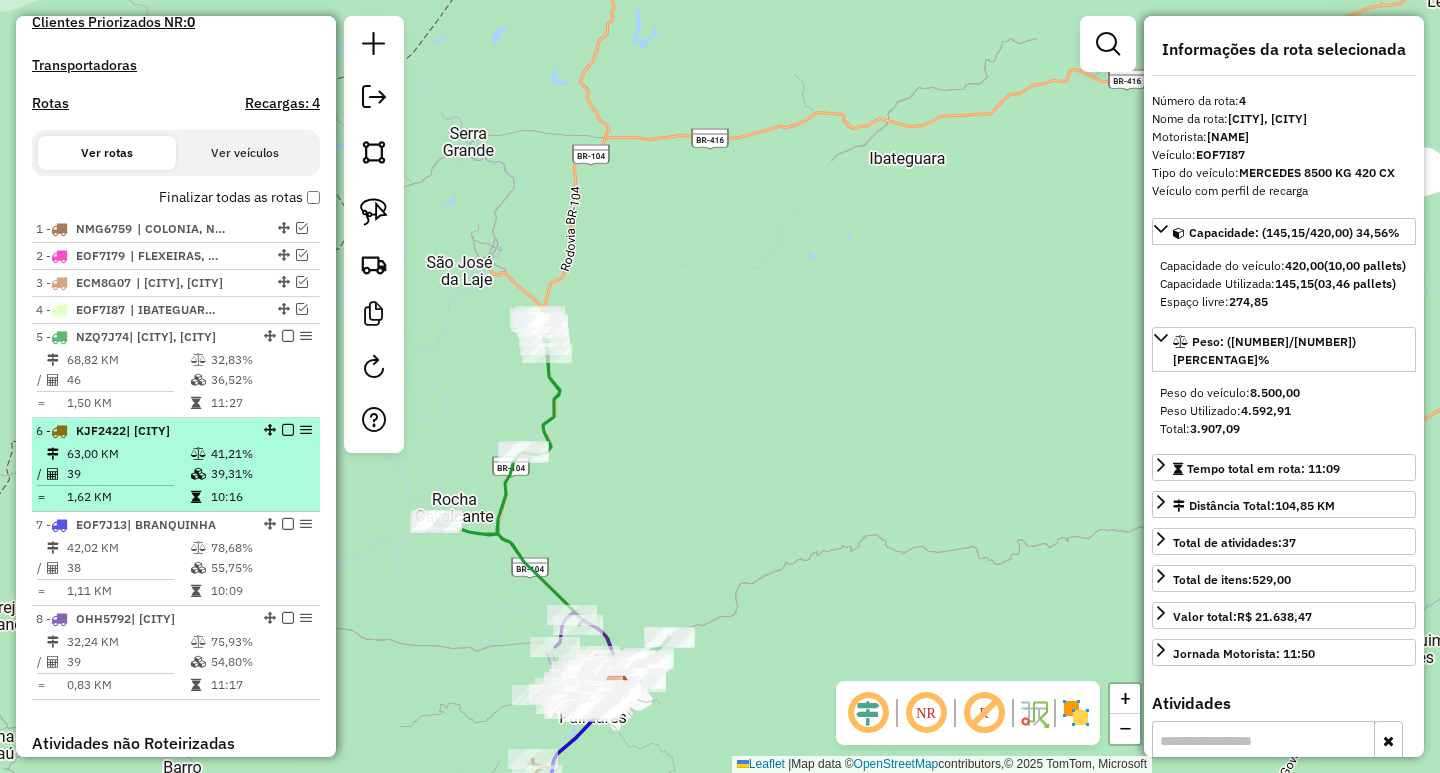 click at bounding box center (288, 430) 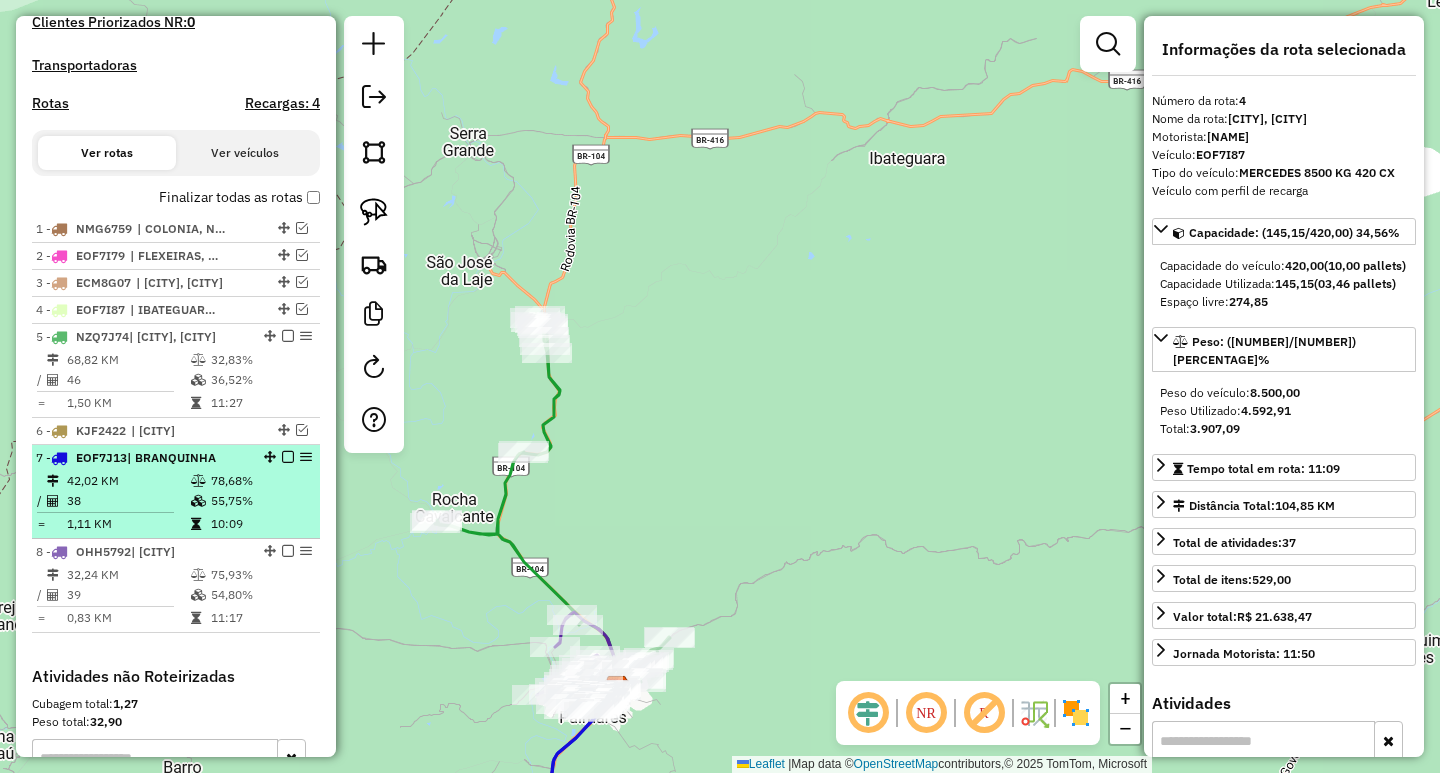 click at bounding box center (288, 457) 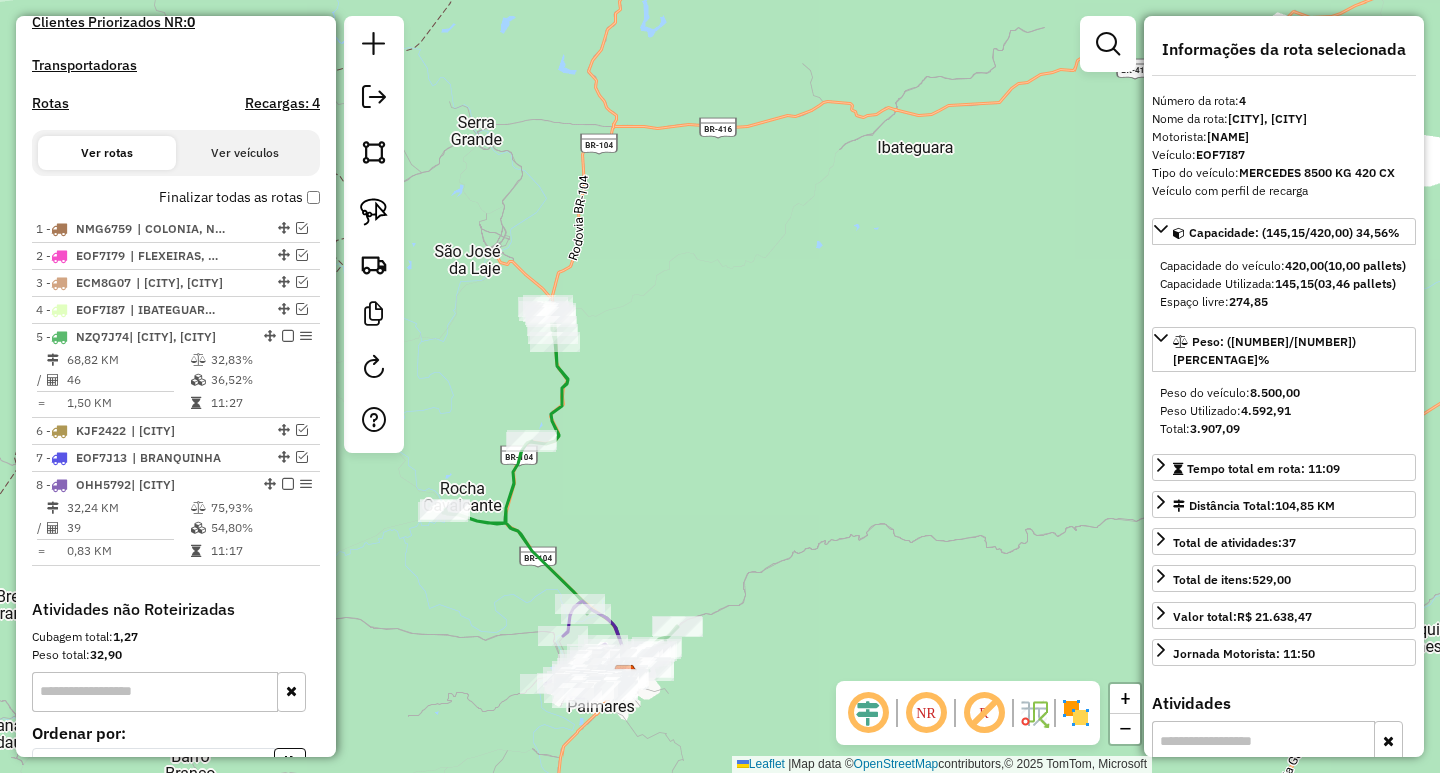 drag, startPoint x: 634, startPoint y: 490, endPoint x: 688, endPoint y: 252, distance: 244.04918 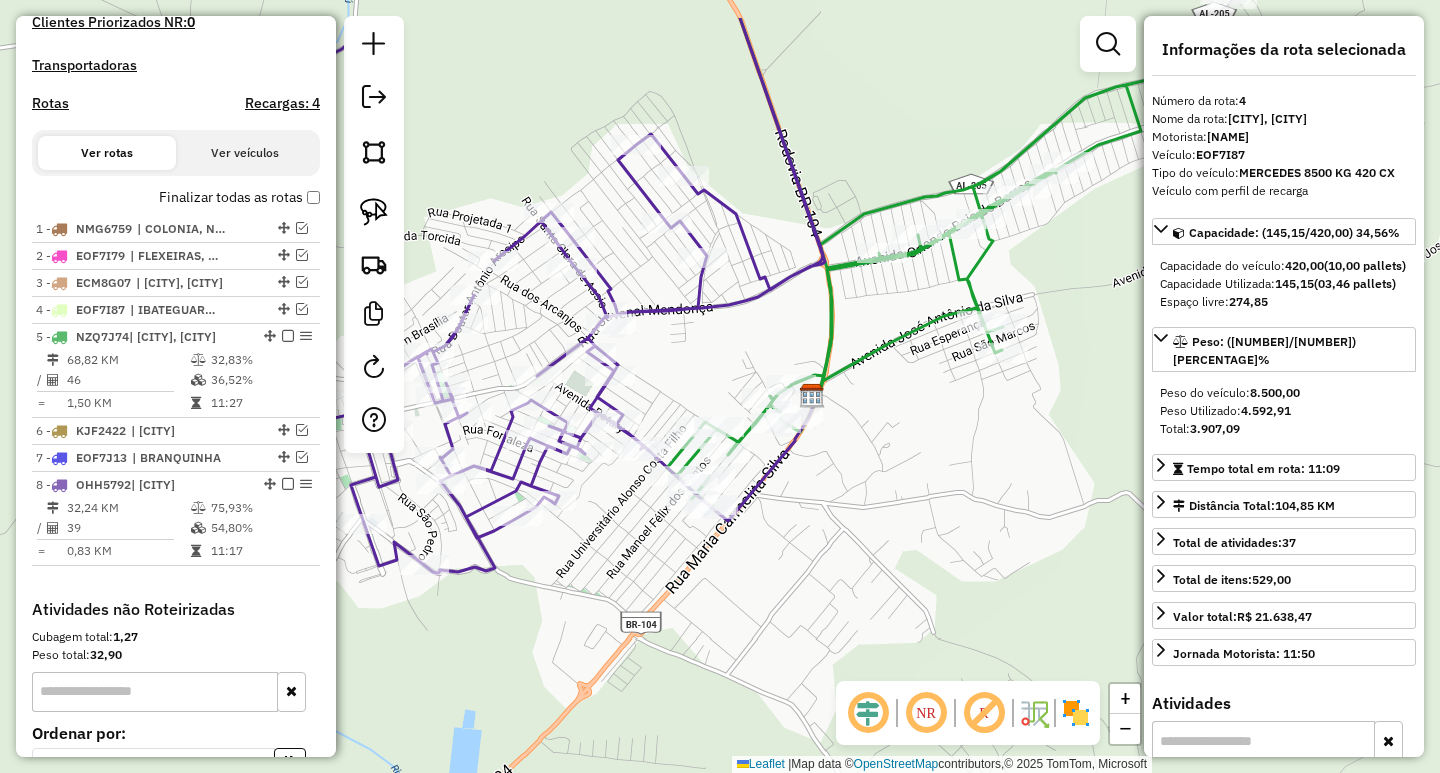 drag, startPoint x: 791, startPoint y: 197, endPoint x: 768, endPoint y: 352, distance: 156.69716 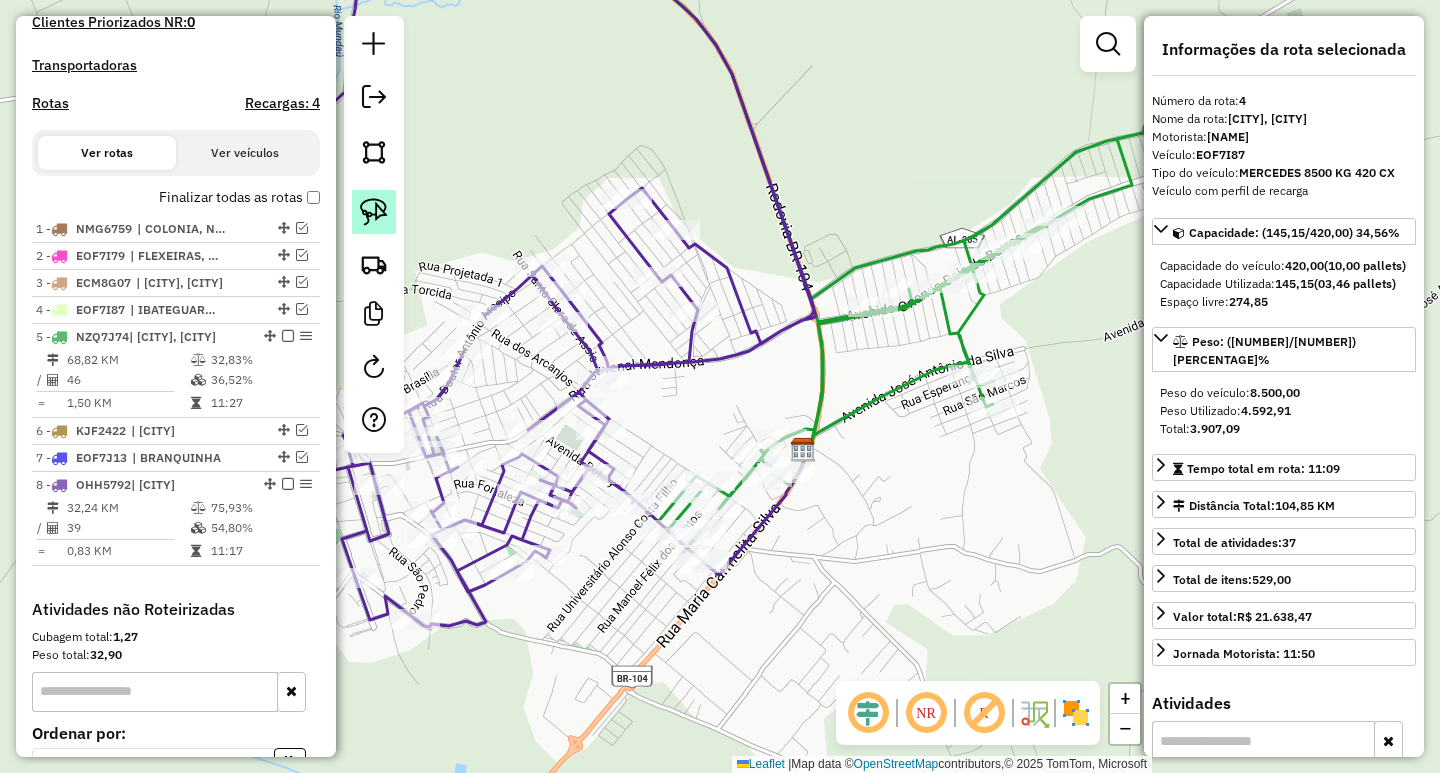 click 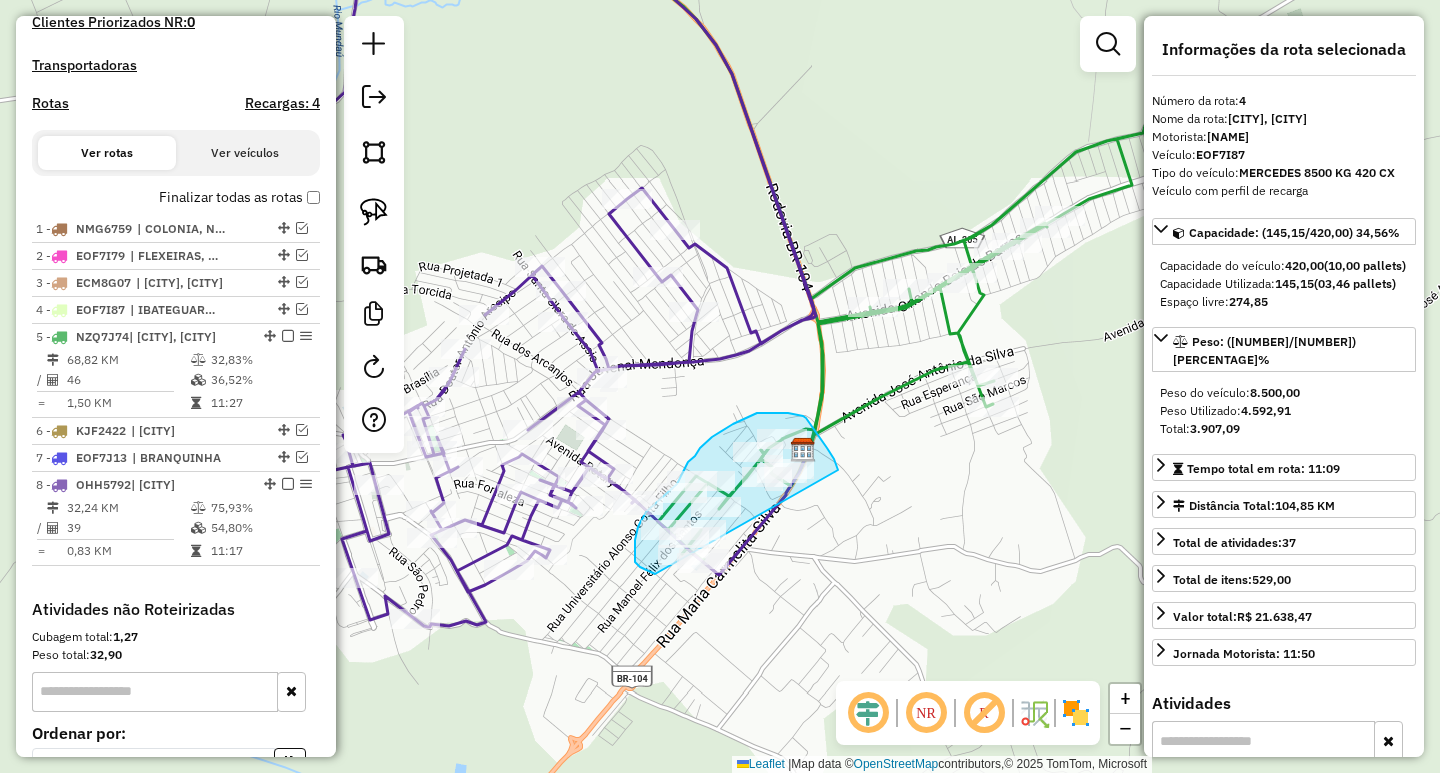 drag, startPoint x: 827, startPoint y: 448, endPoint x: 759, endPoint y: 583, distance: 151.15886 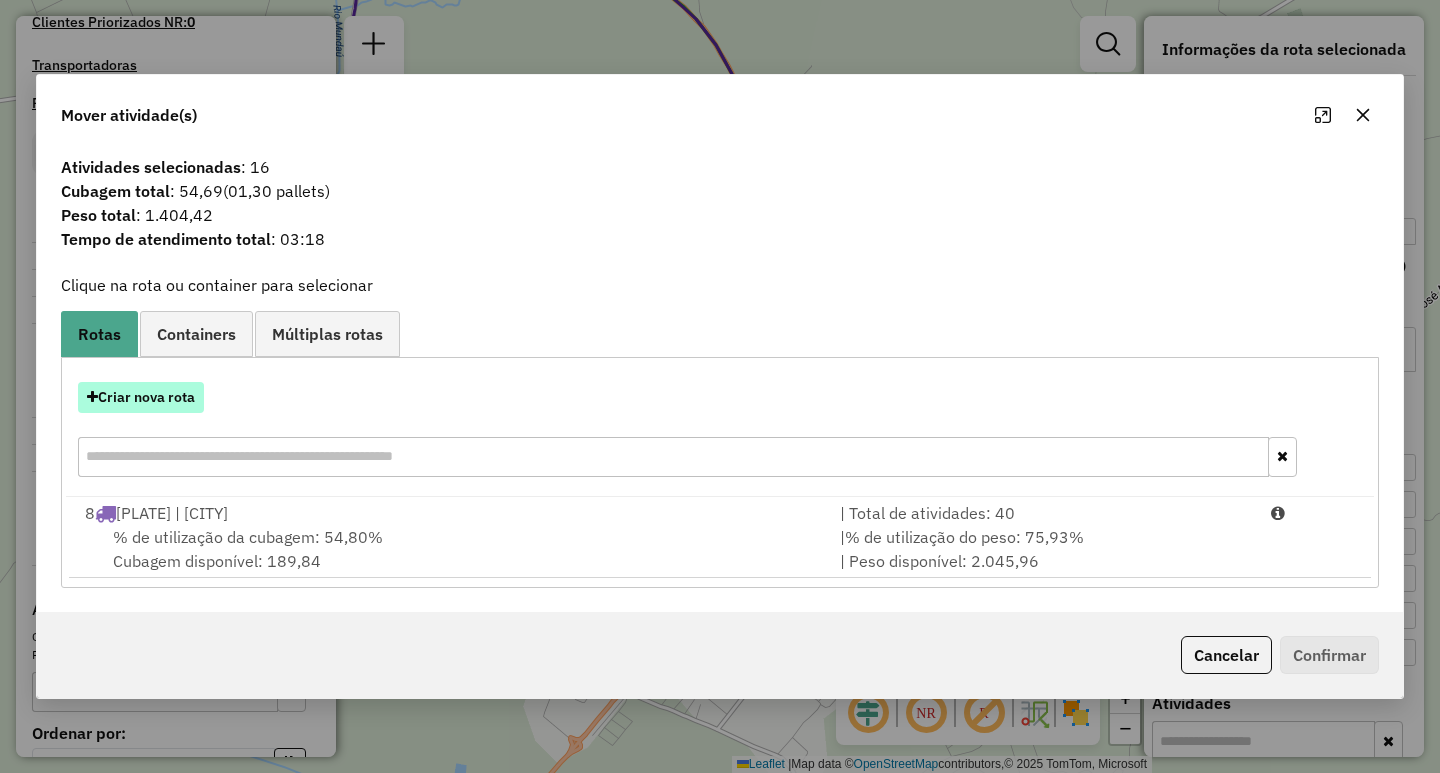 click on "Criar nova rota" at bounding box center (141, 397) 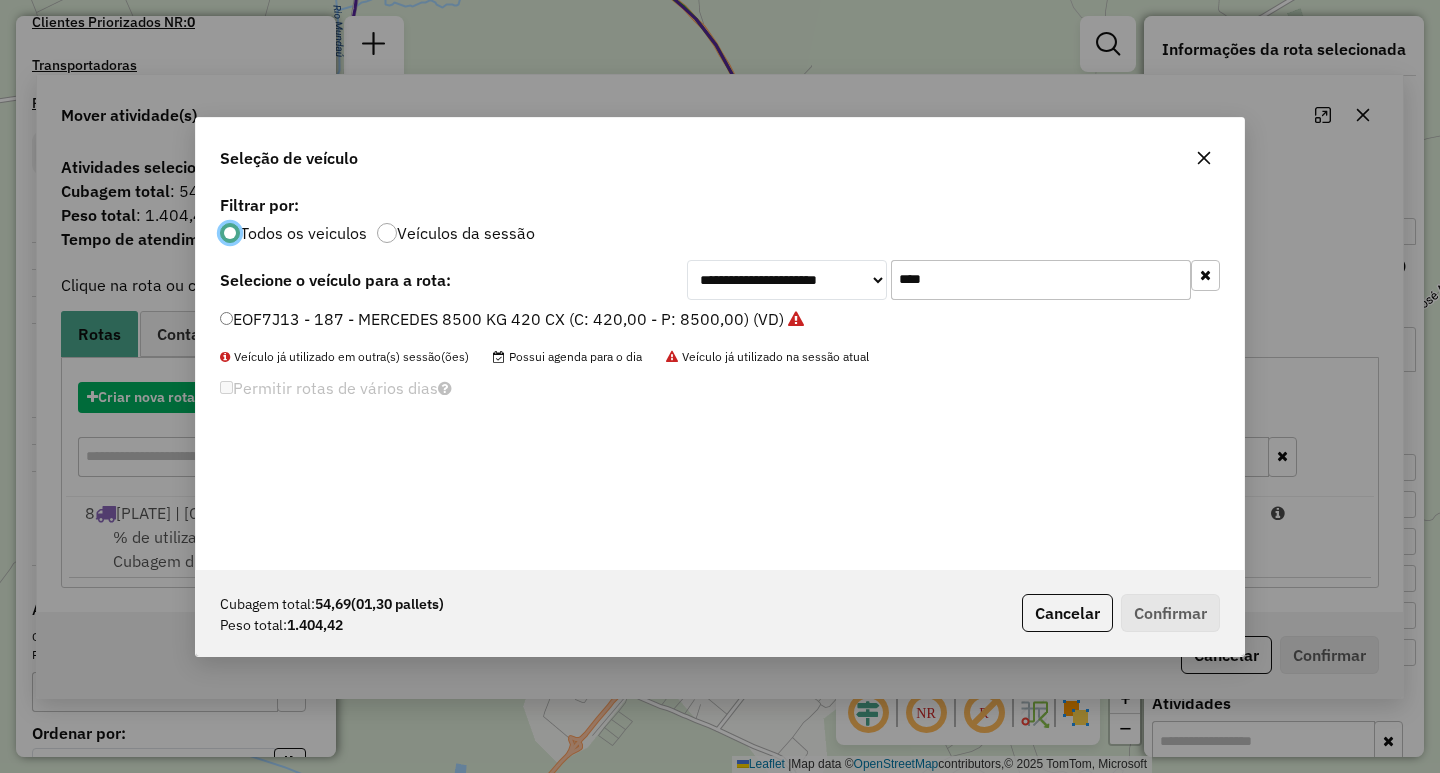 scroll, scrollTop: 11, scrollLeft: 6, axis: both 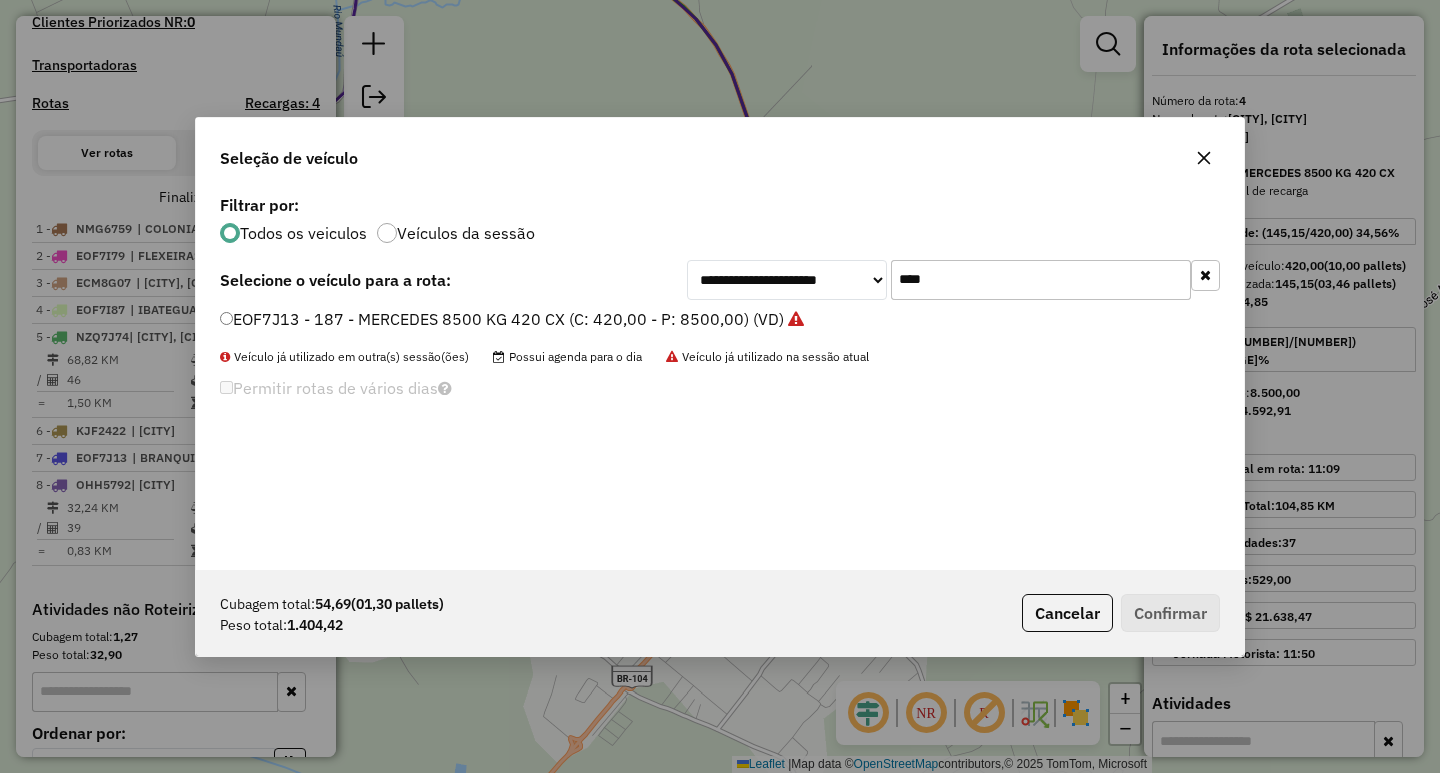 drag, startPoint x: 969, startPoint y: 282, endPoint x: 685, endPoint y: 305, distance: 284.9298 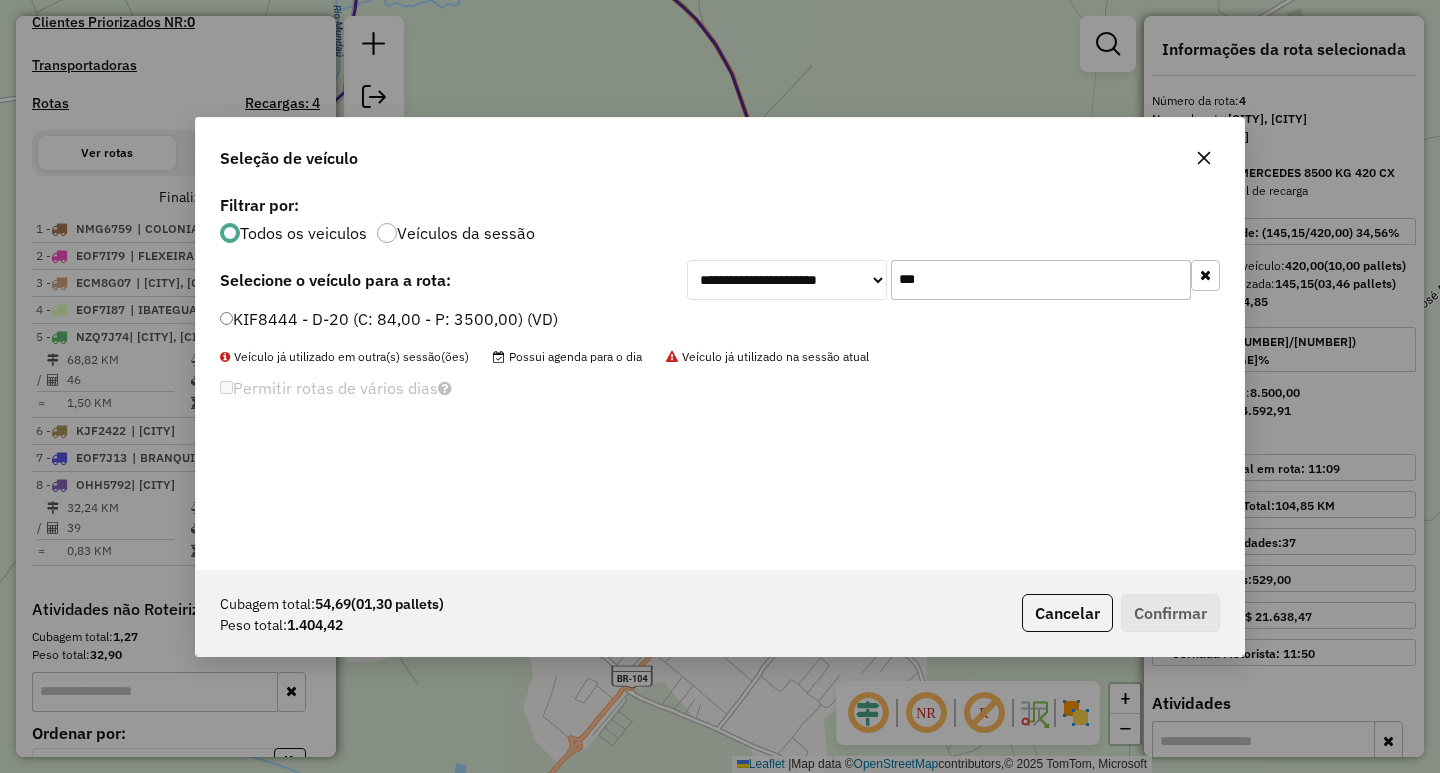 type on "***" 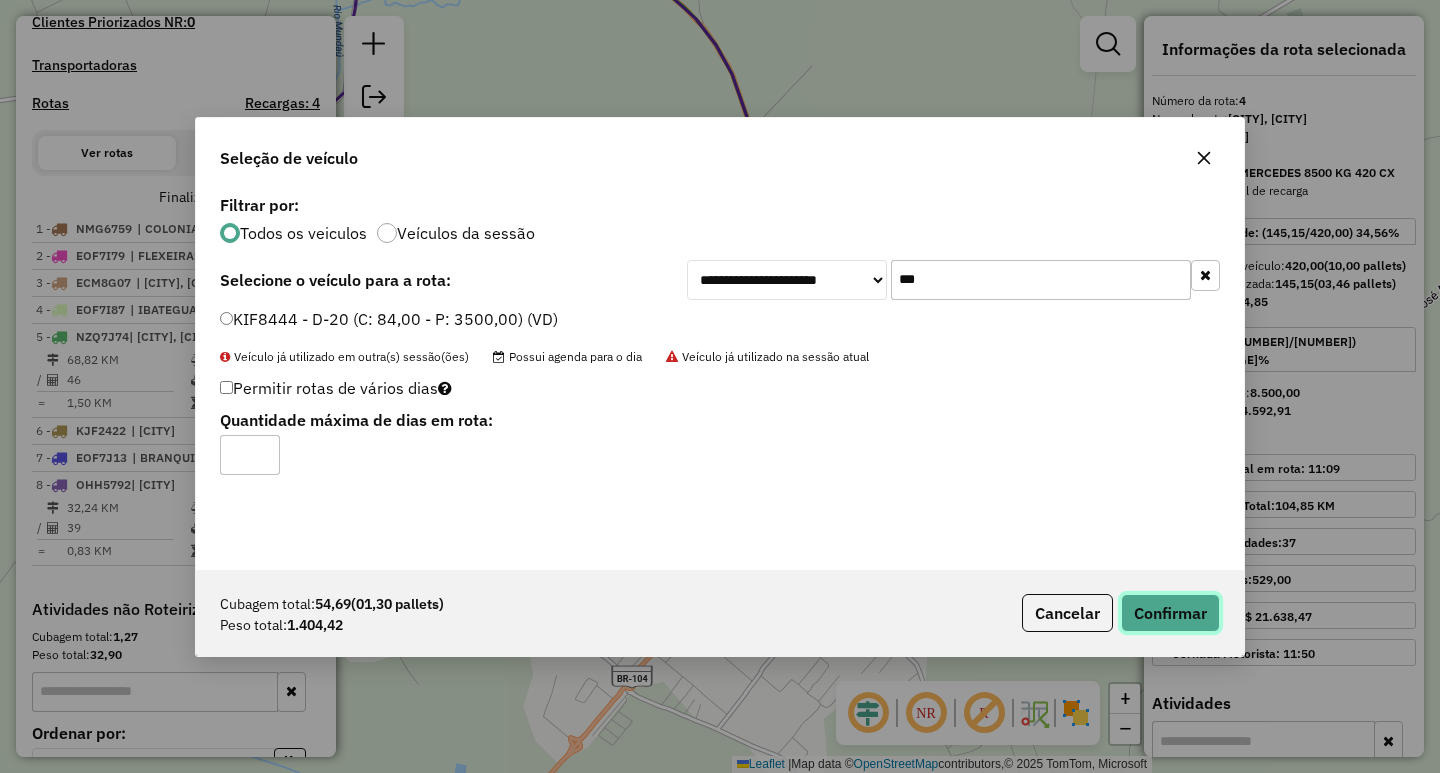 click on "Confirmar" 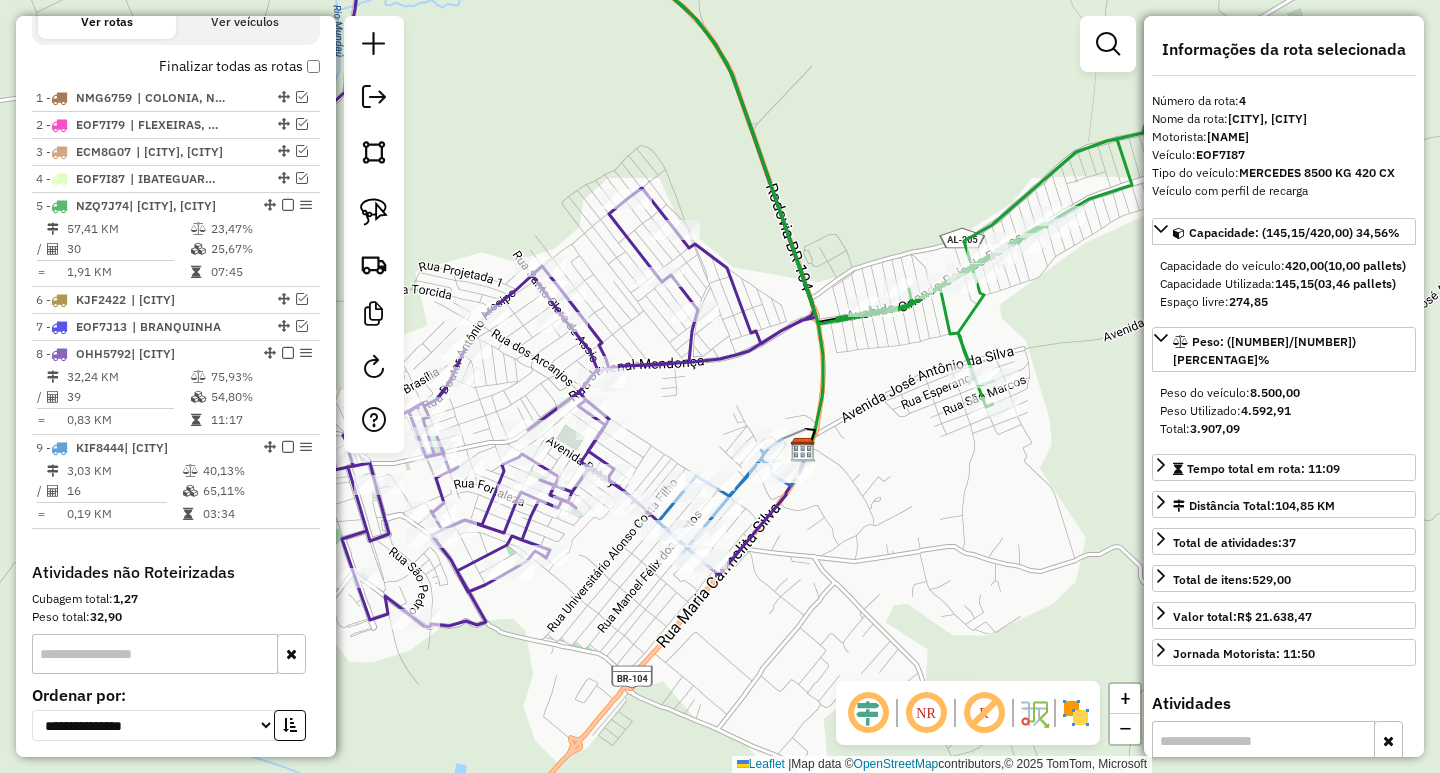 scroll, scrollTop: 855, scrollLeft: 0, axis: vertical 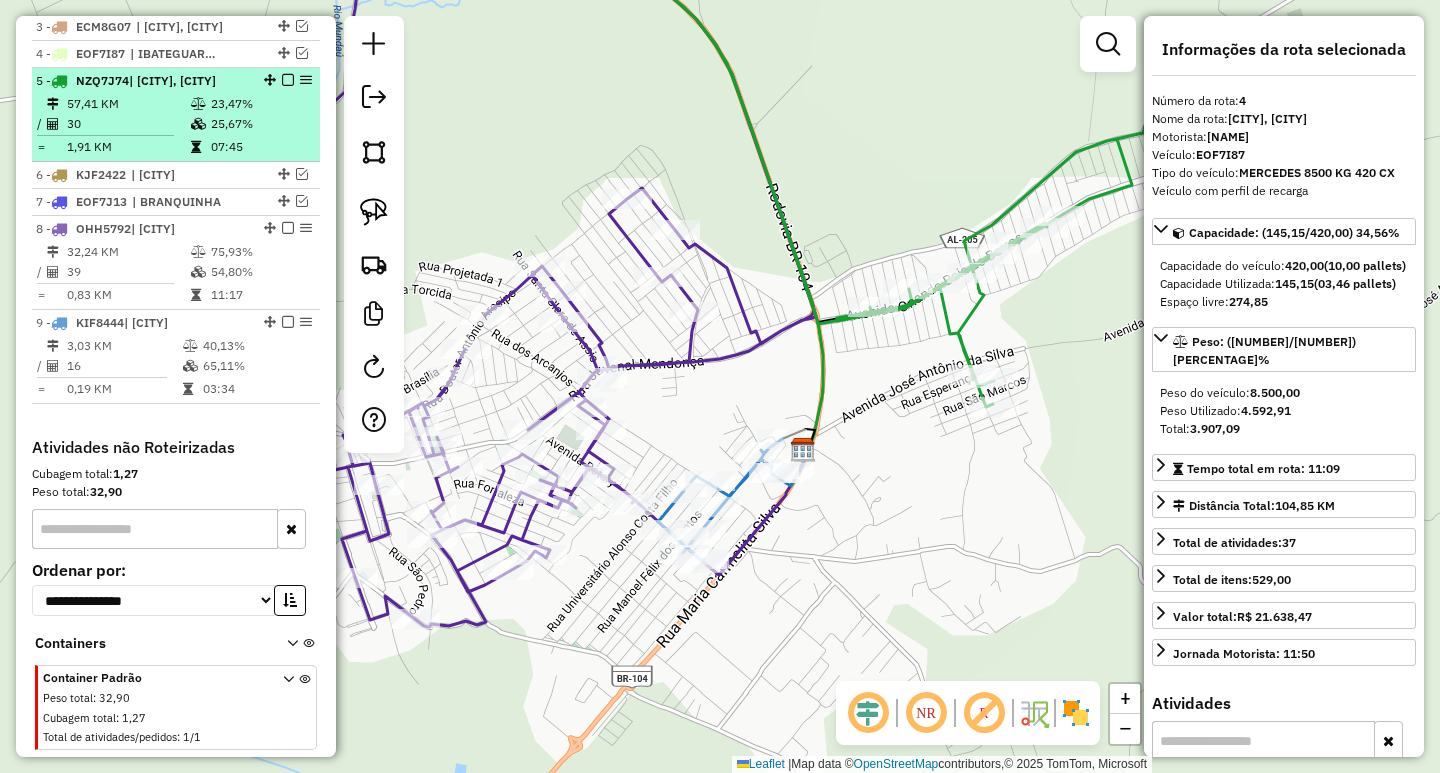 click on "23,47%" at bounding box center [260, 104] 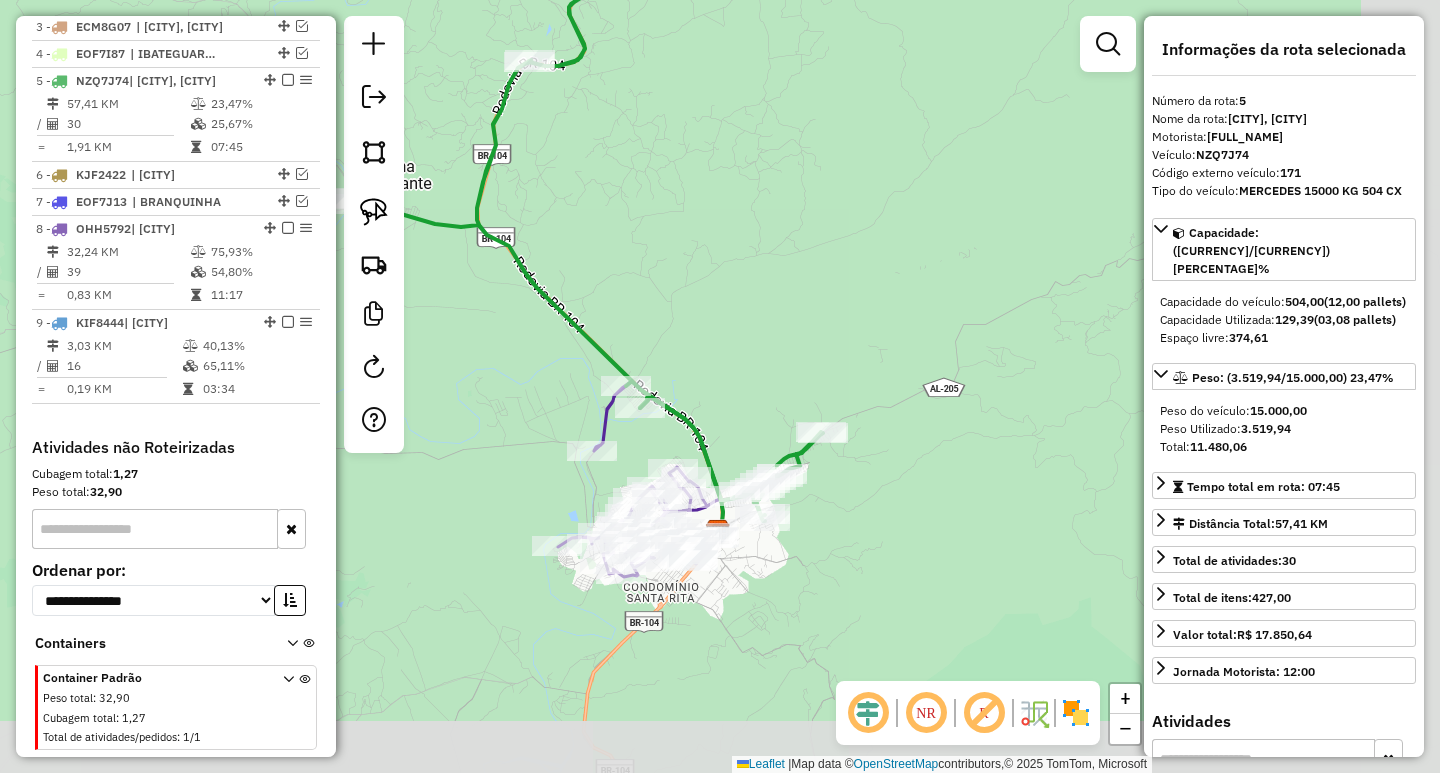 drag, startPoint x: 864, startPoint y: 487, endPoint x: 699, endPoint y: 190, distance: 339.7558 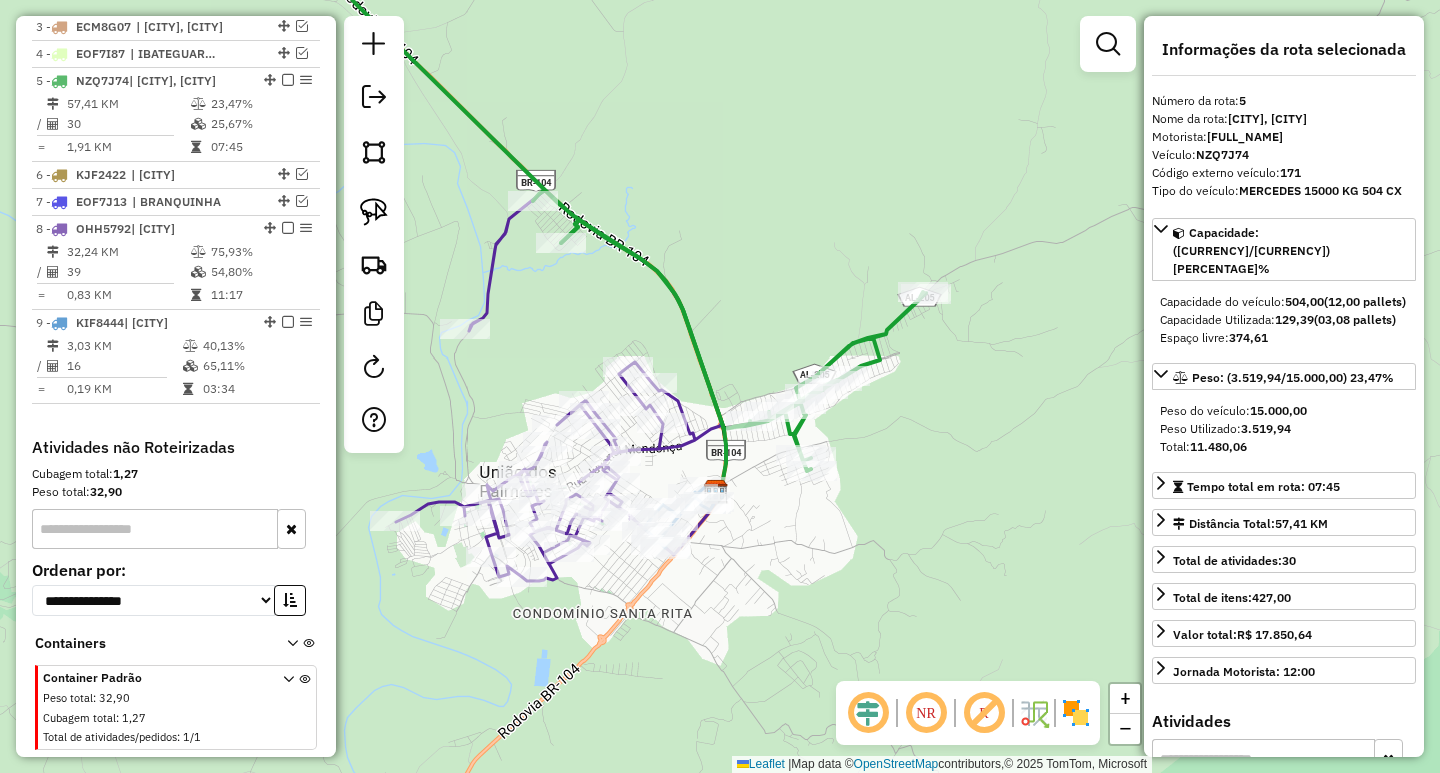 drag, startPoint x: 542, startPoint y: 304, endPoint x: 648, endPoint y: 290, distance: 106.92053 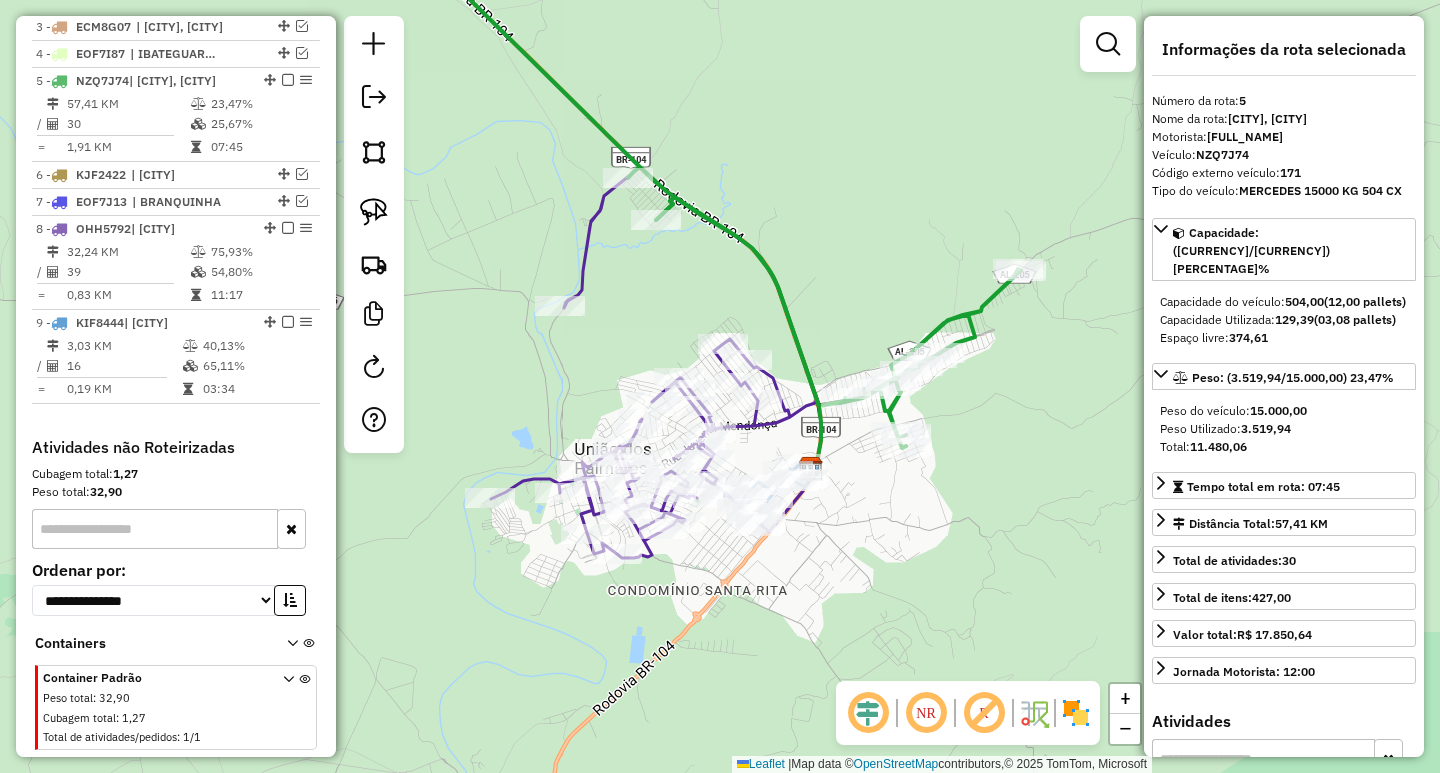 drag, startPoint x: 880, startPoint y: 328, endPoint x: 834, endPoint y: 270, distance: 74.02702 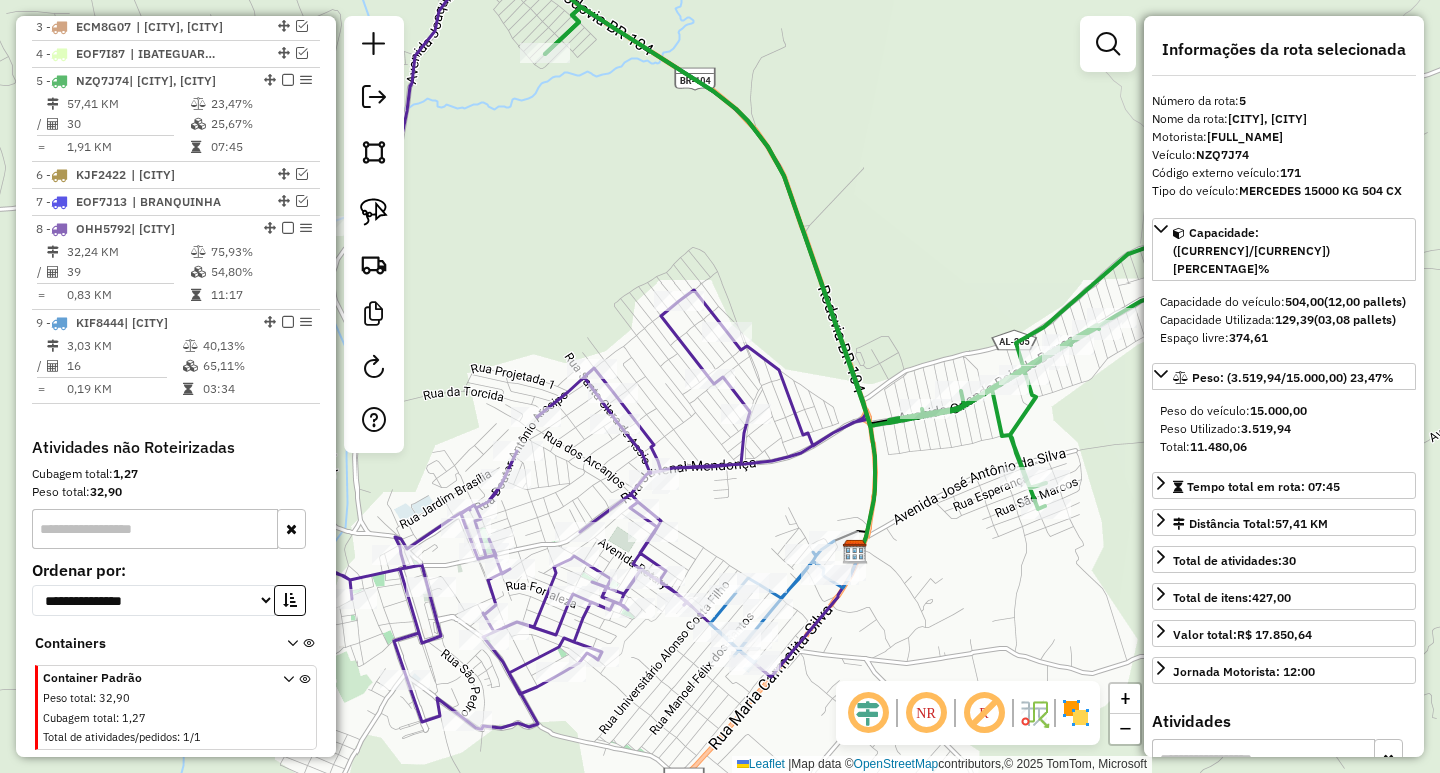 drag, startPoint x: 814, startPoint y: 634, endPoint x: 829, endPoint y: 462, distance: 172.65283 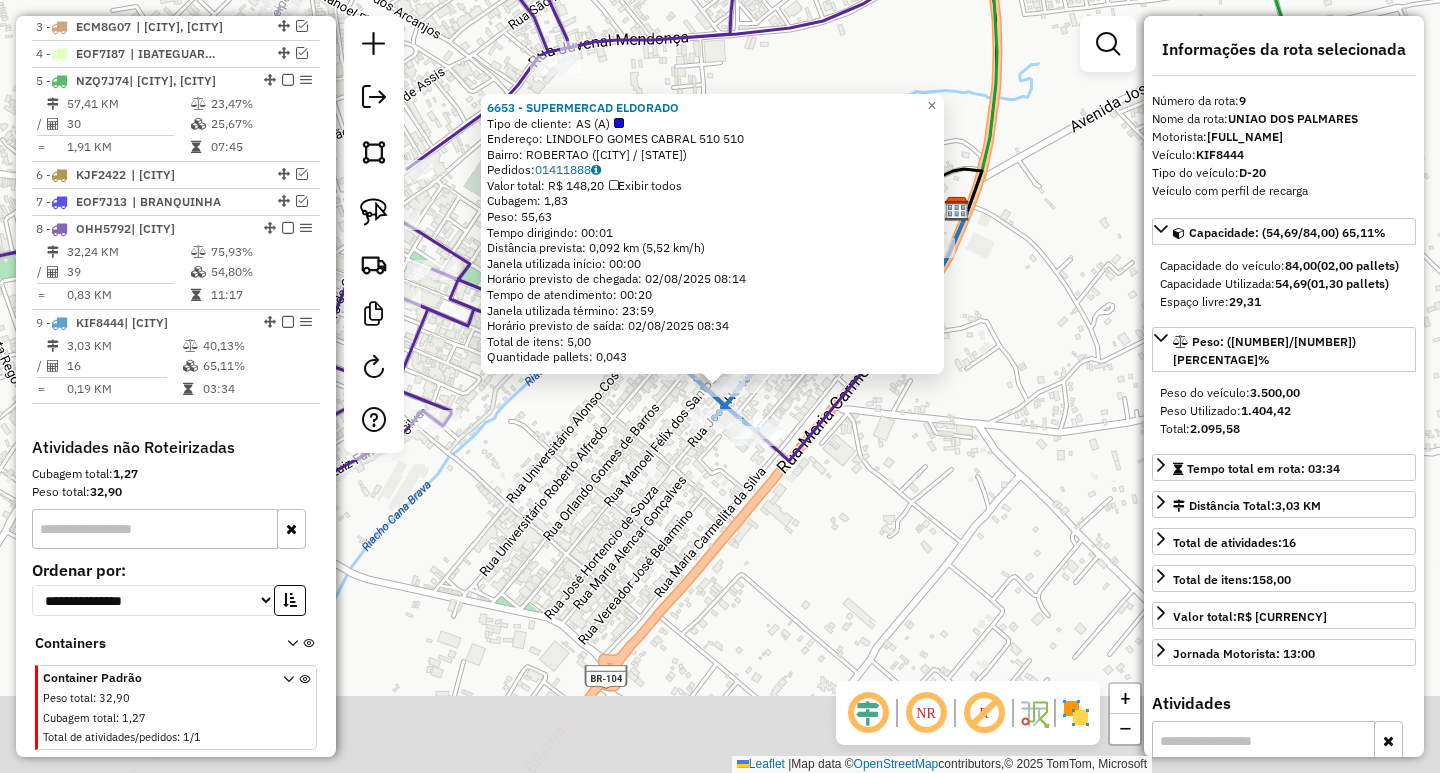 scroll, scrollTop: 950, scrollLeft: 0, axis: vertical 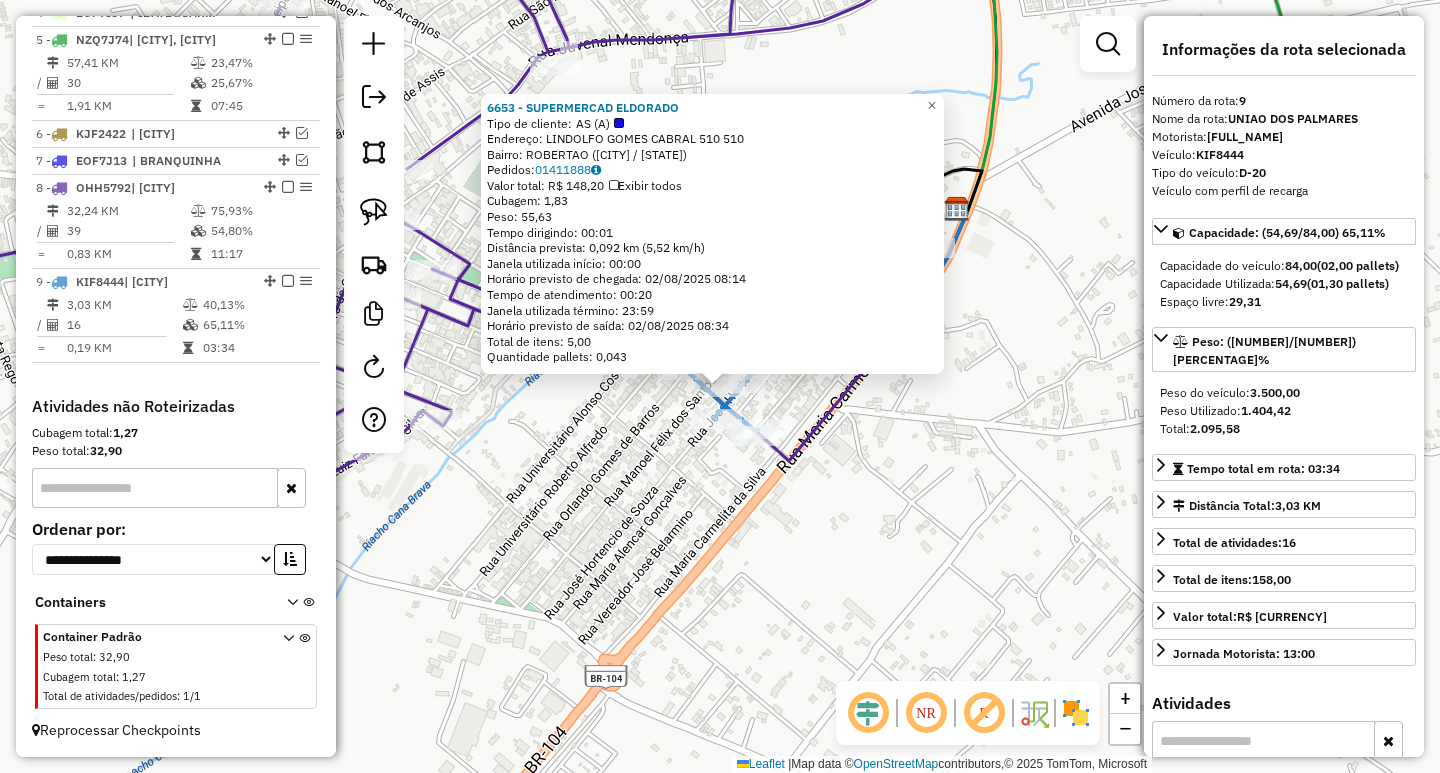 click on "6653 - SUPERMERCAD ELDORADO  Tipo de cliente:   AS (A)   Endereço:  LINDOLFO GOMES CABRAL 510 510   Bairro: ROBERTAO (UNIAO DOS PALMARES / AL)   Pedidos:  01411888   Valor total: R$ 148,20   Exibir todos   Cubagem: 1,83  Peso: 55,63  Tempo dirigindo: 00:01   Distância prevista: 0,092 km (5,52 km/h)   Janela utilizada início: 00:00   Horário previsto de chegada: 02/08/2025 08:14   Tempo de atendimento: 00:20   Janela utilizada término: 23:59   Horário previsto de saída: 02/08/2025 08:34   Total de itens: 5,00   Quantidade pallets: 0,043  × Janela de atendimento Grade de atendimento Capacidade Transportadoras Veículos Cliente Pedidos  Rotas Selecione os dias de semana para filtrar as janelas de atendimento  Seg   Ter   Qua   Qui   Sex   Sáb   Dom  Informe o período da janela de atendimento: De: Até:  Filtrar exatamente a janela do cliente  Considerar janela de atendimento padrão  Selecione os dias de semana para filtrar as grades de atendimento  Seg   Ter   Qua   Qui   Sex   Sáb   Dom   De:   De:" 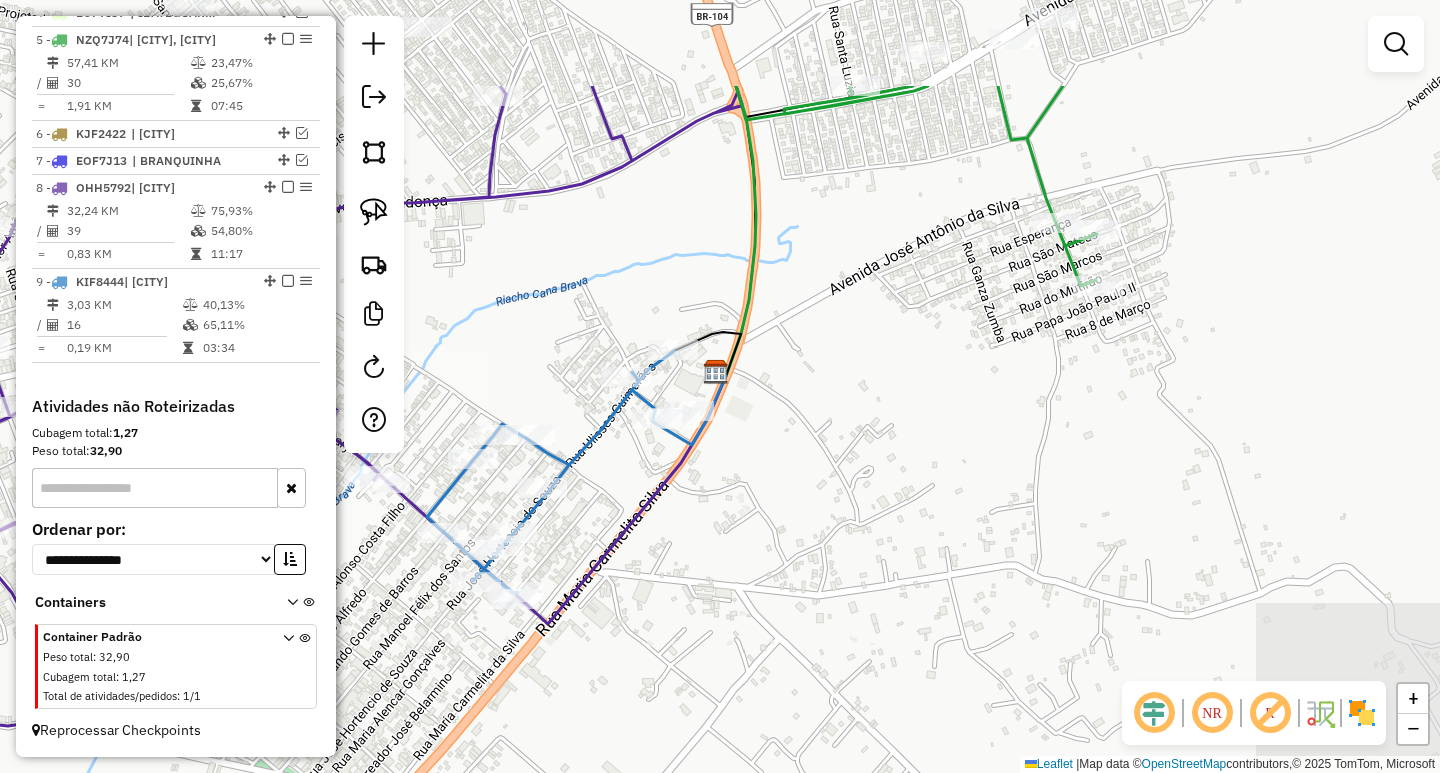 drag, startPoint x: 907, startPoint y: 448, endPoint x: 666, endPoint y: 611, distance: 290.94672 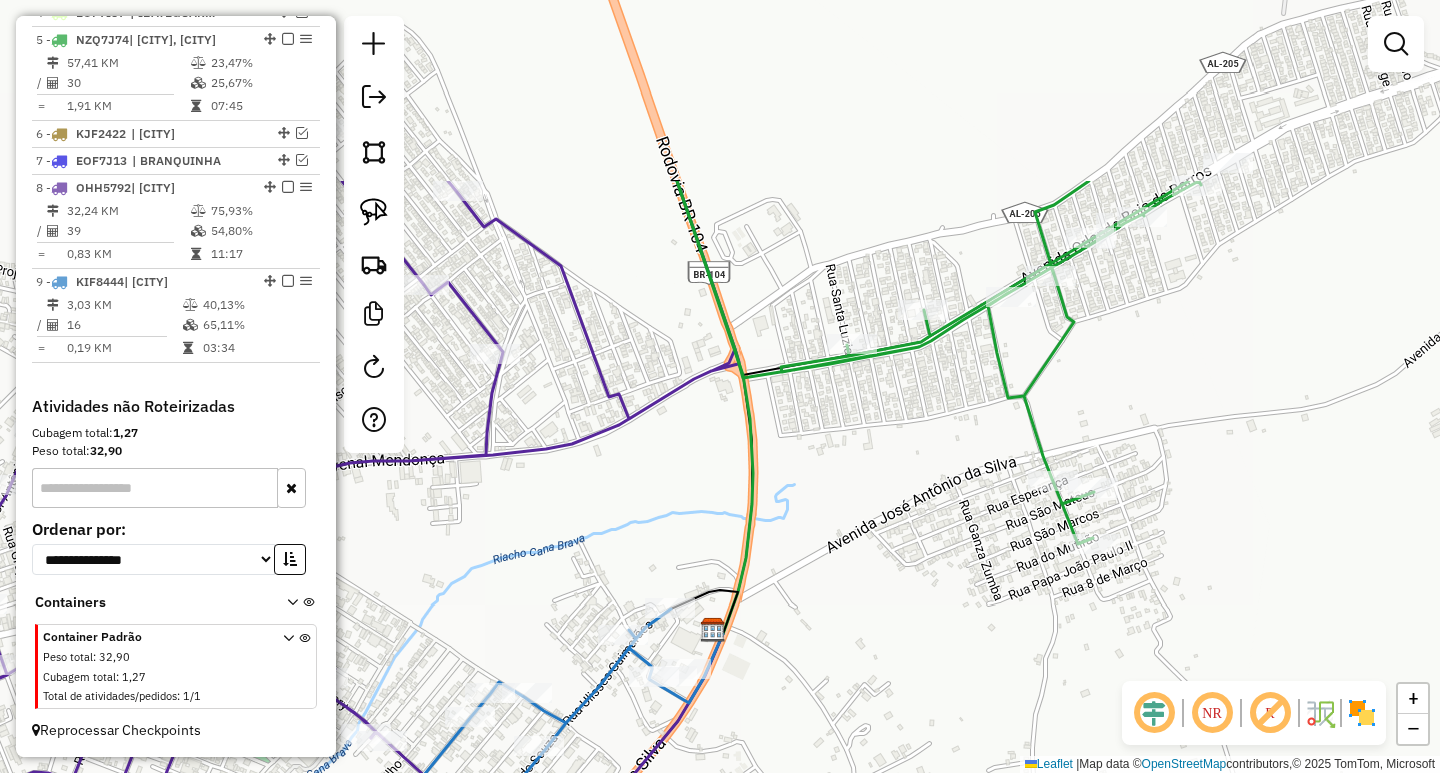drag, startPoint x: 846, startPoint y: 416, endPoint x: 843, endPoint y: 665, distance: 249.01807 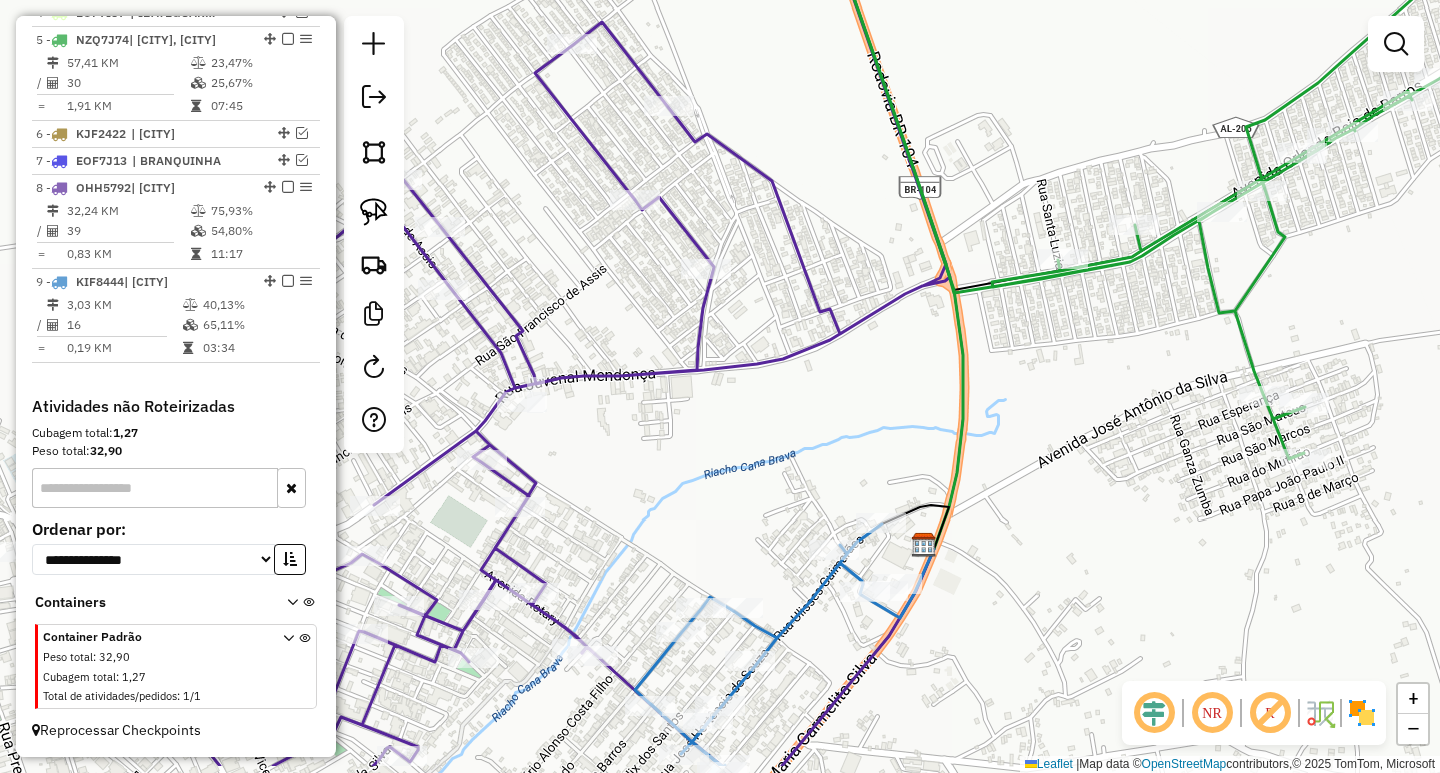 drag, startPoint x: 772, startPoint y: 381, endPoint x: 983, endPoint y: 296, distance: 227.47748 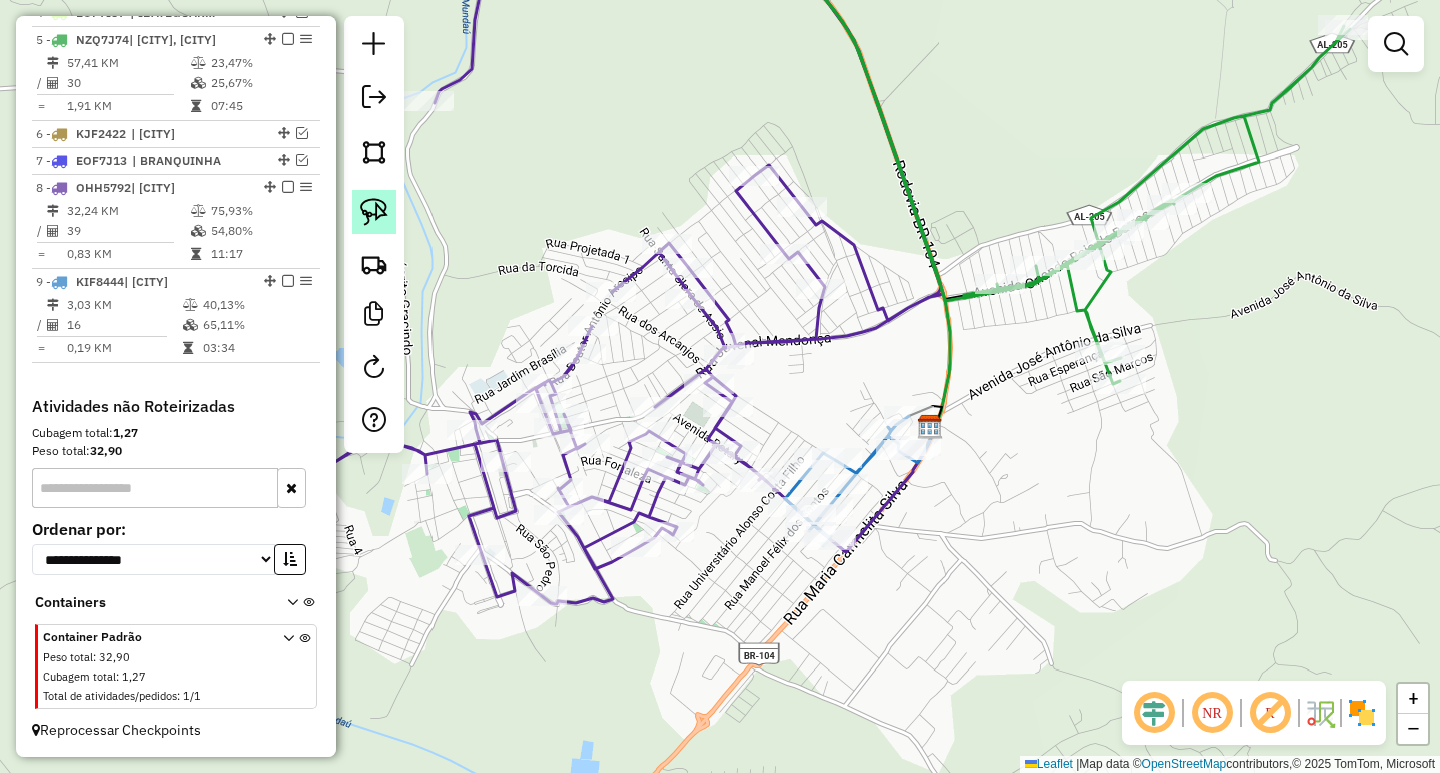 click 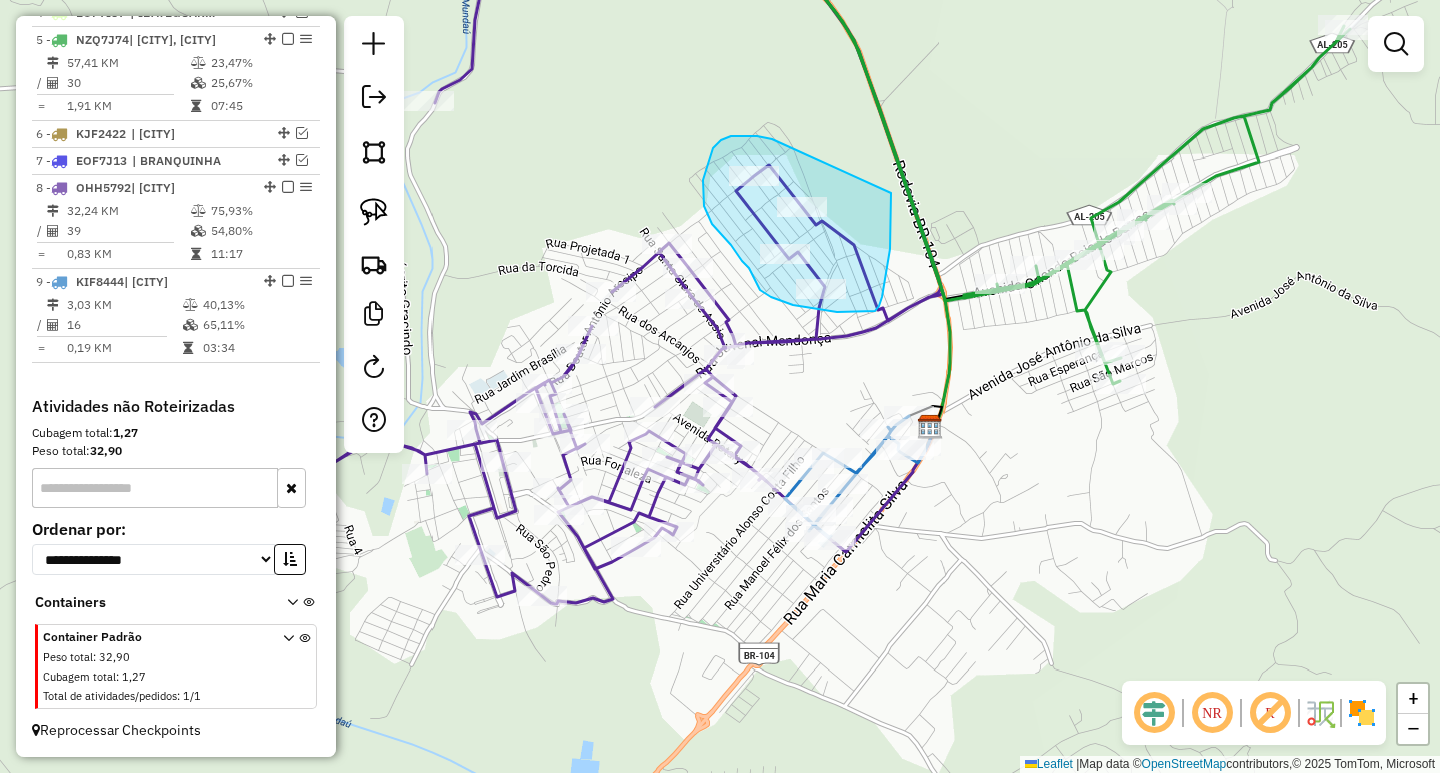 drag, startPoint x: 772, startPoint y: 139, endPoint x: 892, endPoint y: 161, distance: 122 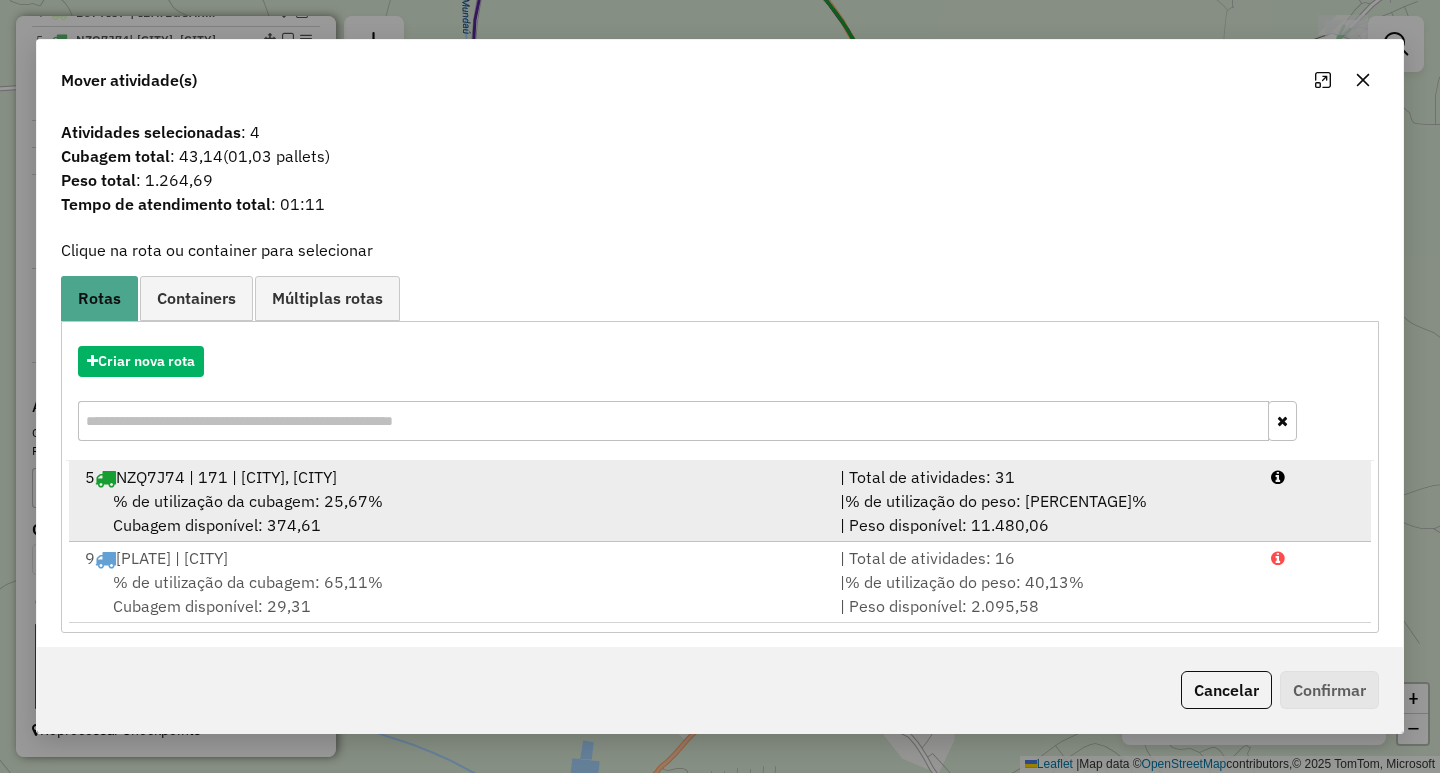 click on "% de utilização do peso: 23,47%" at bounding box center [996, 501] 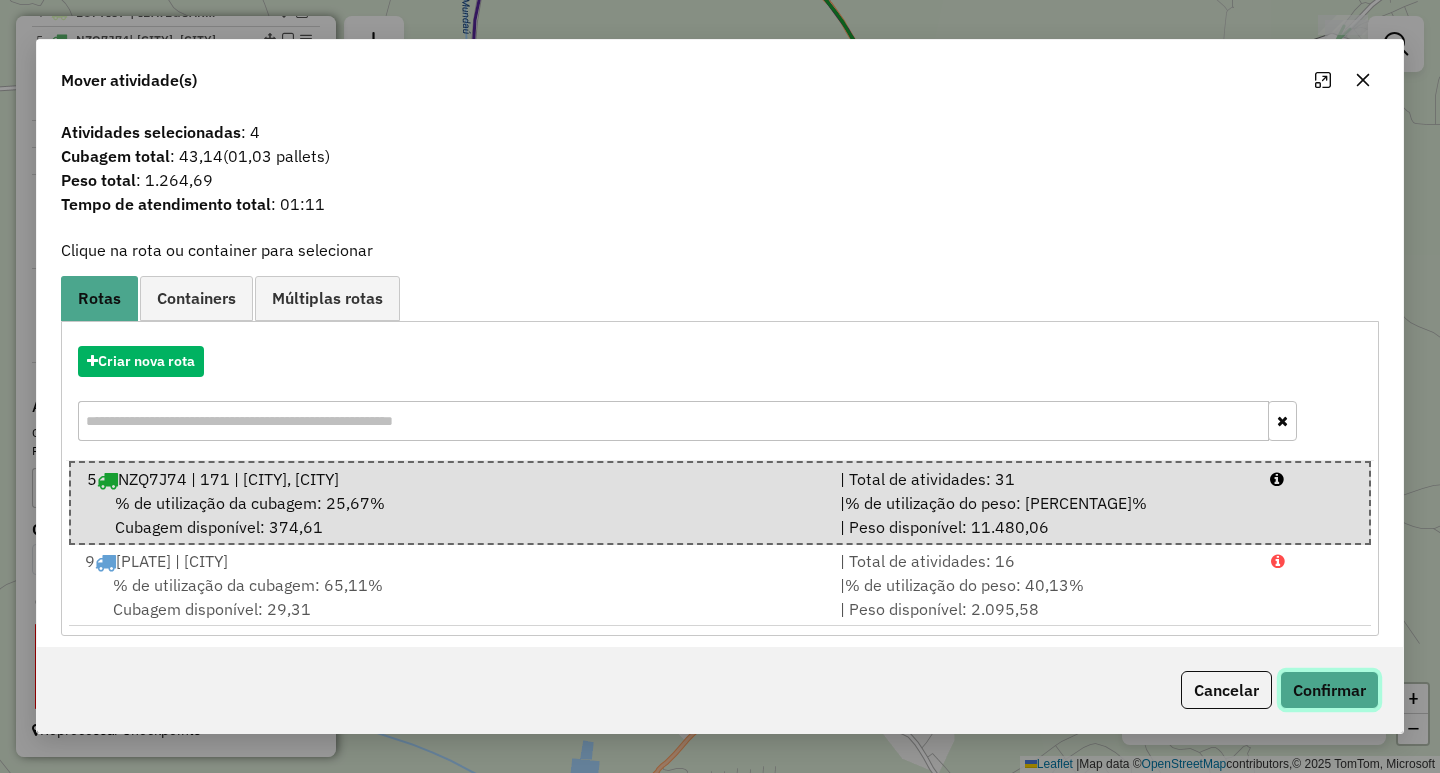 click on "Confirmar" 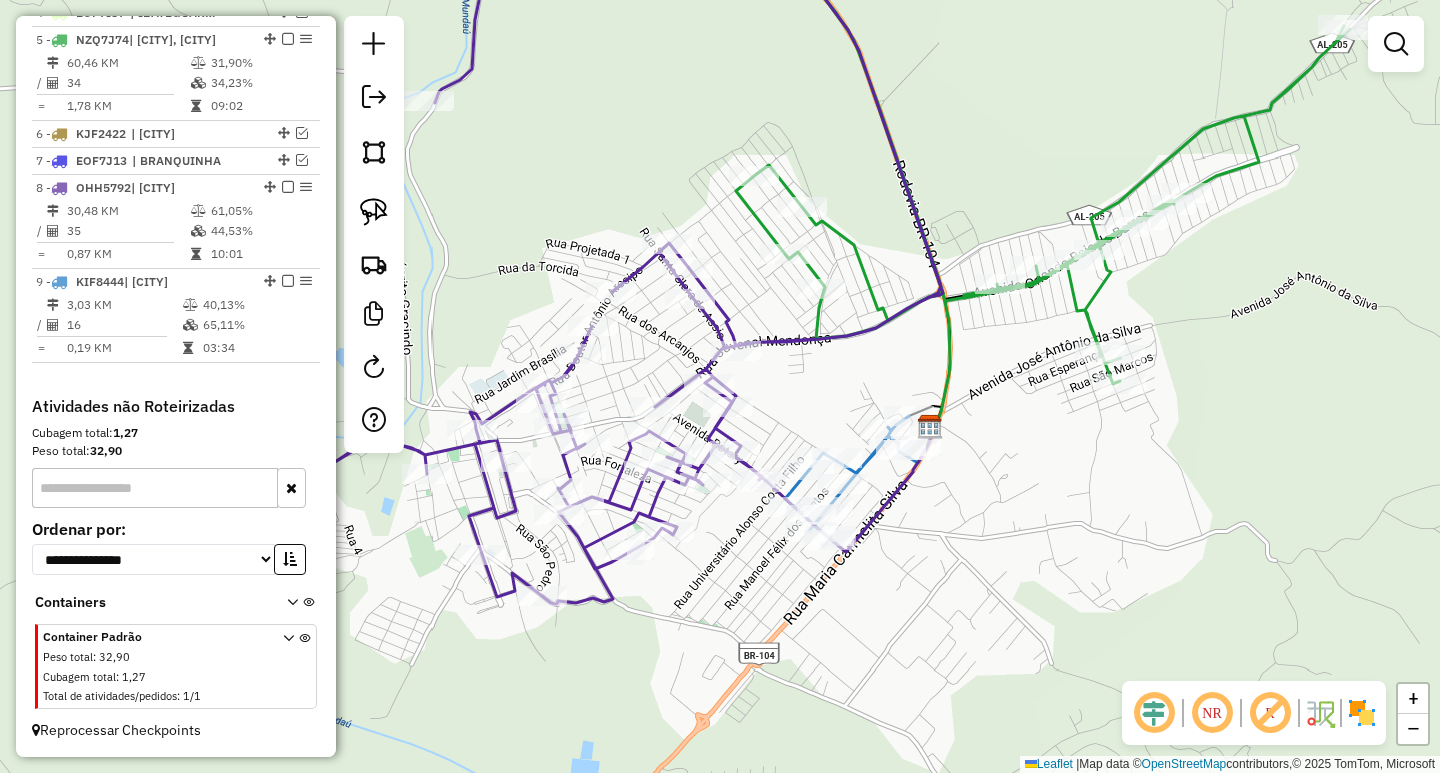 scroll, scrollTop: 838, scrollLeft: 0, axis: vertical 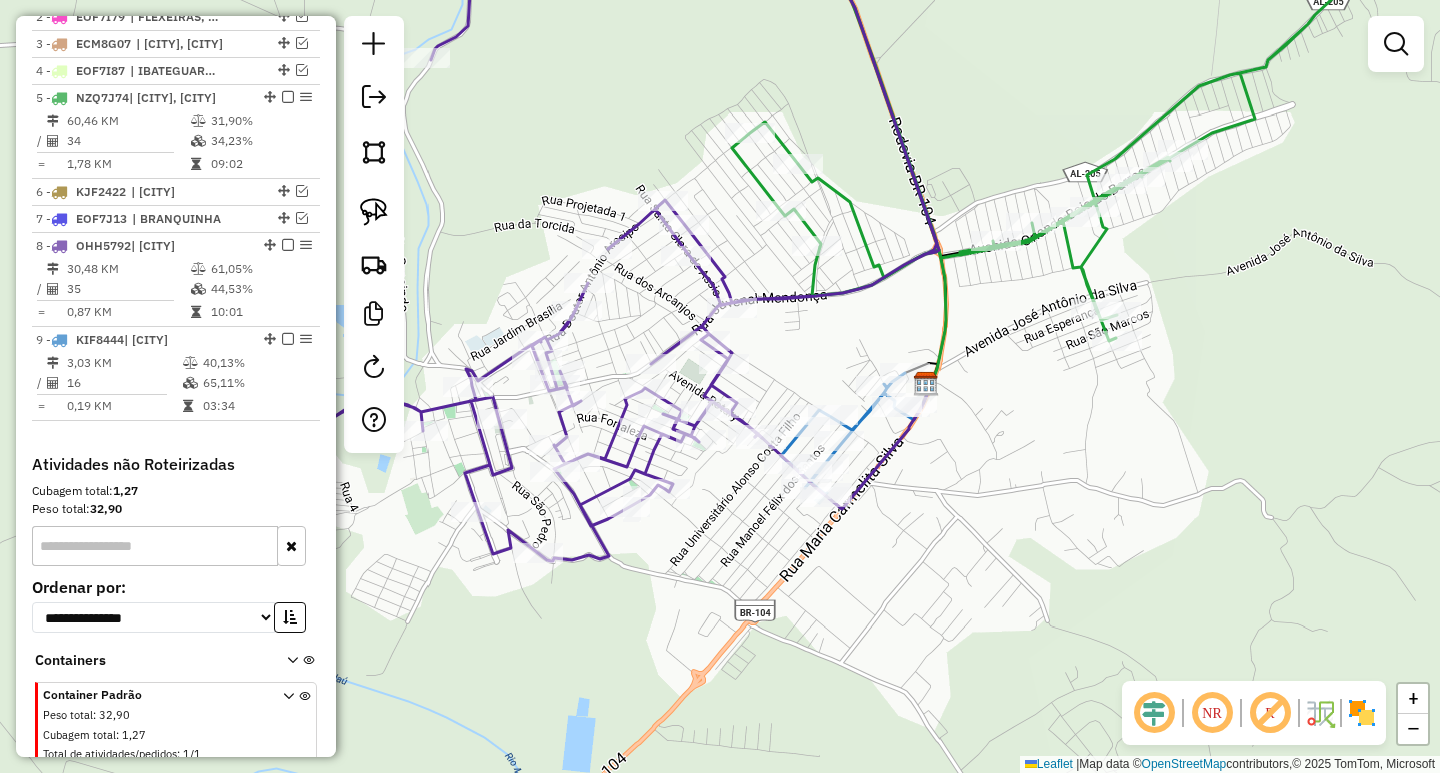 drag, startPoint x: 978, startPoint y: 576, endPoint x: 948, endPoint y: 510, distance: 72.498276 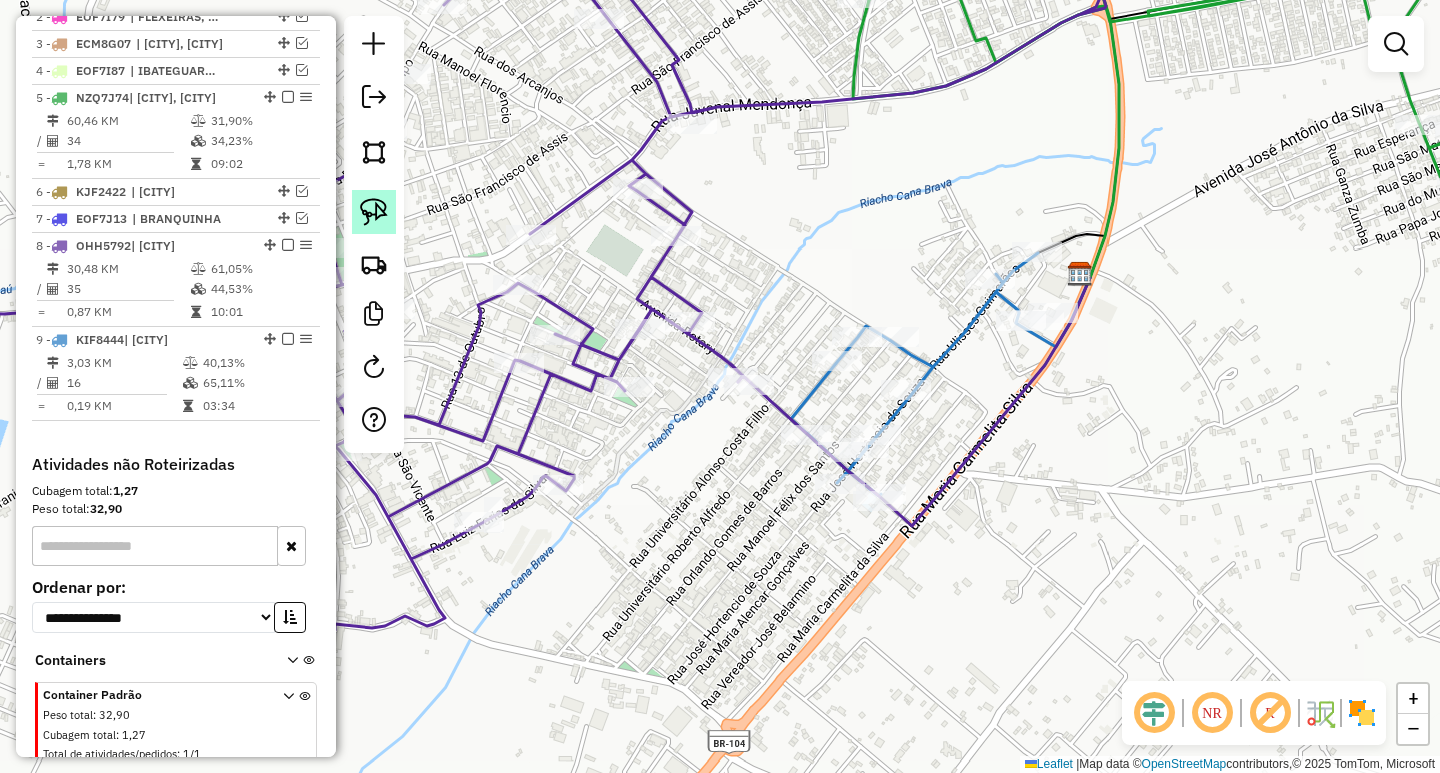 click 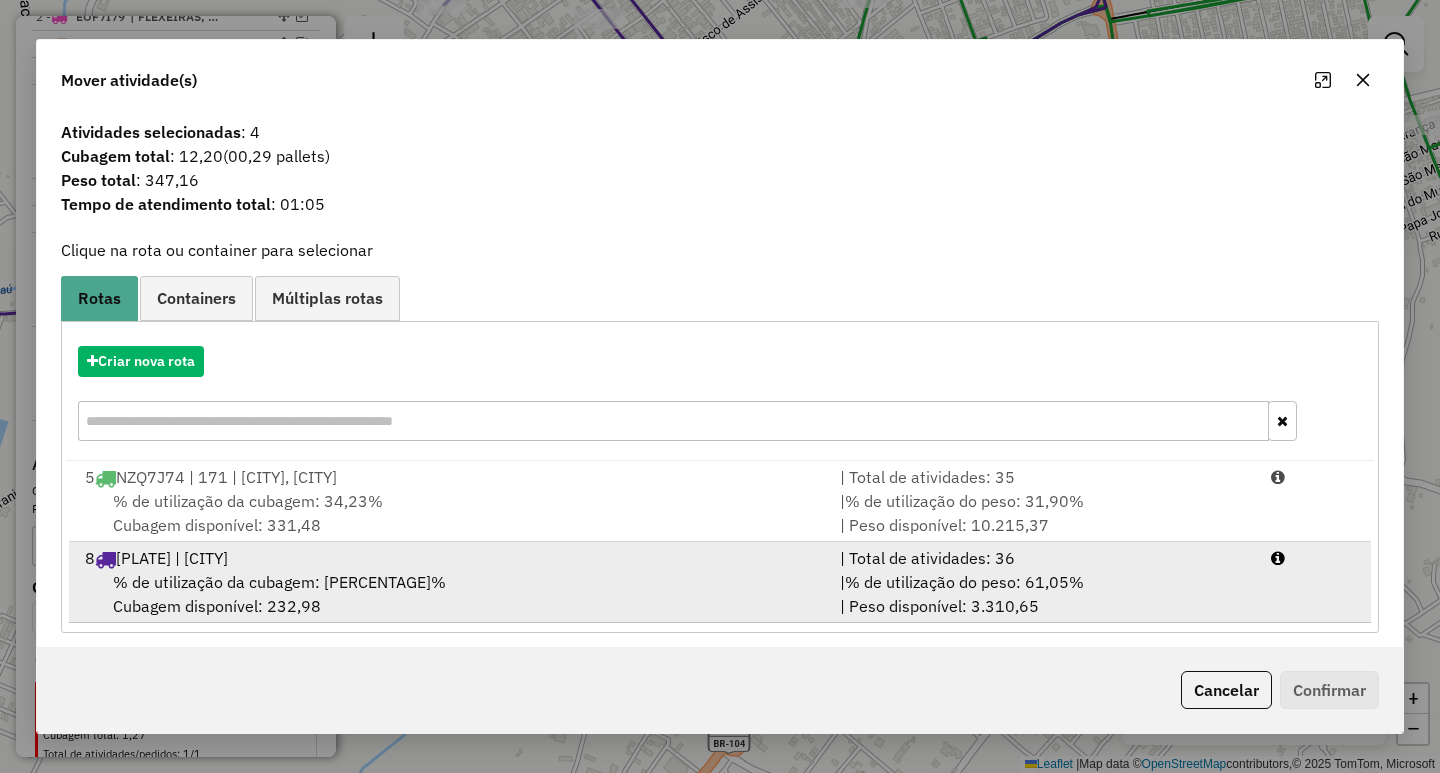 click on "8  OHH5792 | UNIAO DOS PALMARES" at bounding box center (450, 558) 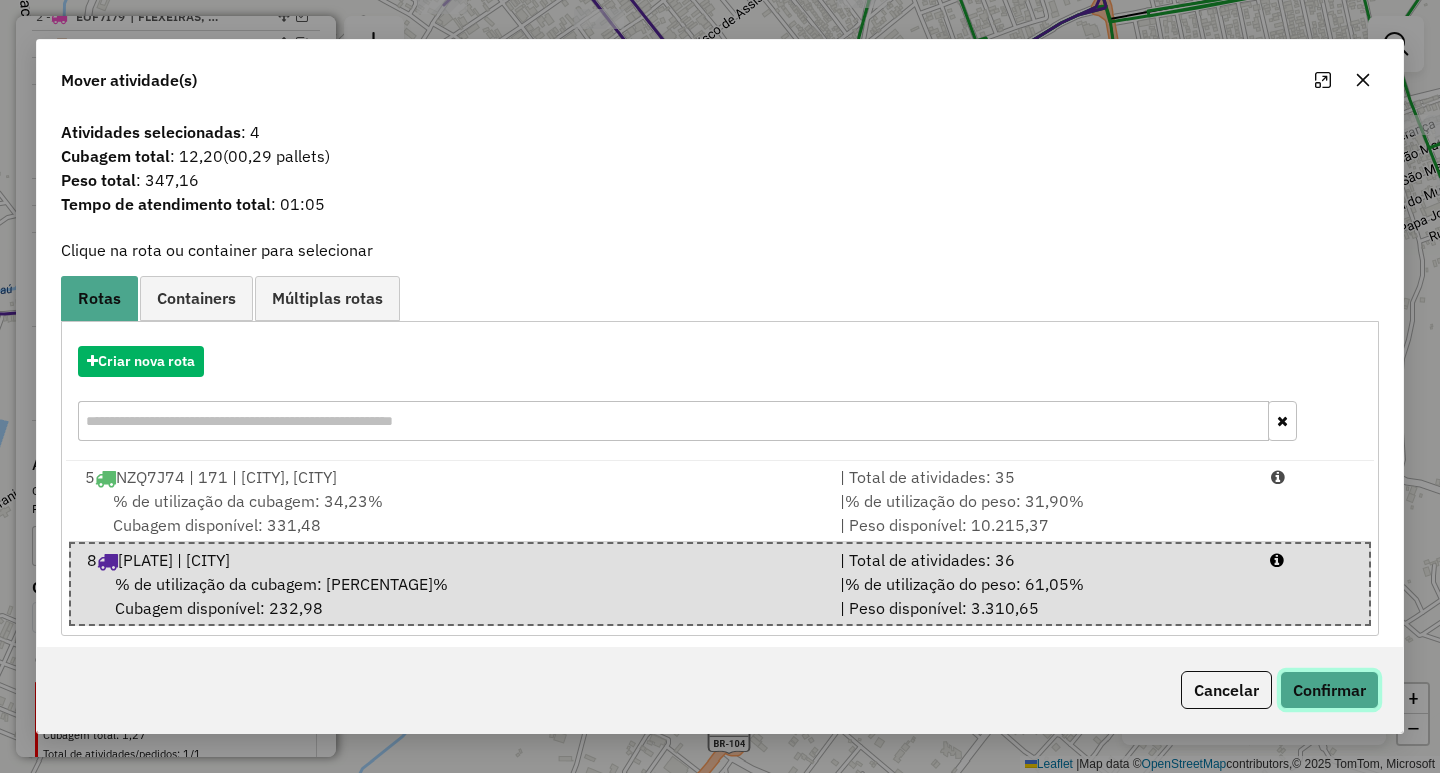 click on "Confirmar" 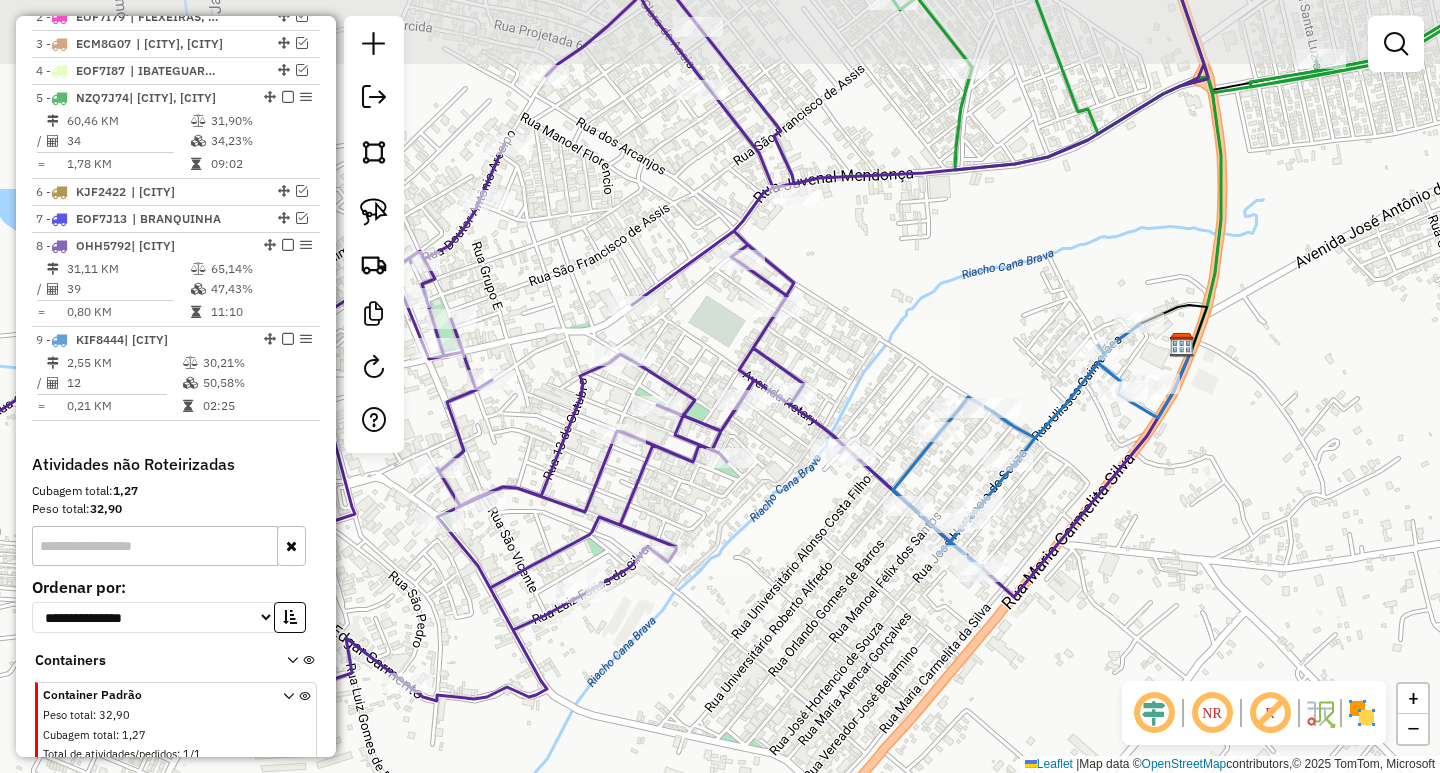 drag, startPoint x: 803, startPoint y: 563, endPoint x: 1060, endPoint y: 675, distance: 280.34442 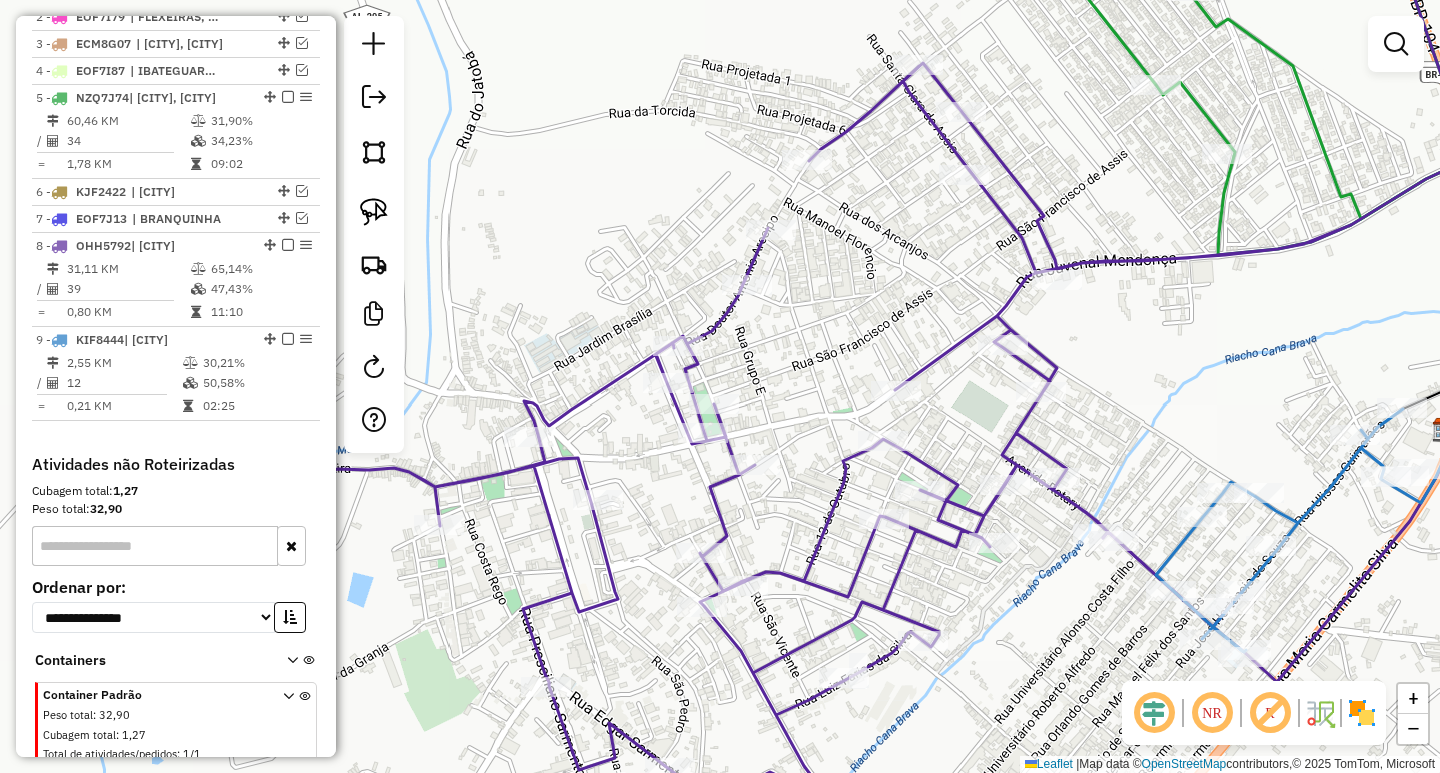 drag, startPoint x: 533, startPoint y: 643, endPoint x: 484, endPoint y: 385, distance: 262.61188 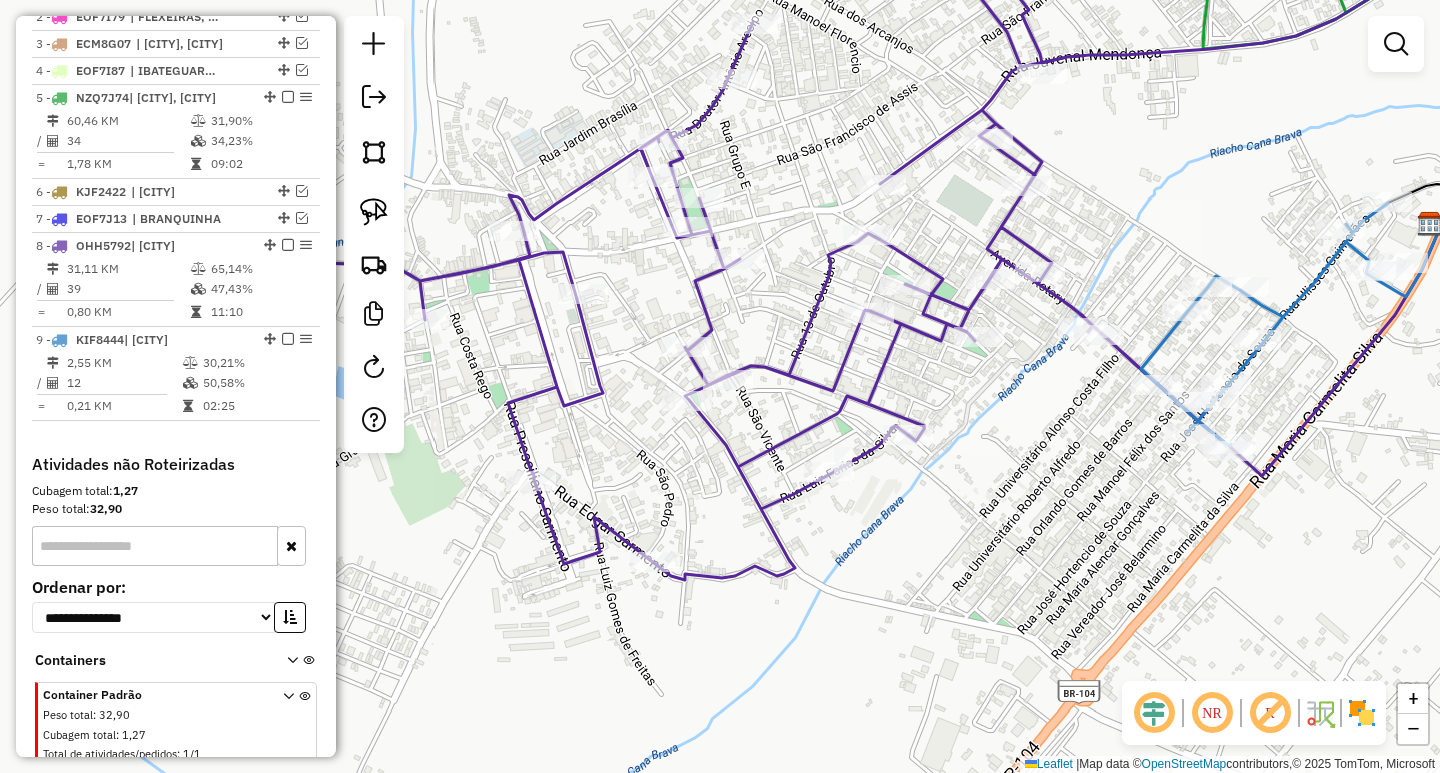 drag, startPoint x: 780, startPoint y: 301, endPoint x: 668, endPoint y: 499, distance: 227.48187 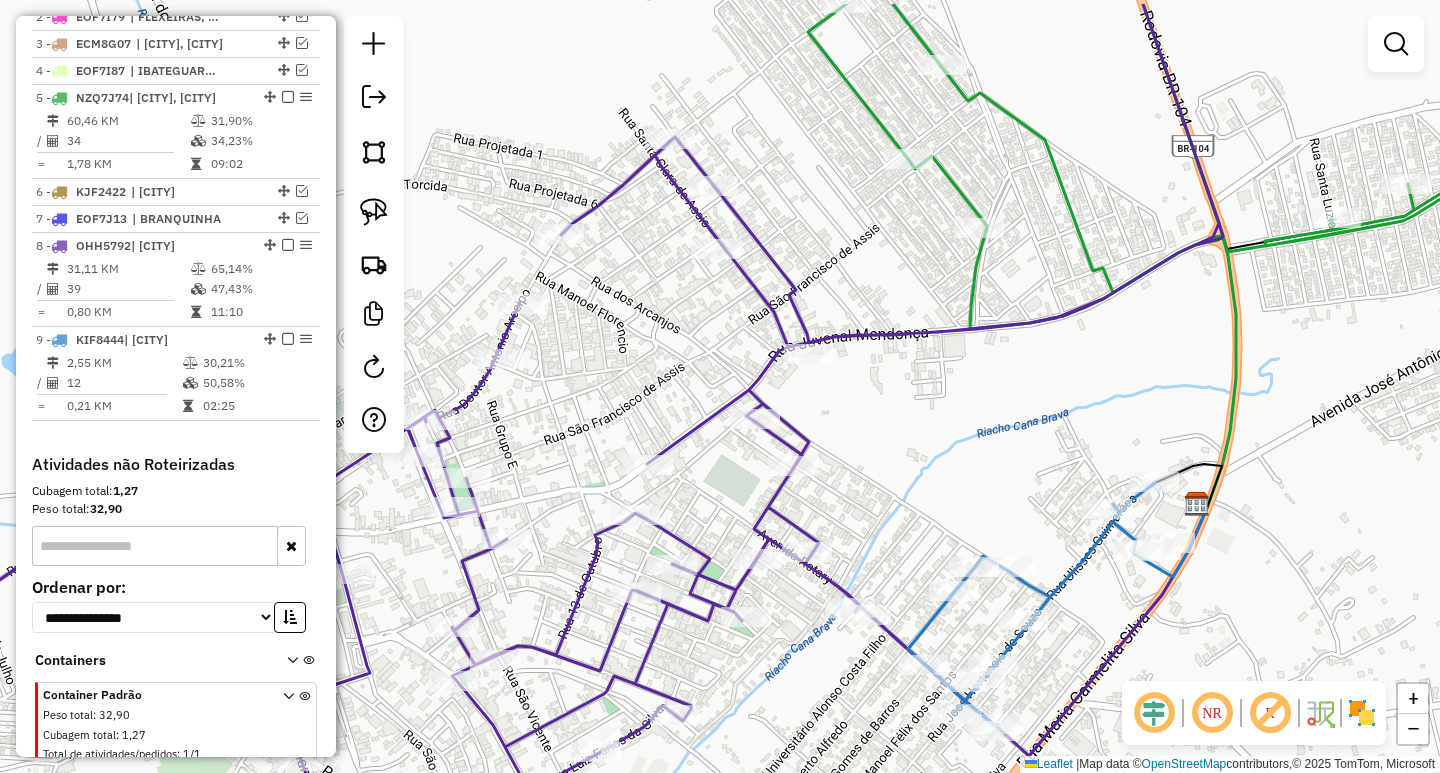 drag, startPoint x: 715, startPoint y: 294, endPoint x: 596, endPoint y: 370, distance: 141.19844 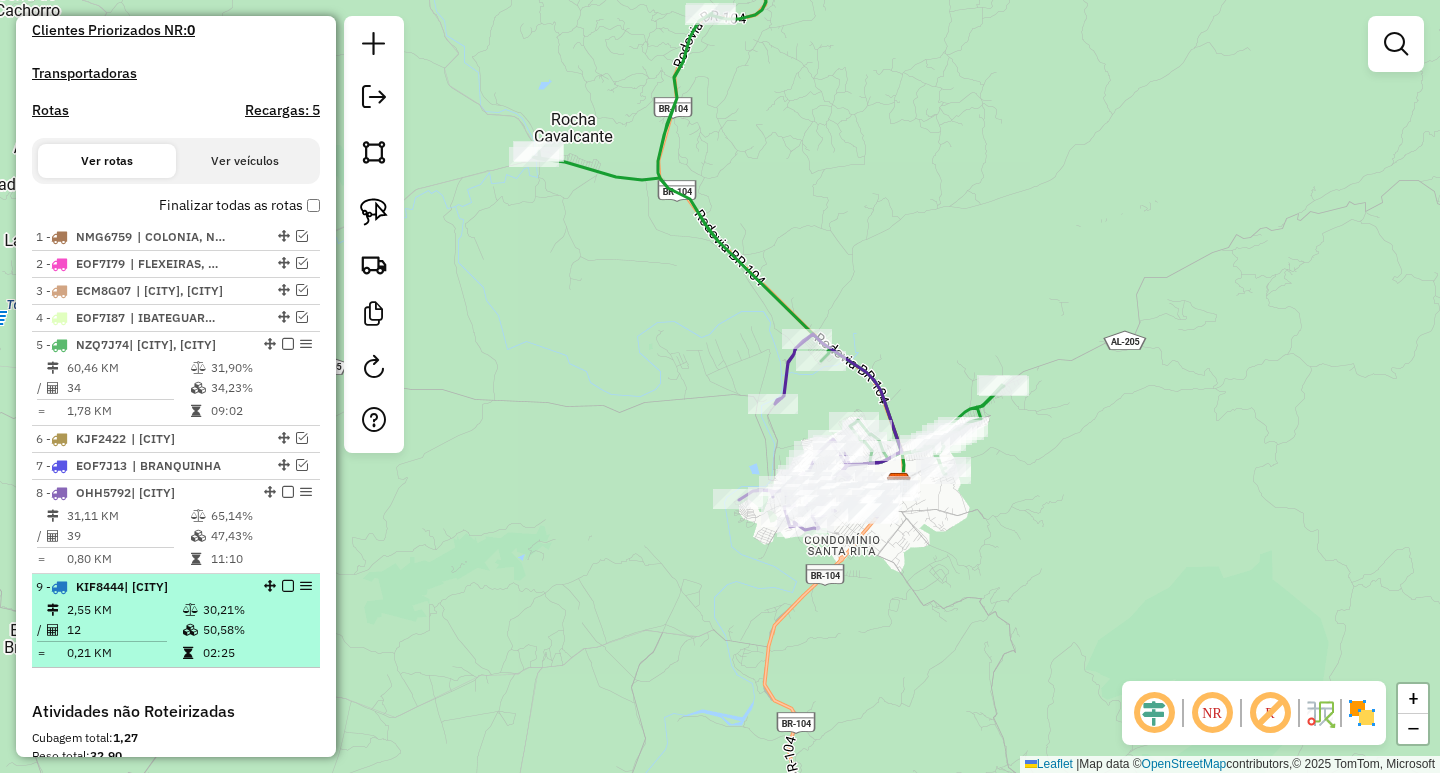scroll, scrollTop: 538, scrollLeft: 0, axis: vertical 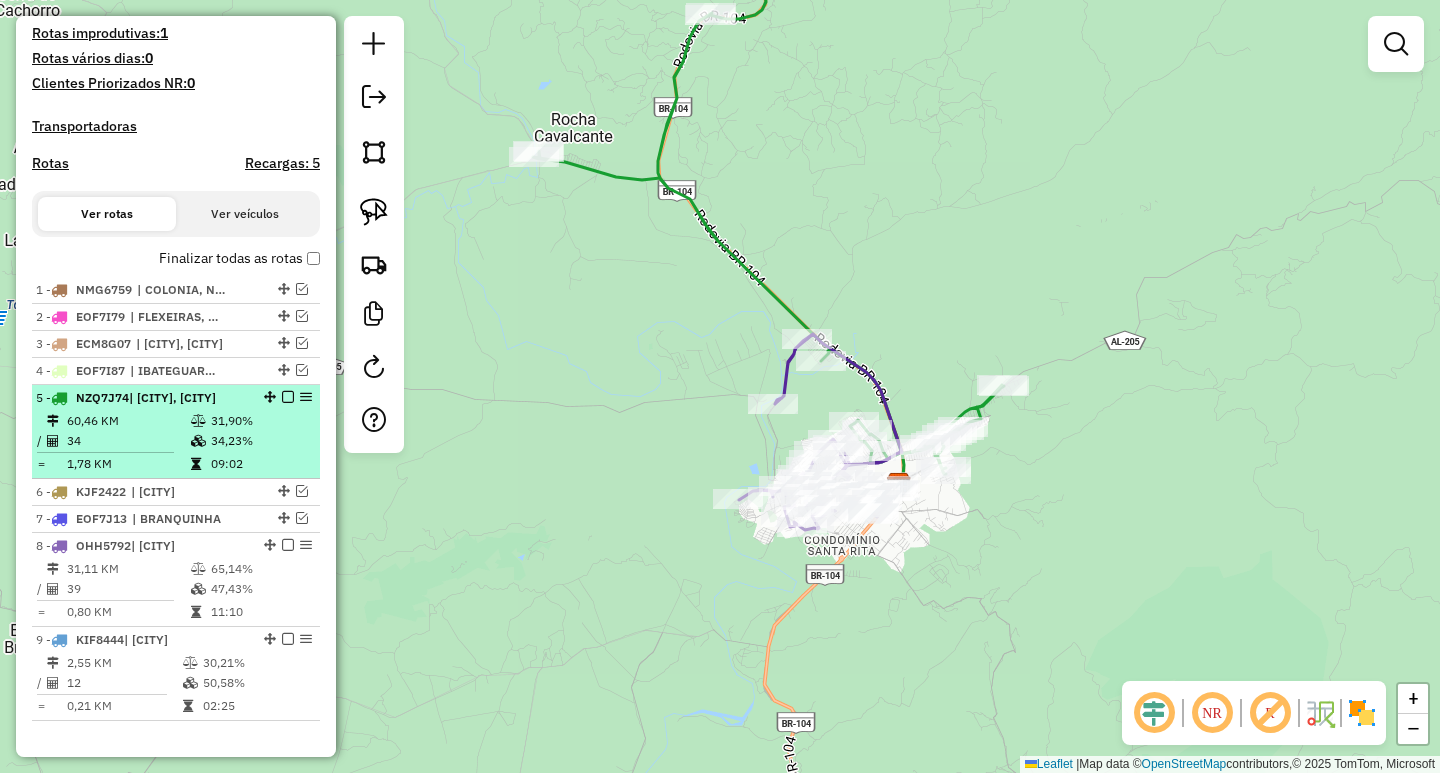 click at bounding box center [288, 397] 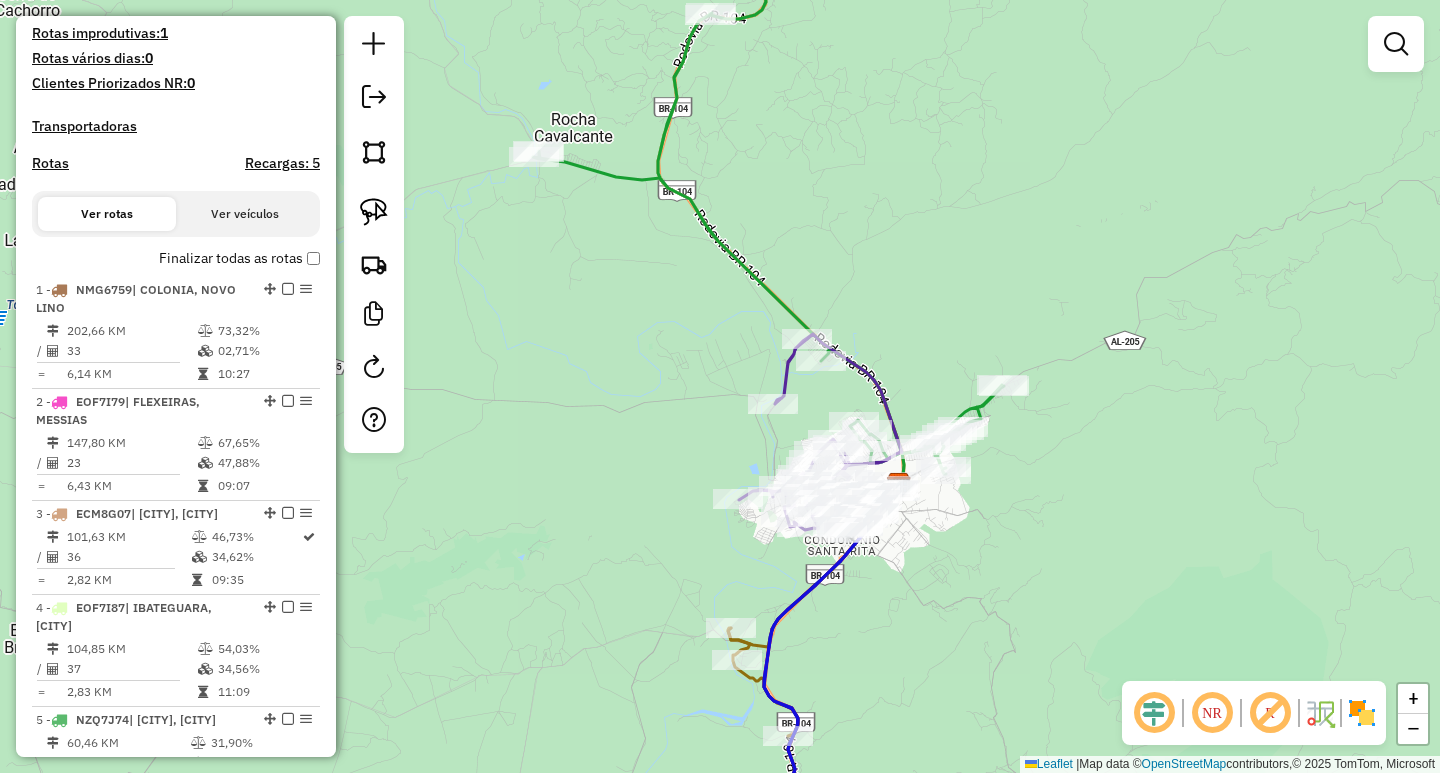 click on "Rotas" at bounding box center (50, 163) 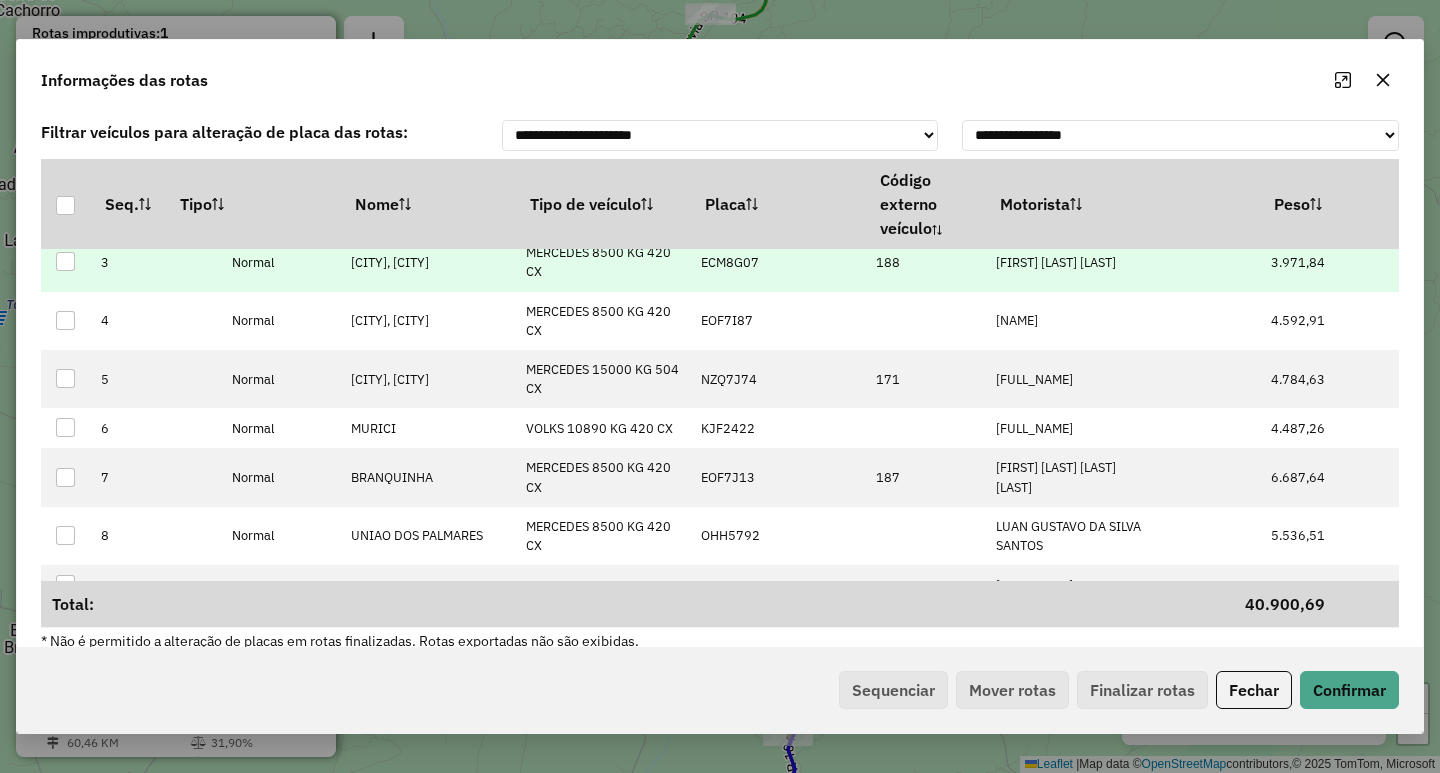 scroll, scrollTop: 198, scrollLeft: 0, axis: vertical 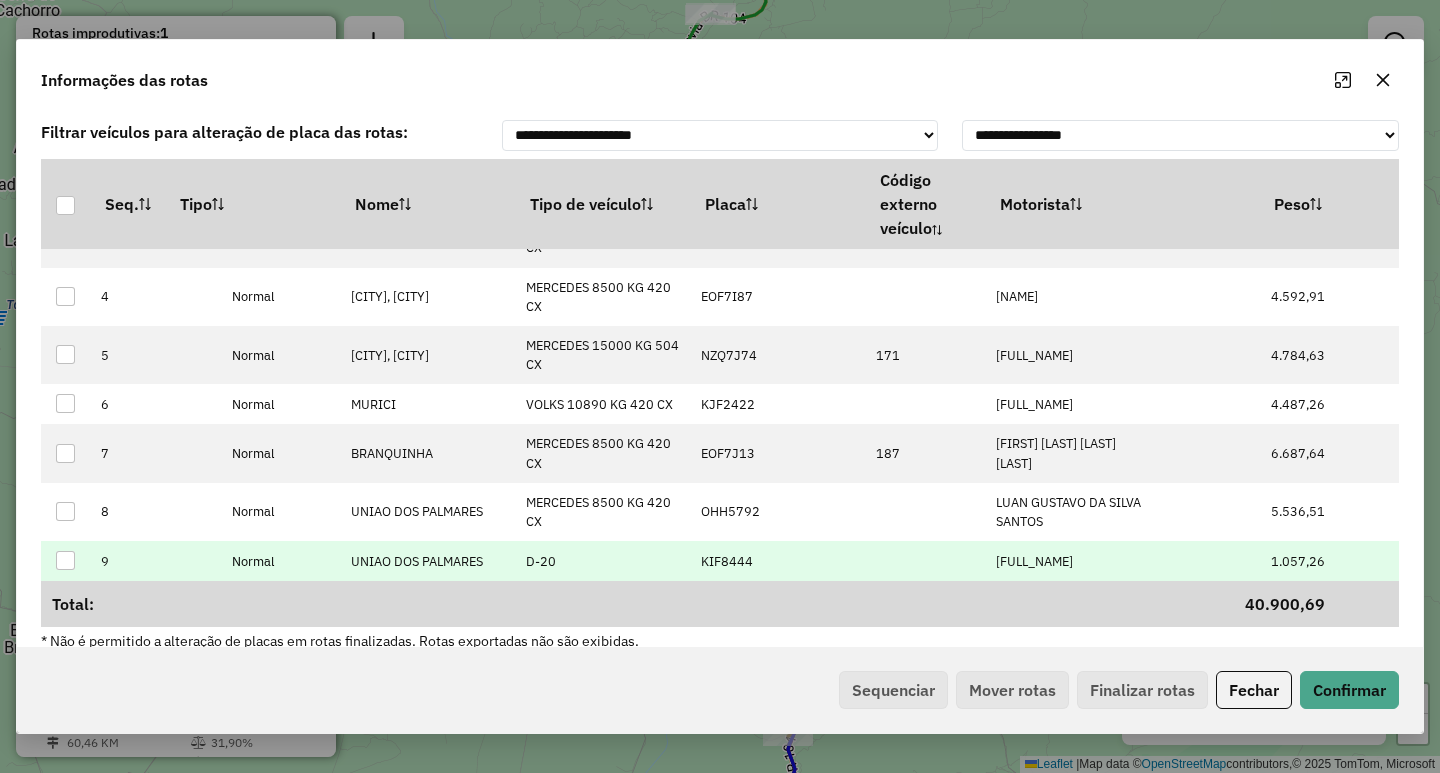 click on "JOSE MARCELO DOS SANTOS" at bounding box center [1034, 561] 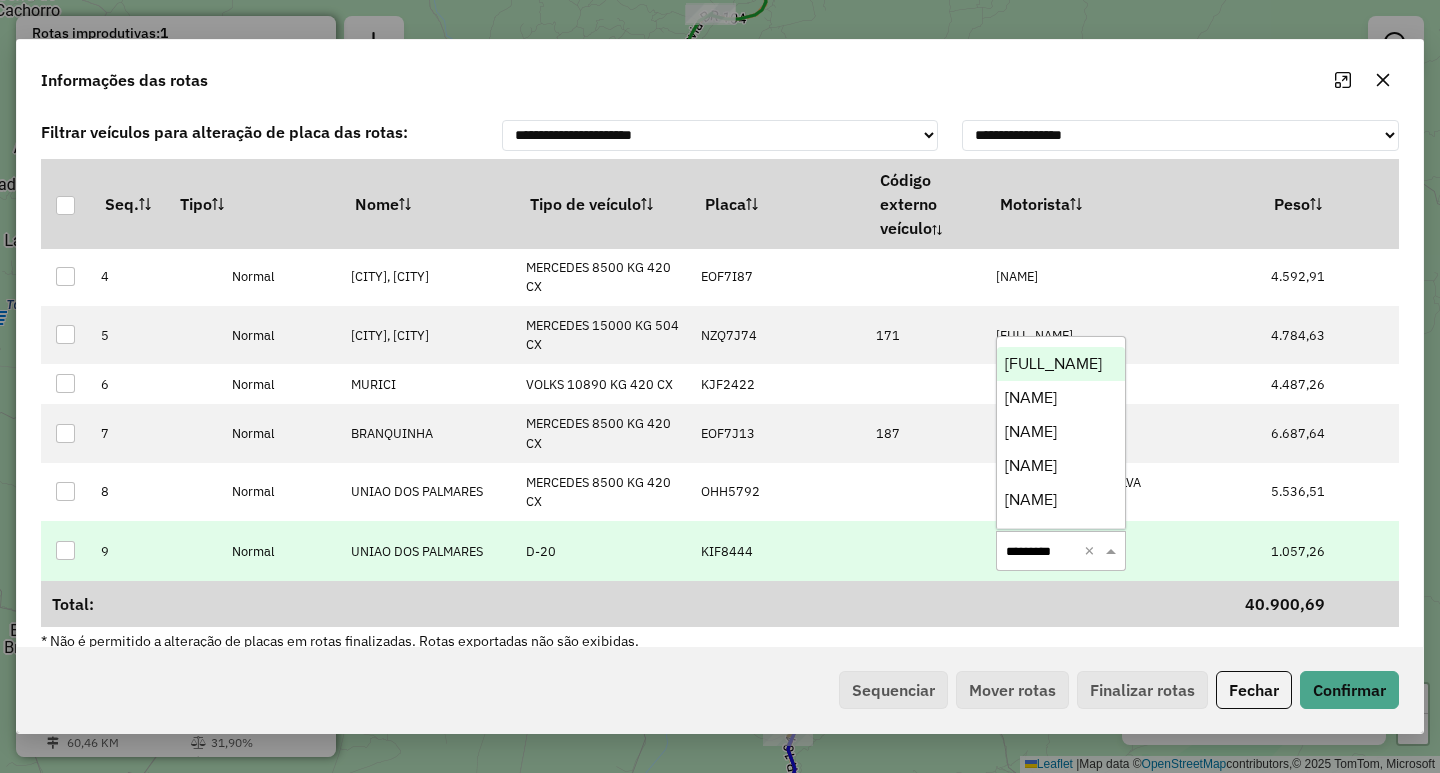 type on "**********" 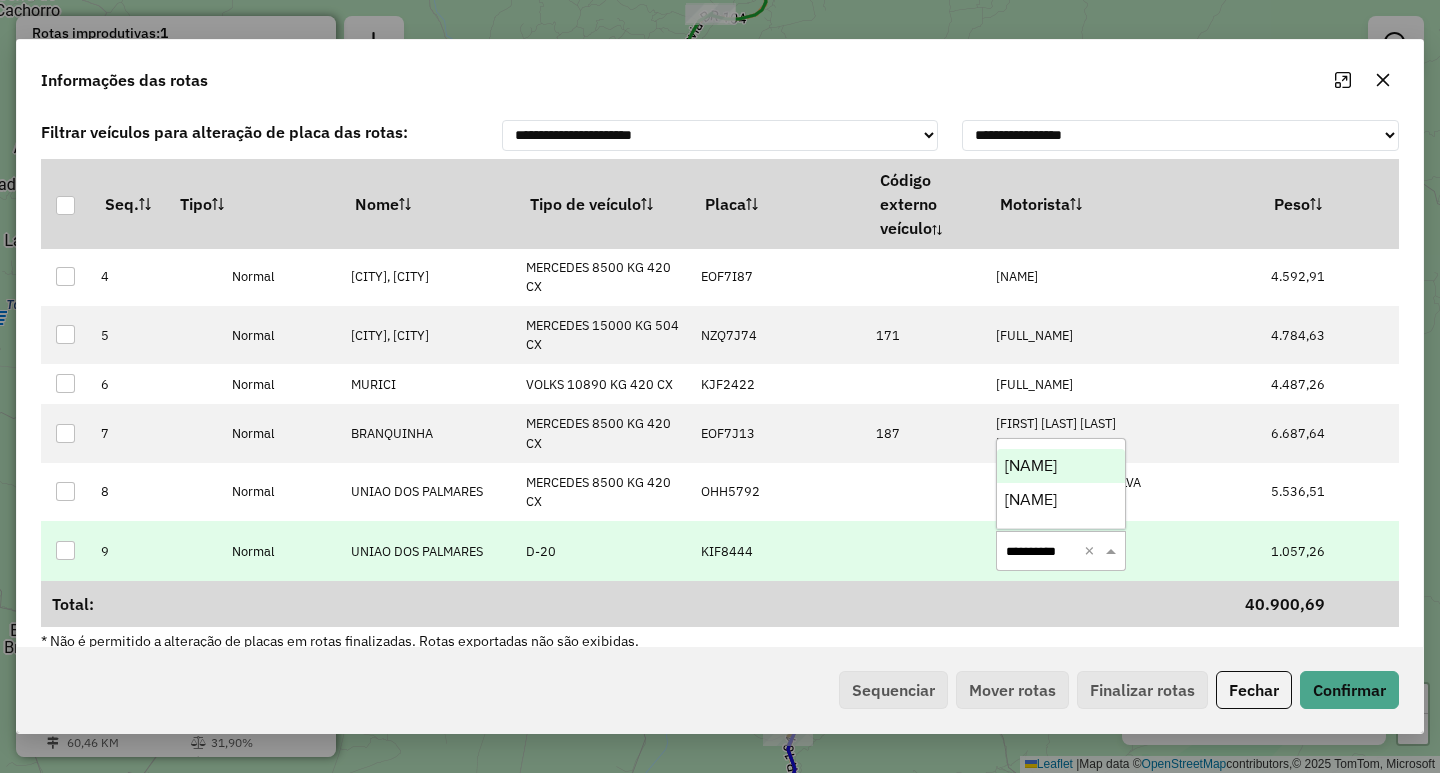 scroll, scrollTop: 0, scrollLeft: 8, axis: horizontal 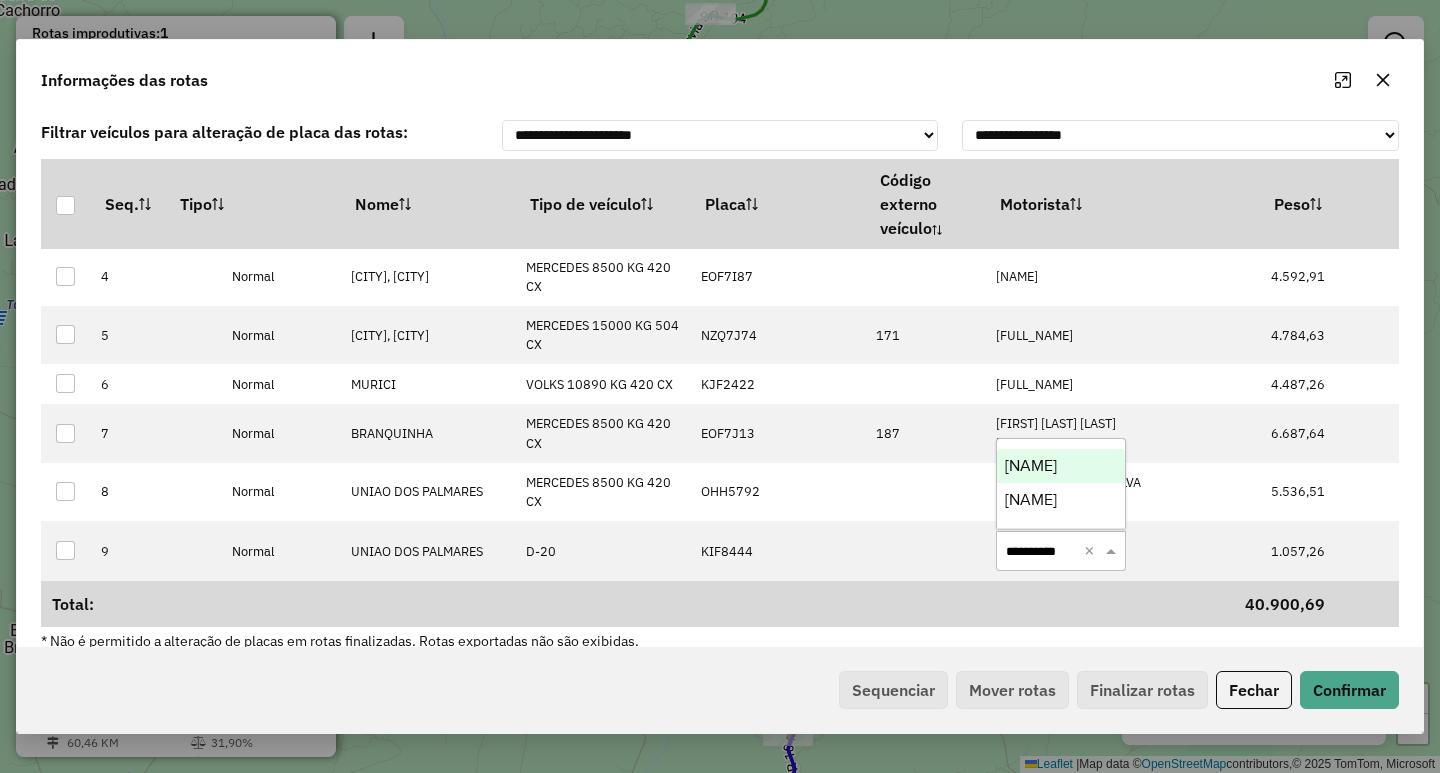 click on "[FIRST] [LAST]" at bounding box center [1031, 465] 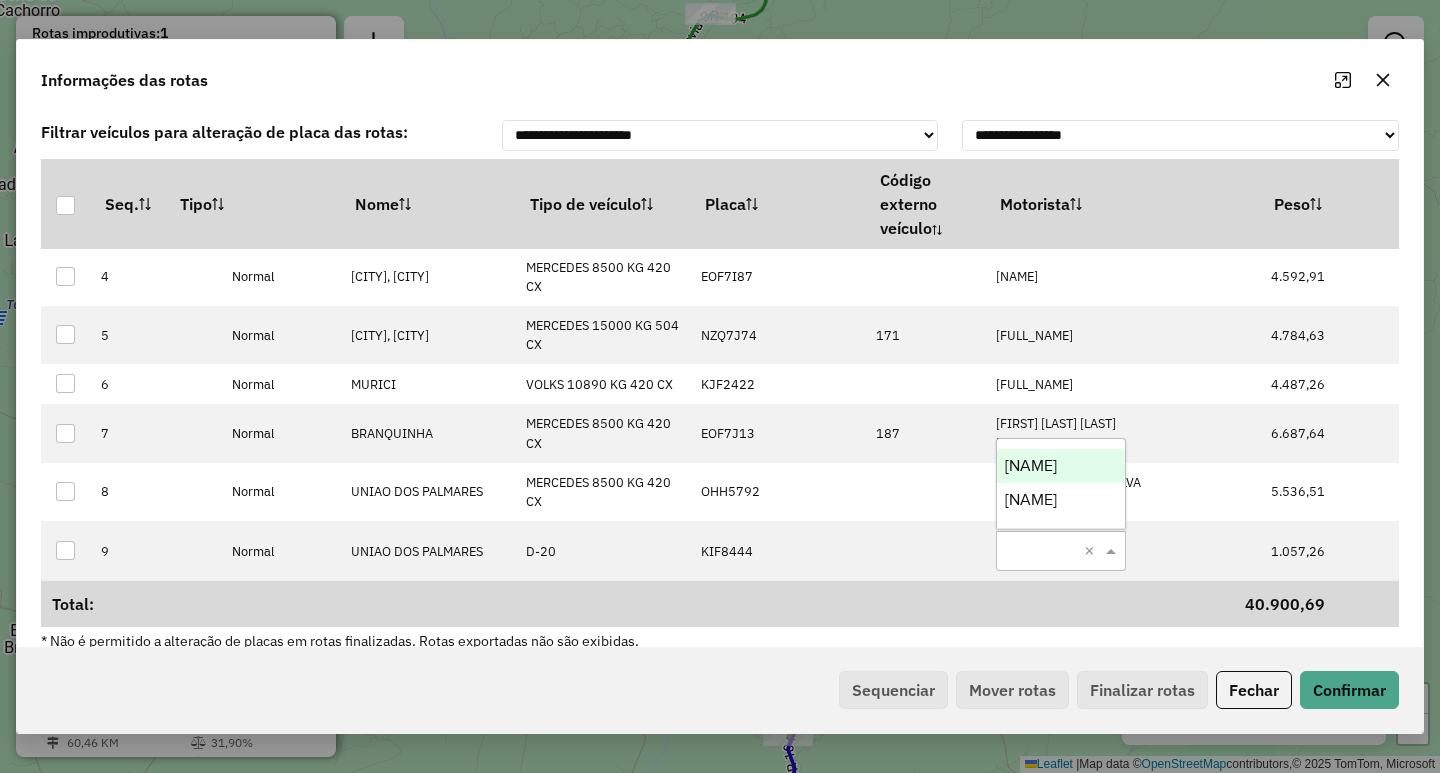 scroll, scrollTop: 180, scrollLeft: 0, axis: vertical 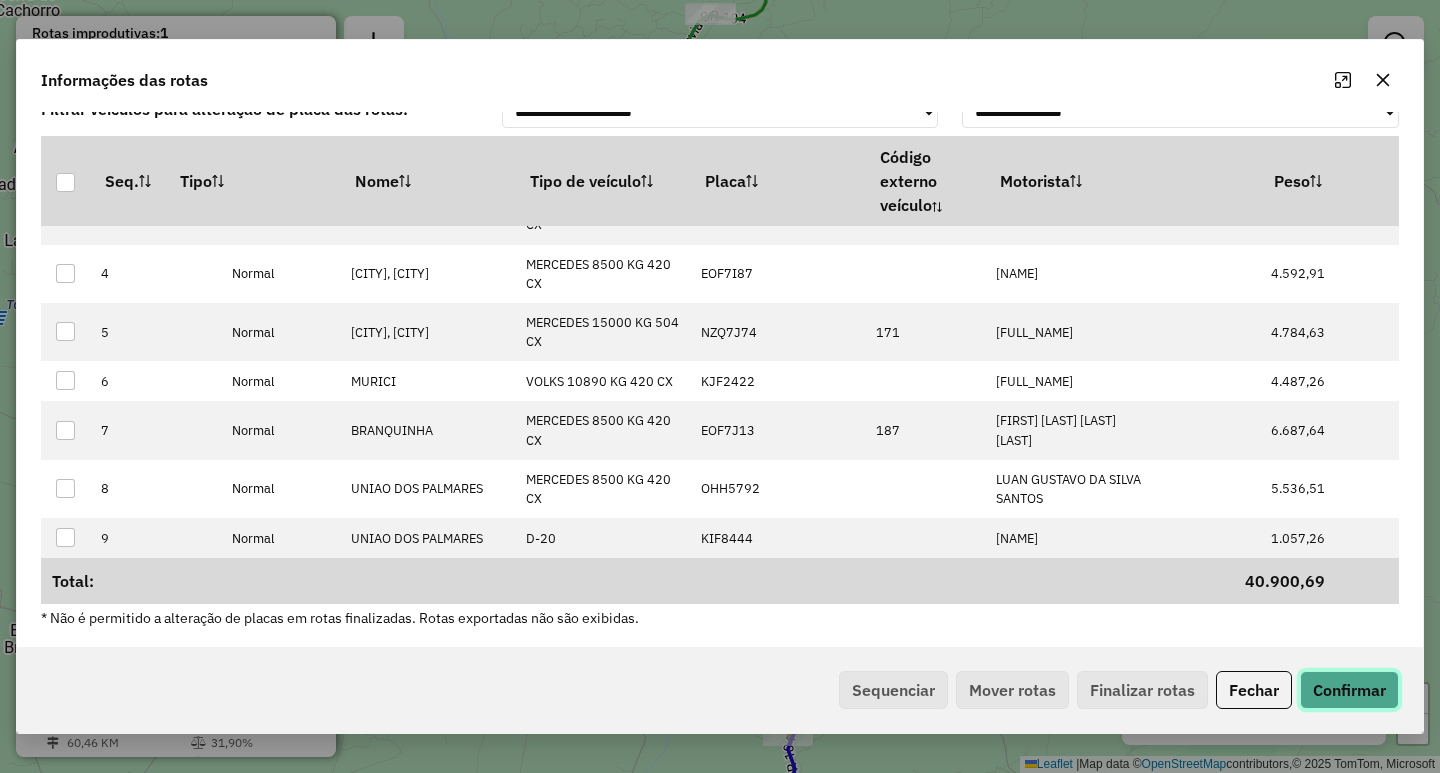 click on "Confirmar" 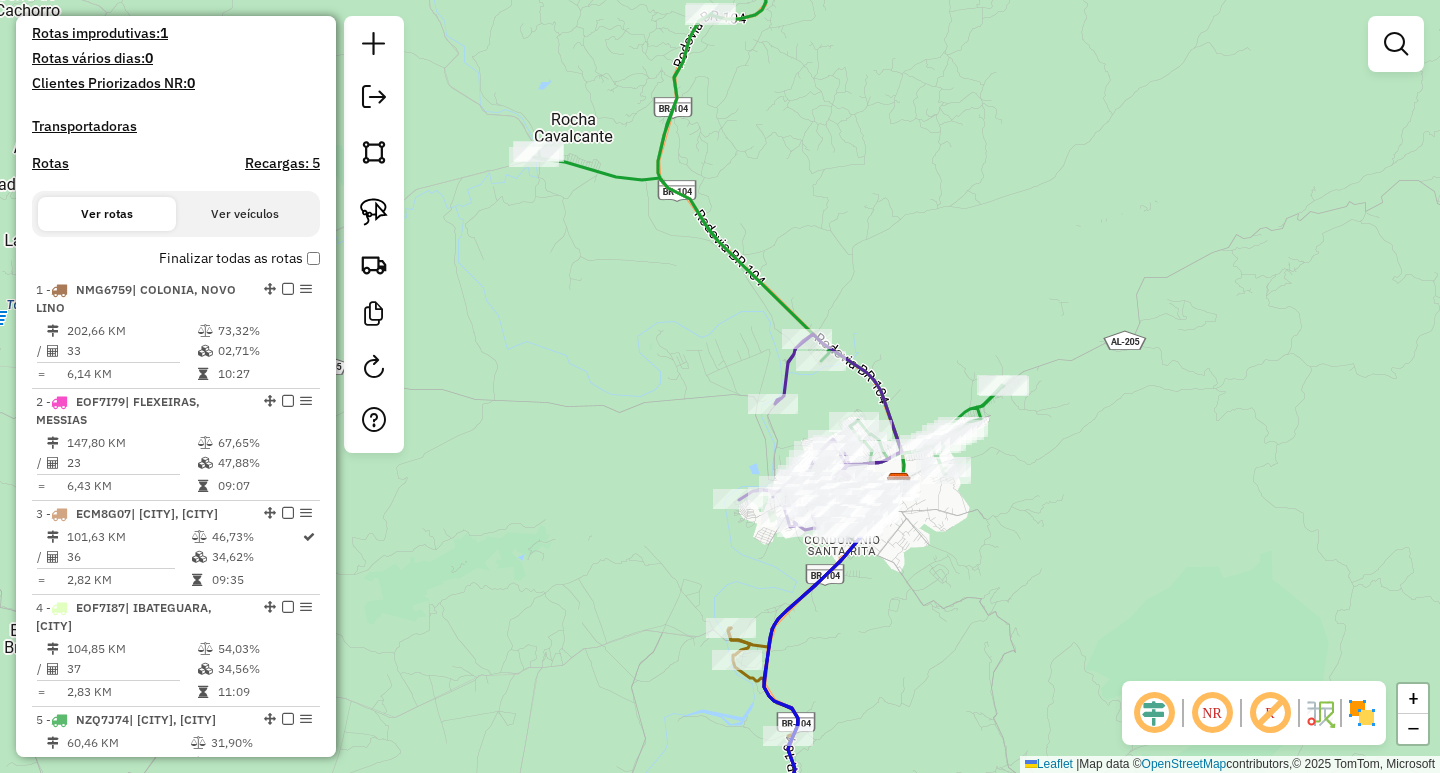 click on "Janela de atendimento Grade de atendimento Capacidade Transportadoras Veículos Cliente Pedidos  Rotas Selecione os dias de semana para filtrar as janelas de atendimento  Seg   Ter   Qua   Qui   Sex   Sáb   Dom  Informe o período da janela de atendimento: De: Até:  Filtrar exatamente a janela do cliente  Considerar janela de atendimento padrão  Selecione os dias de semana para filtrar as grades de atendimento  Seg   Ter   Qua   Qui   Sex   Sáb   Dom   Considerar clientes sem dia de atendimento cadastrado  Clientes fora do dia de atendimento selecionado Filtrar as atividades entre os valores definidos abaixo:  Peso mínimo:   Peso máximo:   Cubagem mínima:   Cubagem máxima:   De:   Até:  Filtrar as atividades entre o tempo de atendimento definido abaixo:  De:   Até:   Considerar capacidade total dos clientes não roteirizados Transportadora: Selecione um ou mais itens Tipo de veículo: Selecione um ou mais itens Veículo: Selecione um ou mais itens Motorista: Selecione um ou mais itens Nome: Rótulo:" 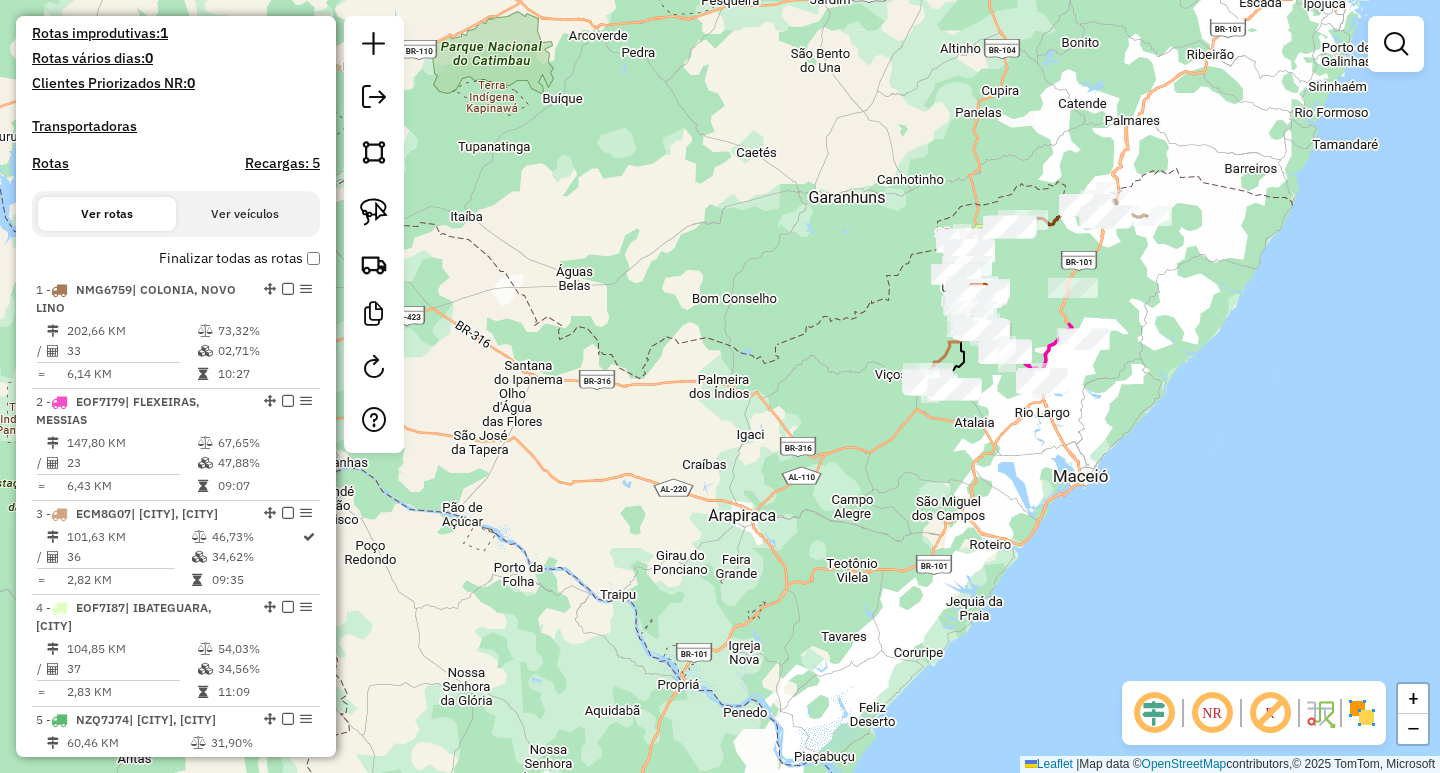 click on "Rotas" at bounding box center (50, 163) 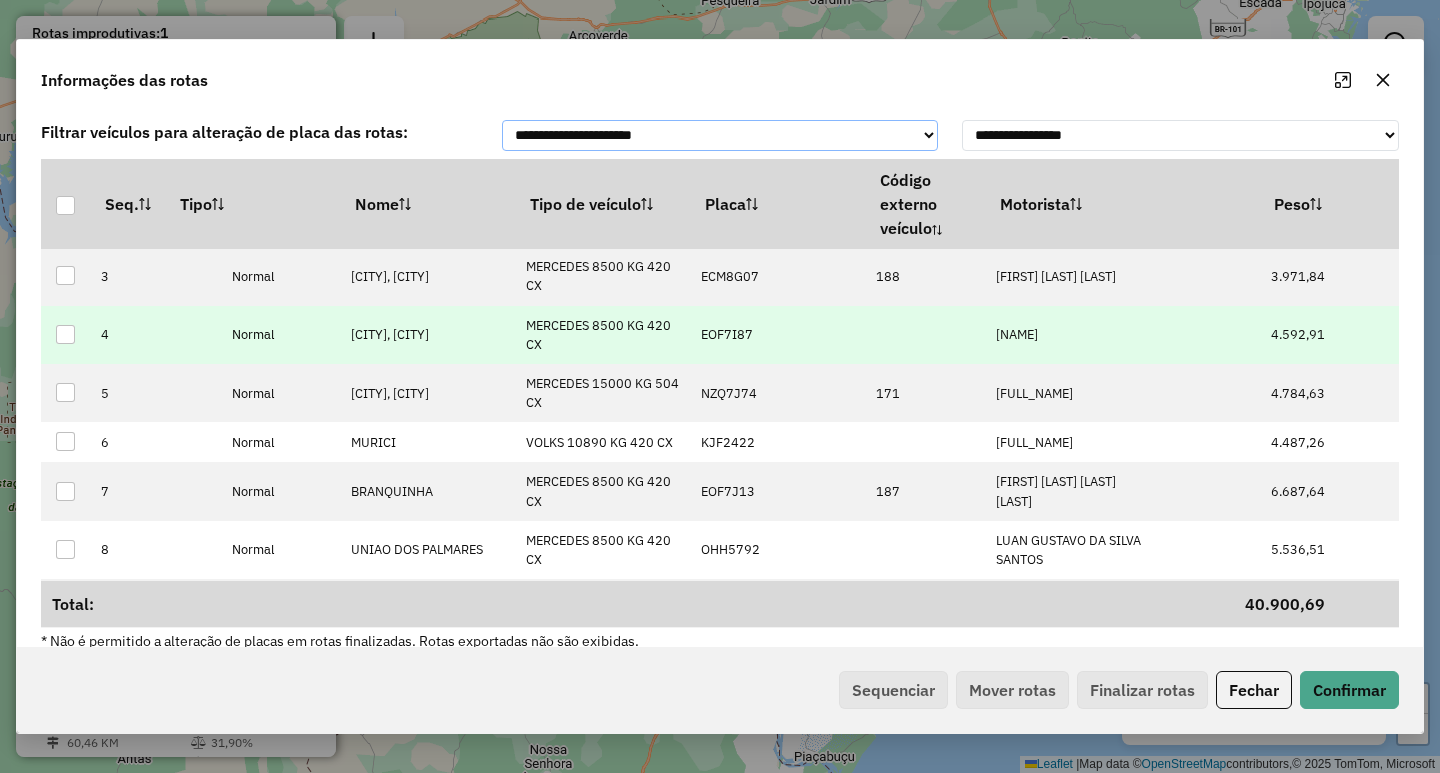 scroll, scrollTop: 180, scrollLeft: 0, axis: vertical 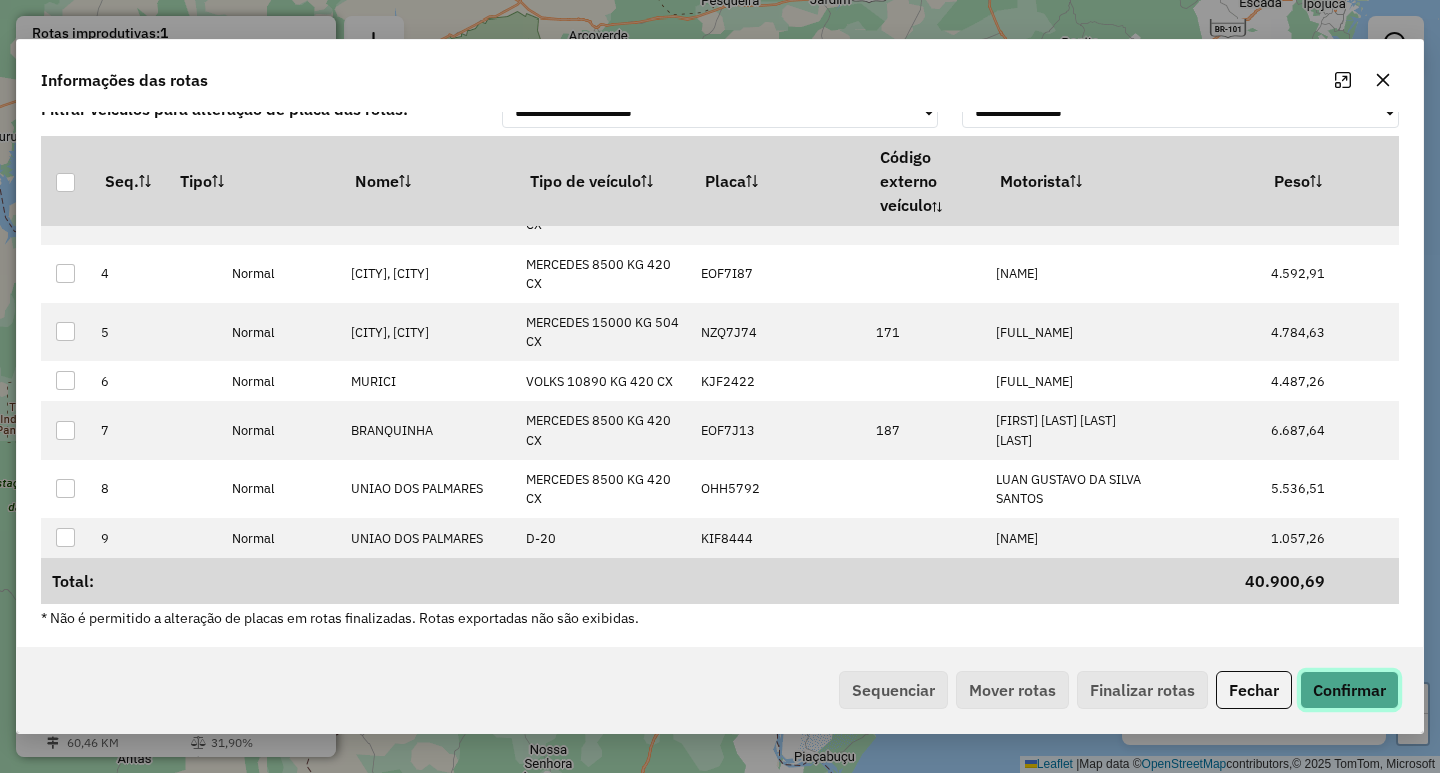 click on "Confirmar" 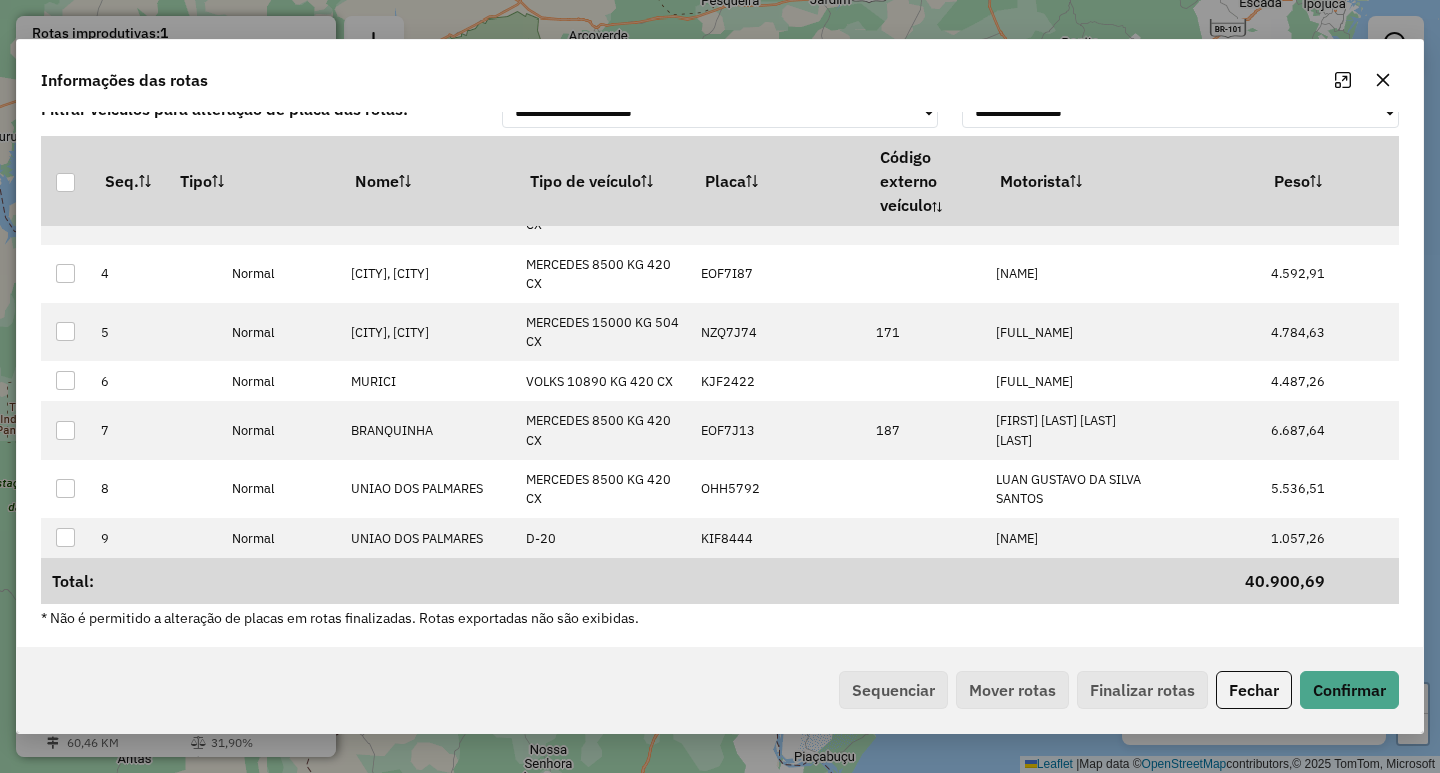 click 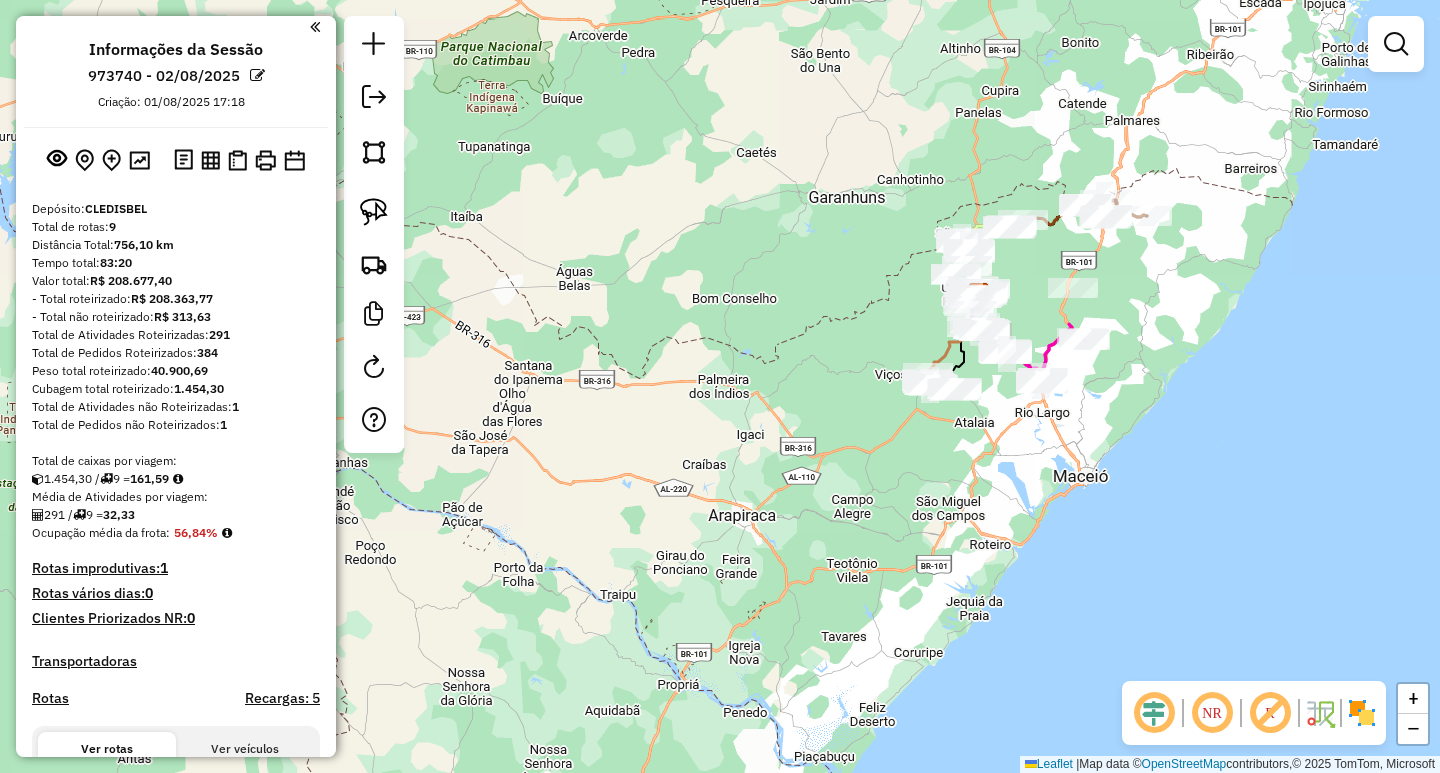 scroll, scrollTop: 0, scrollLeft: 0, axis: both 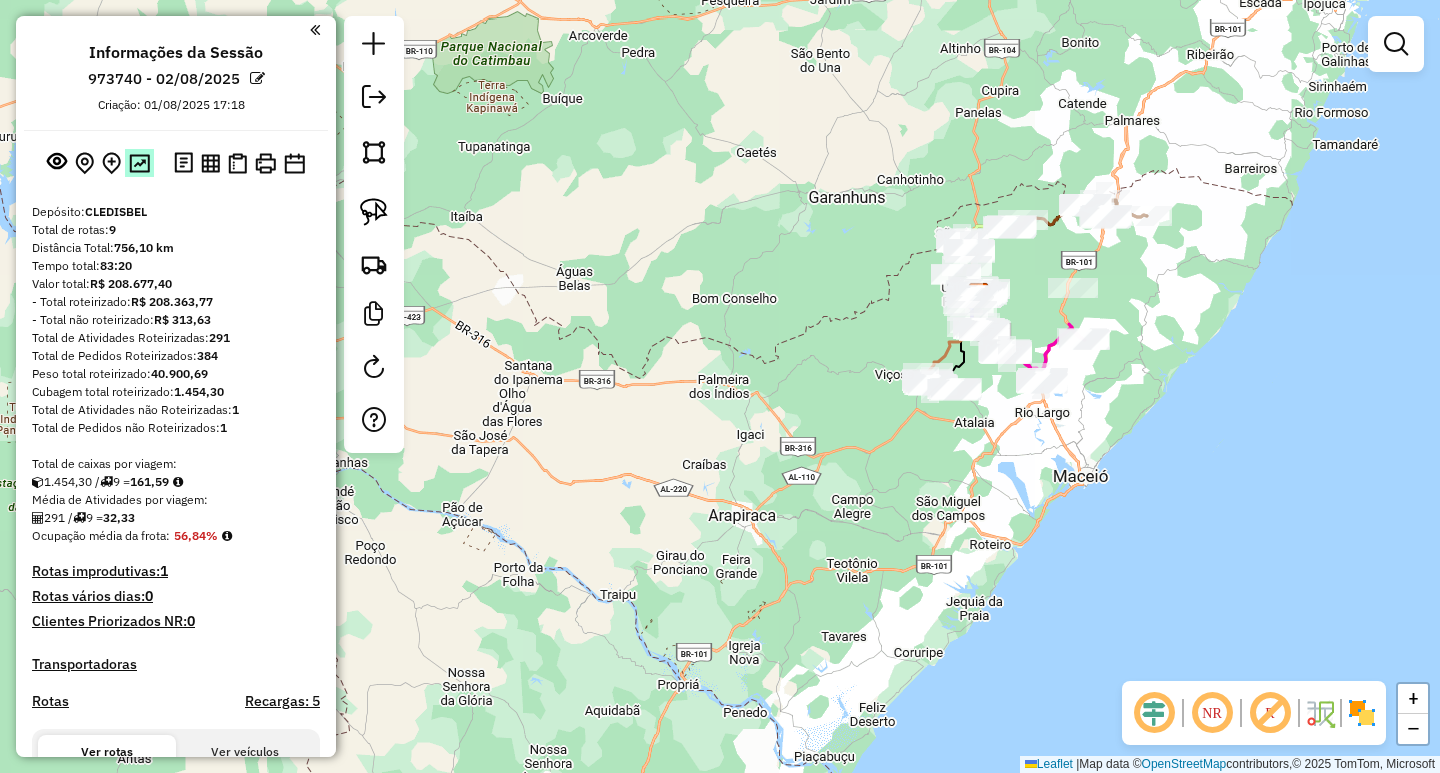 click at bounding box center [139, 163] 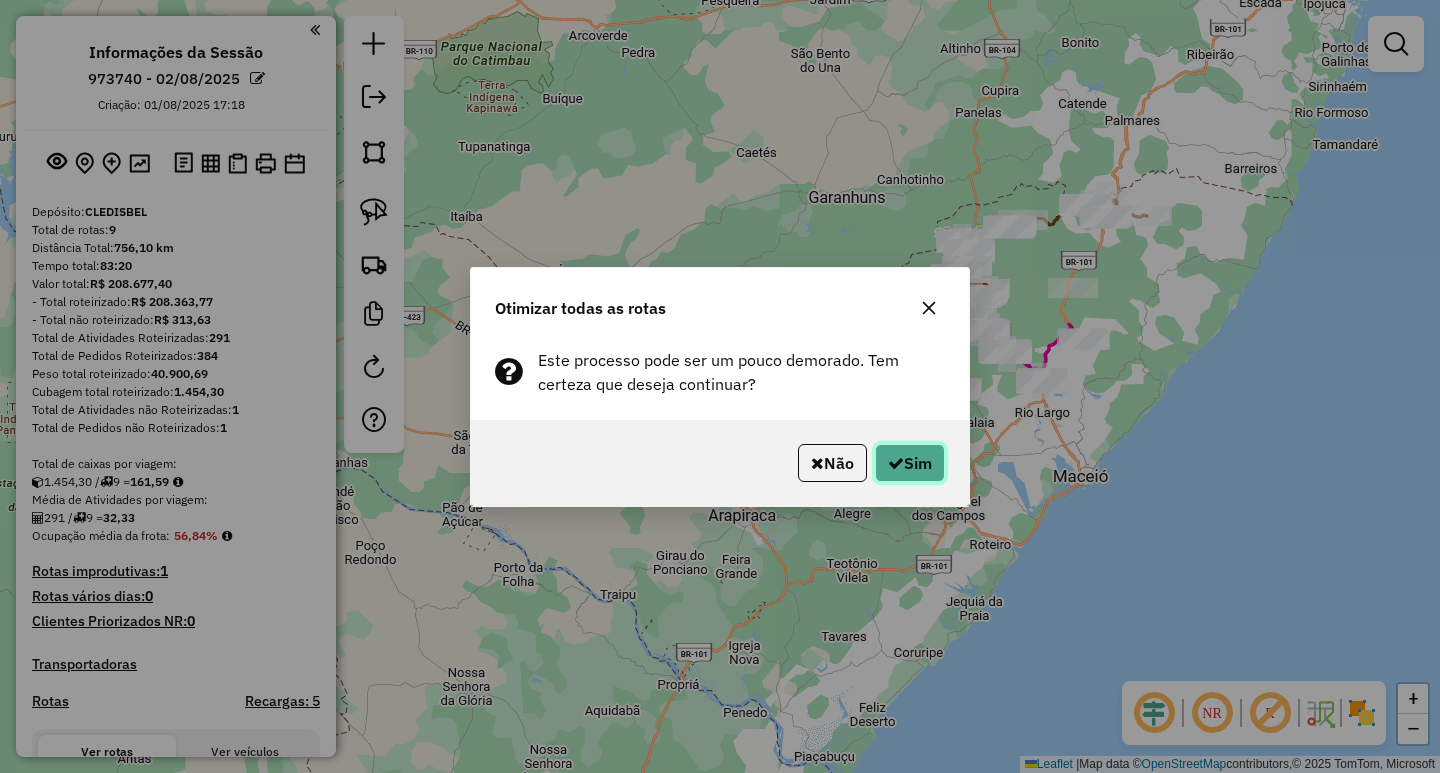 click on "Sim" 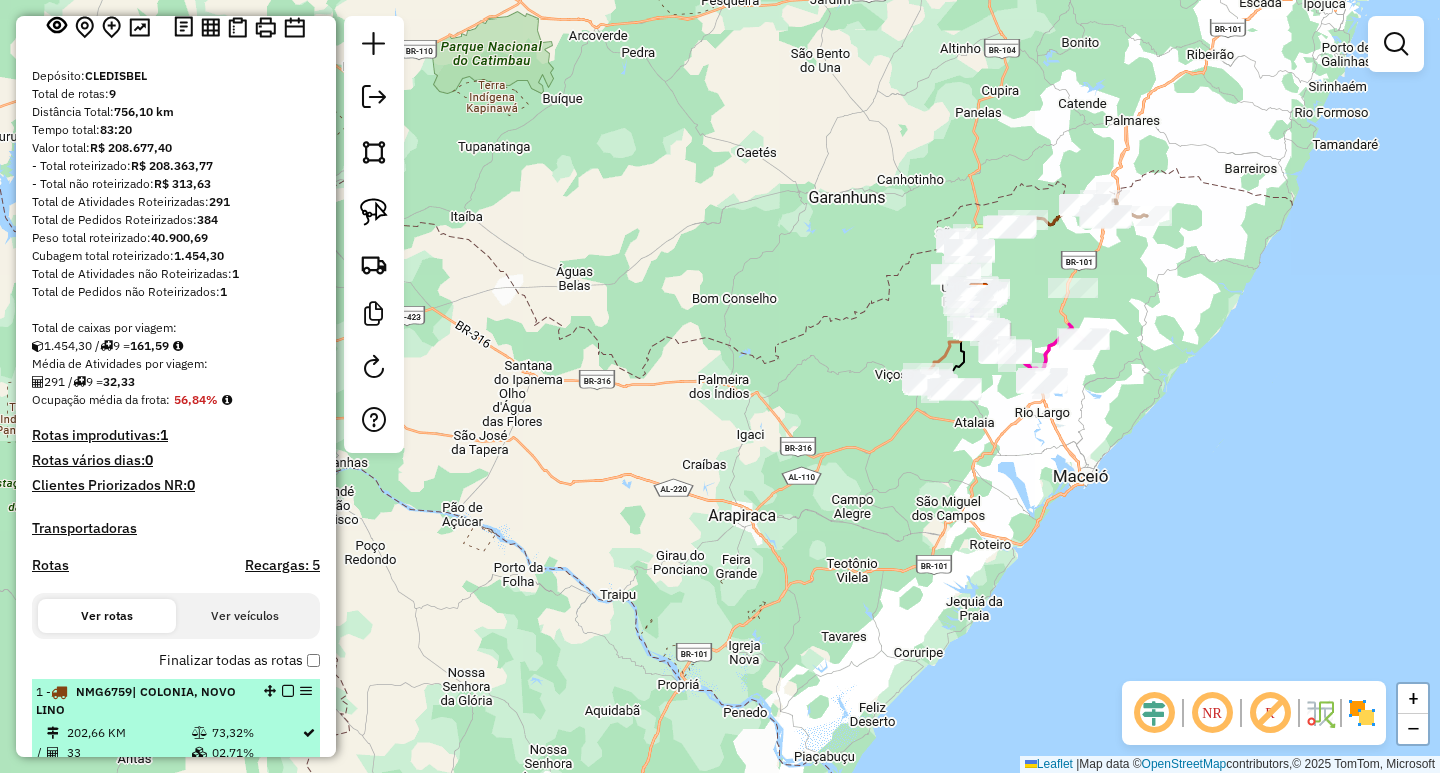 scroll, scrollTop: 500, scrollLeft: 0, axis: vertical 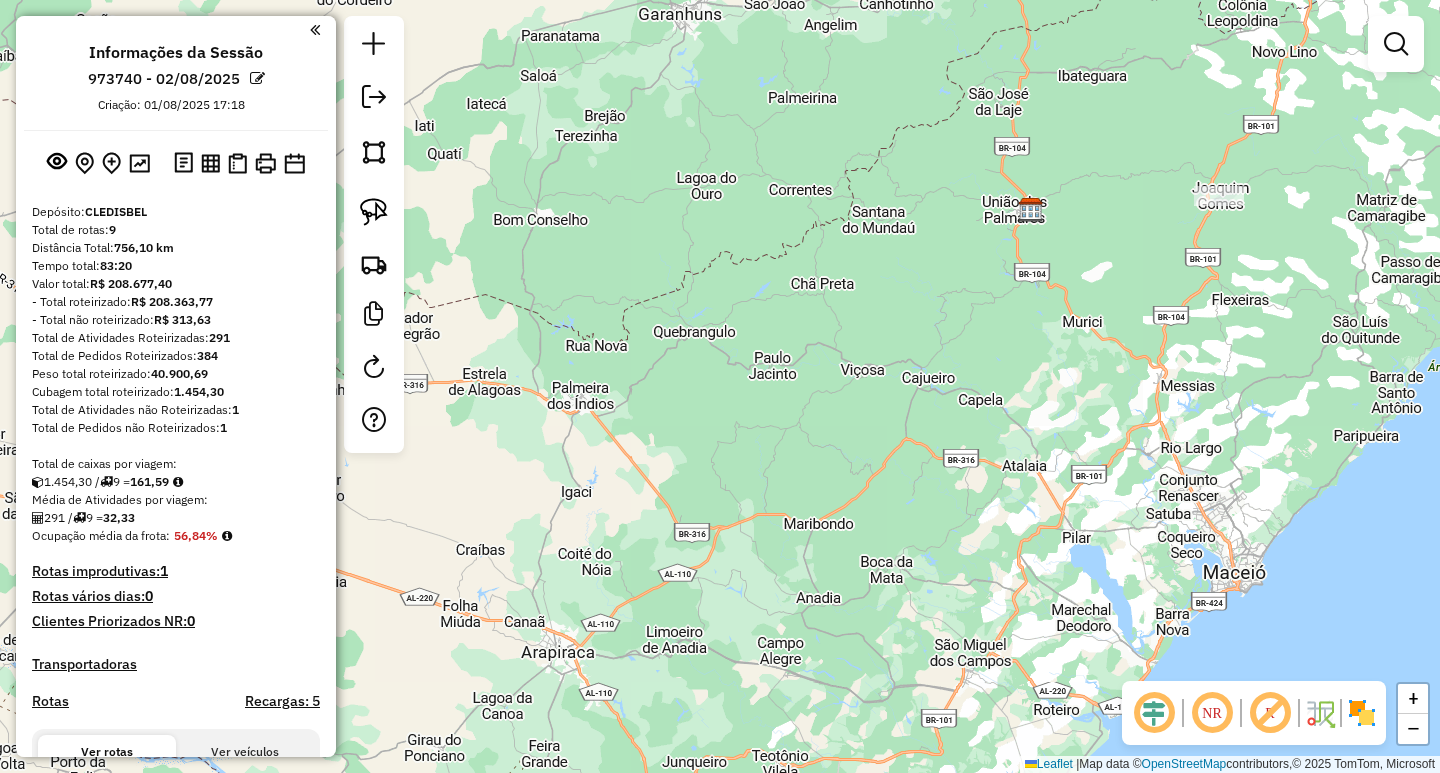 drag, startPoint x: 1123, startPoint y: 332, endPoint x: 1038, endPoint y: 385, distance: 100.16985 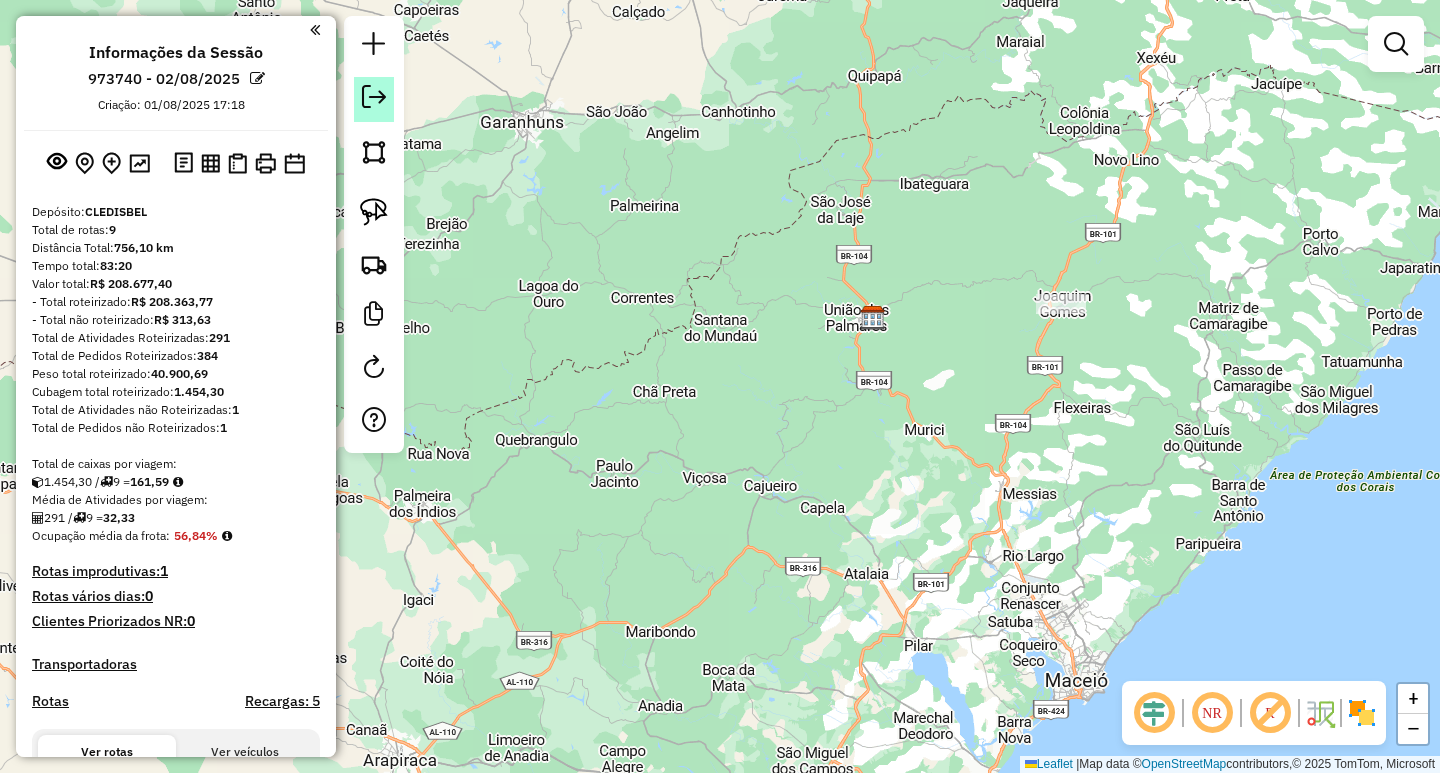 click 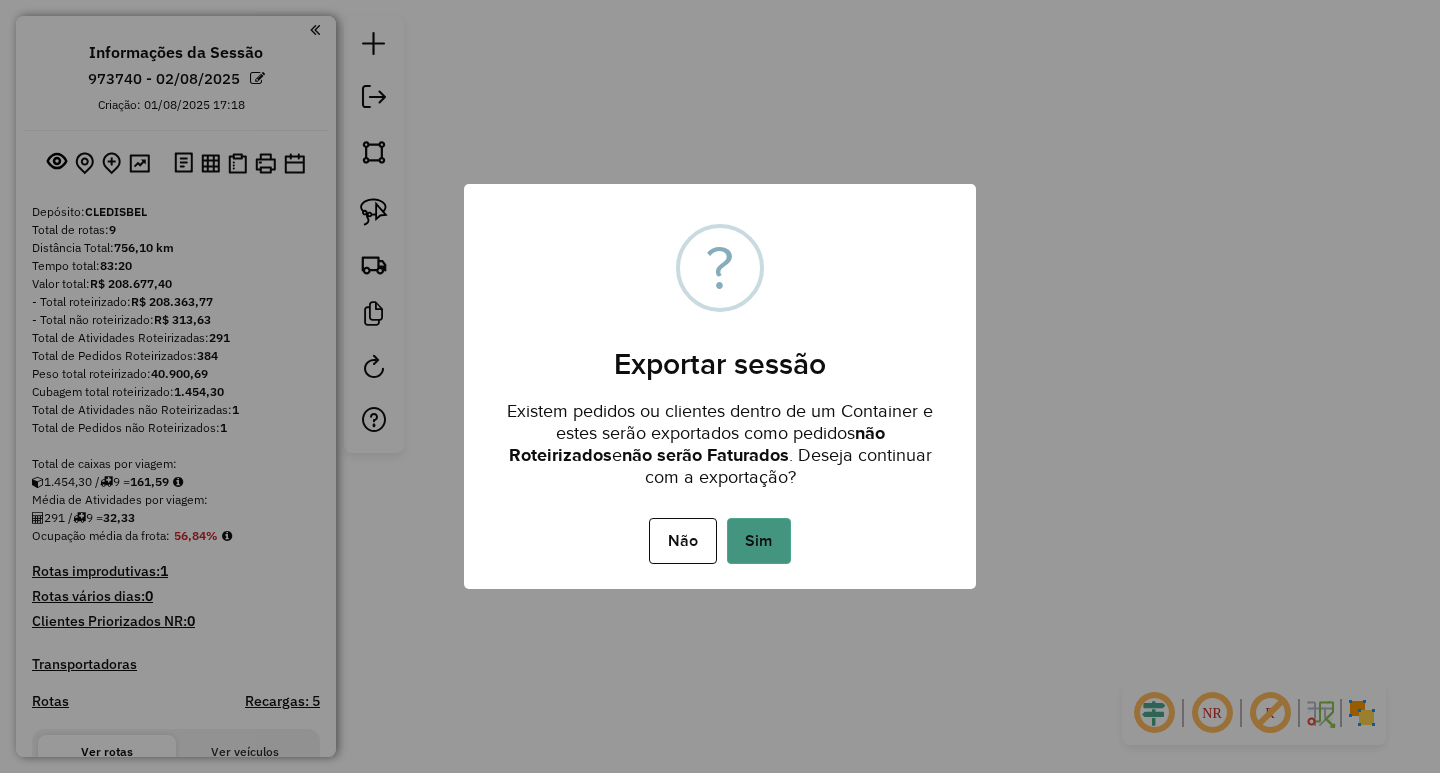 click on "Sim" at bounding box center (759, 541) 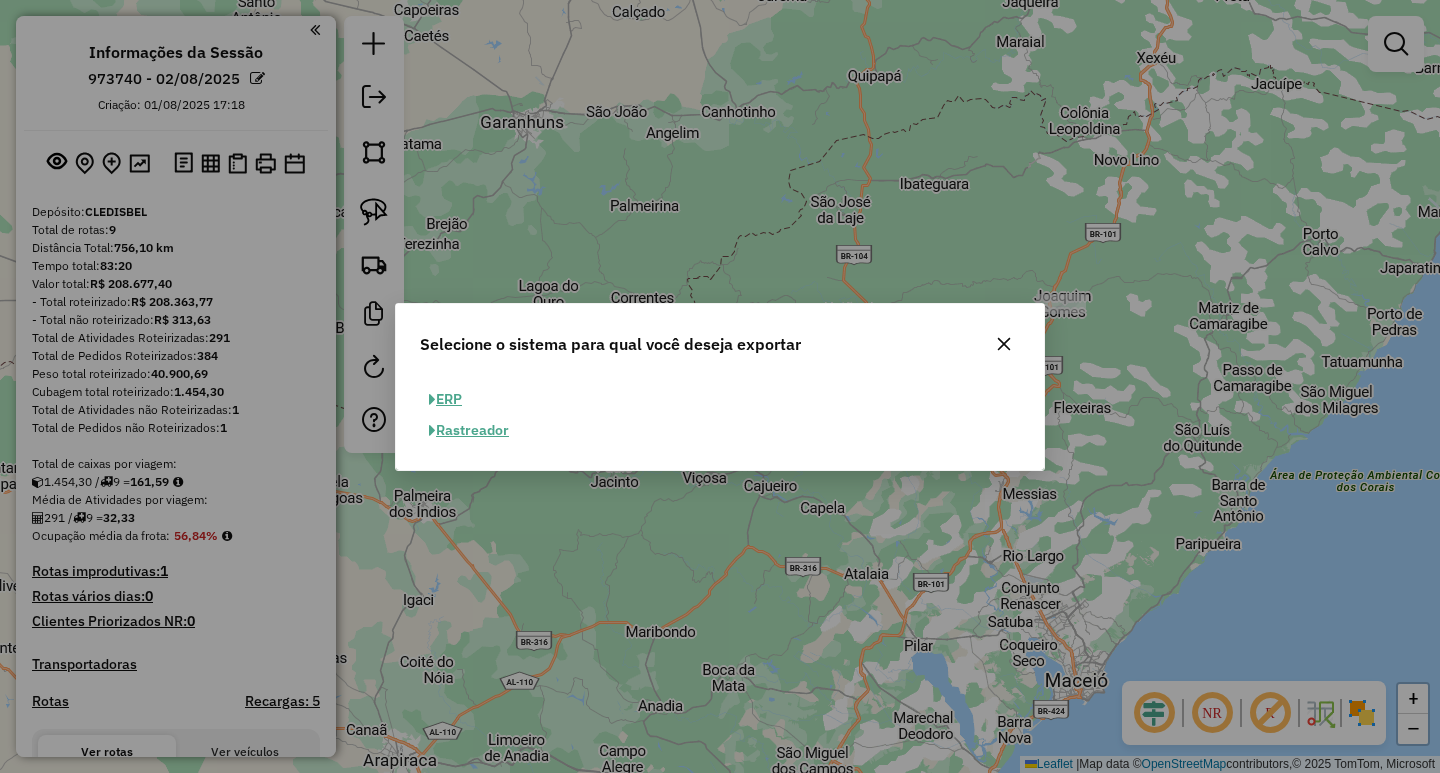 click on "ERP" 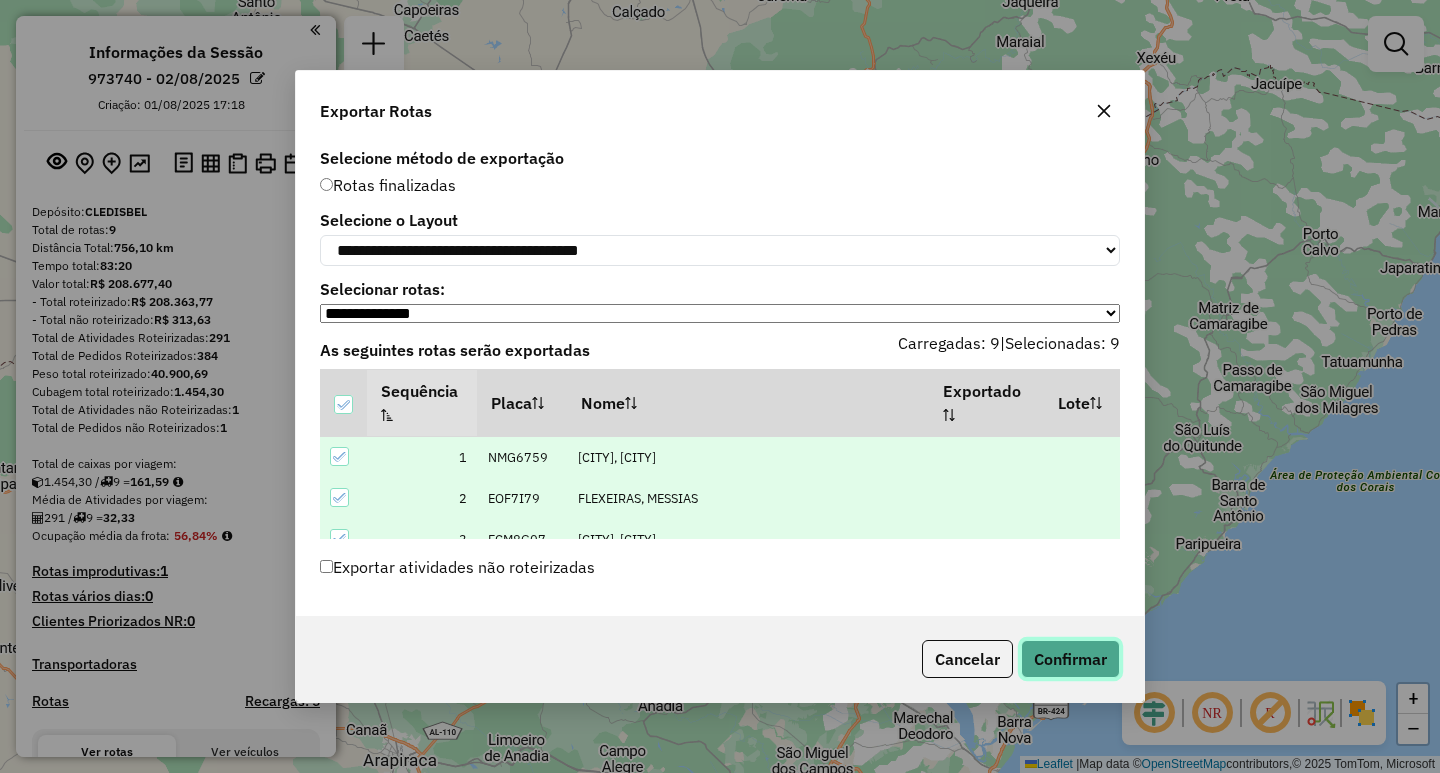 click on "Confirmar" 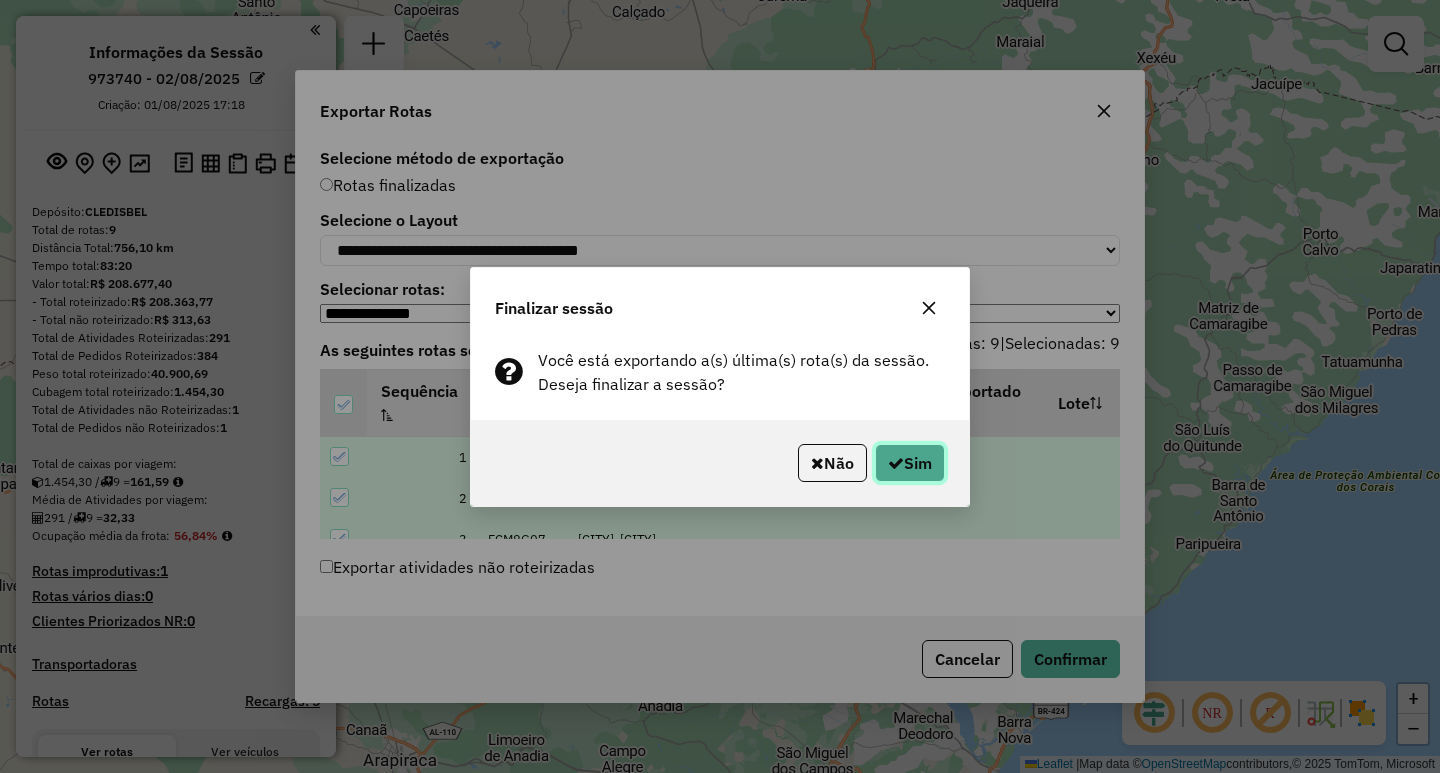 click on "Sim" 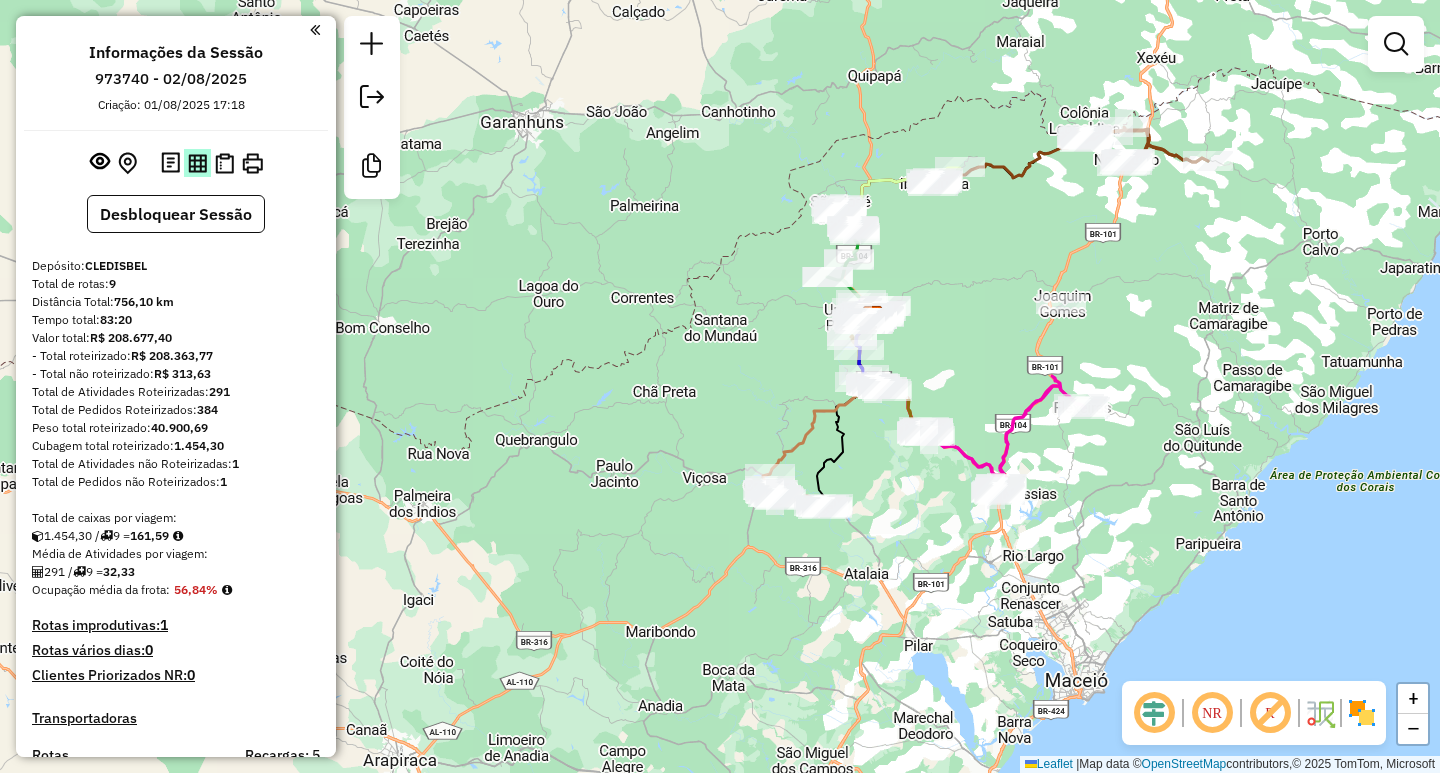 click at bounding box center [197, 163] 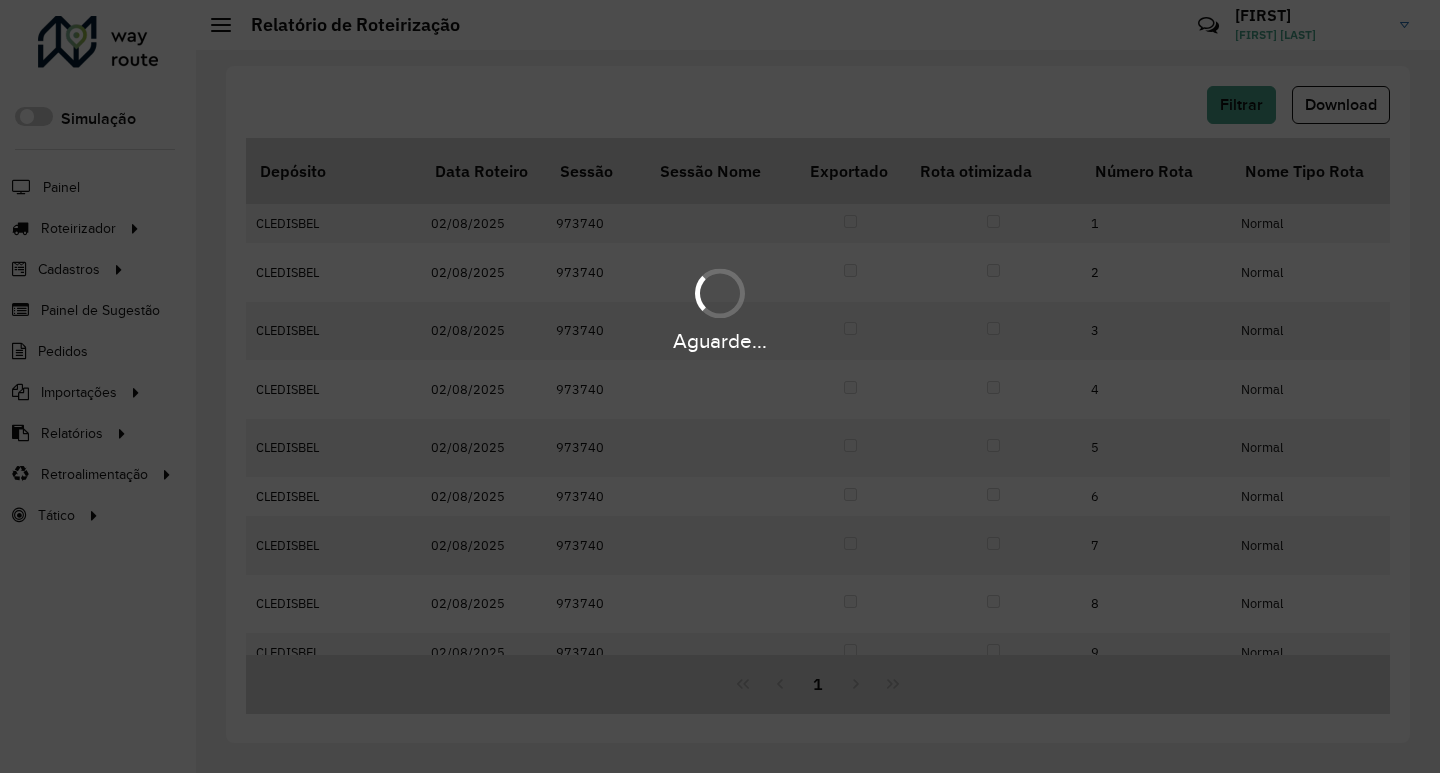 scroll, scrollTop: 0, scrollLeft: 0, axis: both 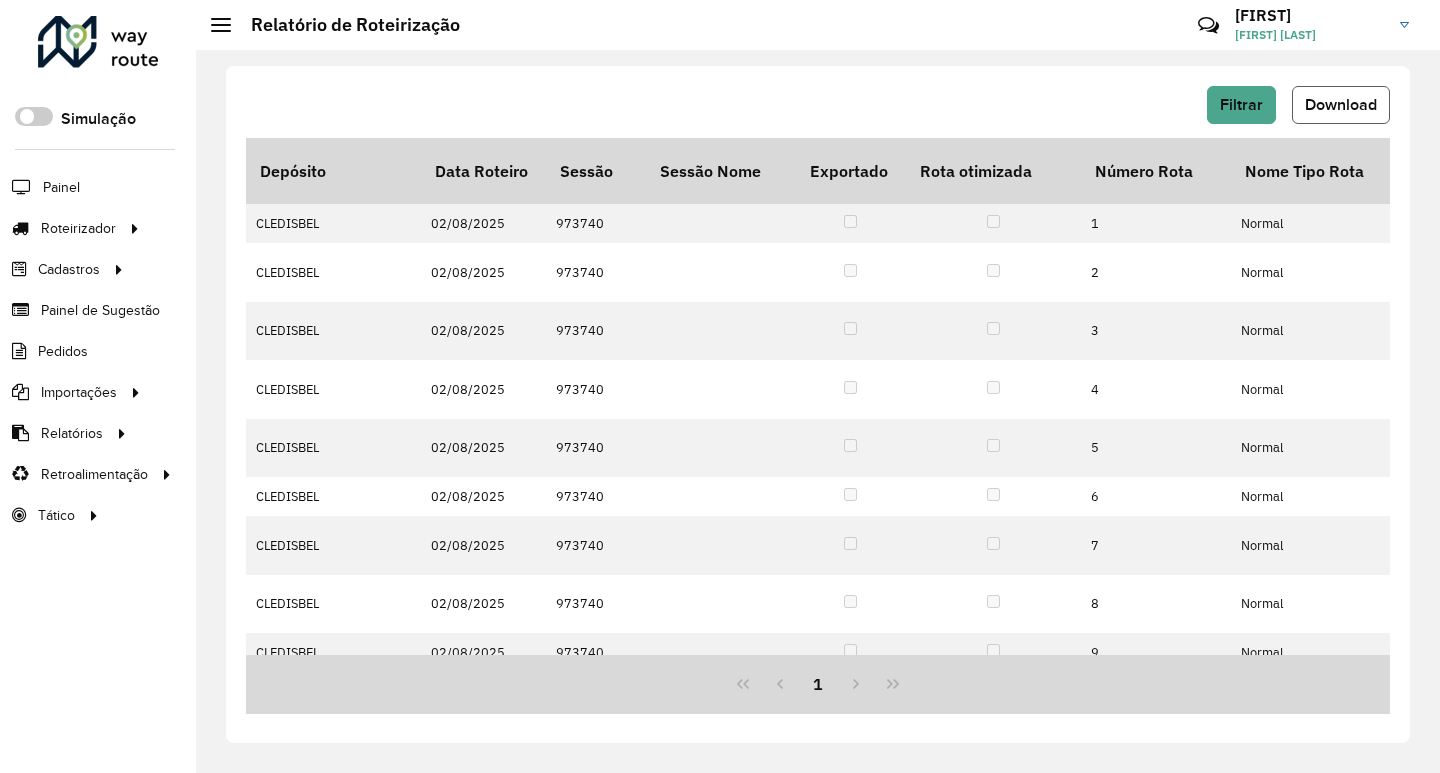 click on "Download" 